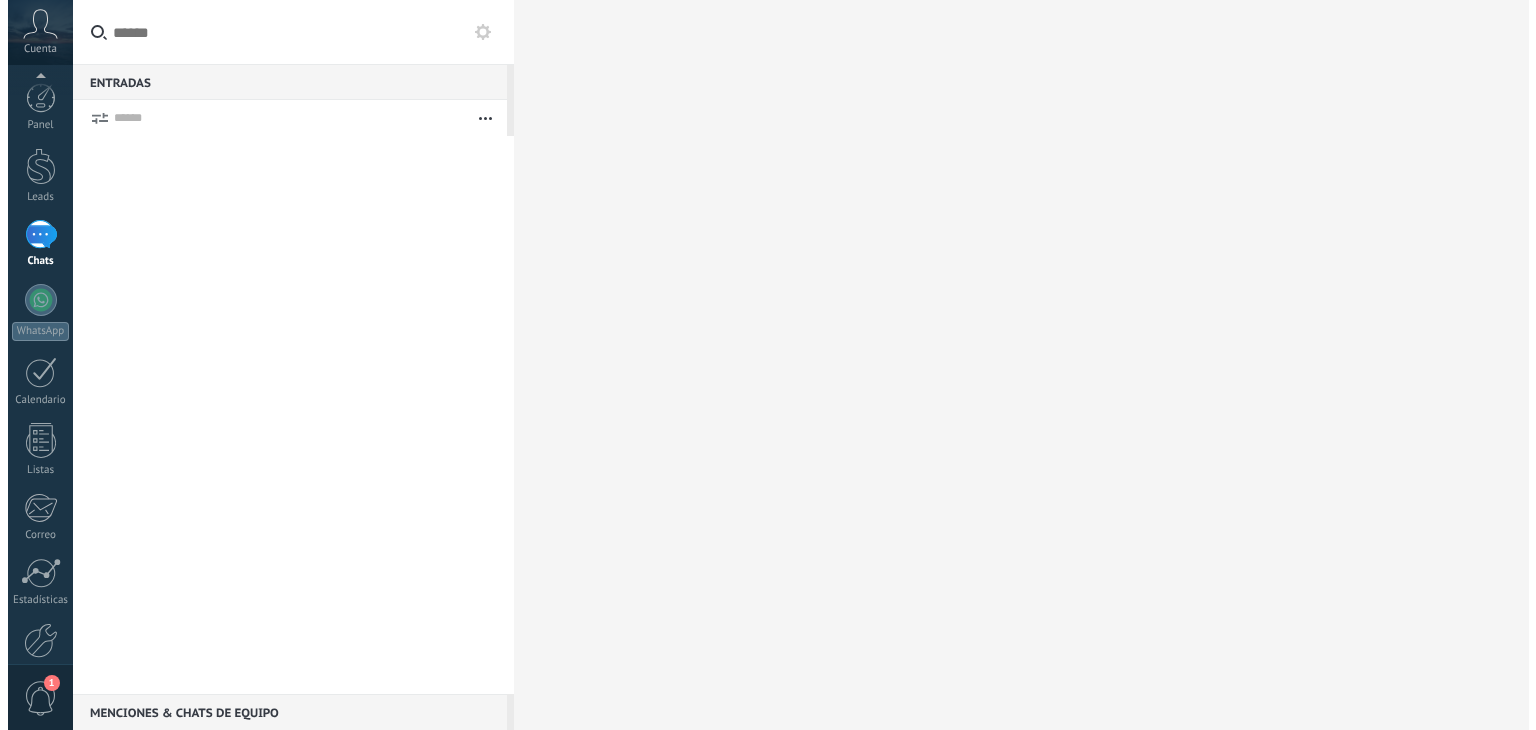 scroll, scrollTop: 0, scrollLeft: 0, axis: both 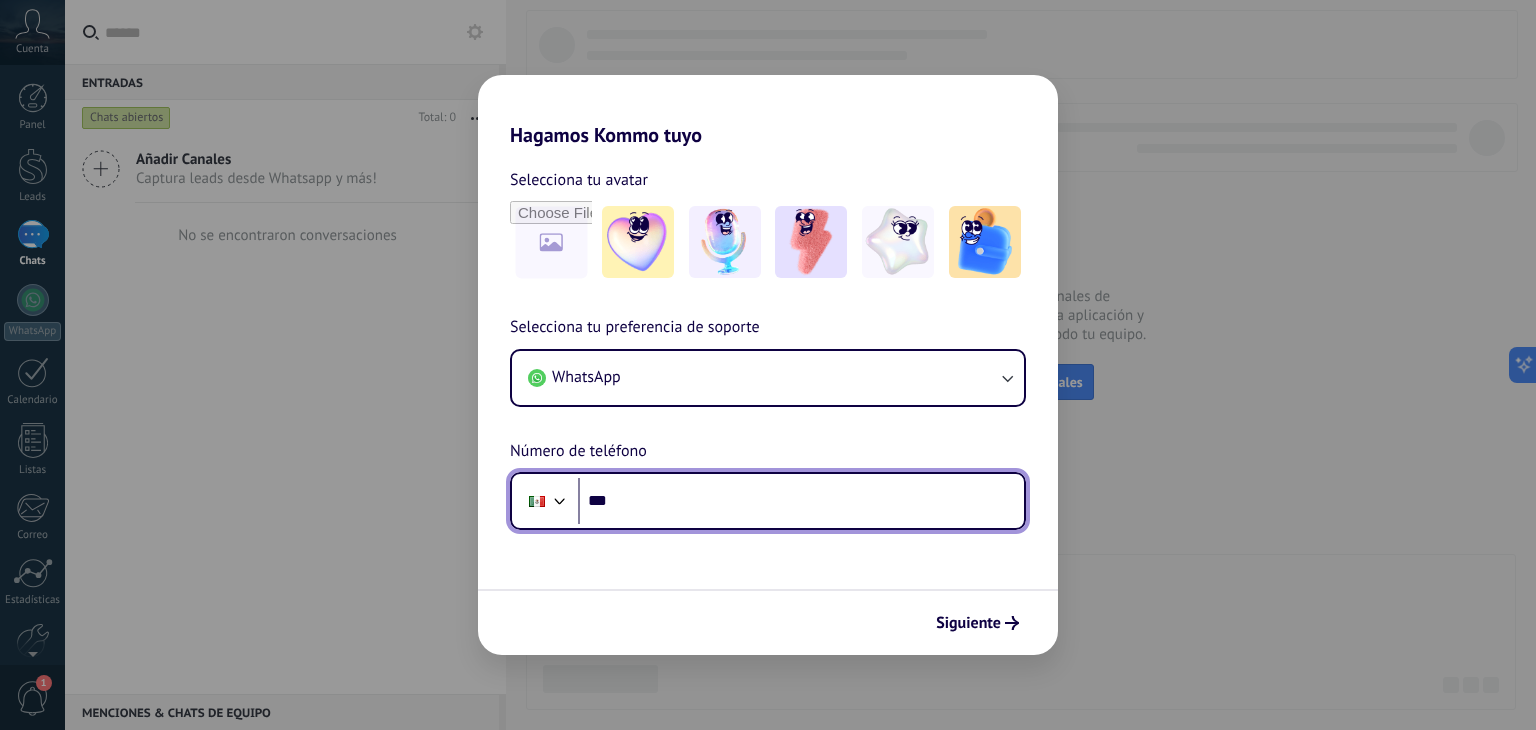 click on "***" at bounding box center [801, 501] 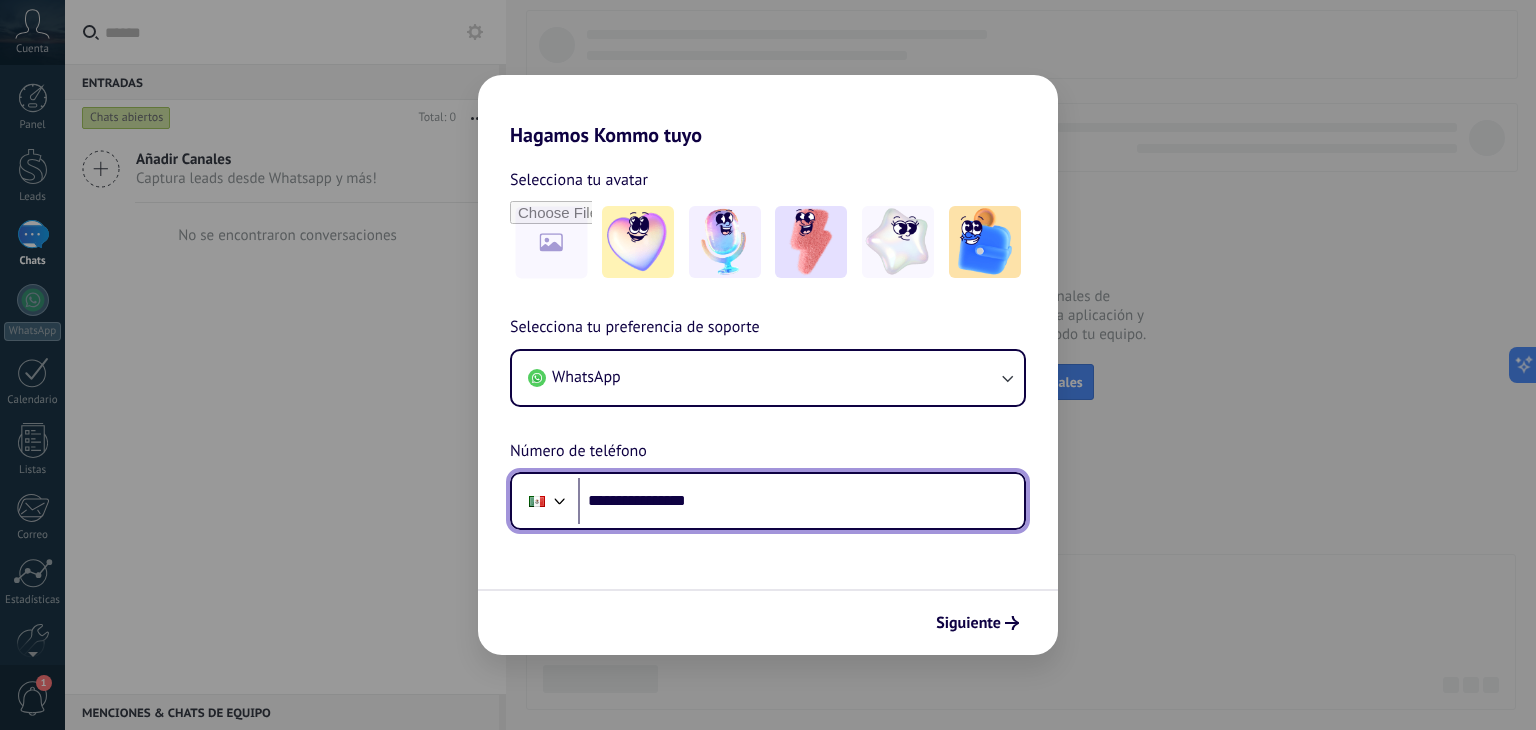 type on "**********" 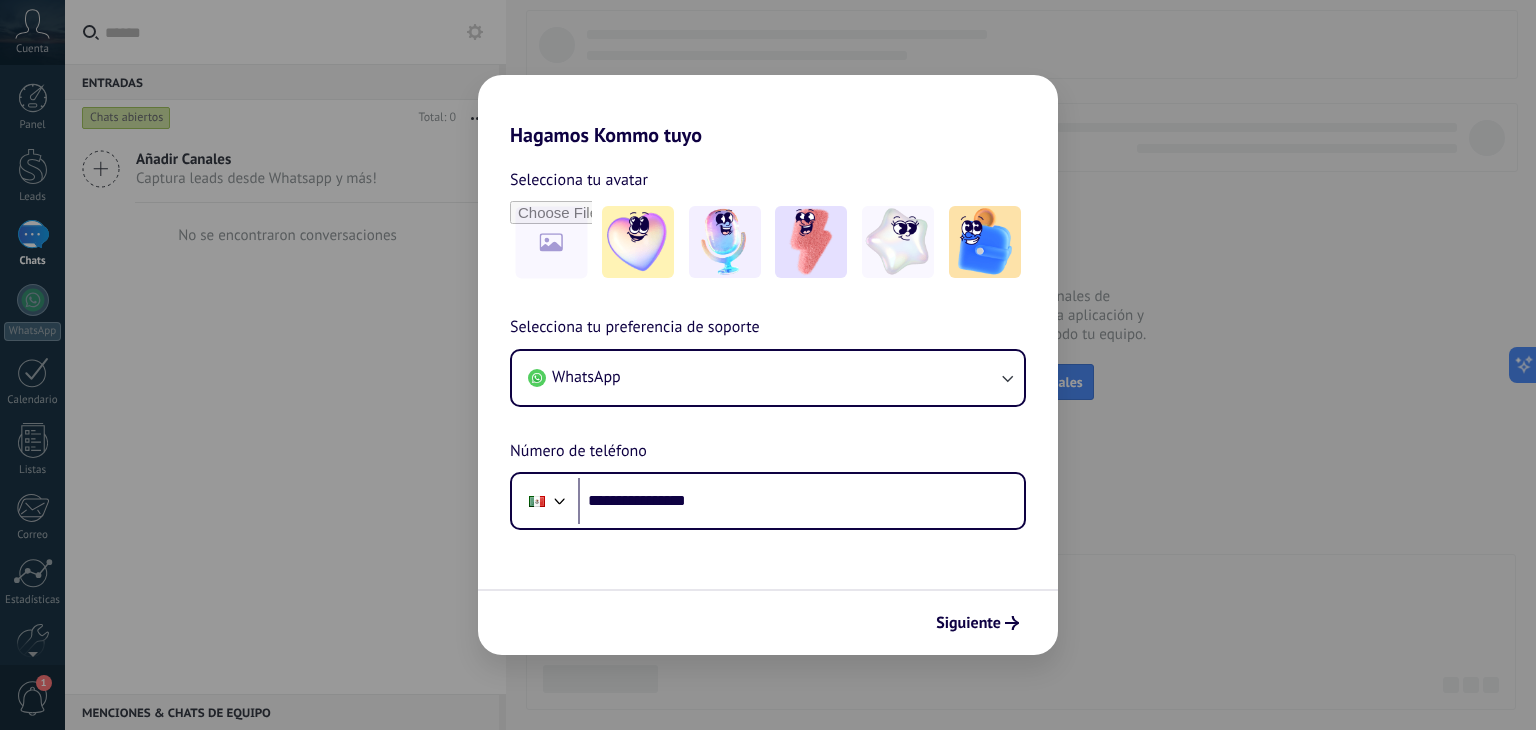 click on "**********" at bounding box center [768, 401] 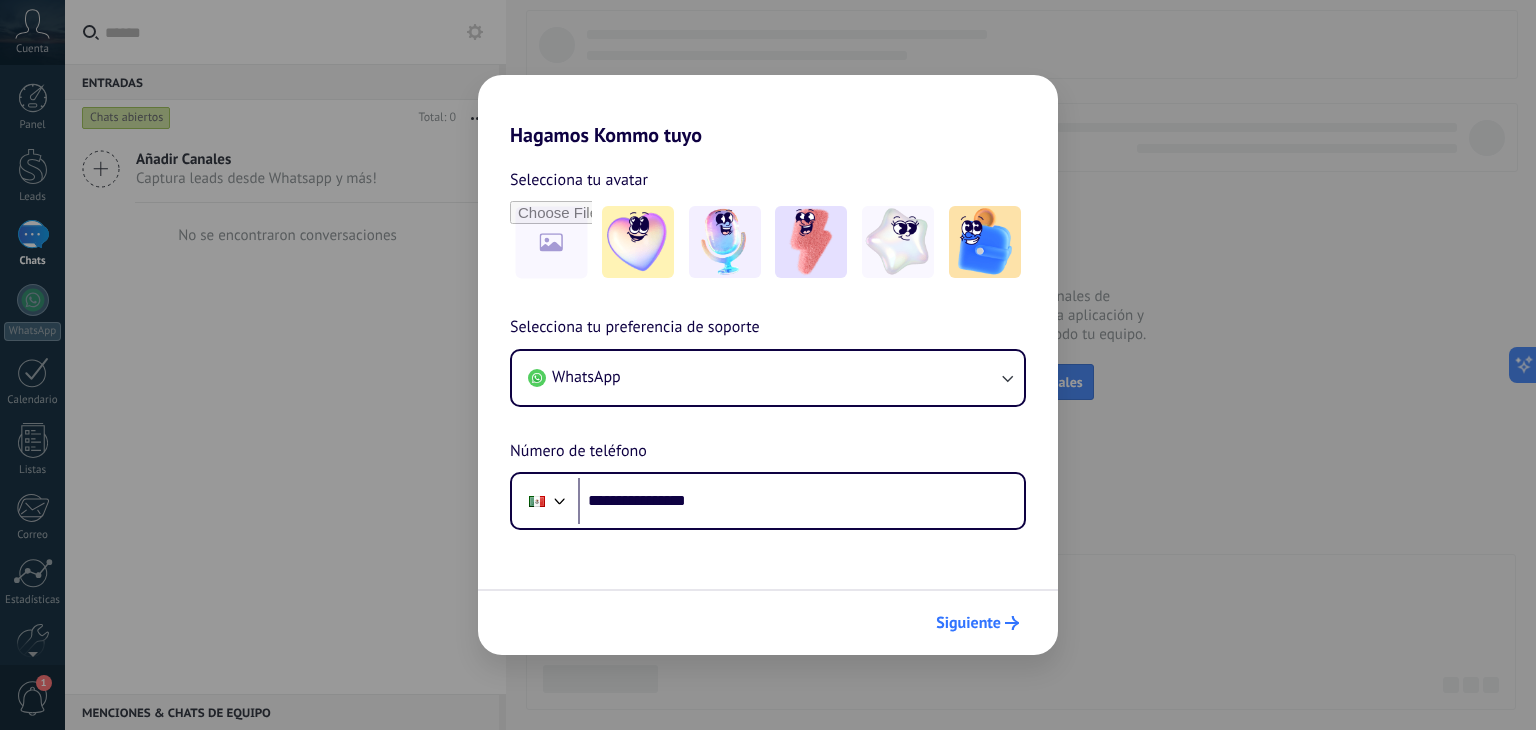 click 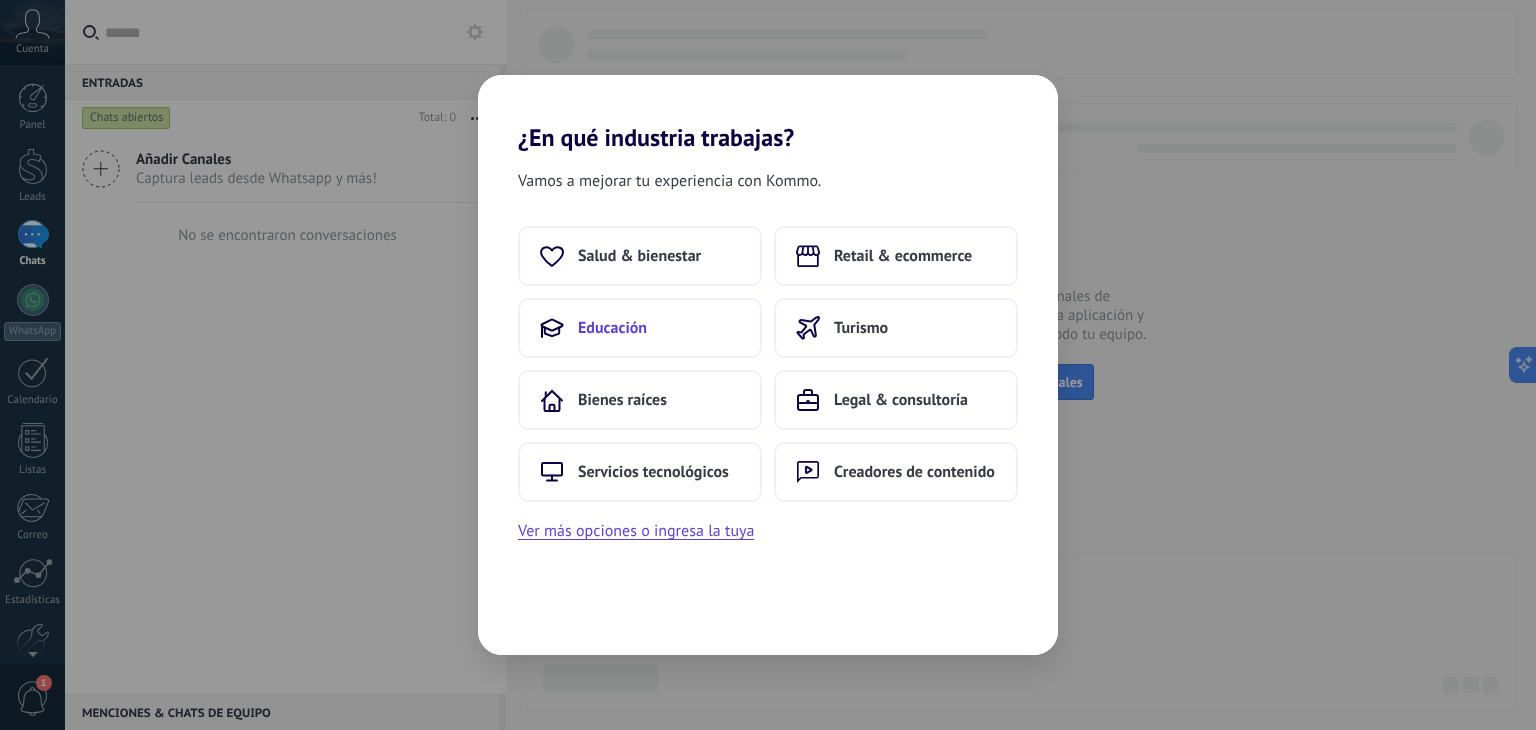 click on "Educación" at bounding box center (640, 328) 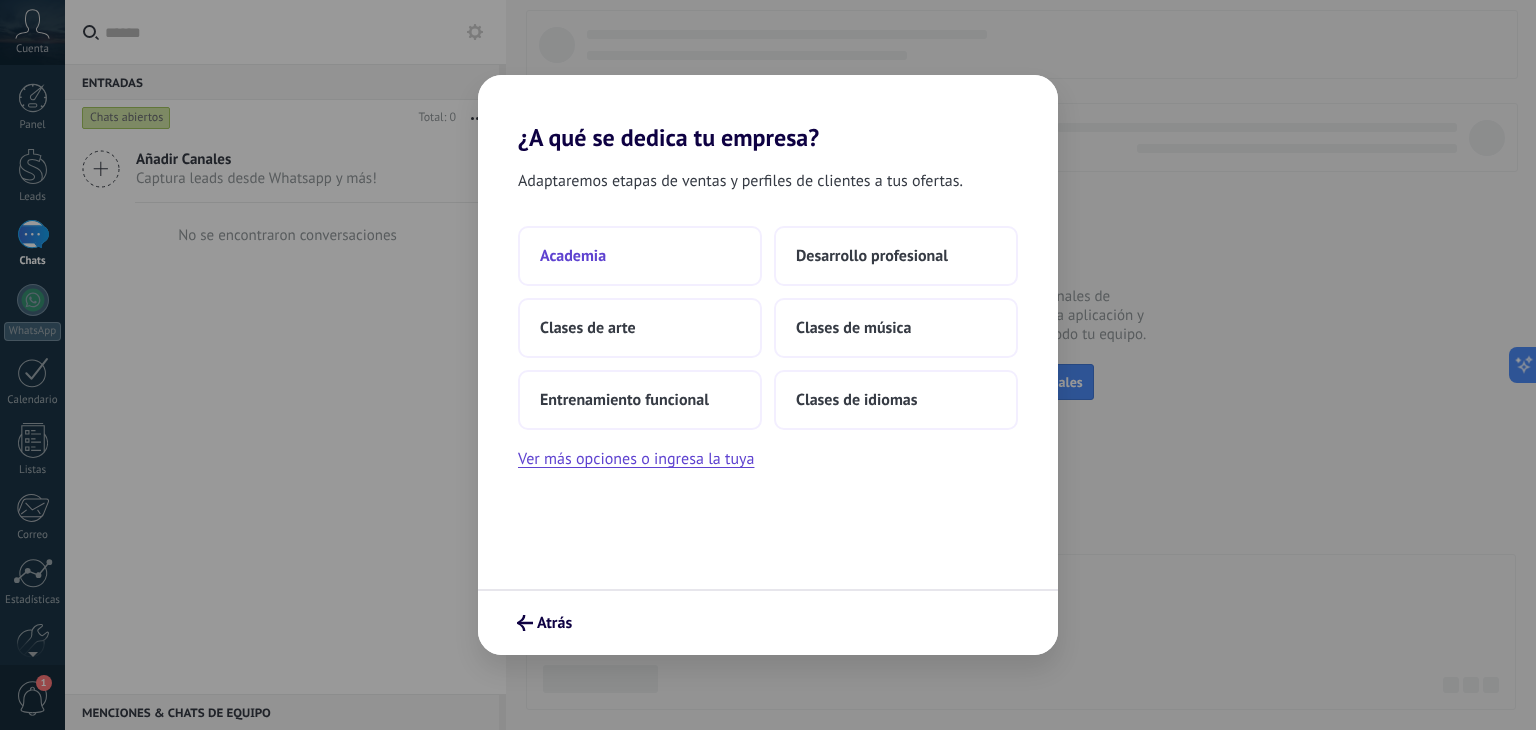 click on "Academia" at bounding box center [640, 256] 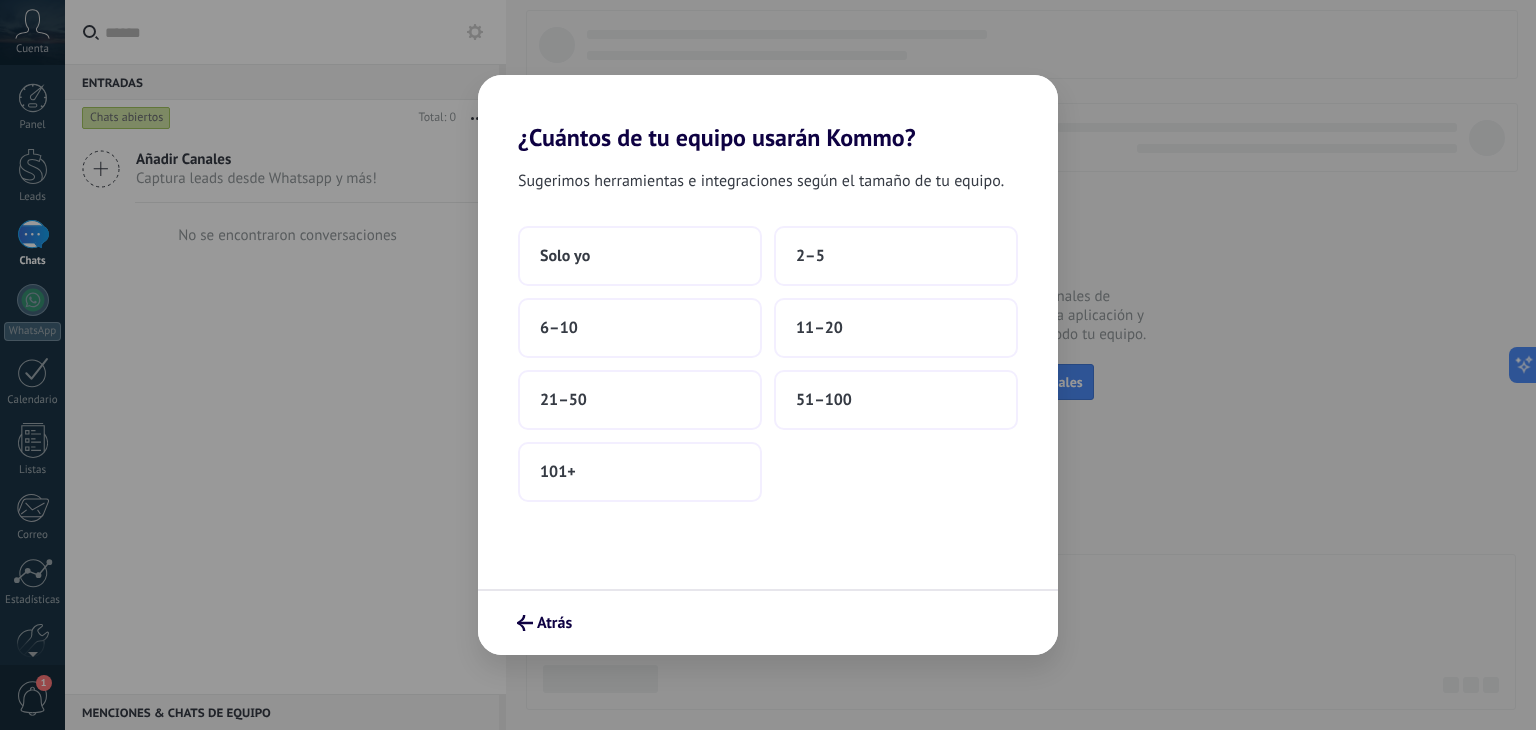 click on "Solo yo" at bounding box center [640, 256] 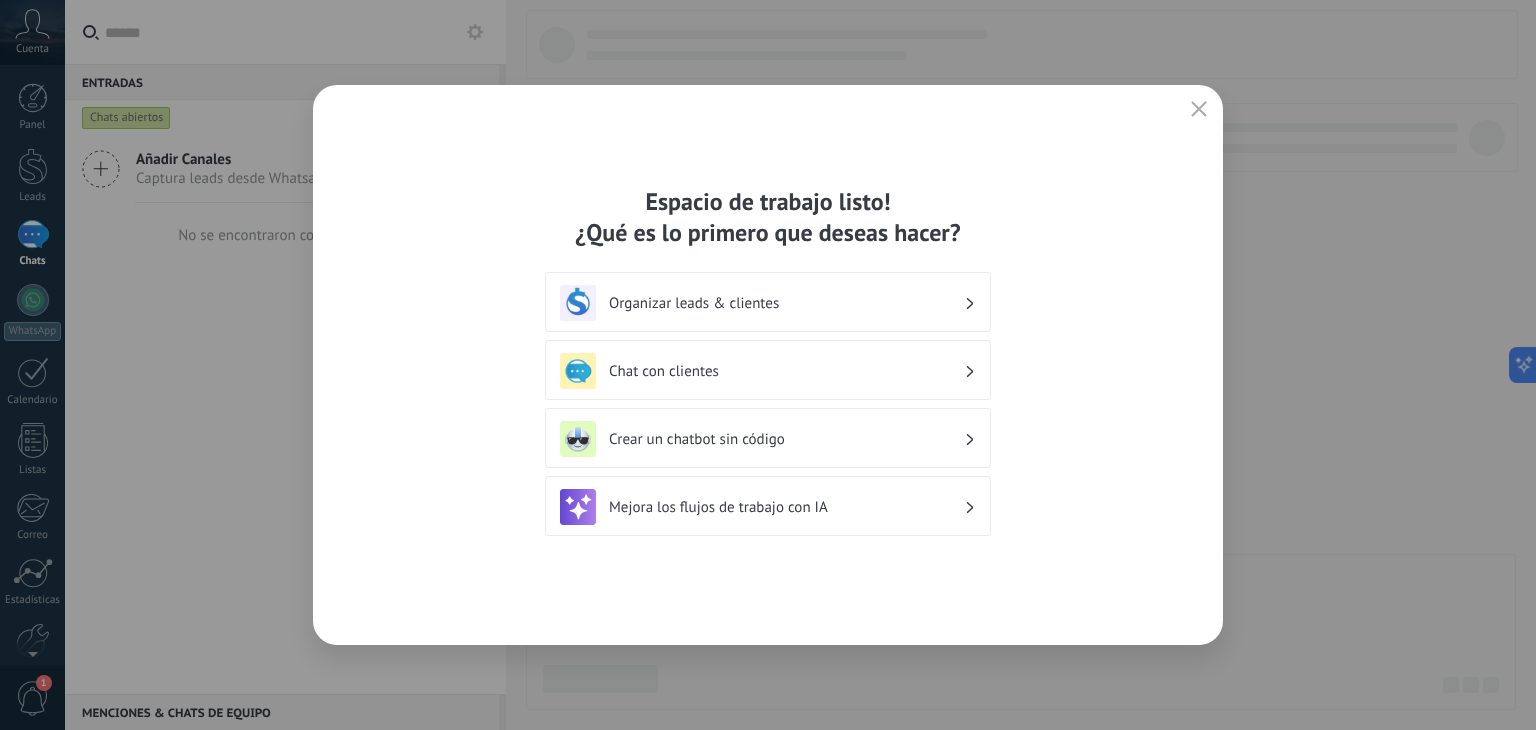 click 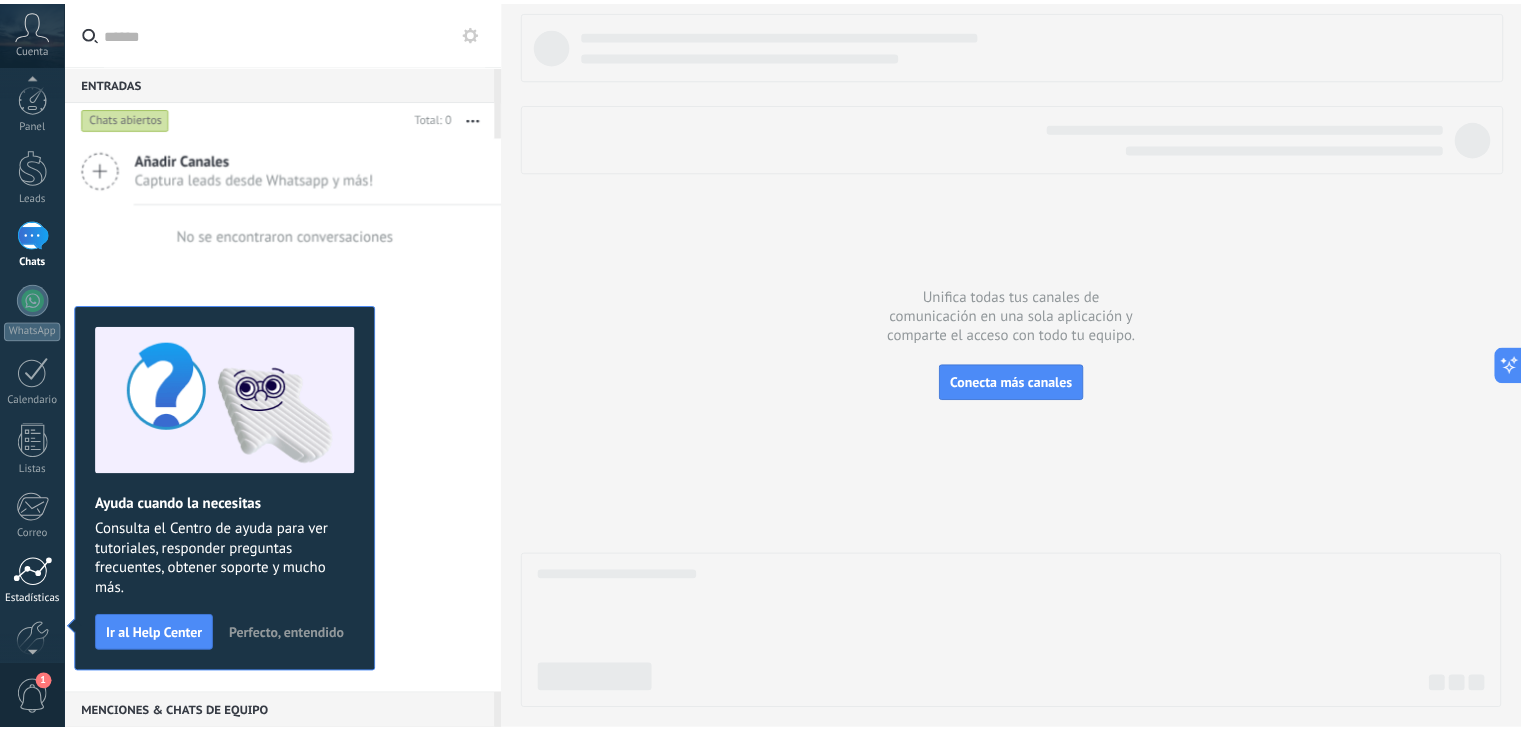 scroll, scrollTop: 101, scrollLeft: 0, axis: vertical 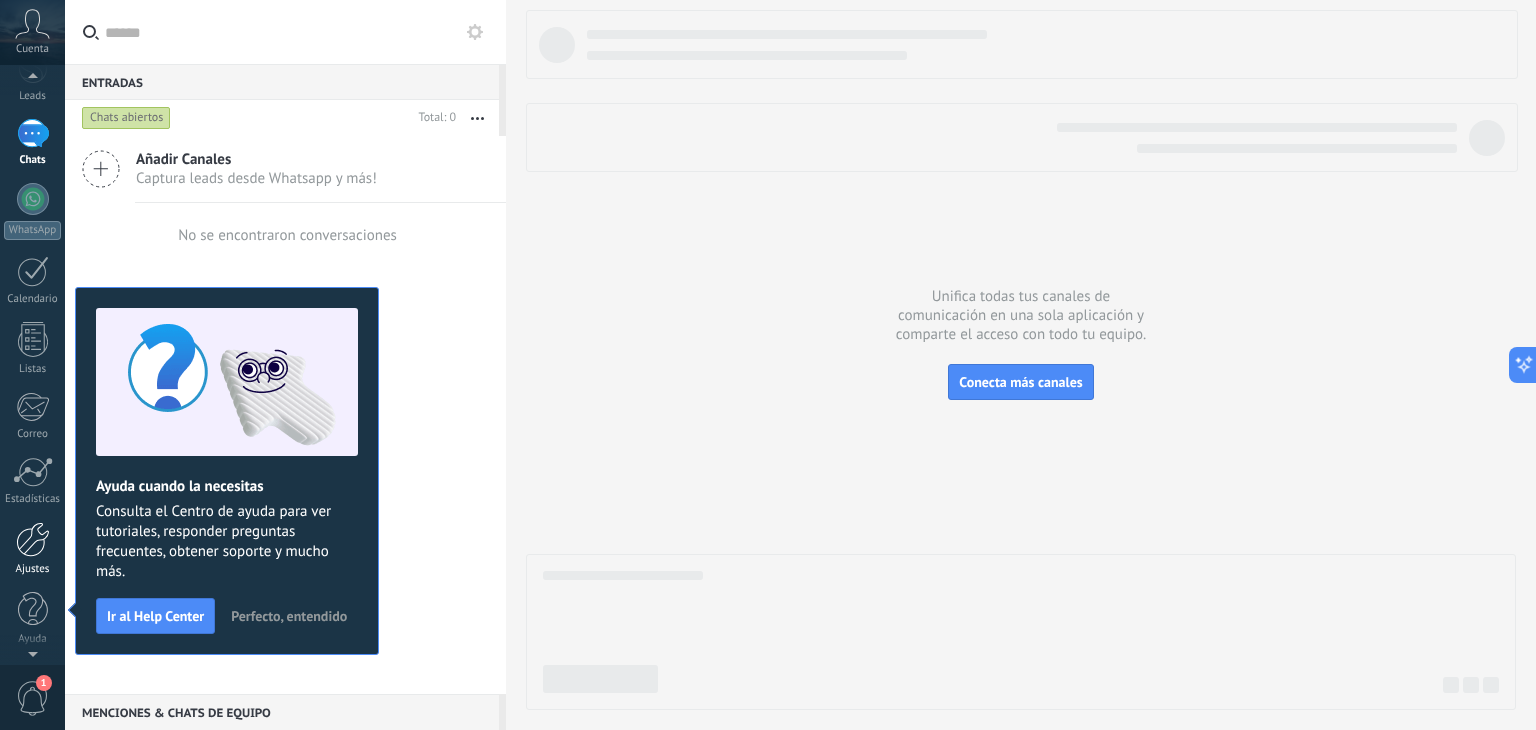 click at bounding box center (33, 539) 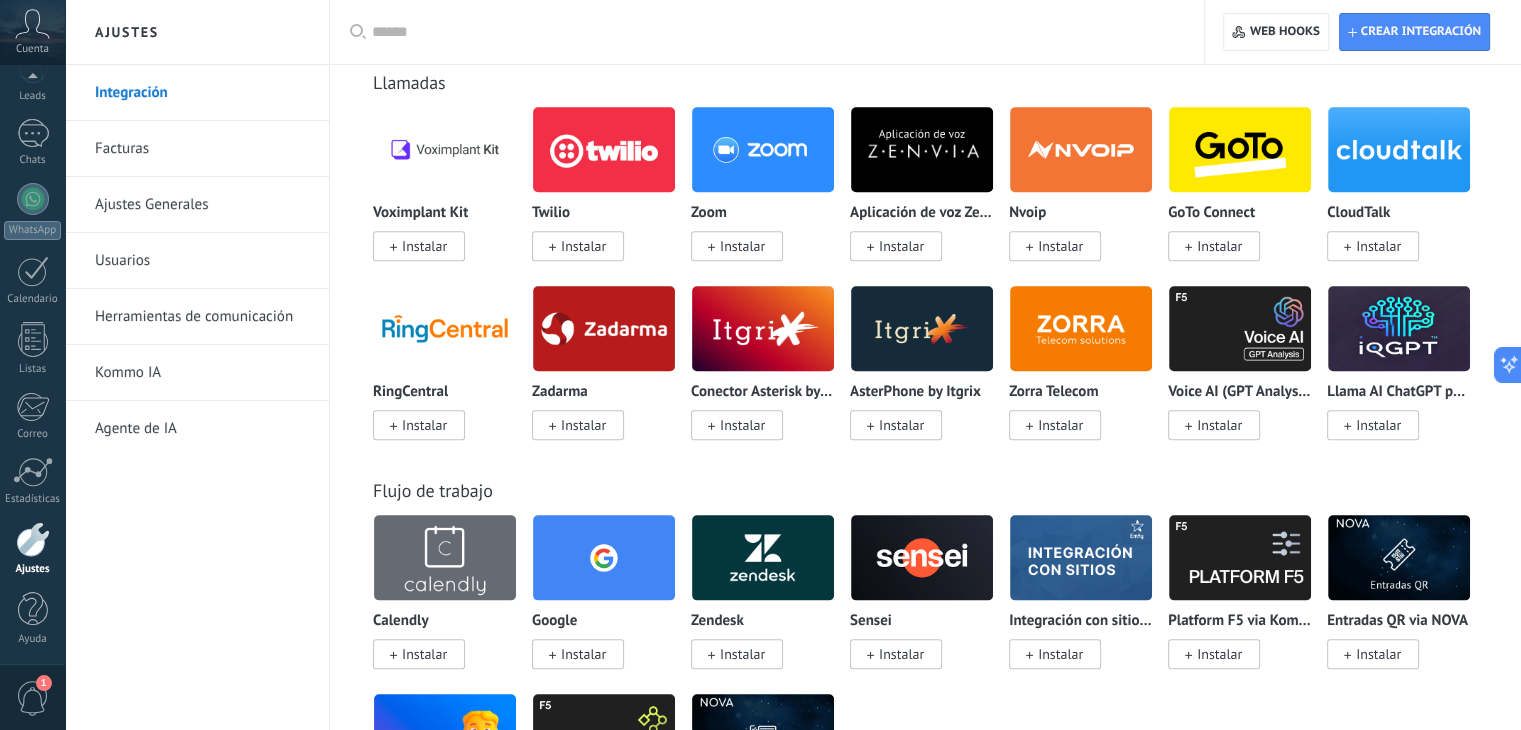 scroll, scrollTop: 2100, scrollLeft: 0, axis: vertical 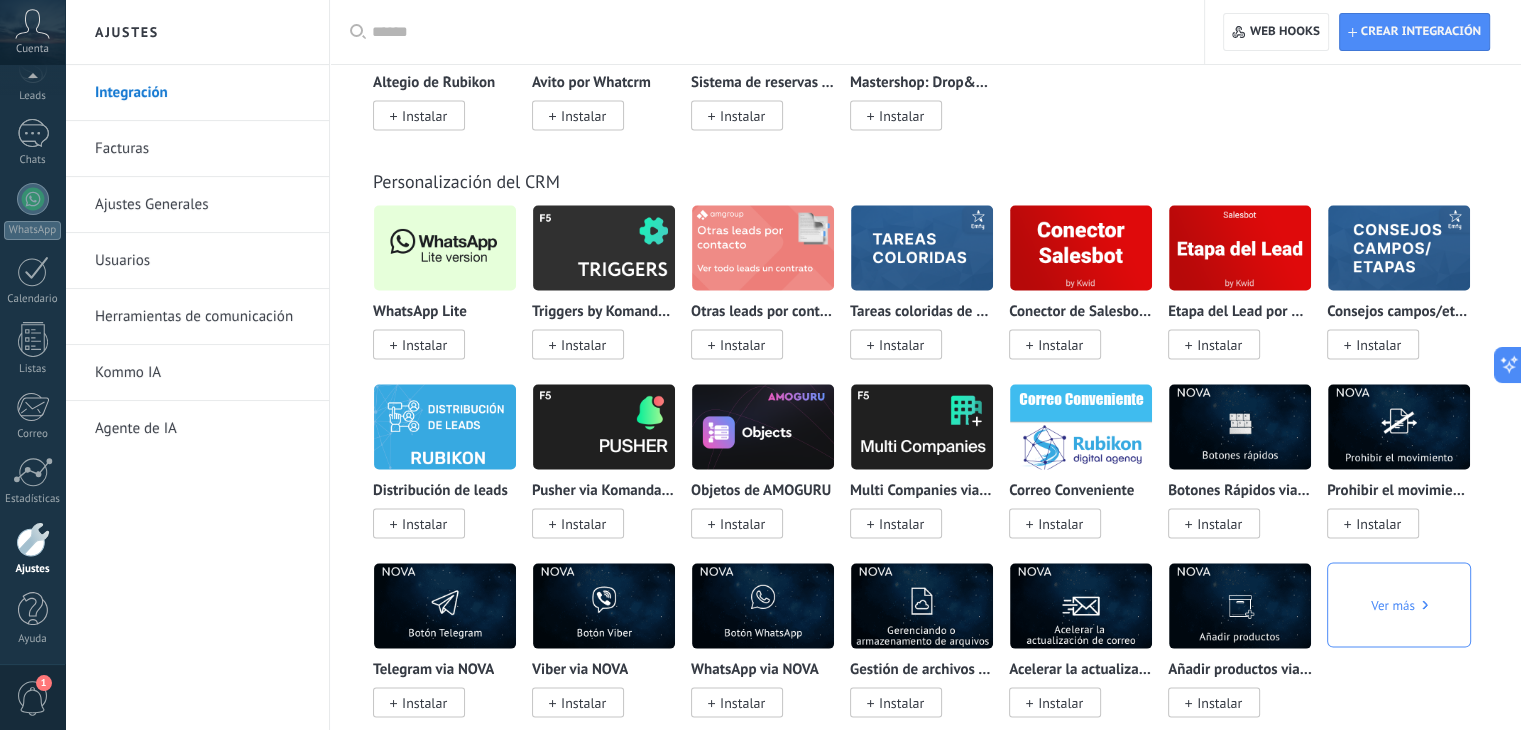 click on "Instalar" at bounding box center [424, 345] 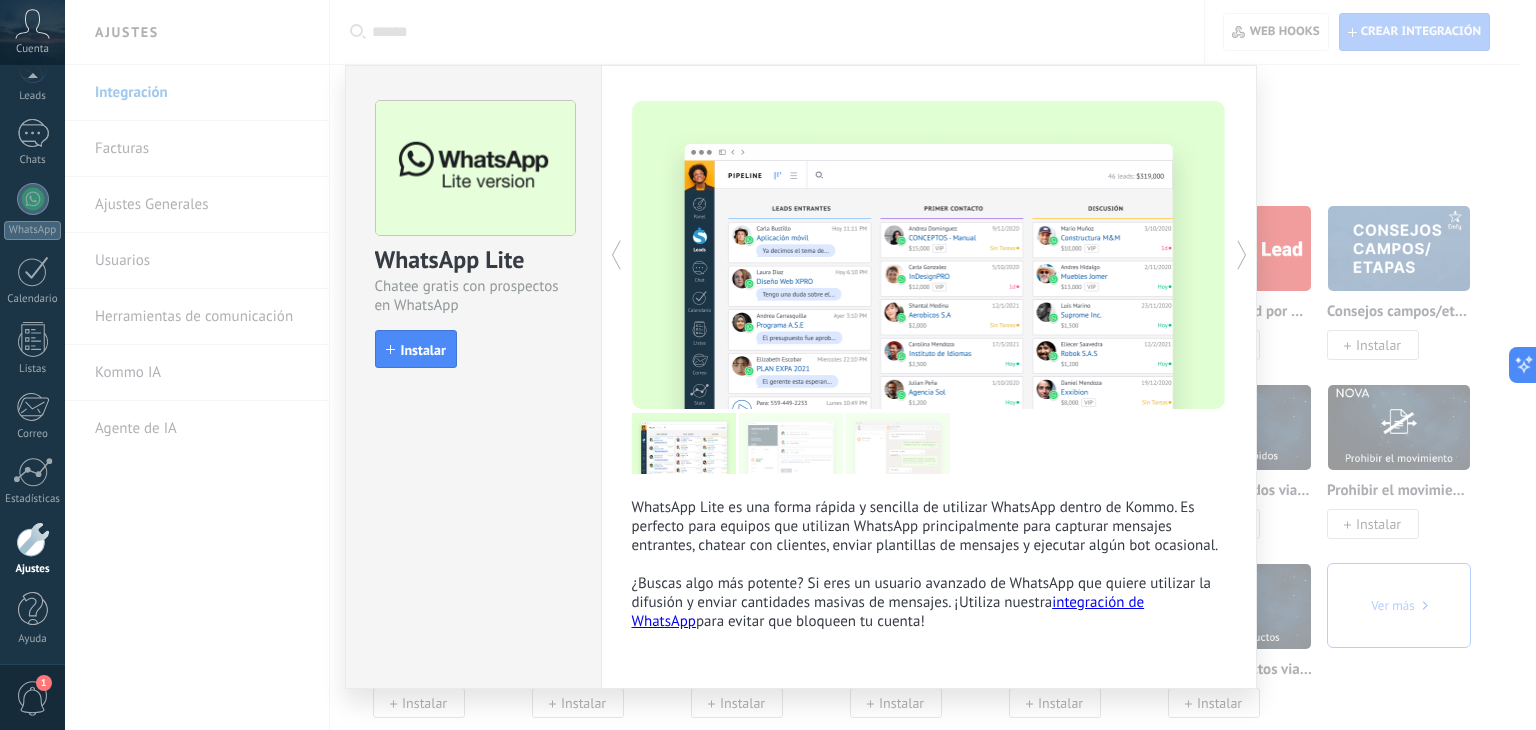 click on "Instalar" at bounding box center (423, 350) 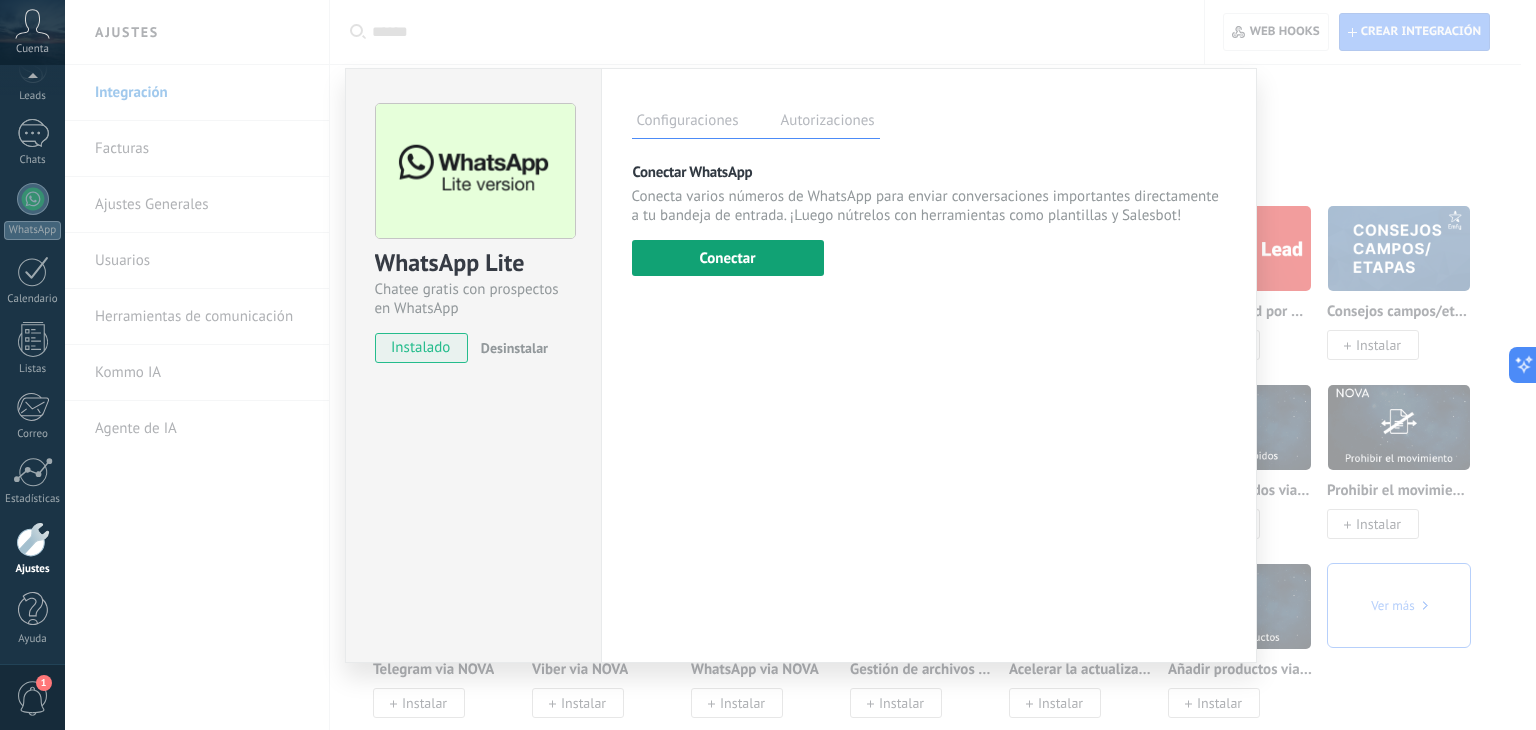 click on "Conectar" at bounding box center [728, 258] 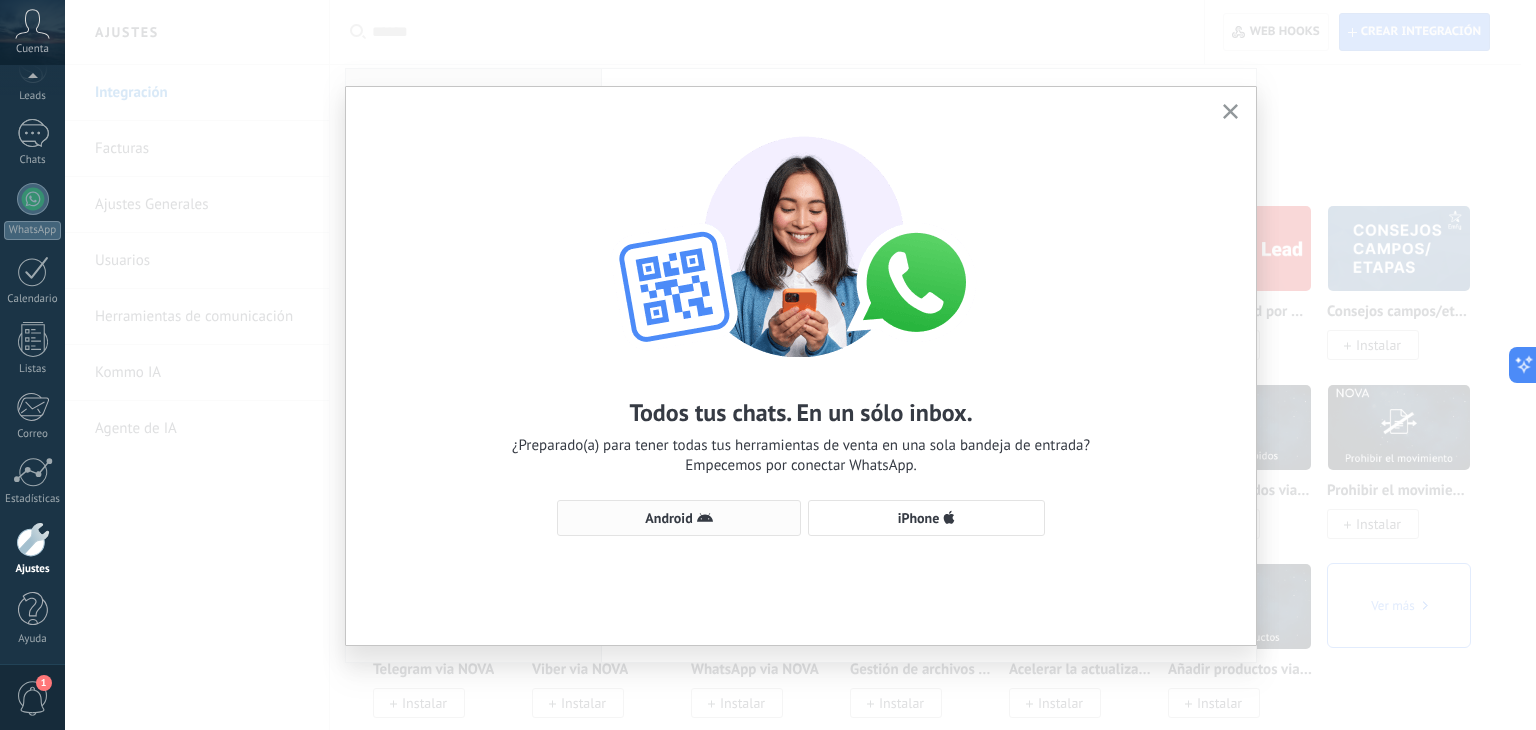 click on "Android" at bounding box center [679, 518] 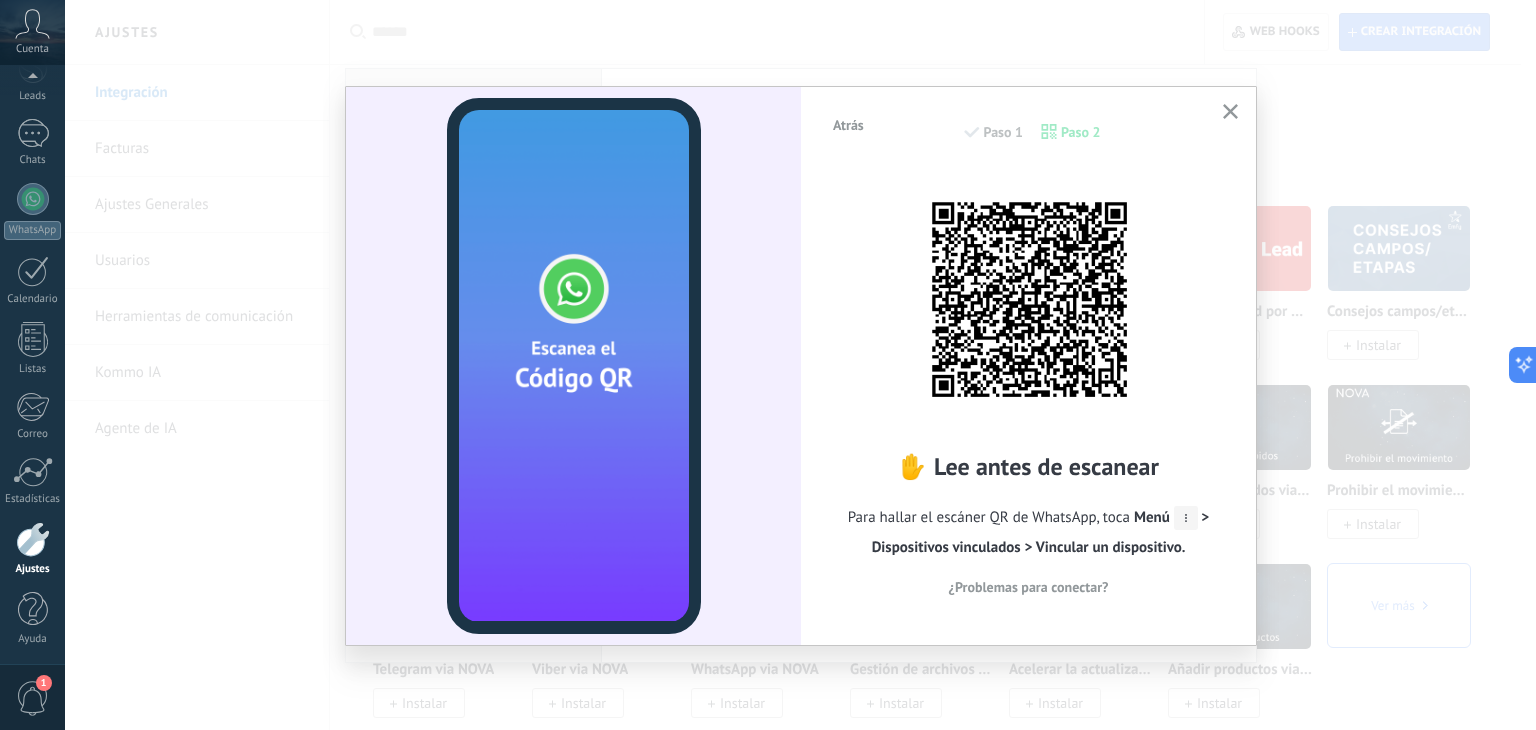 click at bounding box center [1230, 112] 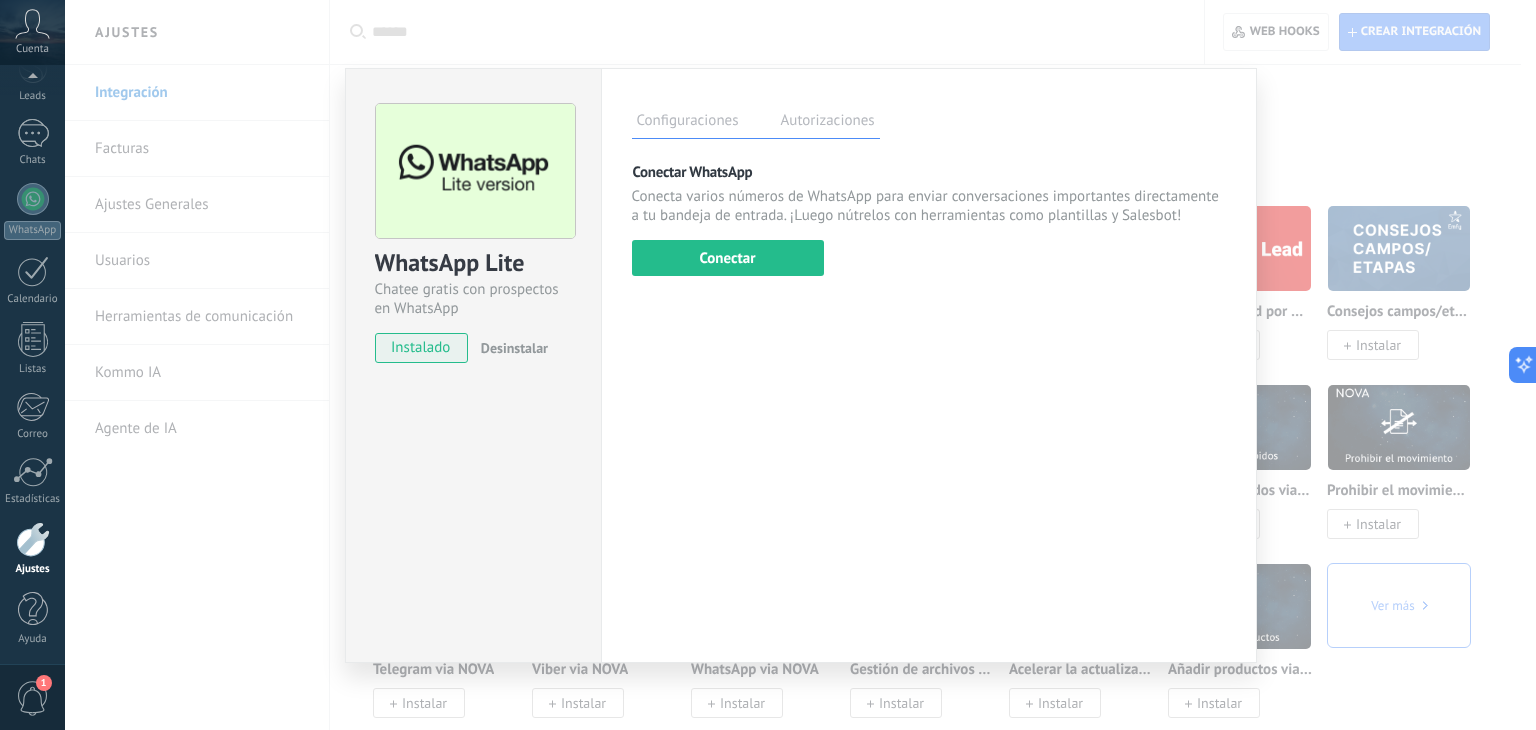 click on "WhatsApp Lite Chatee gratis con prospectos en WhatsApp instalado Desinstalar Configuraciones Autorizaciones Esta pestaña registra a los usuarios que han concedido acceso a las integración a esta cuenta. Si deseas remover la posibilidad que un usuario pueda enviar solicitudes a la cuenta en nombre de esta integración, puedes revocar el acceso. Si el acceso a todos los usuarios es revocado, la integración dejará de funcionar. Esta aplicacion está instalada, pero nadie le ha dado acceso aun. Más de 2 mil millones de personas utilizan activamente WhatsApp para conectarse con amigos, familiares y empresas. Esta integración agrega el chat más popular a tu arsenal de comunicación: captura automáticamente leads desde los mensajes entrantes, comparte el acceso al chat con todo tu equipo y potencia todo con las herramientas integradas de Kommo, como el botón de compromiso y Salesbot. más _:  Guardar Conectar WhatsApp Conectar" at bounding box center (800, 365) 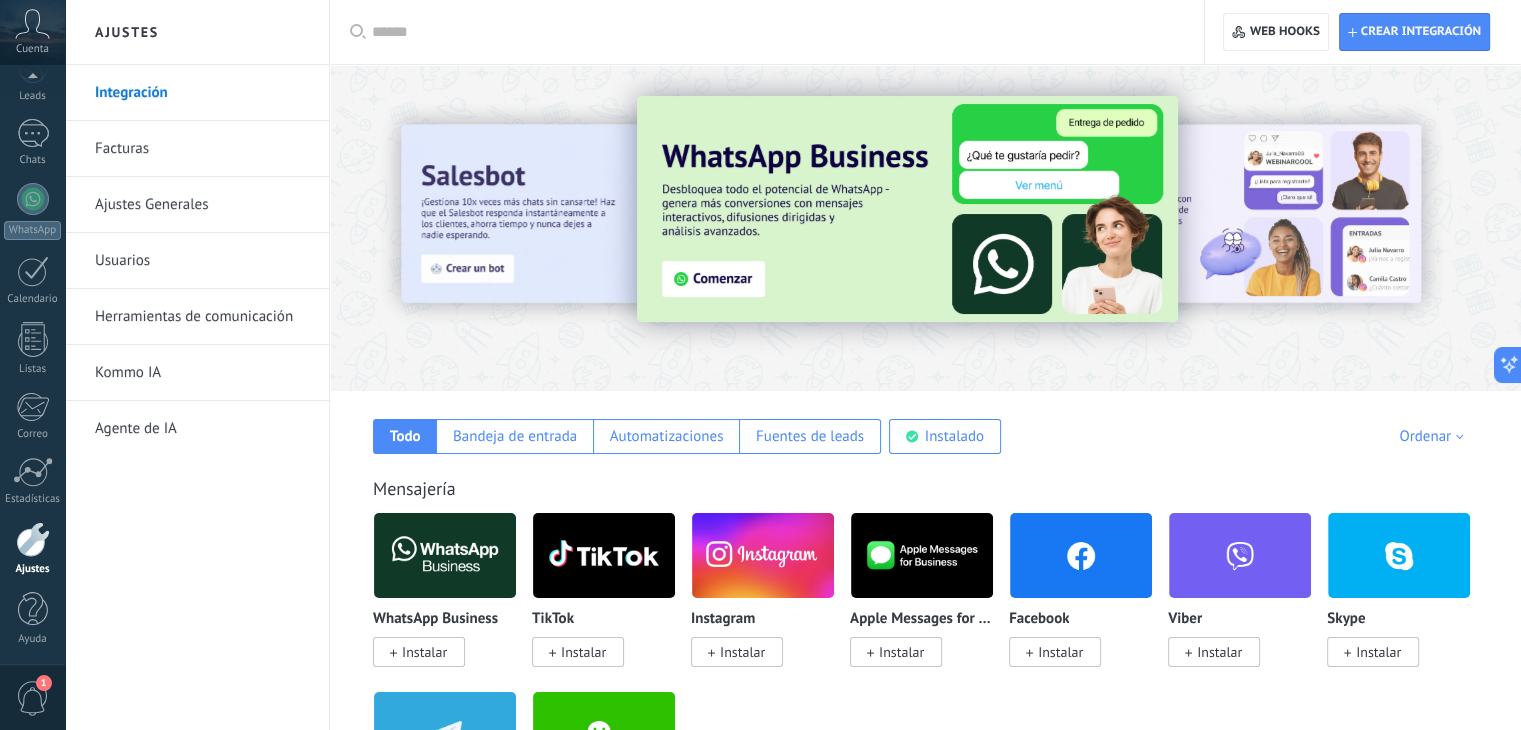 scroll, scrollTop: 200, scrollLeft: 0, axis: vertical 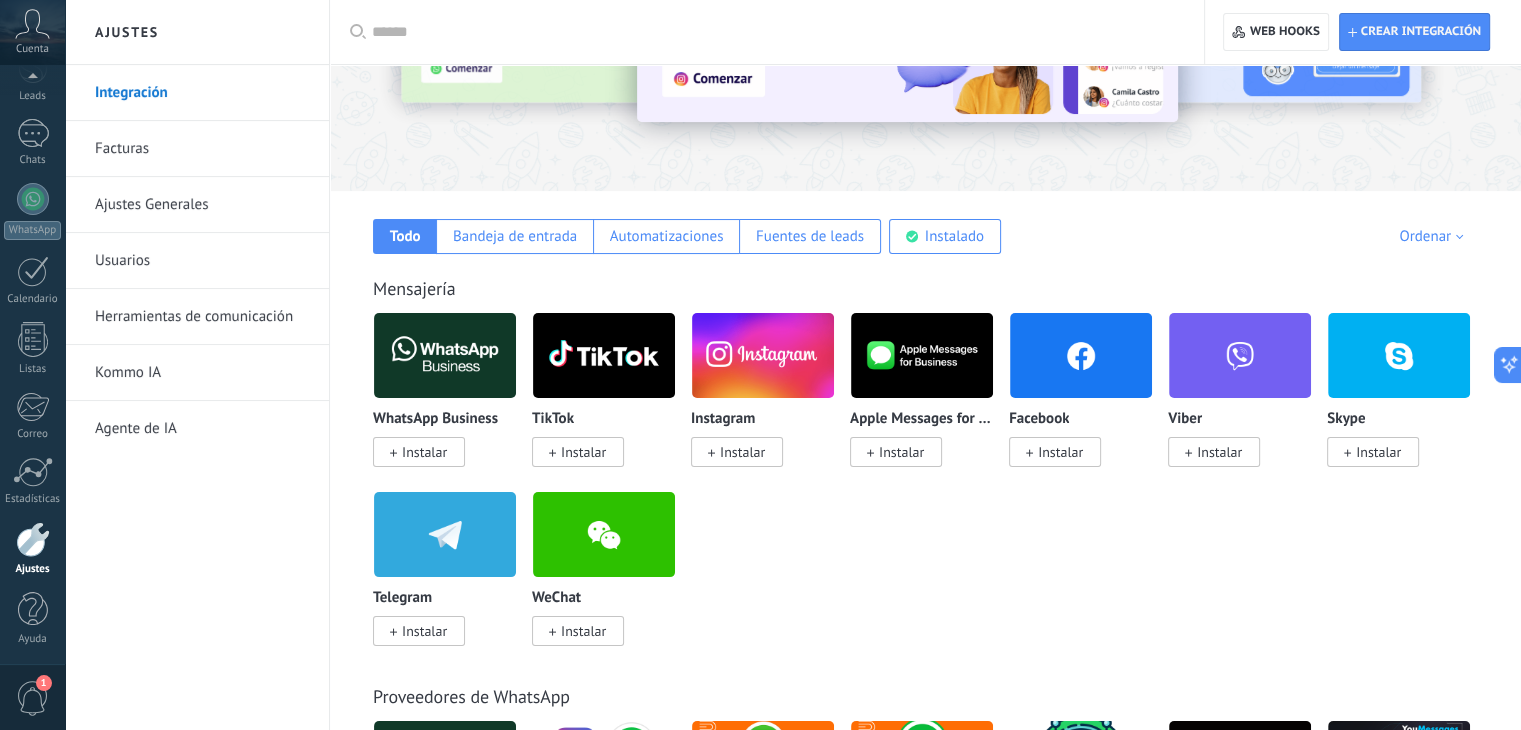 click on "Instalar" at bounding box center (1060, 452) 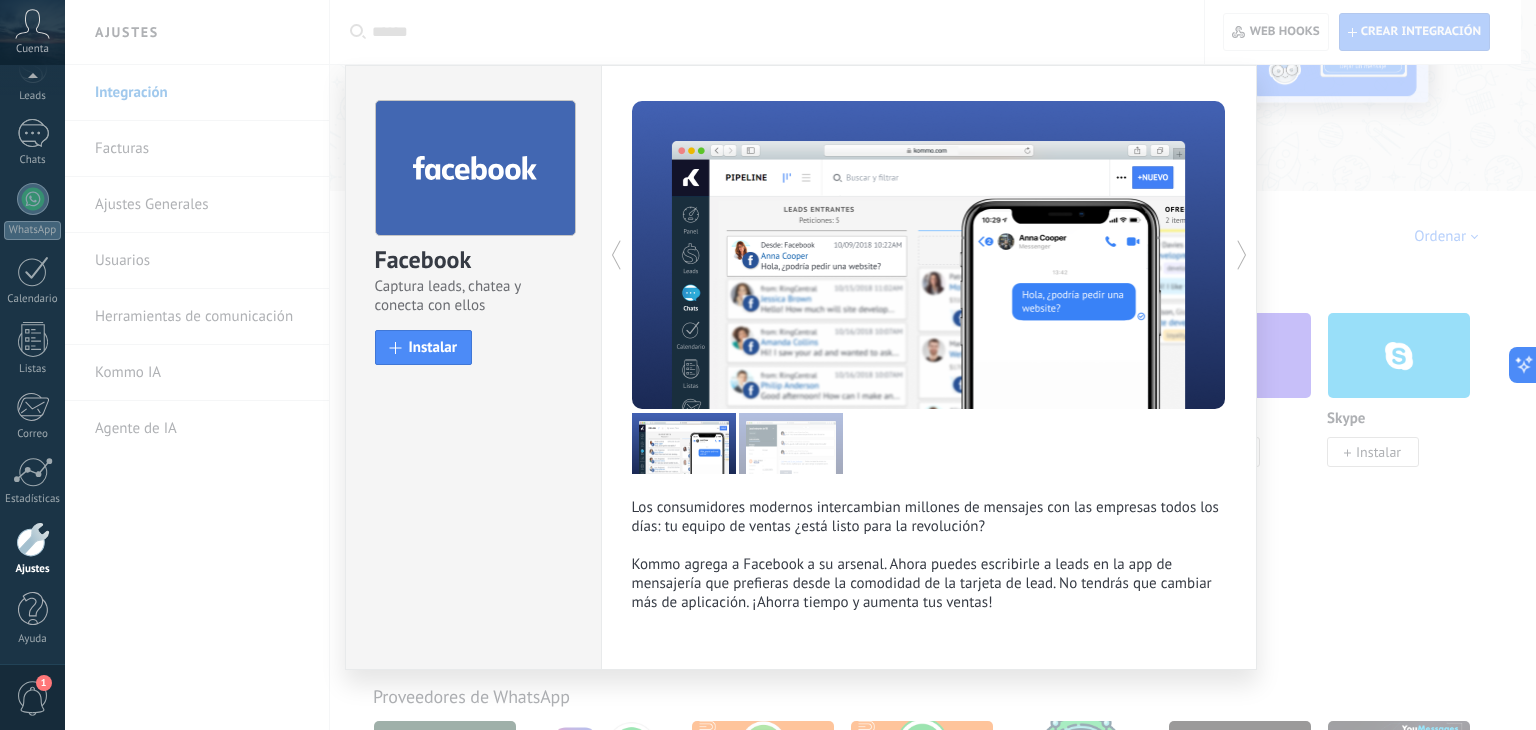 click on "Facebook Captura leads, chatea y conecta con ellos install Instalar" at bounding box center [473, 223] 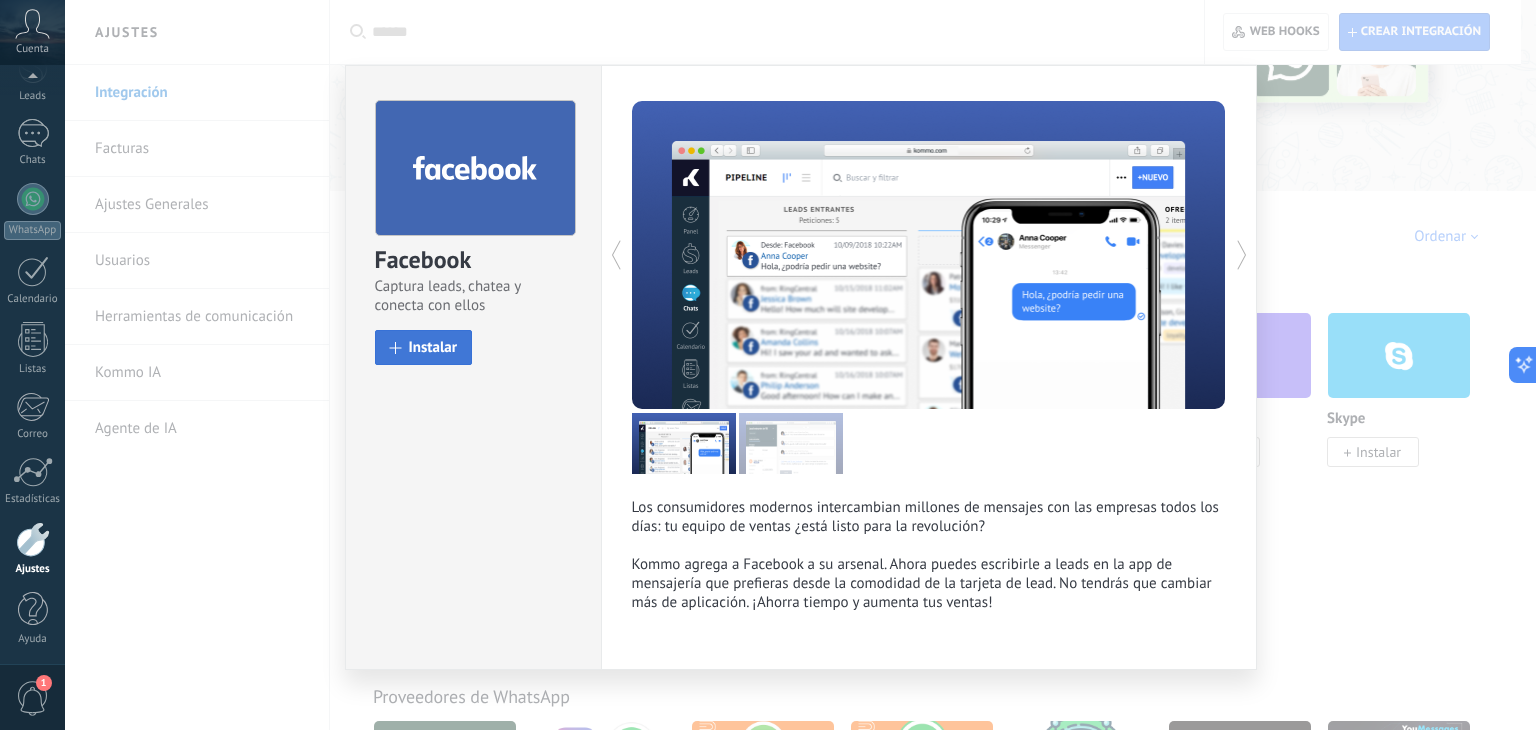 click on "Instalar" at bounding box center (433, 347) 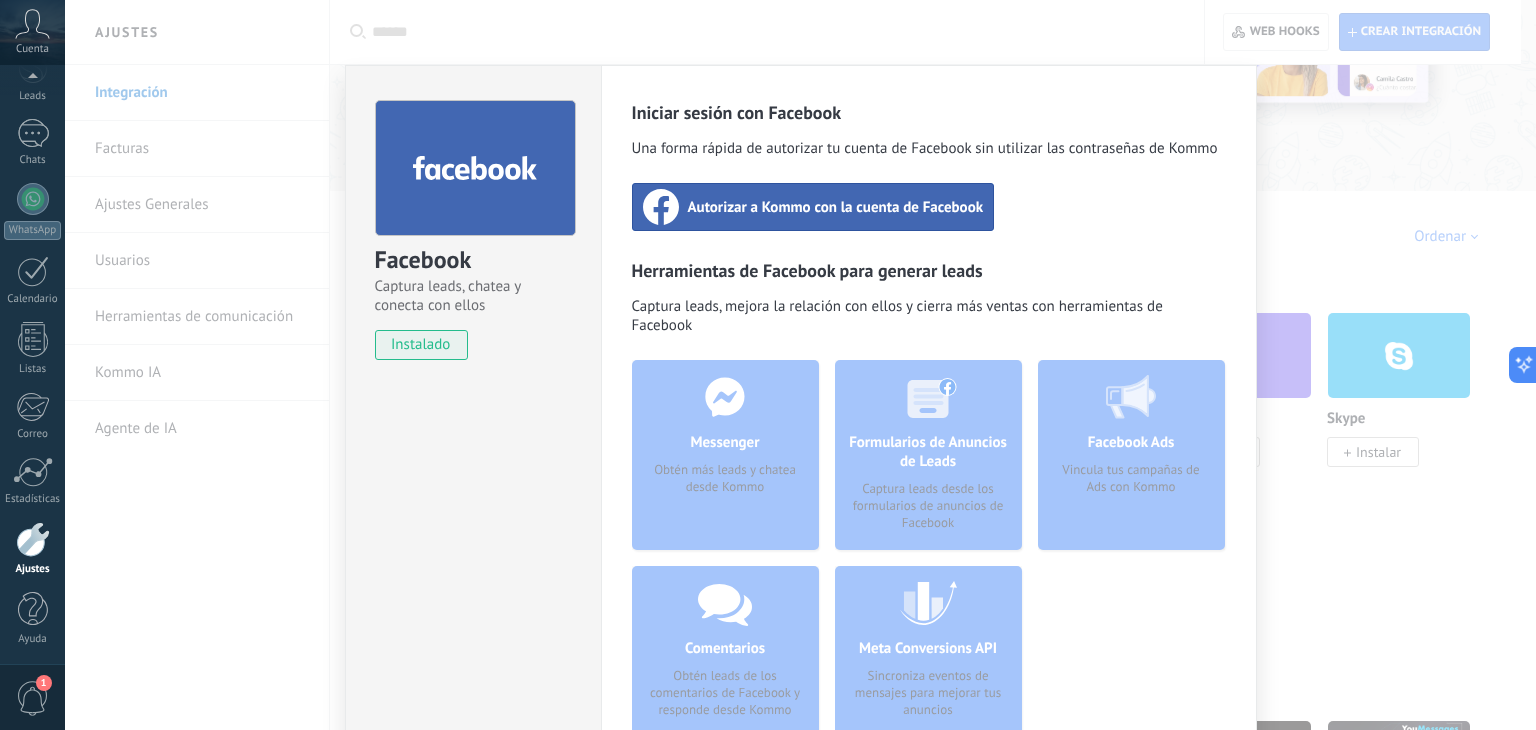 click on "Autorizar a Kommo con la cuenta de Facebook" at bounding box center (836, 207) 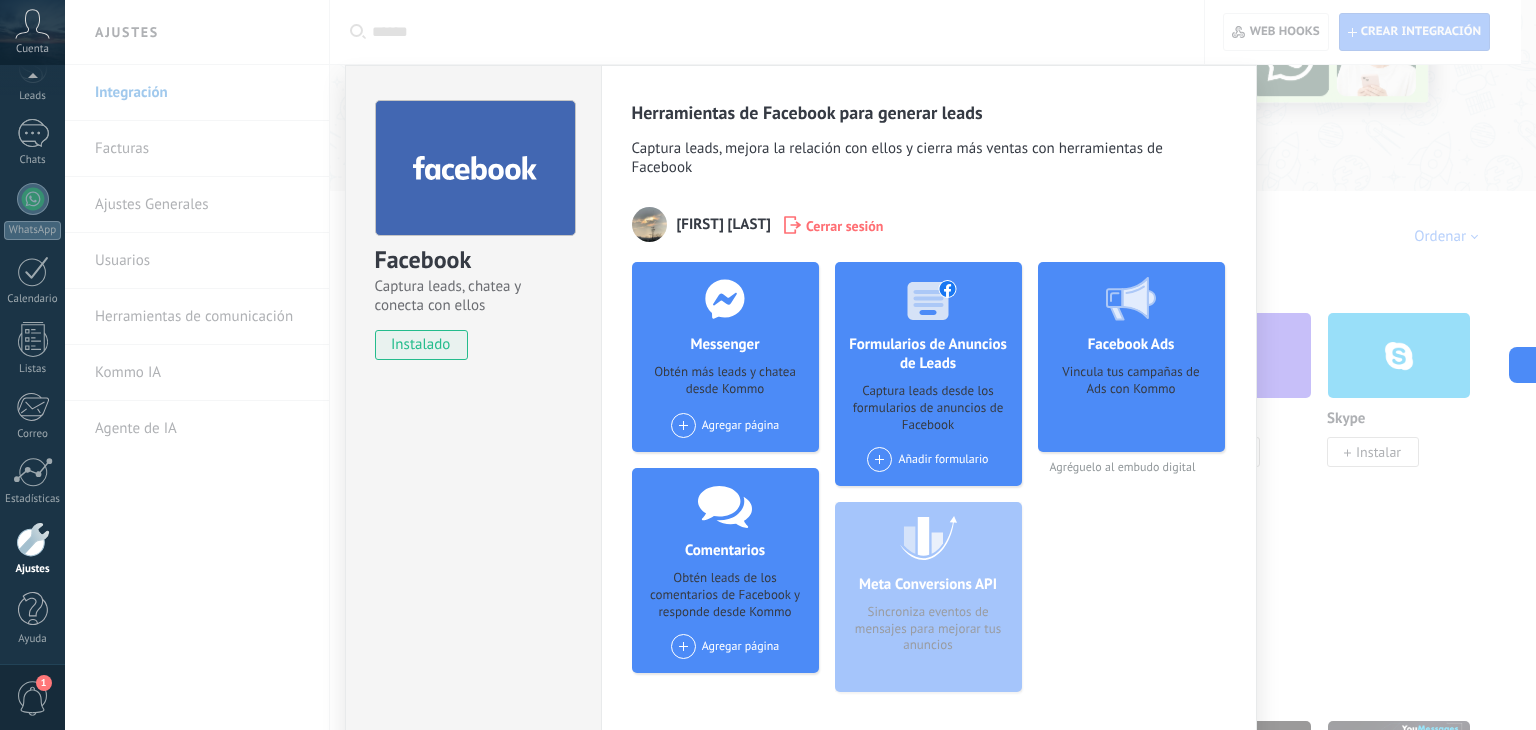 click on "Agregar página" at bounding box center [725, 425] 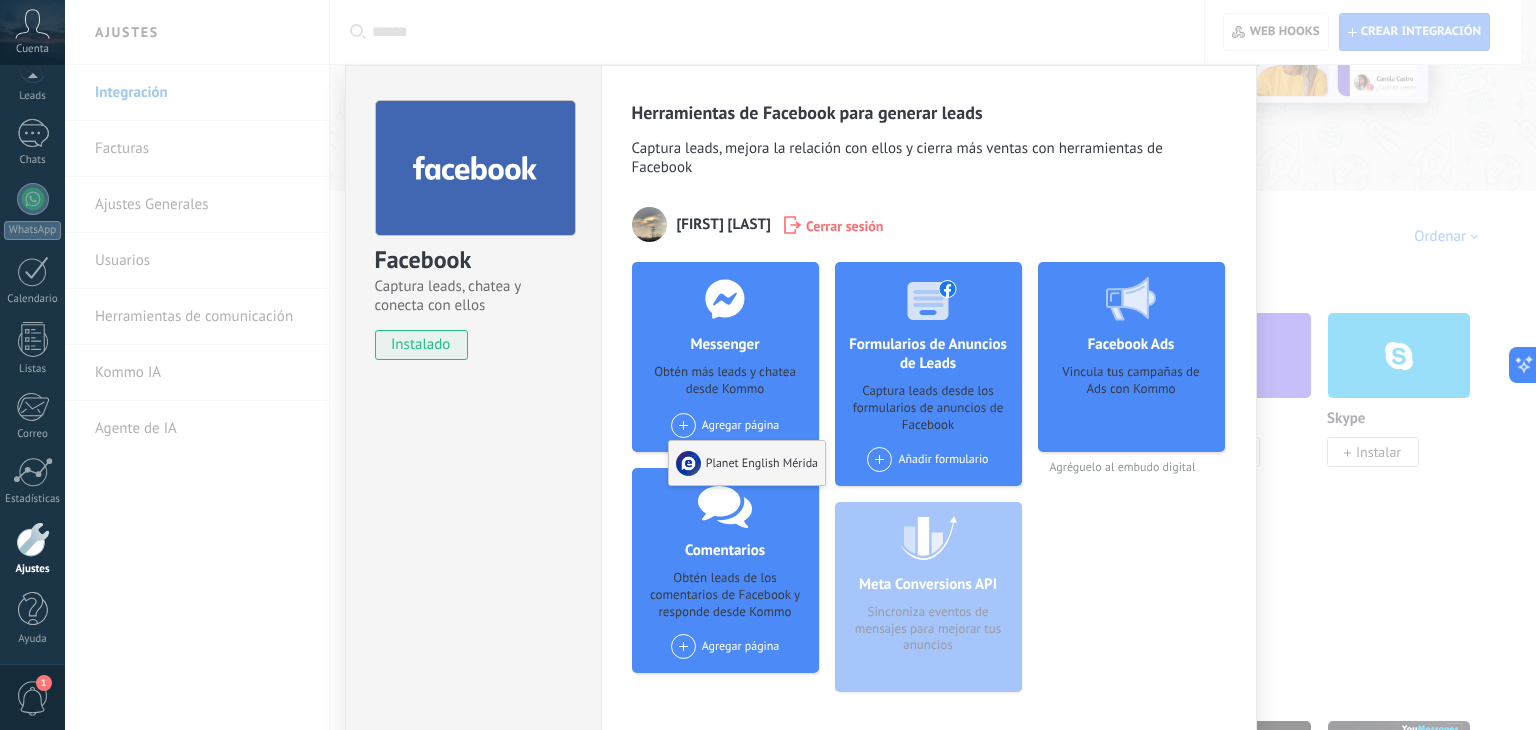 click on "Planet English Mérida" at bounding box center [747, 463] 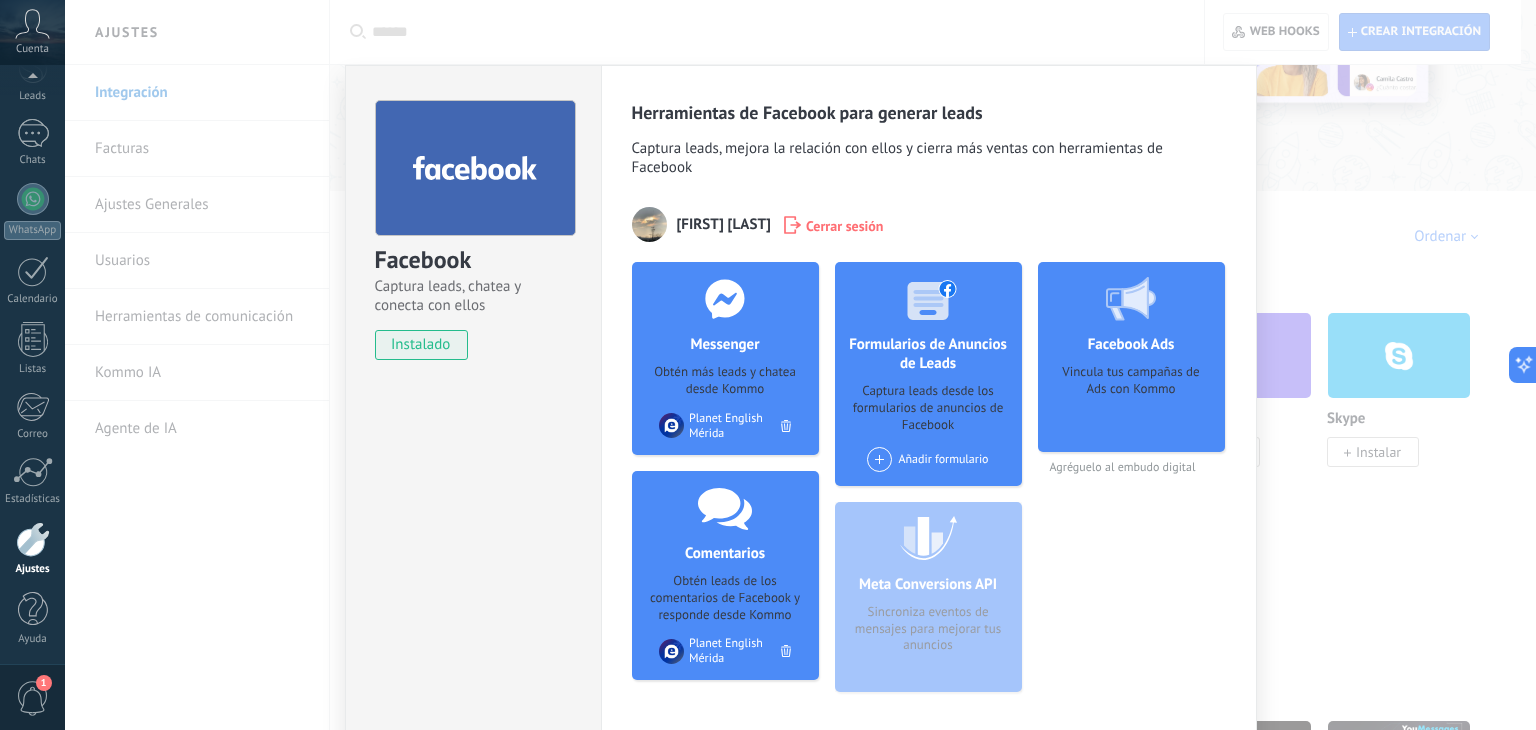 click on "Facebook Captura leads, chatea y conecta con ellos instalado Desinstalar Herramientas de Facebook para generar leads Captura leads, mejora la relación con ellos y cierra más ventas con herramientas de Facebook [FIRST] [LAST] Cerrar sesión Messenger Obtén más leads y chatea desde Kommo Agregar página [BRAND] [LOCATION] Comentarios Obtén leads de los comentarios de Facebook y responde desde Kommo Agregar página [BRAND] [LOCATION] Formularios de Anuncios de Leads Captura leads desde los formularios de anuncios de Facebook Añadir formulario Meta Conversions API Sincroniza eventos de mensajes para mejorar tus anuncios Facebook Ads Vincula tus campañas de Ads con Kommo Agréguelo al embudo digital más" at bounding box center [800, 365] 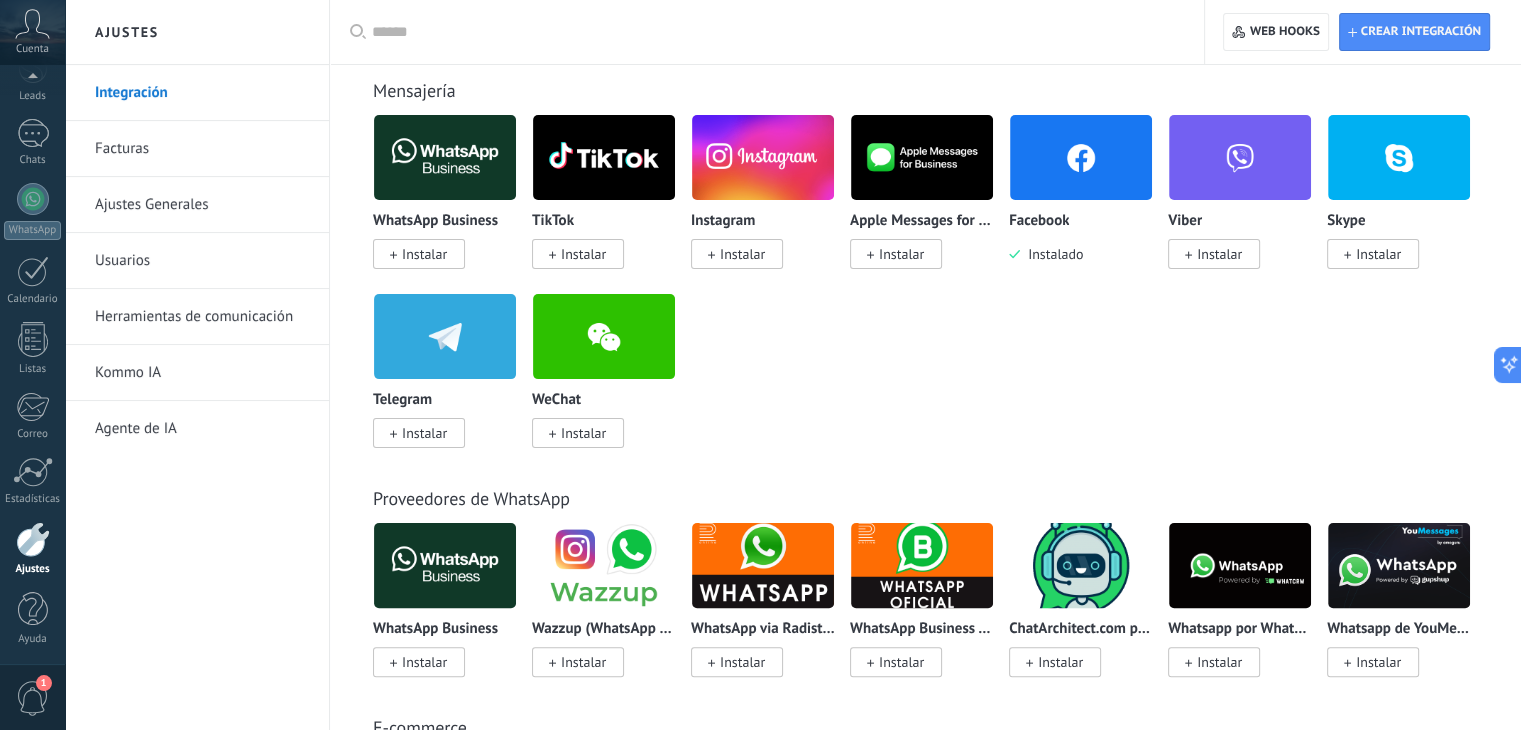 scroll, scrollTop: 400, scrollLeft: 0, axis: vertical 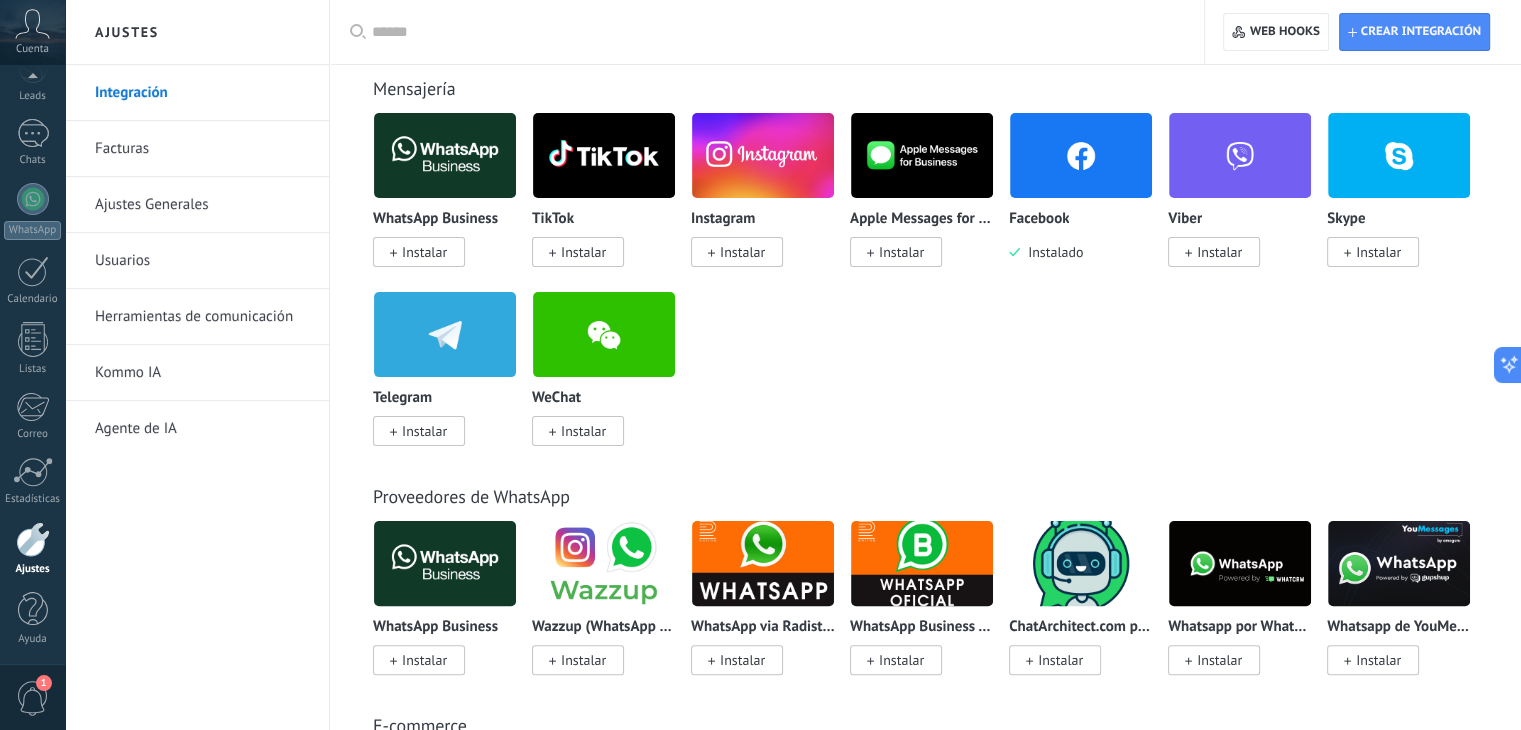 click on "Proveedores de WhatsApp WhatsApp Business Instalar Wazzup (WhatsApp & Instagram) Instalar WhatsApp via Radist.Online Instalar WhatsApp Business API (WABA) via Radist.Online Instalar ChatArchitect.com para WhatsApp Instalar Whatsapp por Whatcrm y Telphin Instalar Whatsapp de YouMessages Instalar" at bounding box center [925, 559] 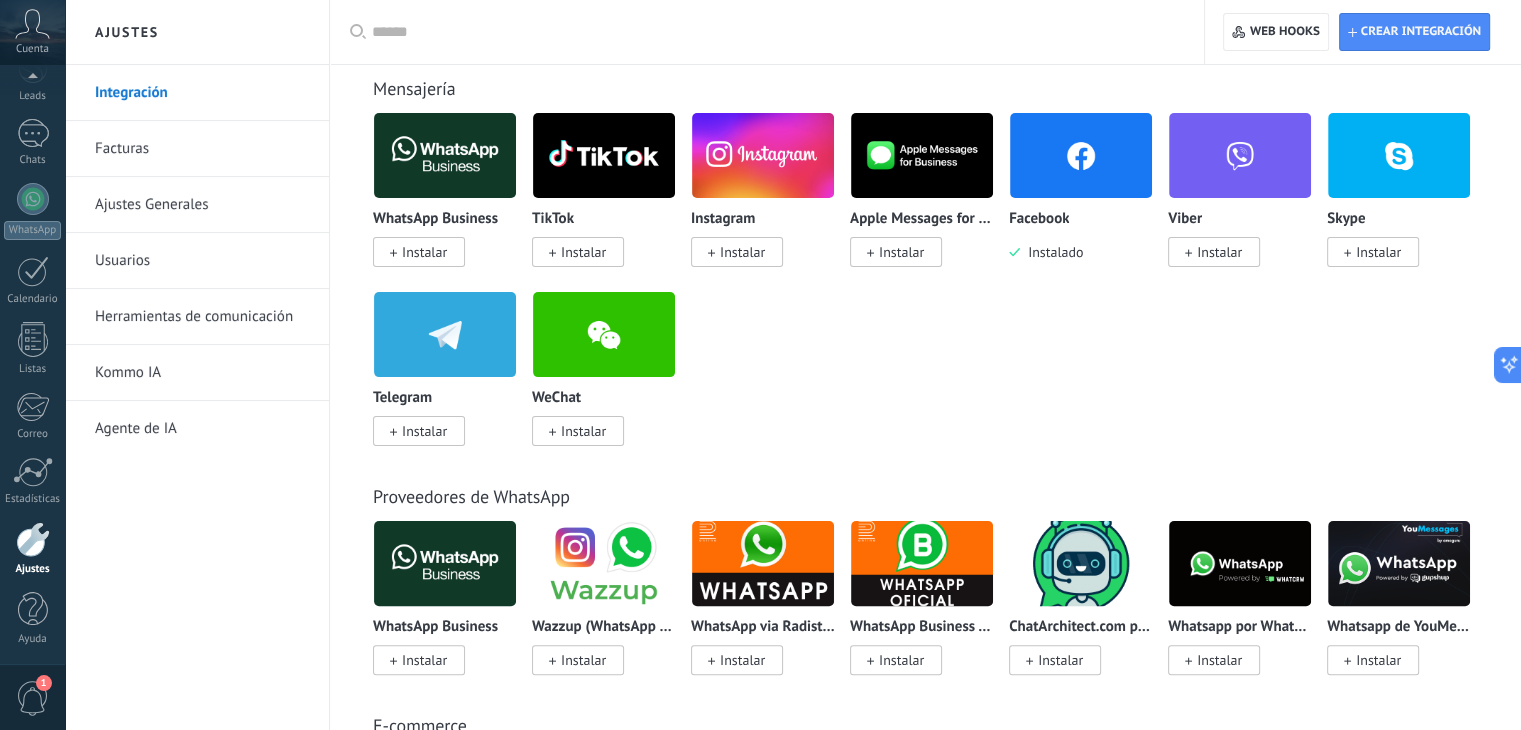 click on "Instagram Instalar" at bounding box center (763, 236) 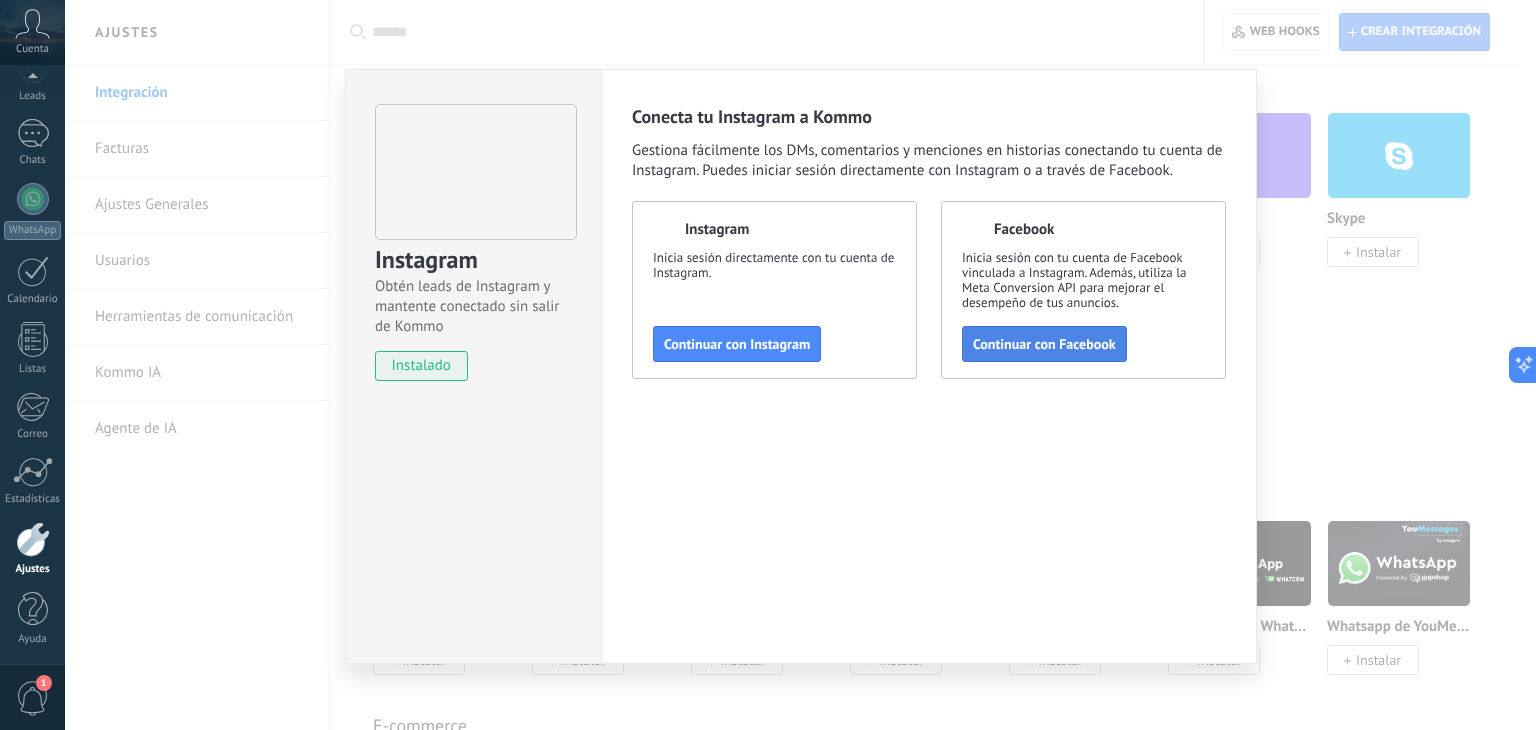 click on "Continuar con Facebook" at bounding box center (1044, 344) 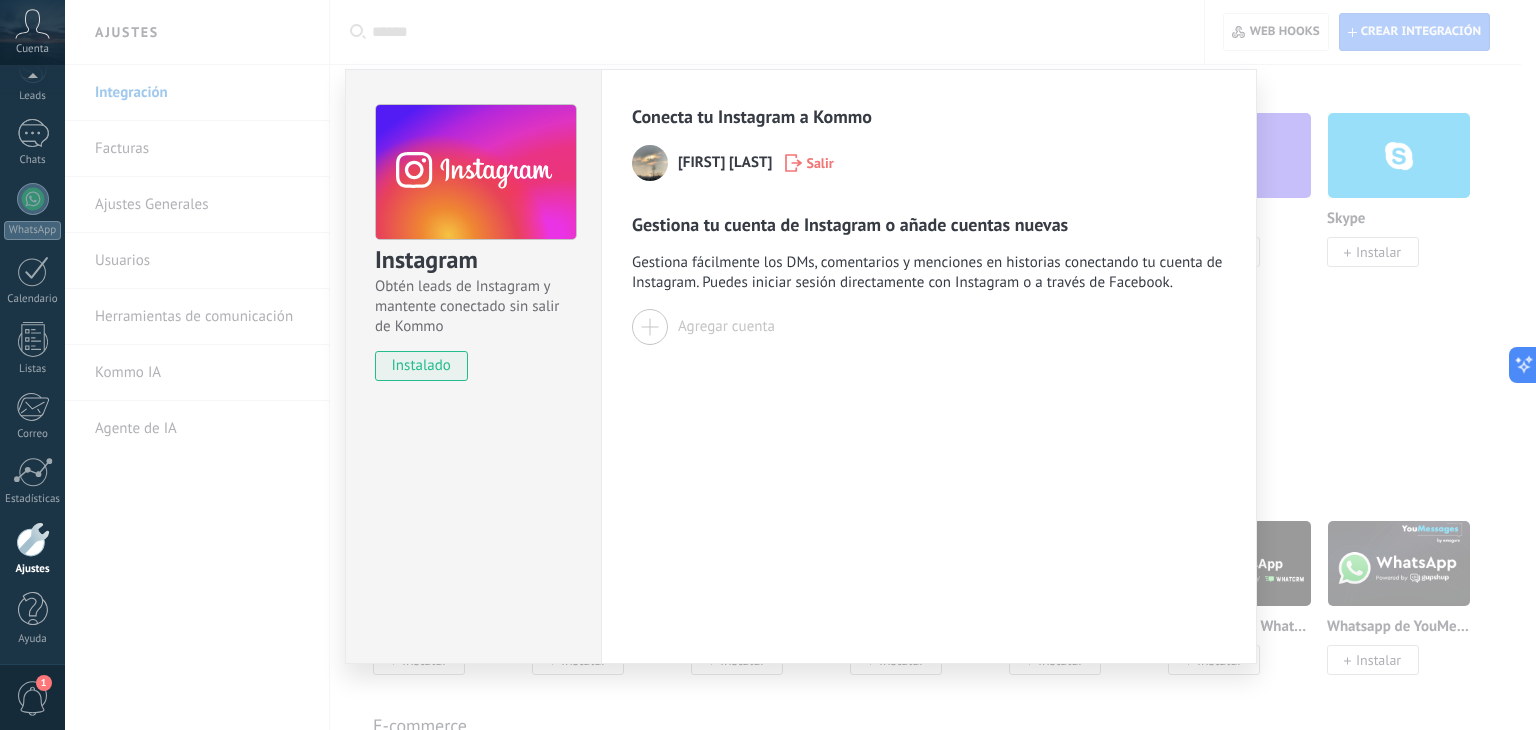 click at bounding box center [650, 327] 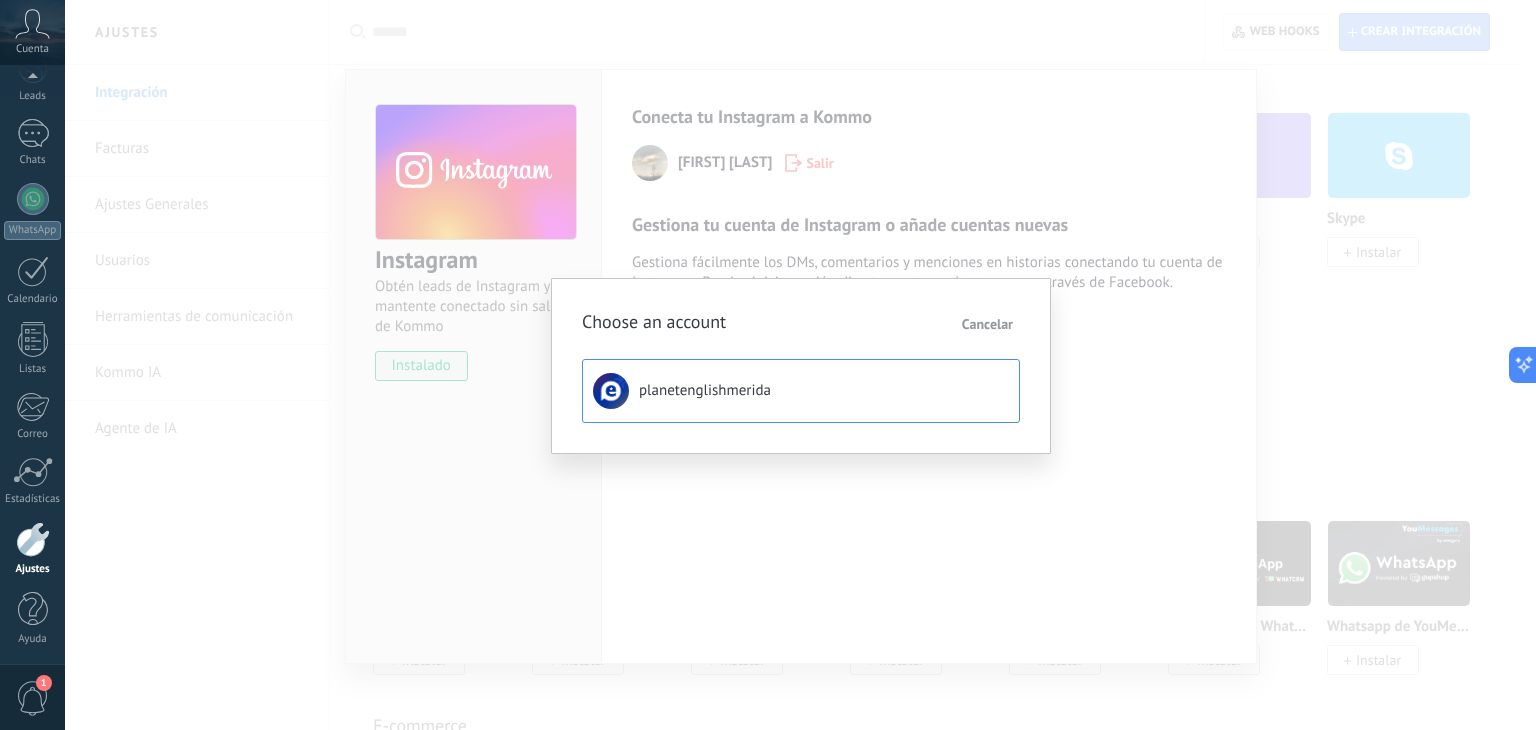 click on "planetenglishmerida" at bounding box center (705, 391) 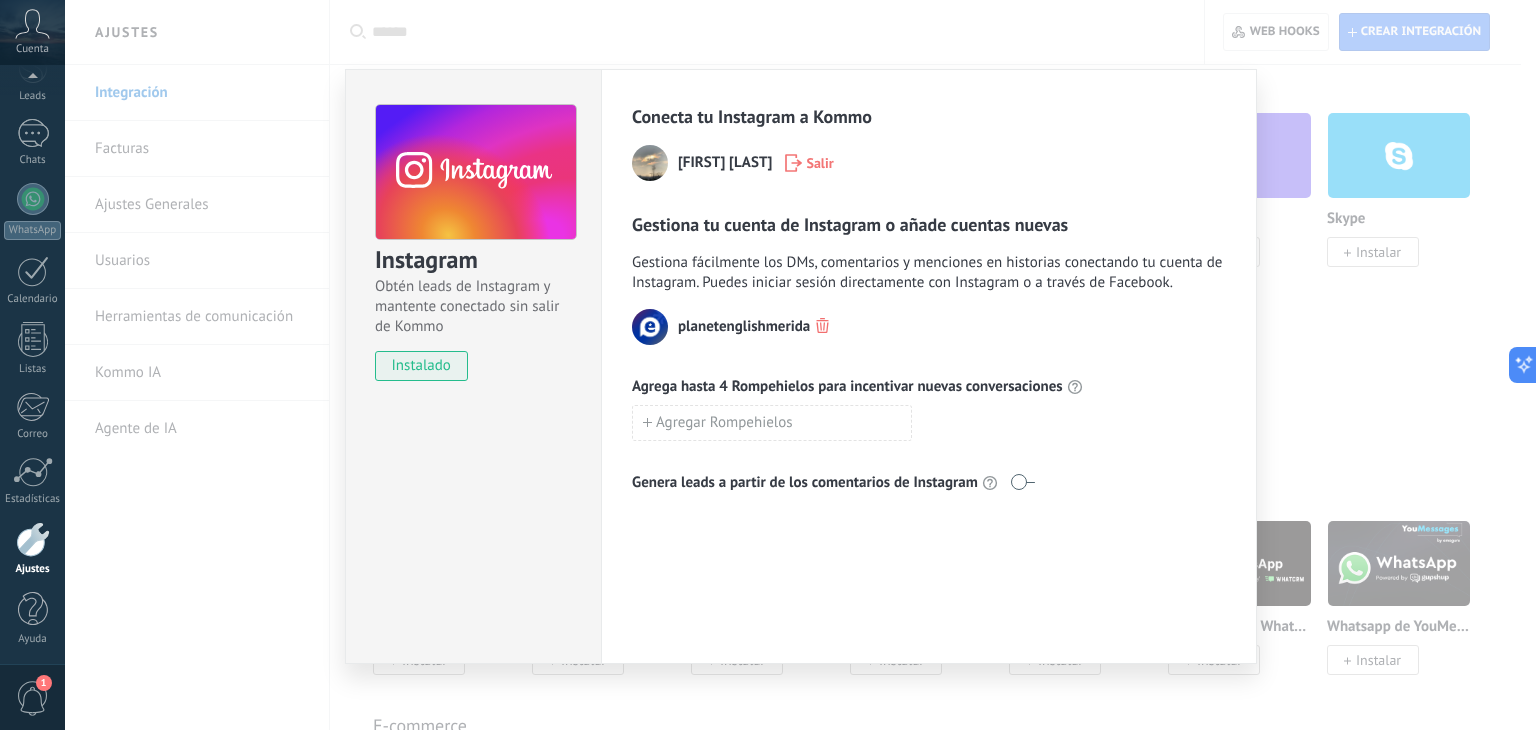 click on "Instagram Obtén leads de Instagram y mantente conectado sin salir de Kommo instalado Conecta tu Instagram a Kommo [FIRST] [LAST] Salir Gestiona tu cuenta de Instagram o añade cuentas nuevas Gestiona fácilmente los DMs, comentarios y menciones en historias conectando tu cuenta de Instagram. Puedes iniciar sesión directamente con Instagram o a través de Facebook. [DOMAIN] Agrega hasta 4 Rompehielos para incentivar nuevas conversaciones Agregar Rompehielos Genera leads a partir de los comentarios de Instagram" at bounding box center (800, 365) 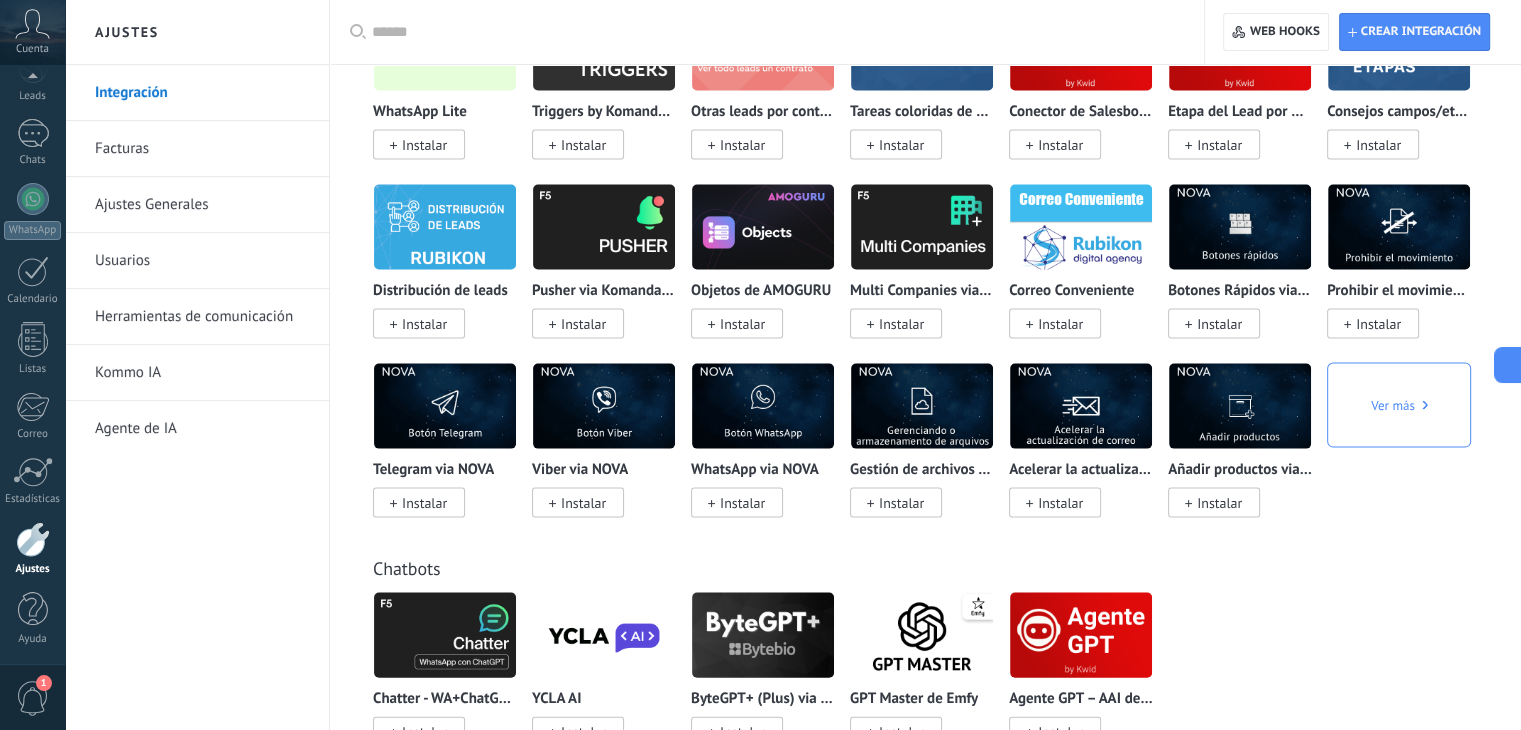 scroll, scrollTop: 4000, scrollLeft: 0, axis: vertical 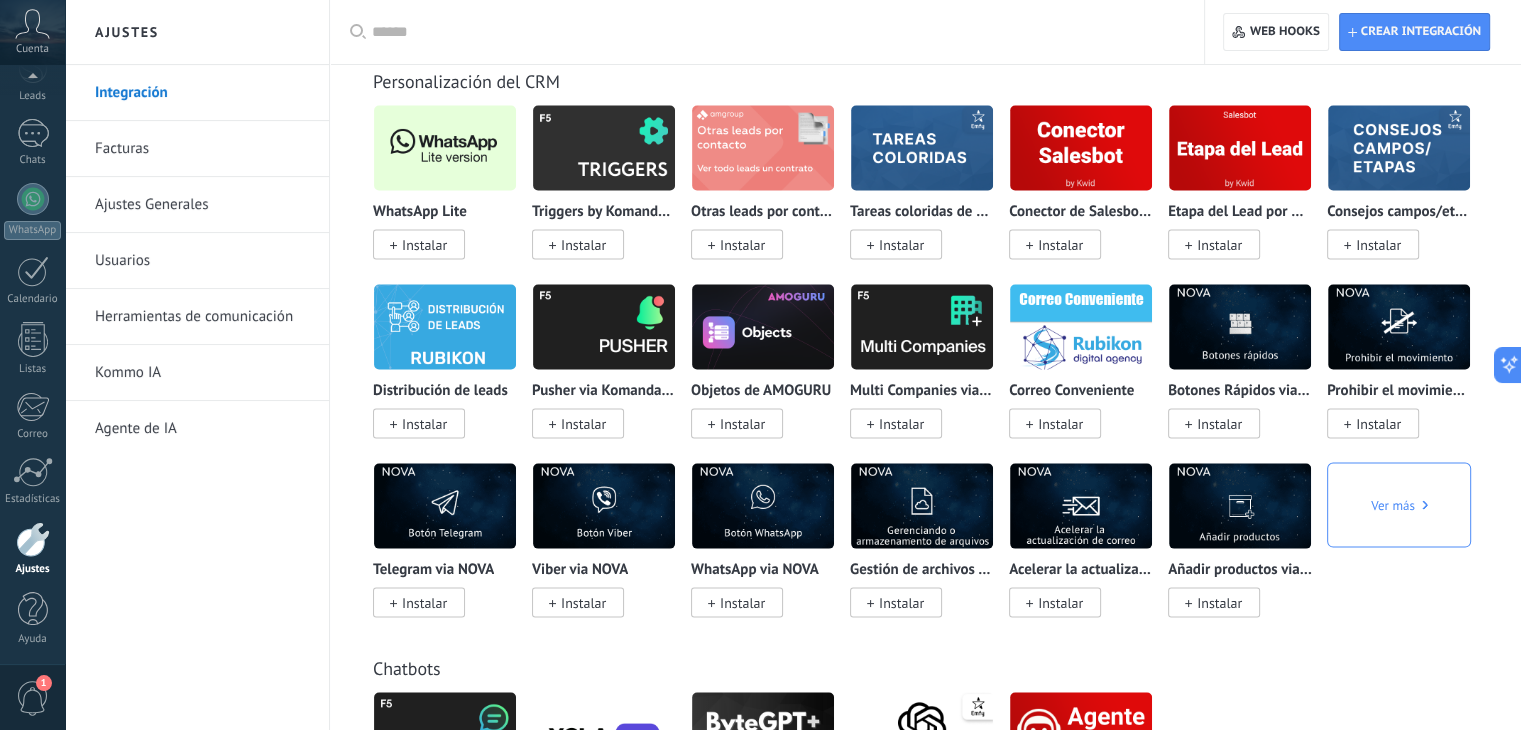 click on "Instalar" at bounding box center [424, 245] 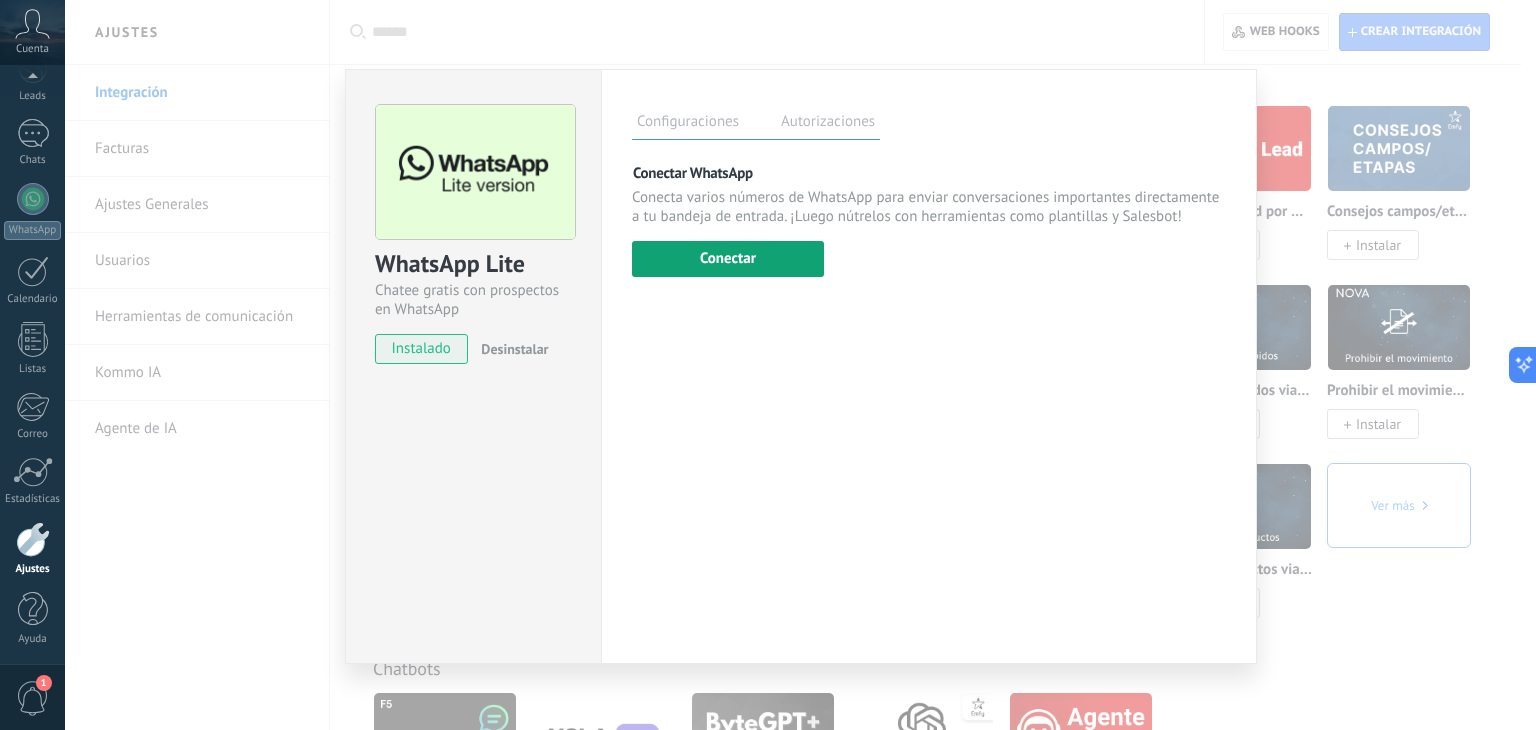 click on "Conectar" at bounding box center [728, 259] 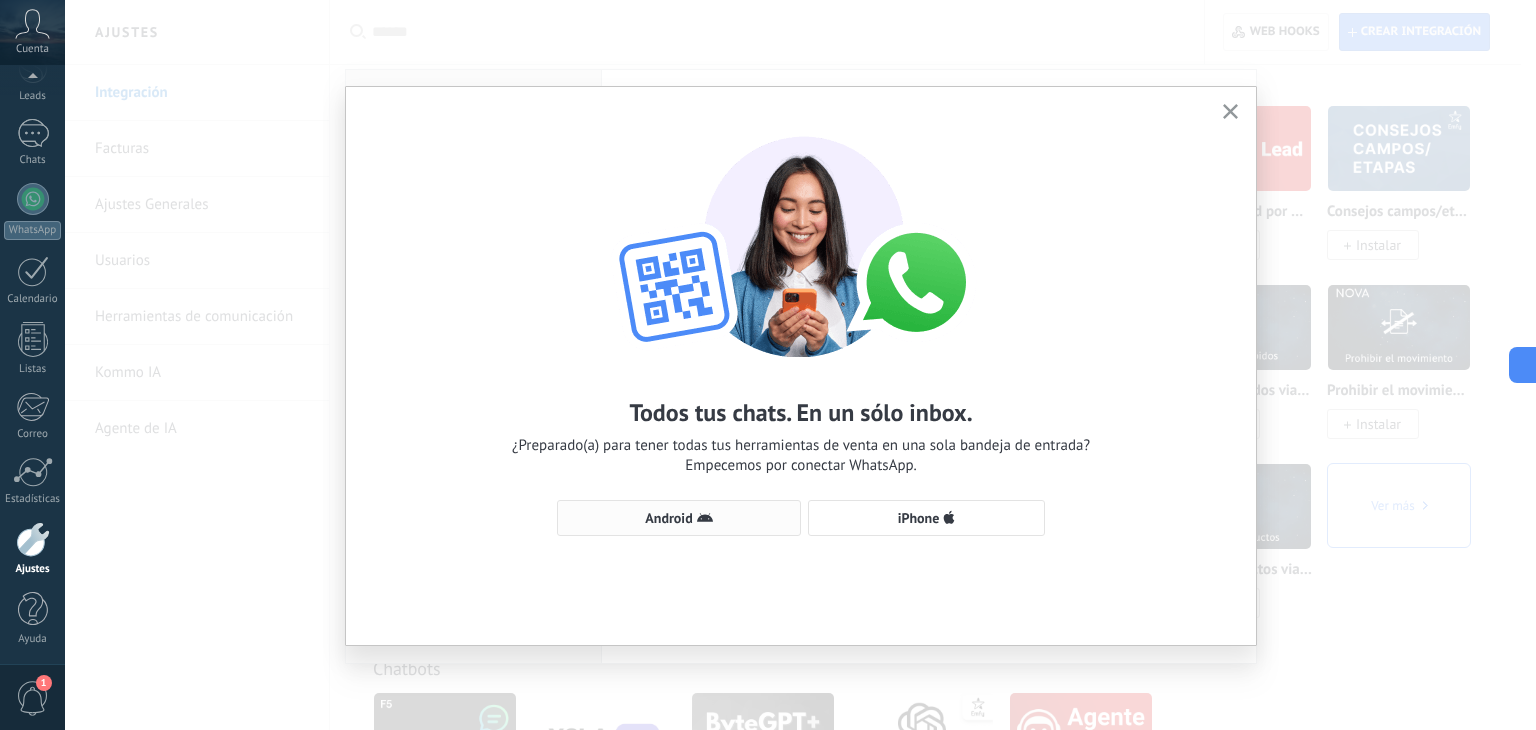 click on "Android" at bounding box center (668, 518) 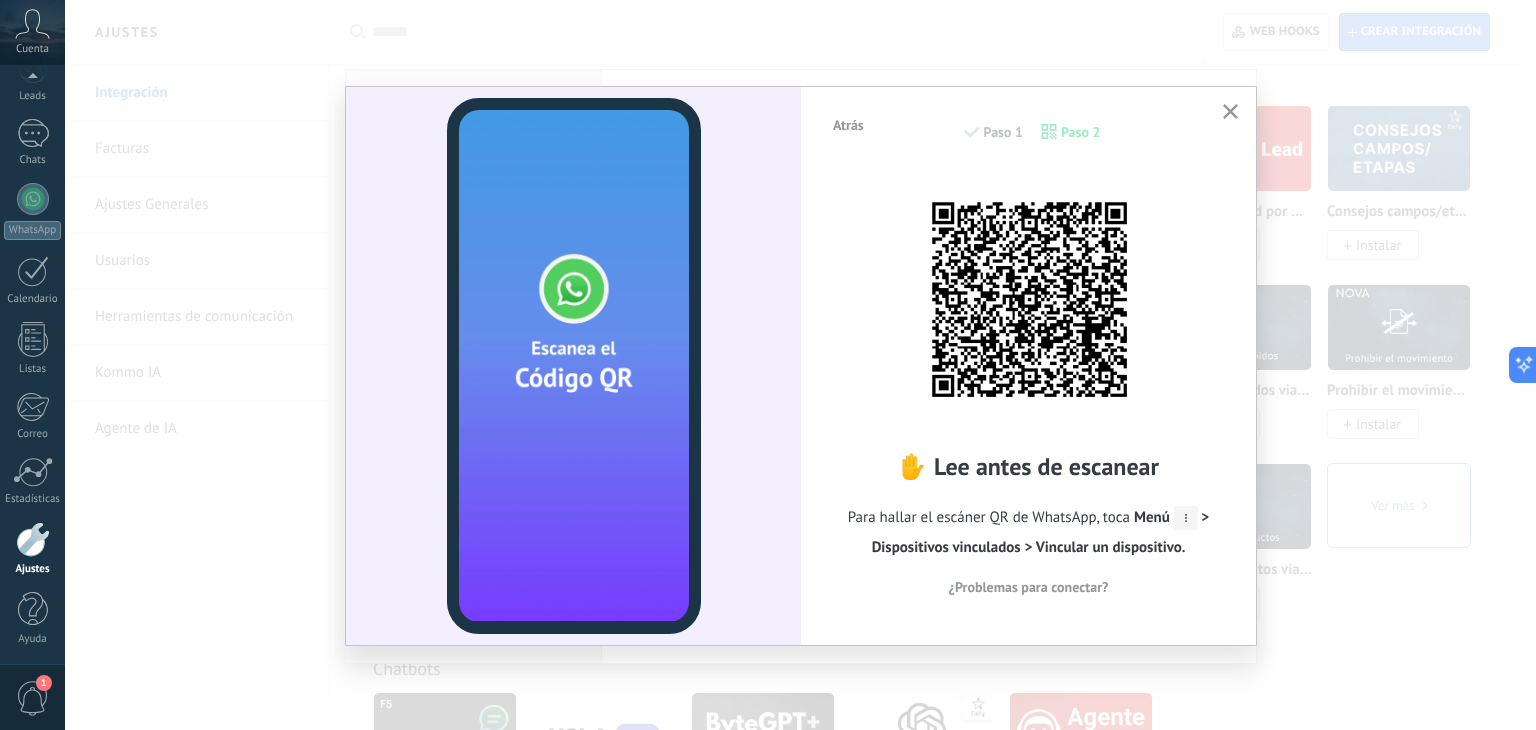 click on "Atrás Paso 1 Paso 2 ✋ Lee antes de escanear Para hallar el escáner QR de WhatsApp, toca   Menú     > Dispositivos vinculados > Vincular un dispositivo. ¿Problemas para conectar?" at bounding box center [800, 365] 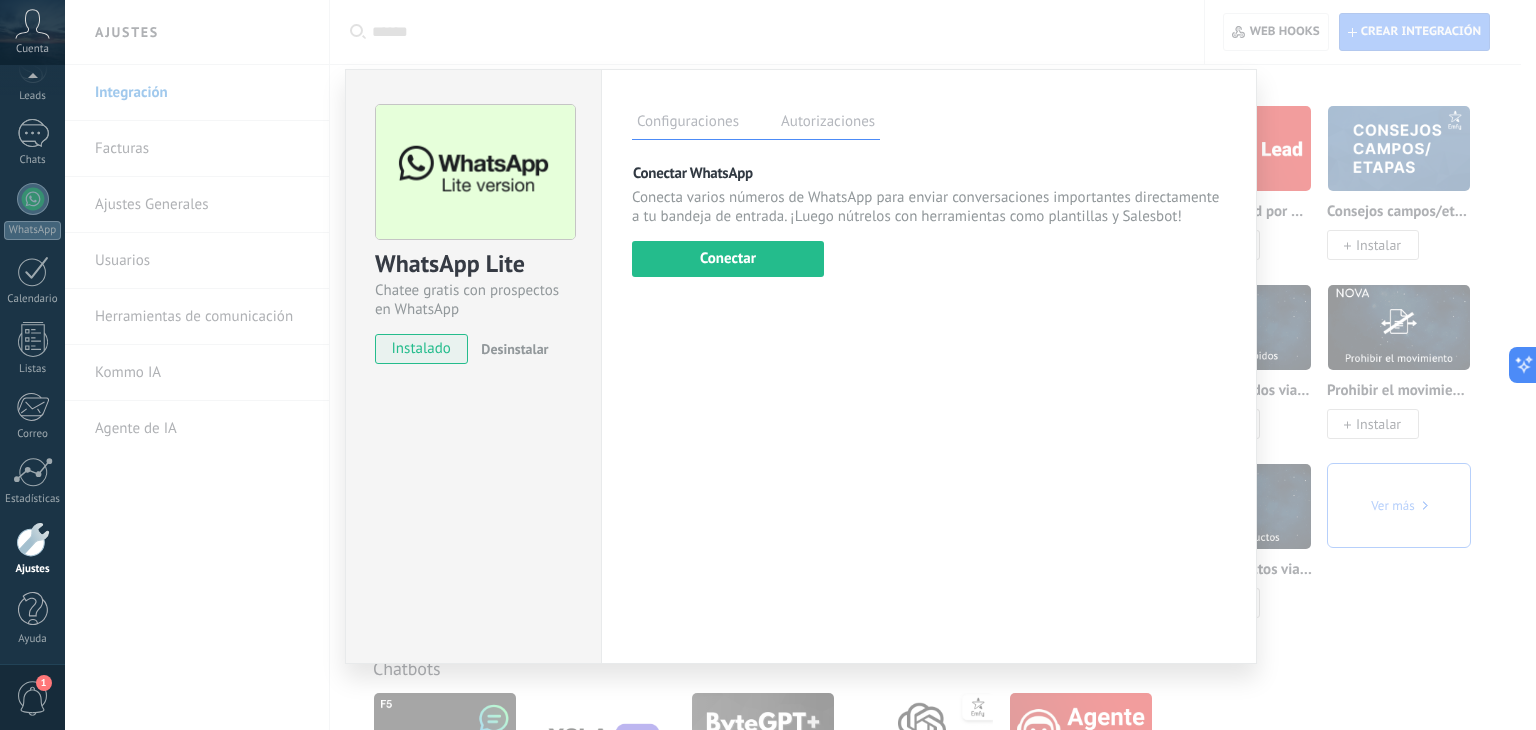 click on "WhatsApp Lite Chatee gratis con prospectos en WhatsApp instalado Desinstalar Configuraciones Autorizaciones Esta pestaña registra a los usuarios que han concedido acceso a las integración a esta cuenta. Si deseas remover la posibilidad que un usuario pueda enviar solicitudes a la cuenta en nombre de esta integración, puedes revocar el acceso. Si el acceso a todos los usuarios es revocado, la integración dejará de funcionar. Esta aplicacion está instalada, pero nadie le ha dado acceso aun. Más de 2 mil millones de personas utilizan activamente WhatsApp para conectarse con amigos, familiares y empresas. Esta integración agrega el chat más popular a tu arsenal de comunicación: captura automáticamente leads desde los mensajes entrantes, comparte el acceso al chat con todo tu equipo y potencia todo con las herramientas integradas de Kommo, como el botón de compromiso y Salesbot. más _:  Guardar Conectar WhatsApp Conectar" at bounding box center (800, 365) 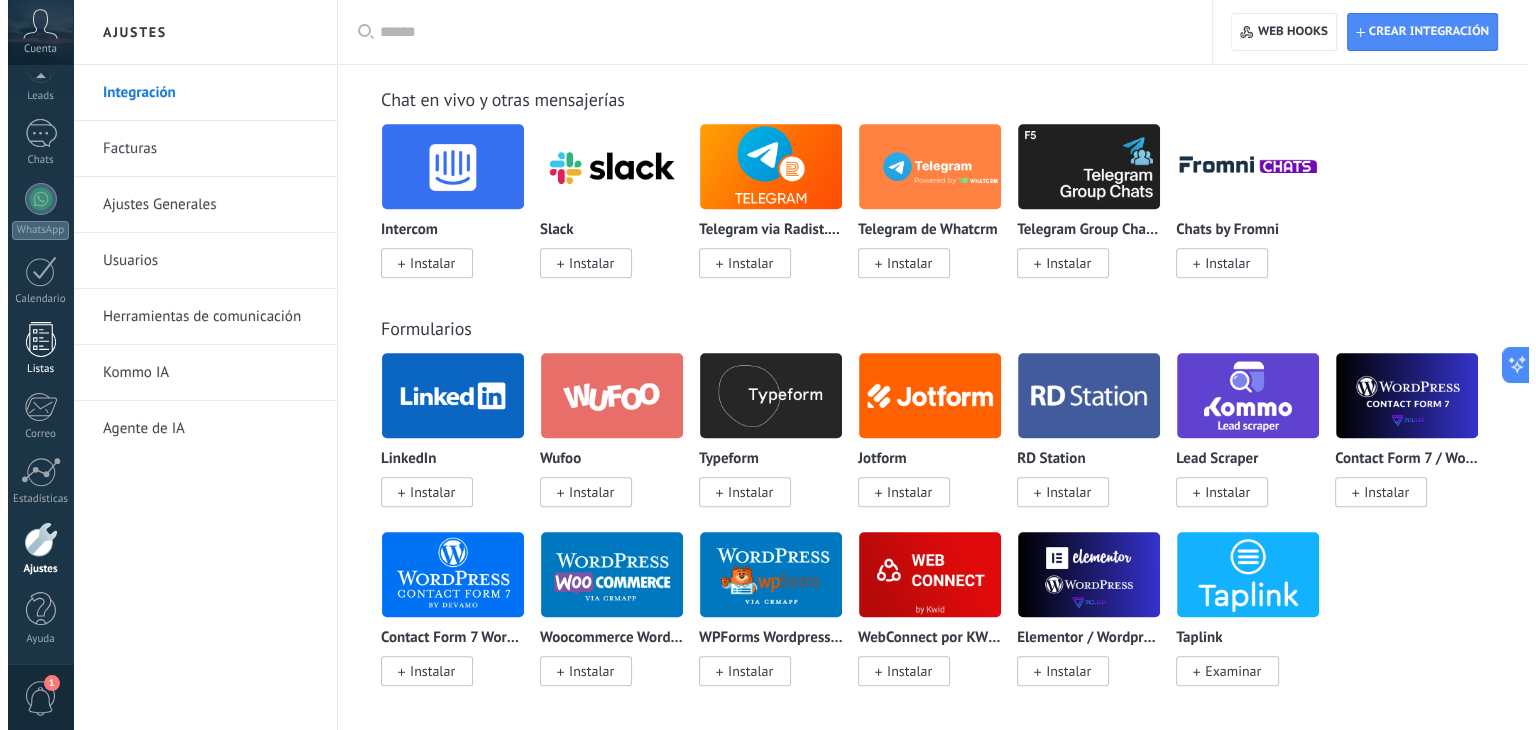 scroll, scrollTop: 1200, scrollLeft: 0, axis: vertical 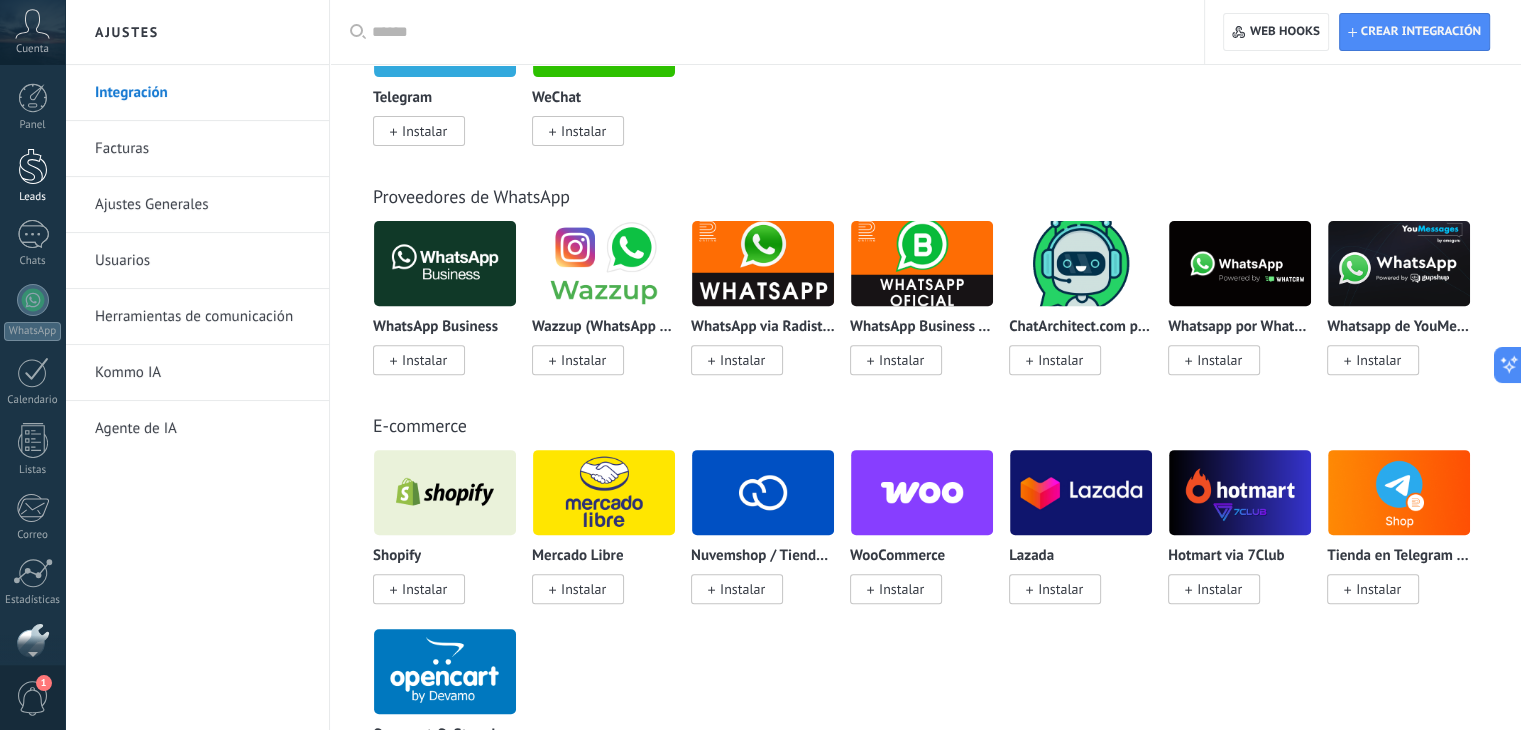 click at bounding box center (33, 166) 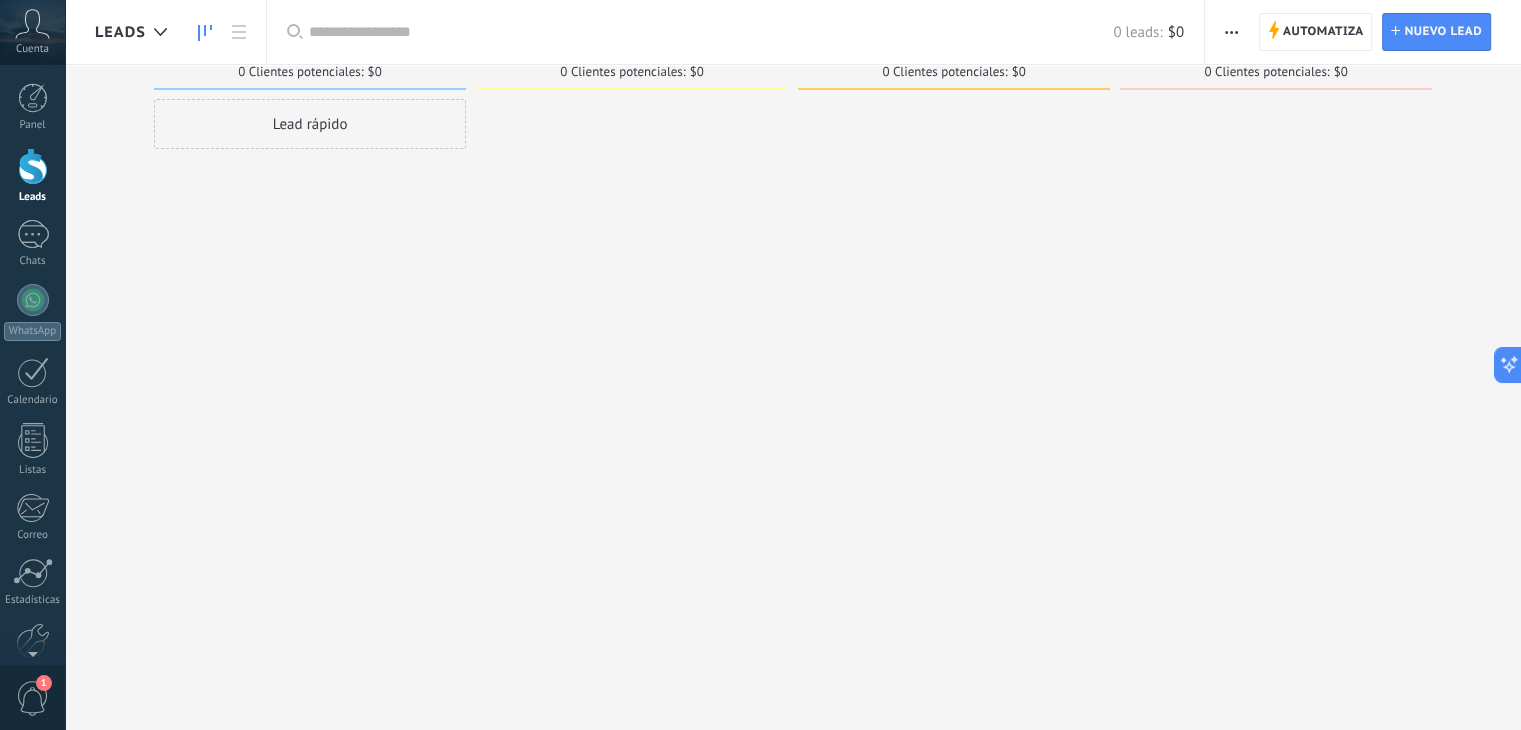 scroll, scrollTop: 0, scrollLeft: 0, axis: both 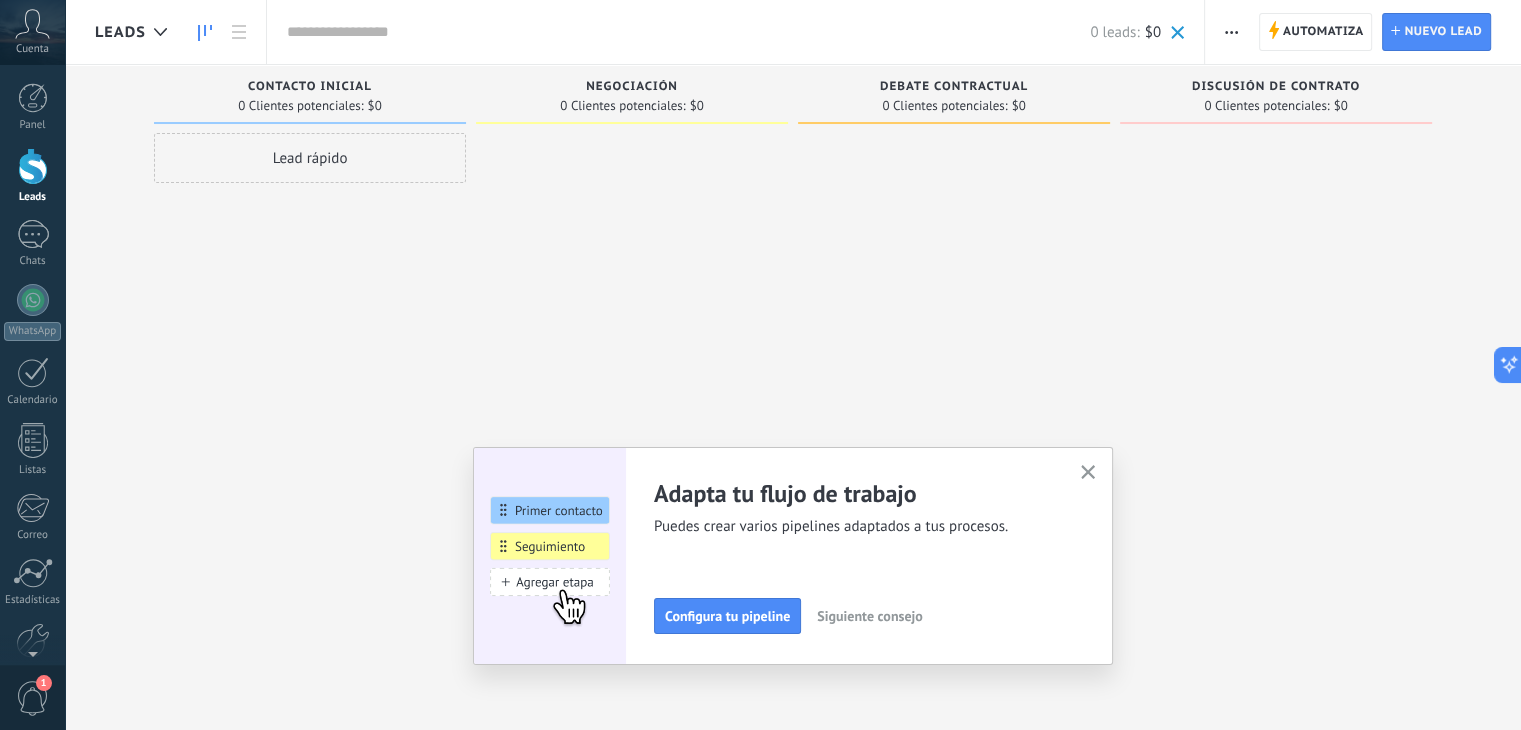 click 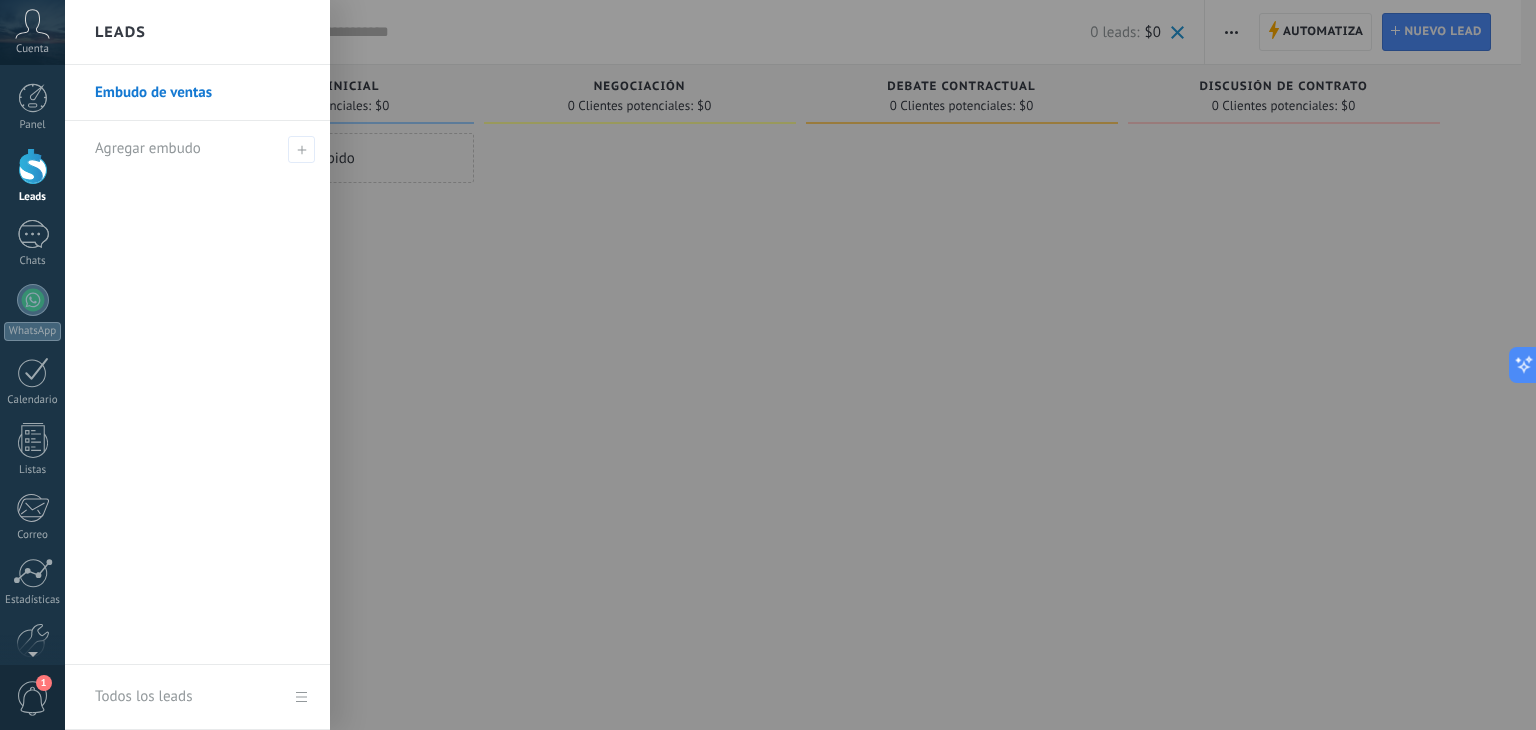 click at bounding box center (833, 365) 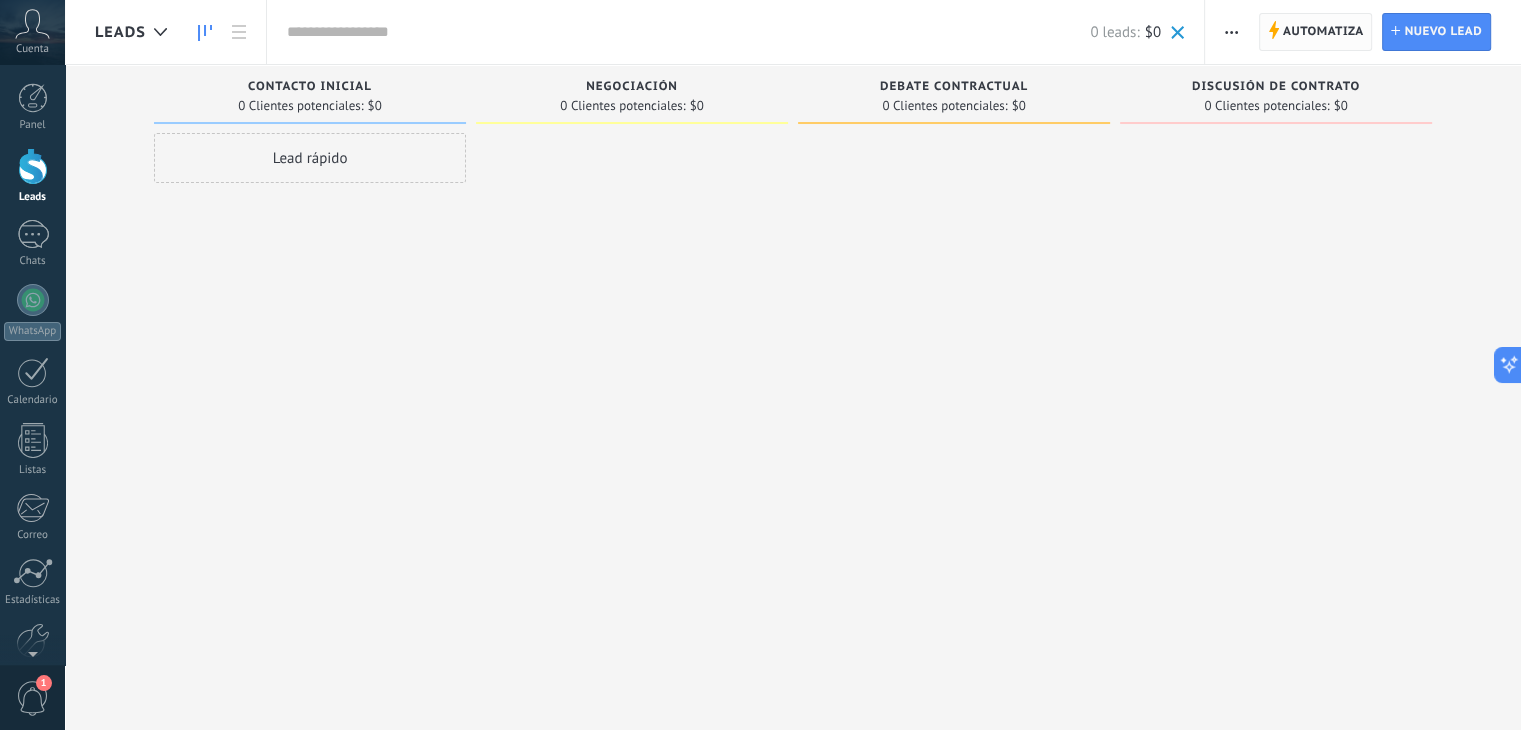 click on "Automatiza" at bounding box center (1323, 32) 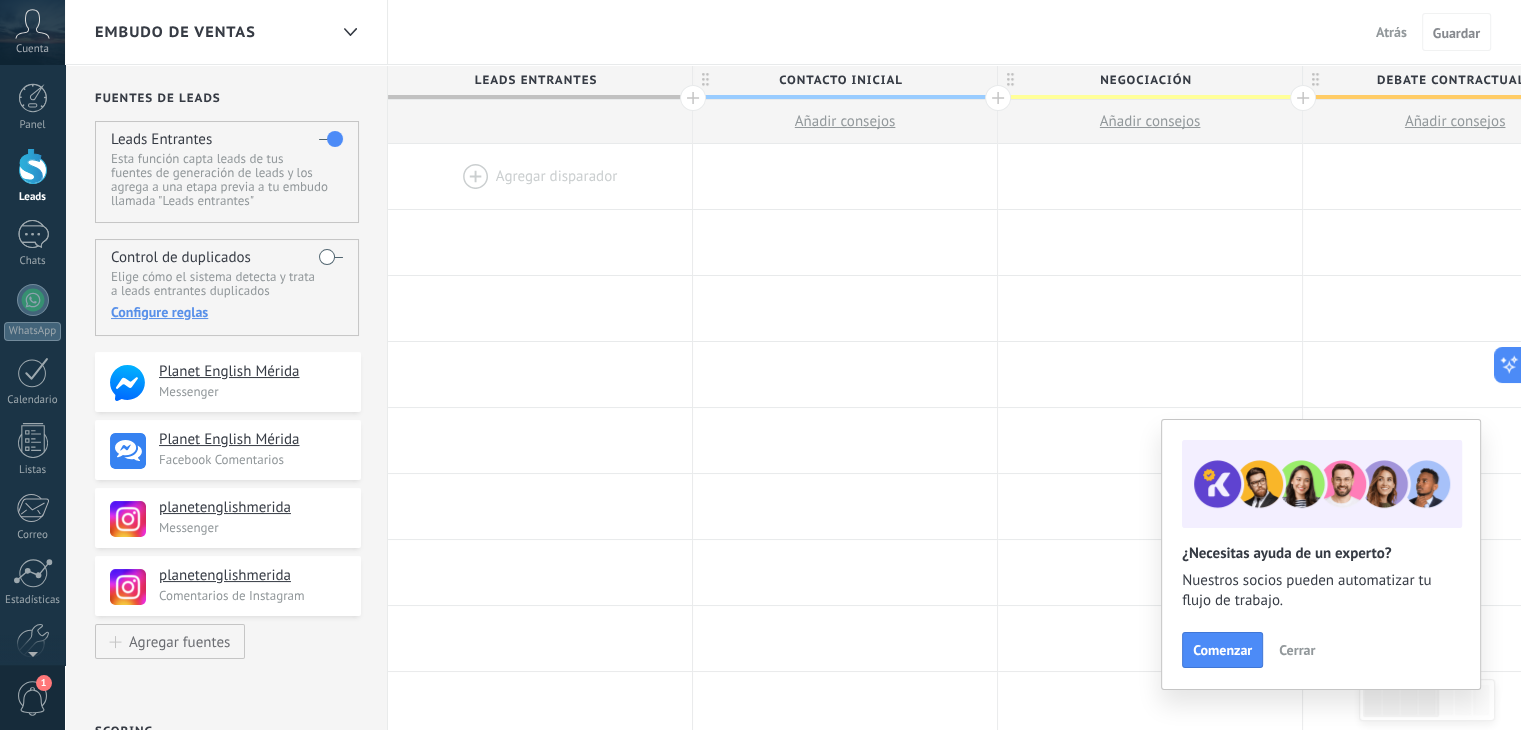 click at bounding box center [540, 176] 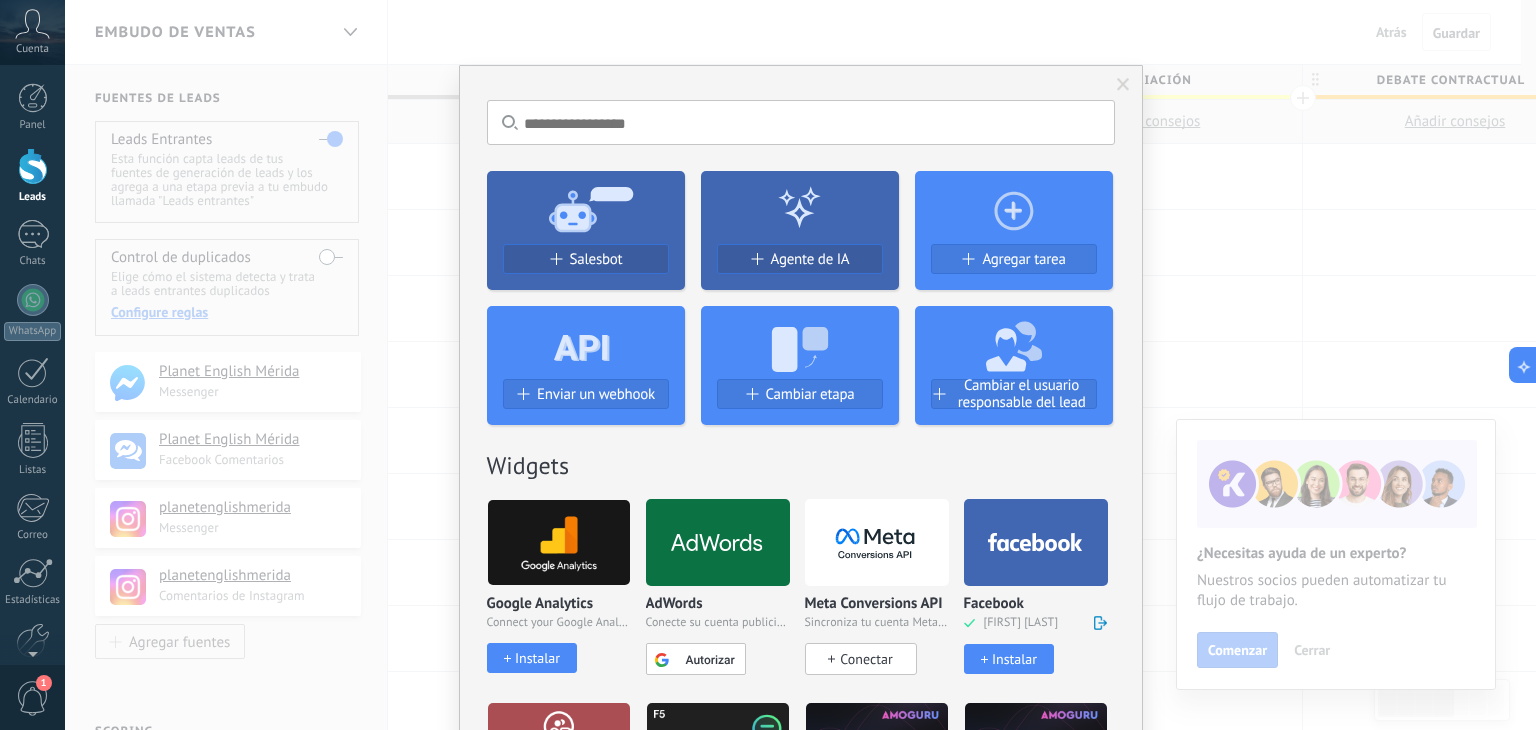 click at bounding box center (586, 342) 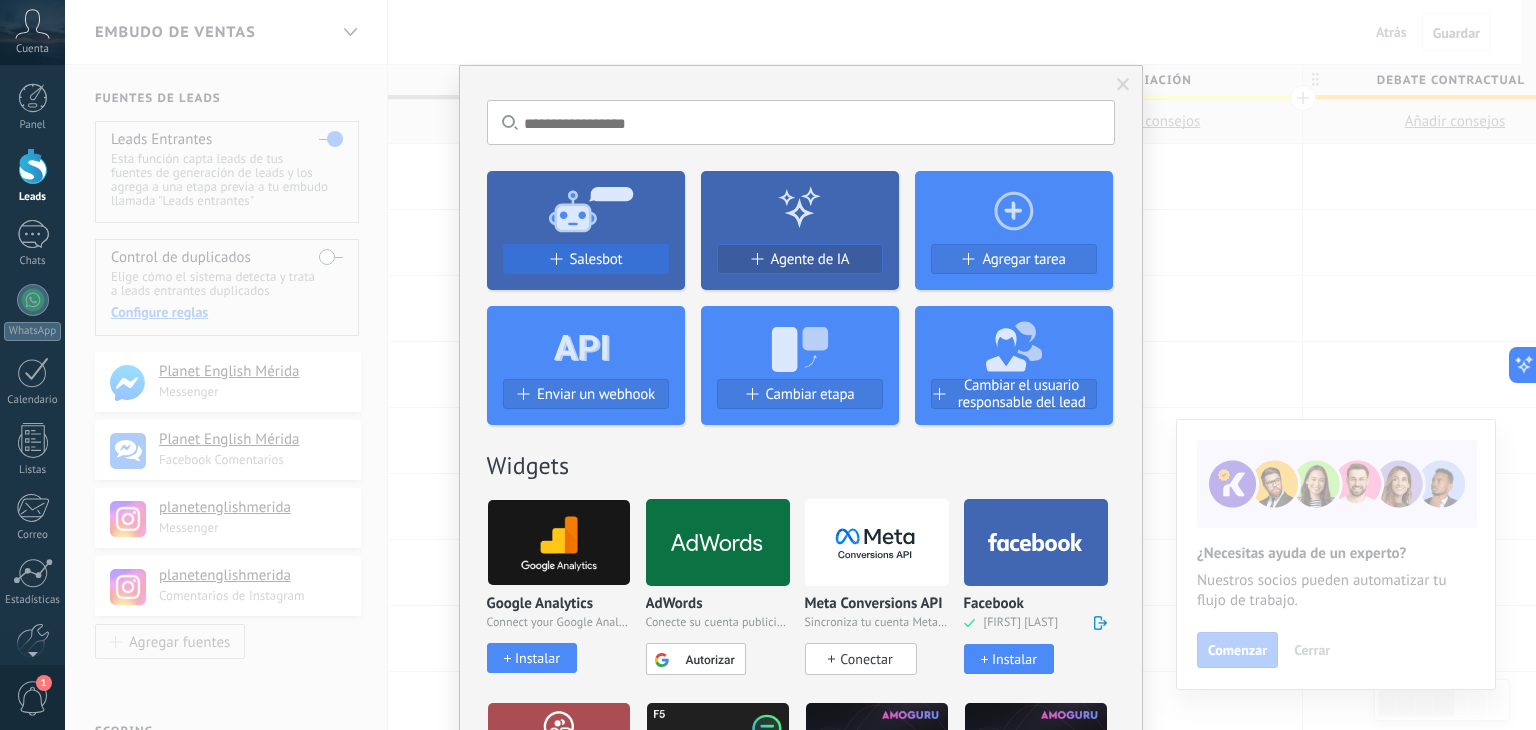 click on "Salesbot" at bounding box center [586, 259] 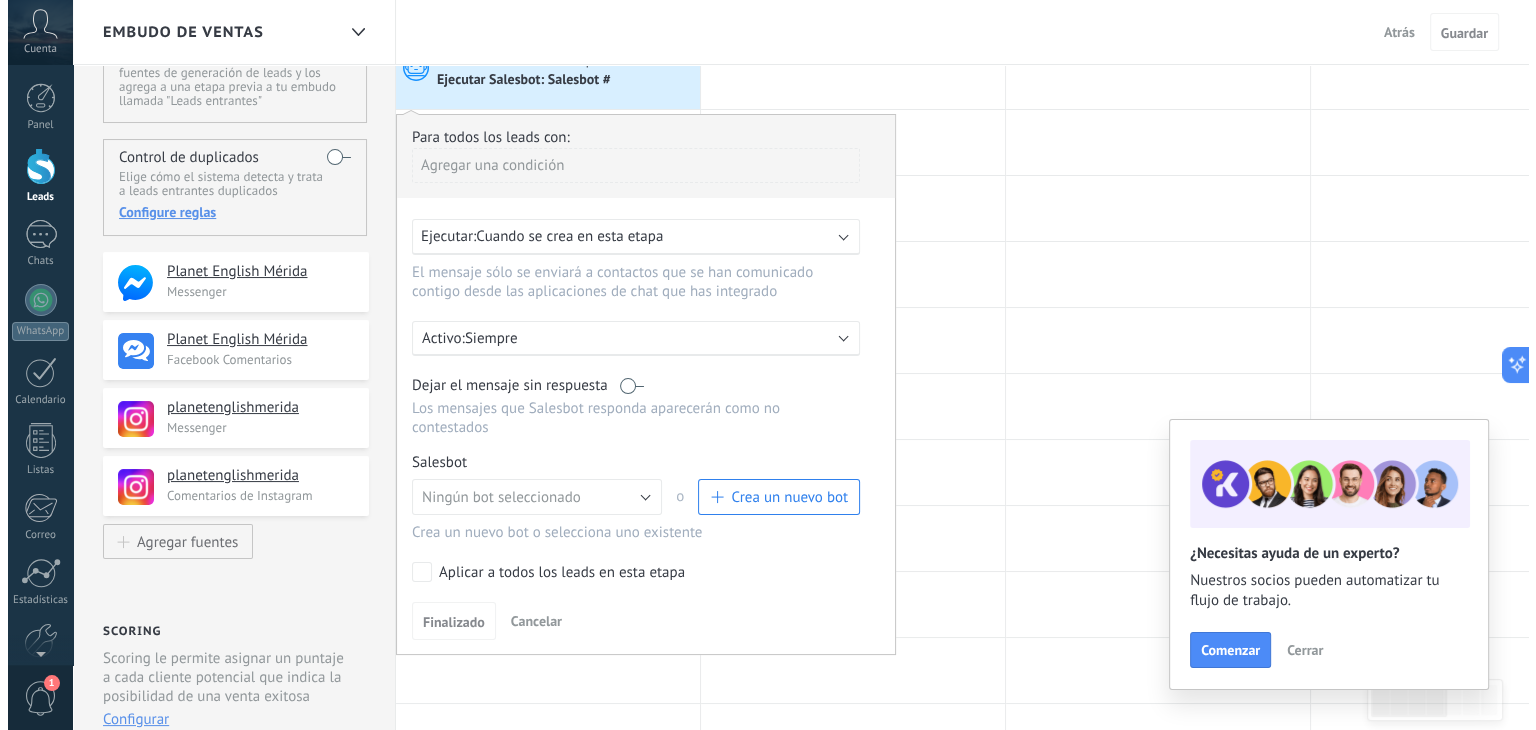 scroll, scrollTop: 0, scrollLeft: 0, axis: both 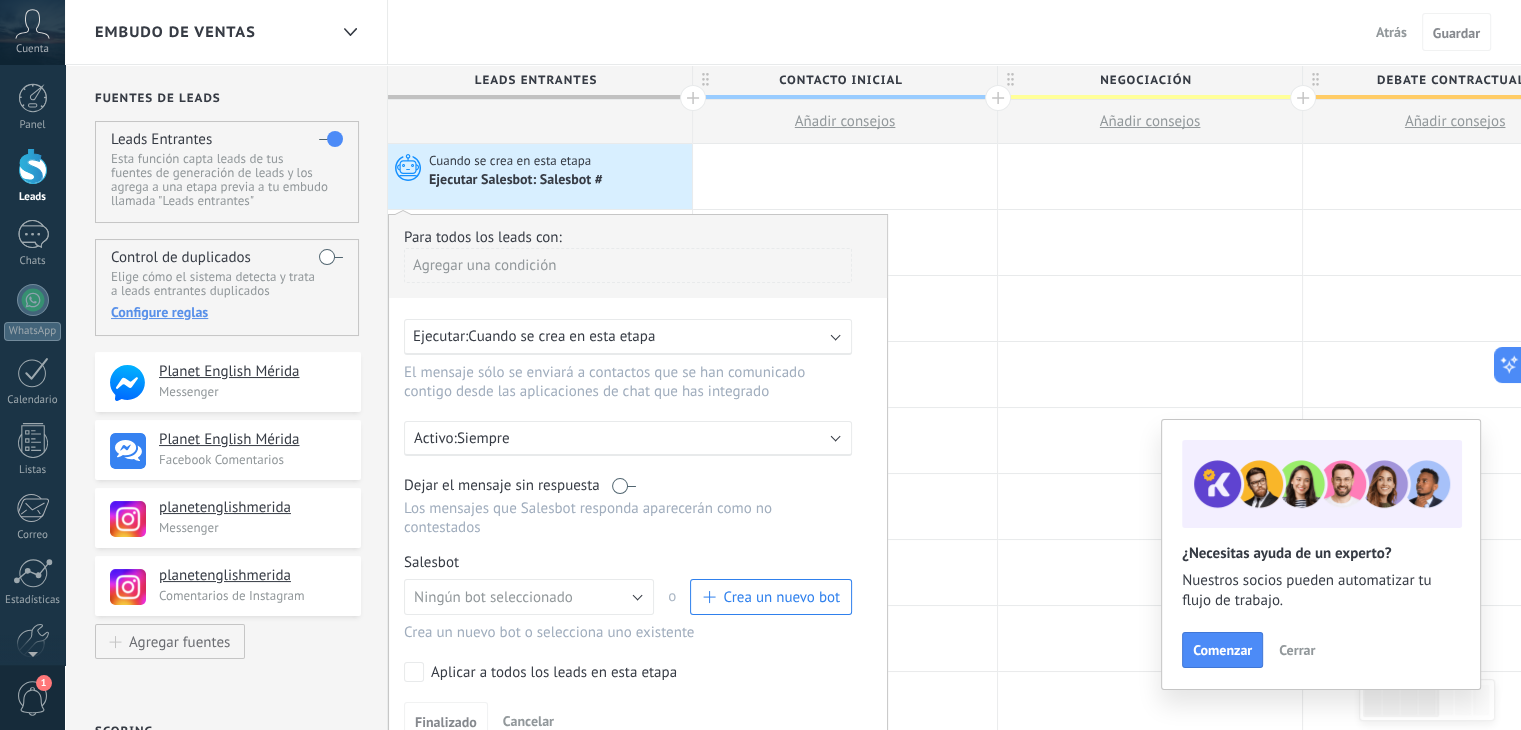 click on "Crea un nuevo bot" at bounding box center [781, 597] 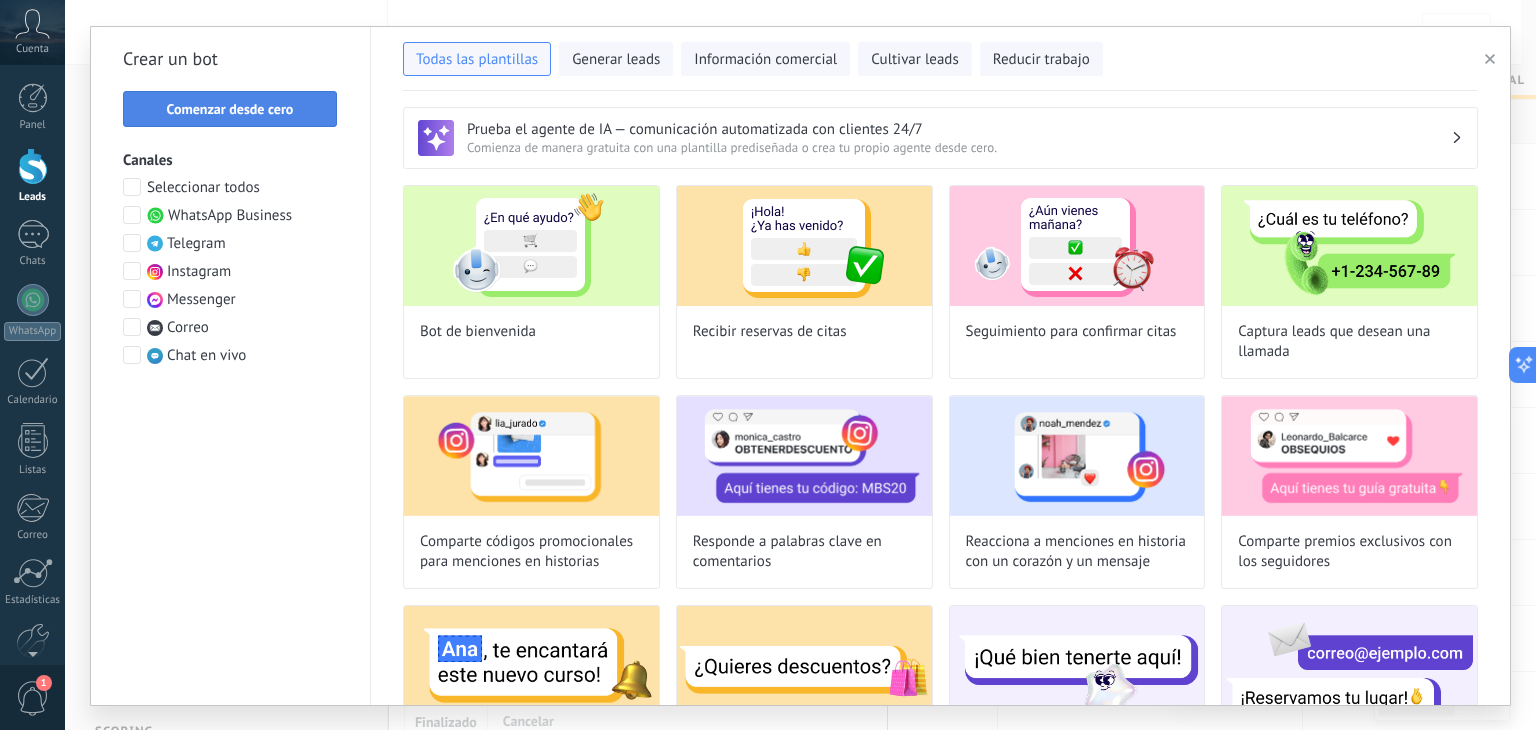 click on "Comenzar desde cero" at bounding box center (230, 109) 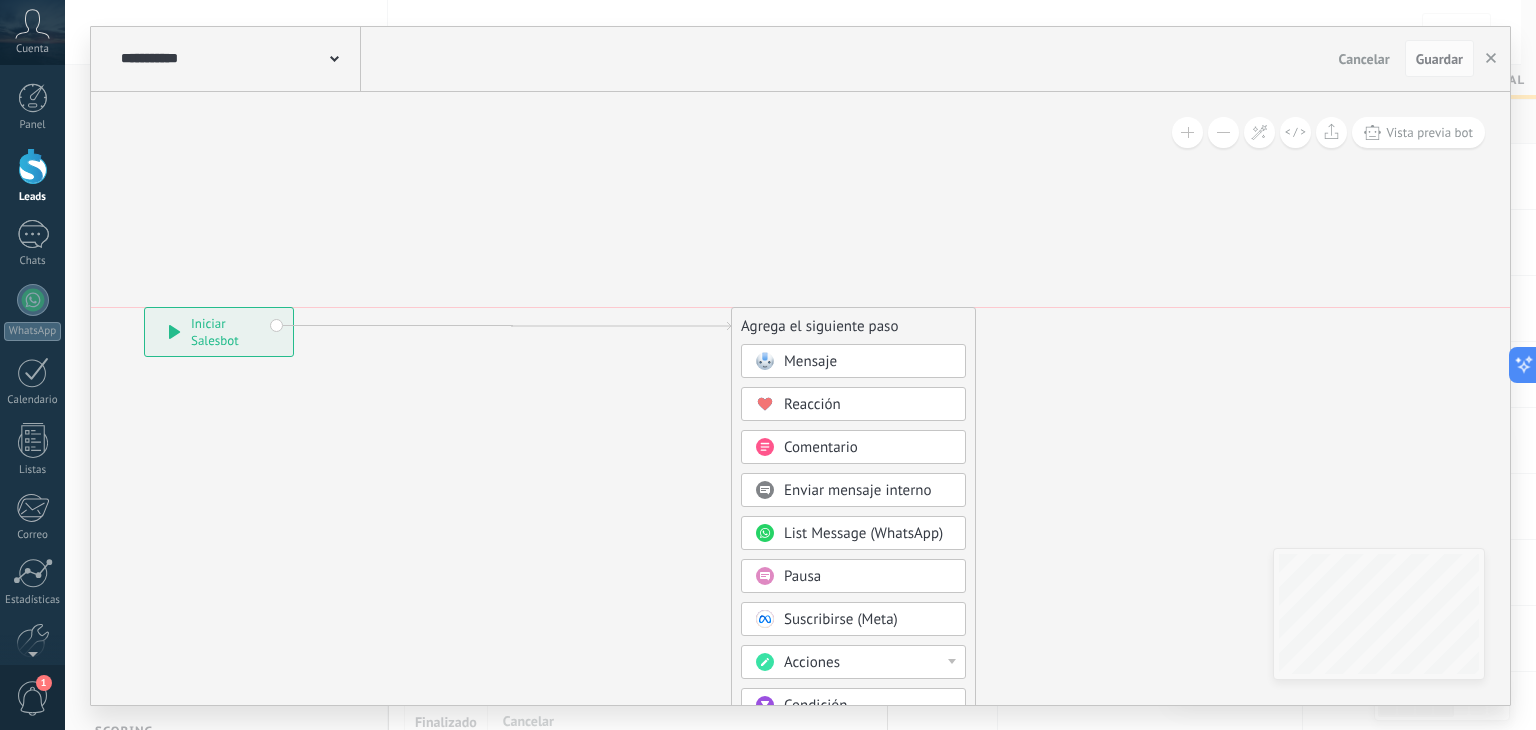 drag, startPoint x: 563, startPoint y: 274, endPoint x: 192, endPoint y: 333, distance: 375.66208 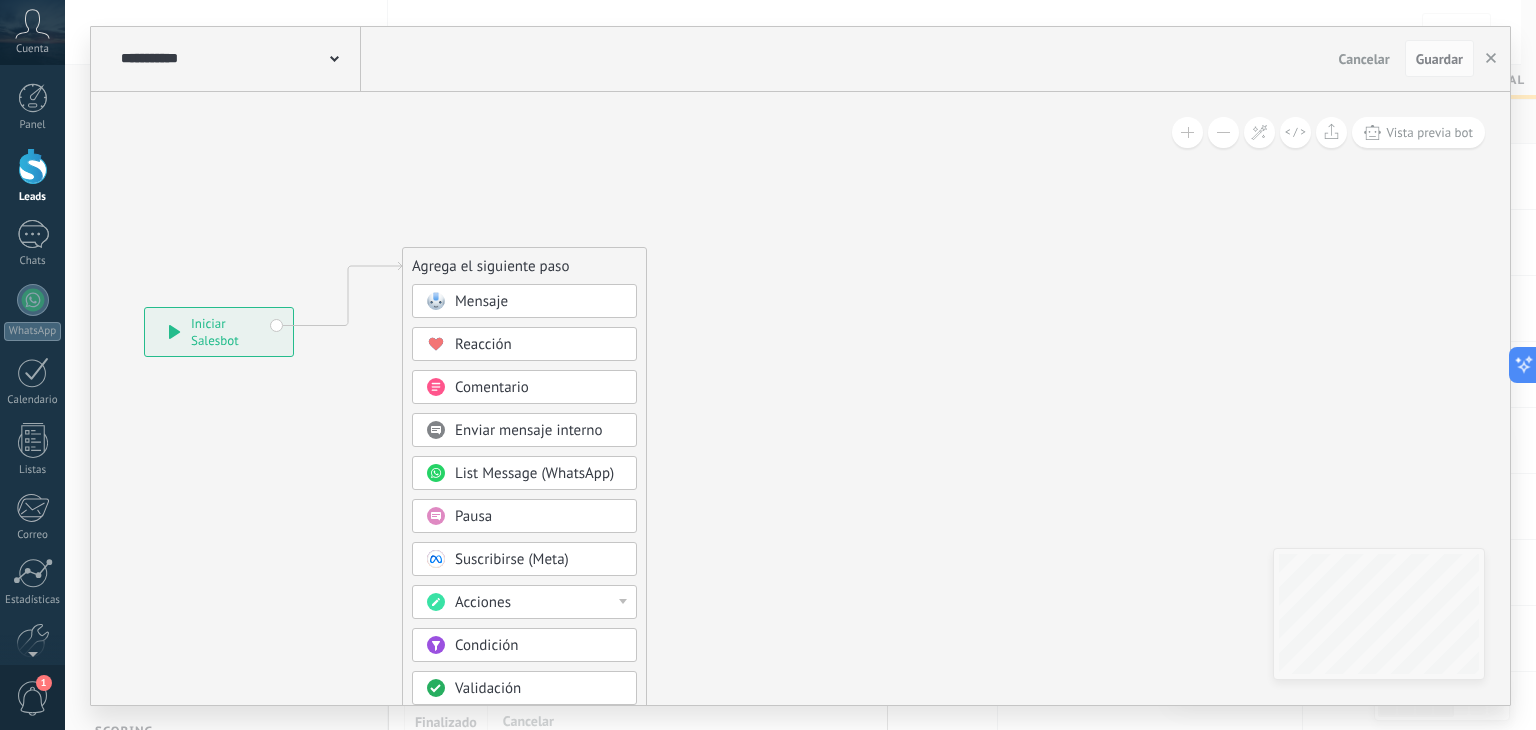 drag, startPoint x: 801, startPoint y: 319, endPoint x: 515, endPoint y: 258, distance: 292.4329 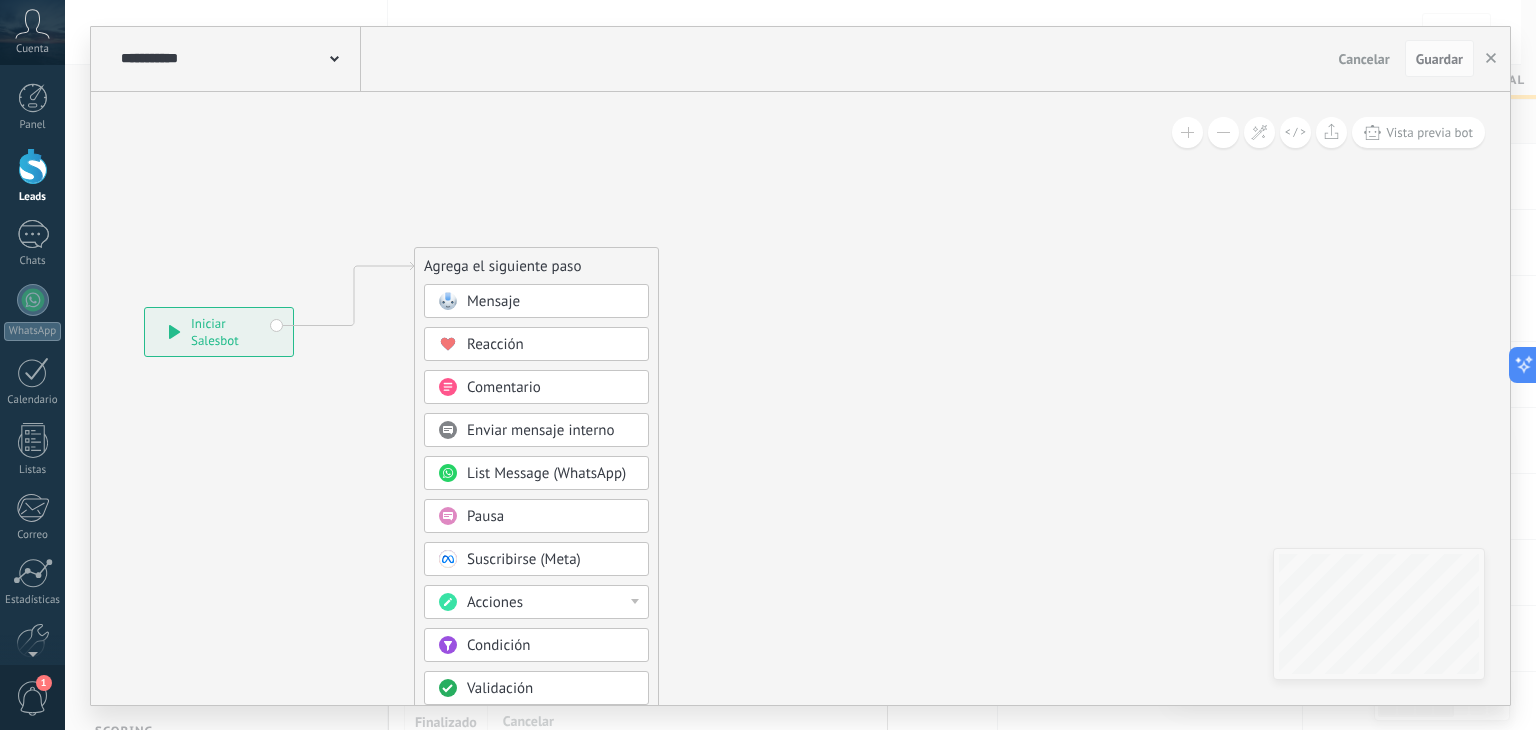 click on "Mensaje" at bounding box center (551, 302) 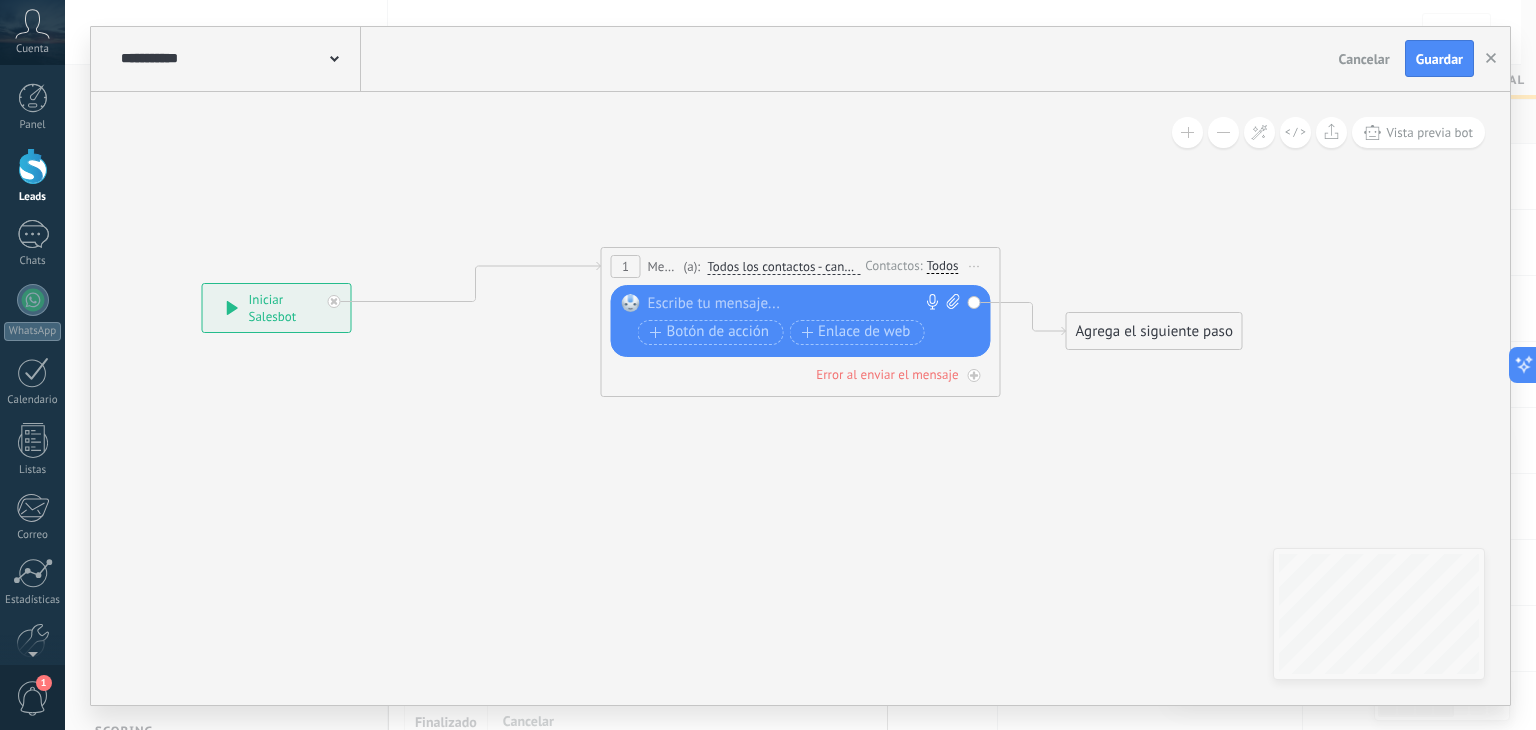 drag, startPoint x: 428, startPoint y: 331, endPoint x: 300, endPoint y: 307, distance: 130.23056 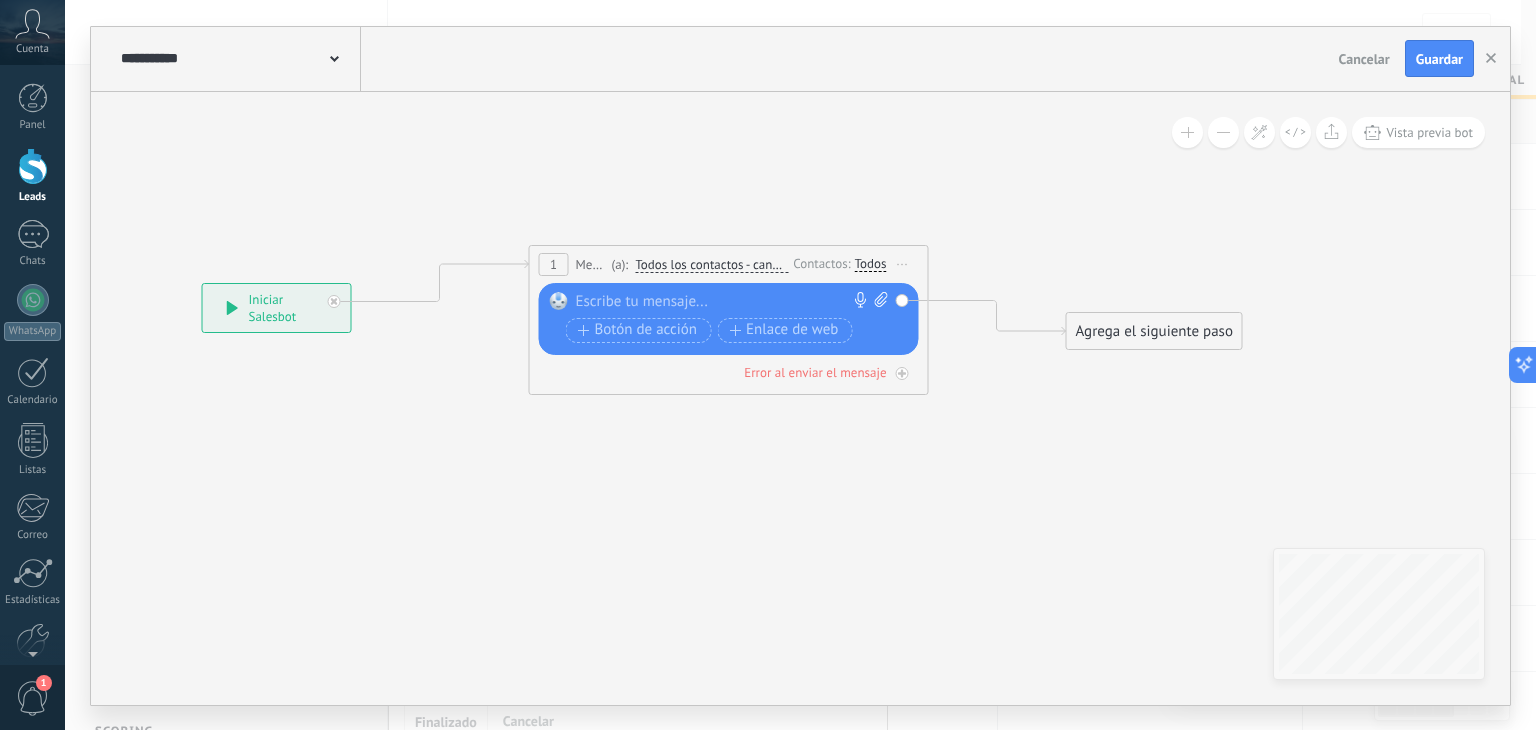 drag, startPoint x: 982, startPoint y: 246, endPoint x: 906, endPoint y: 243, distance: 76.05919 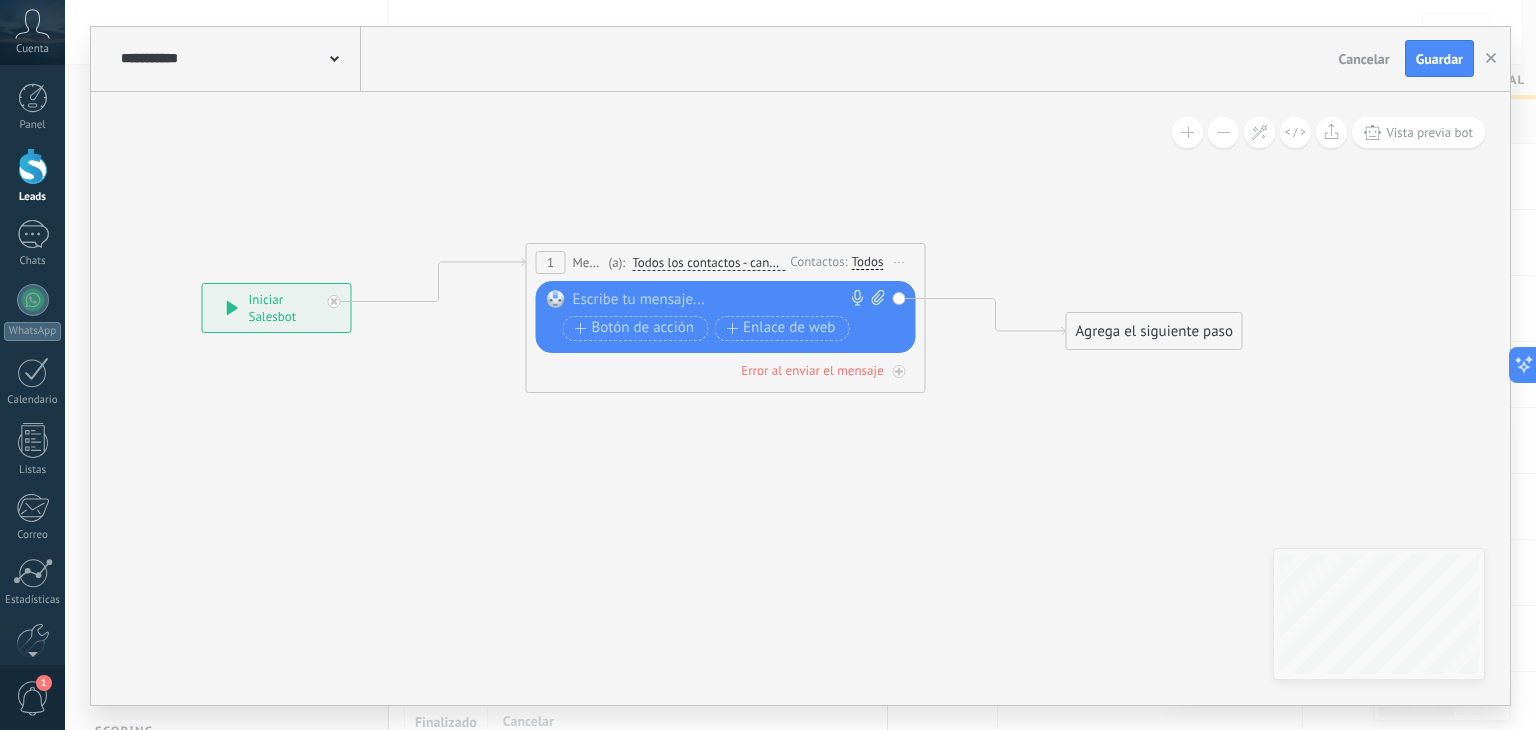 click 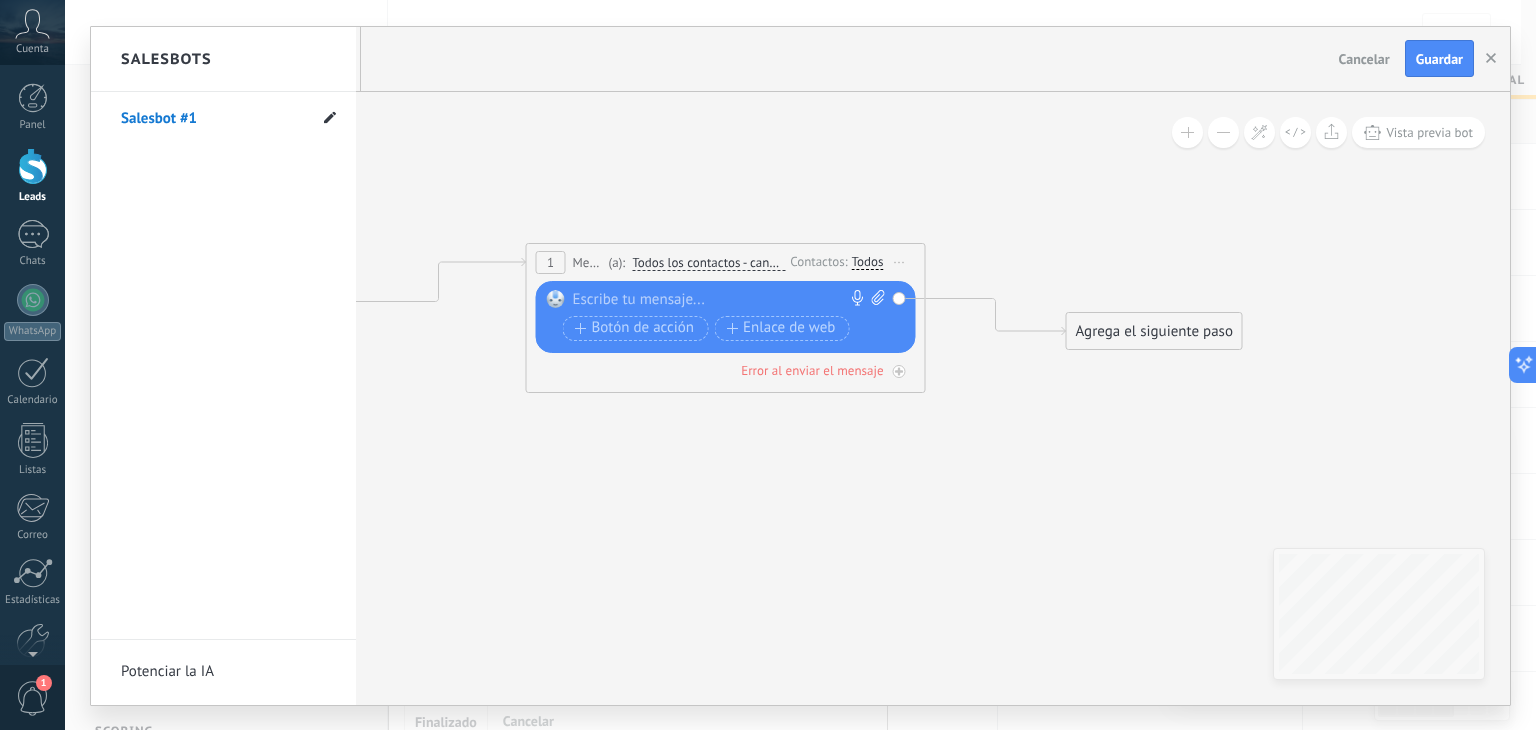click 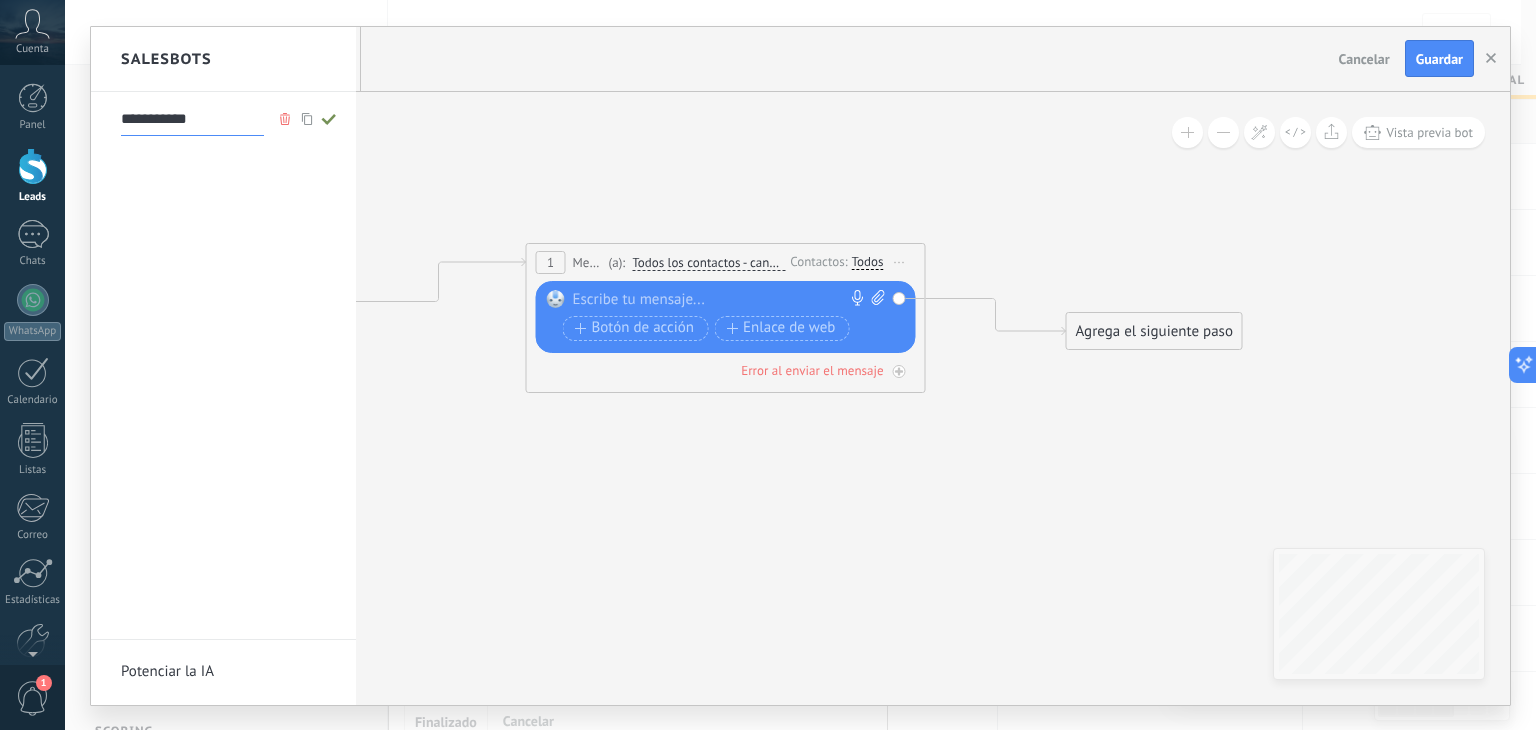 drag, startPoint x: 245, startPoint y: 114, endPoint x: 140, endPoint y: 122, distance: 105.30432 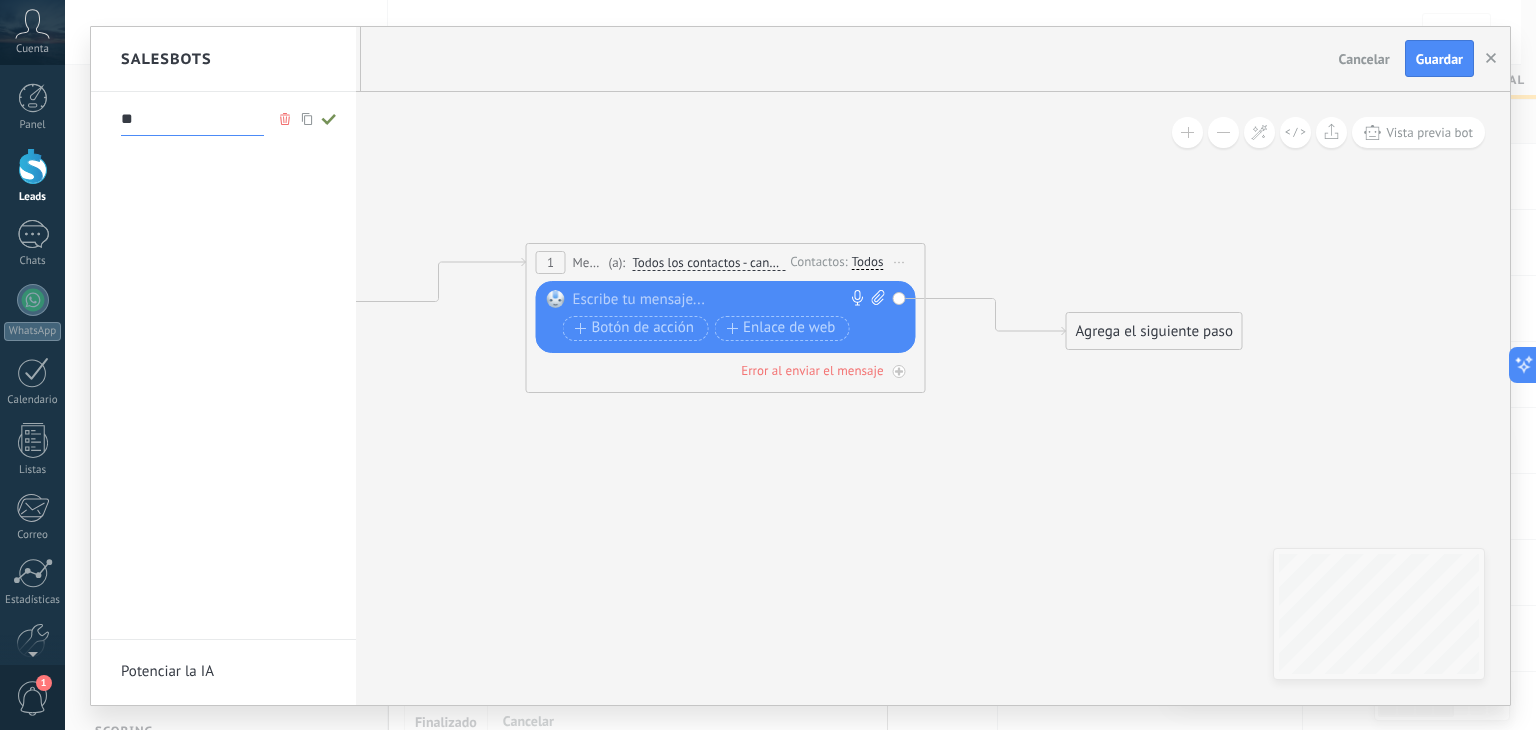 type on "*" 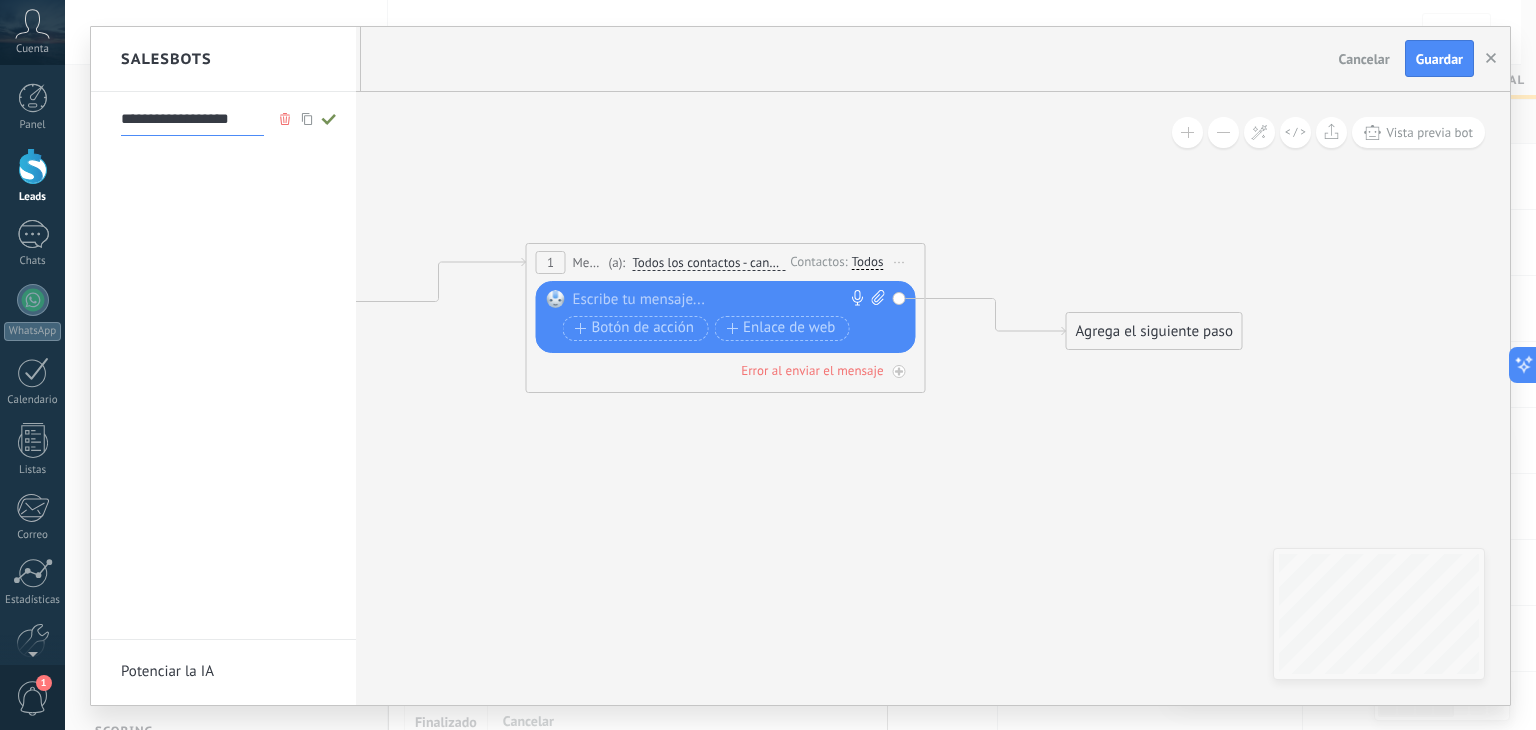 type on "**********" 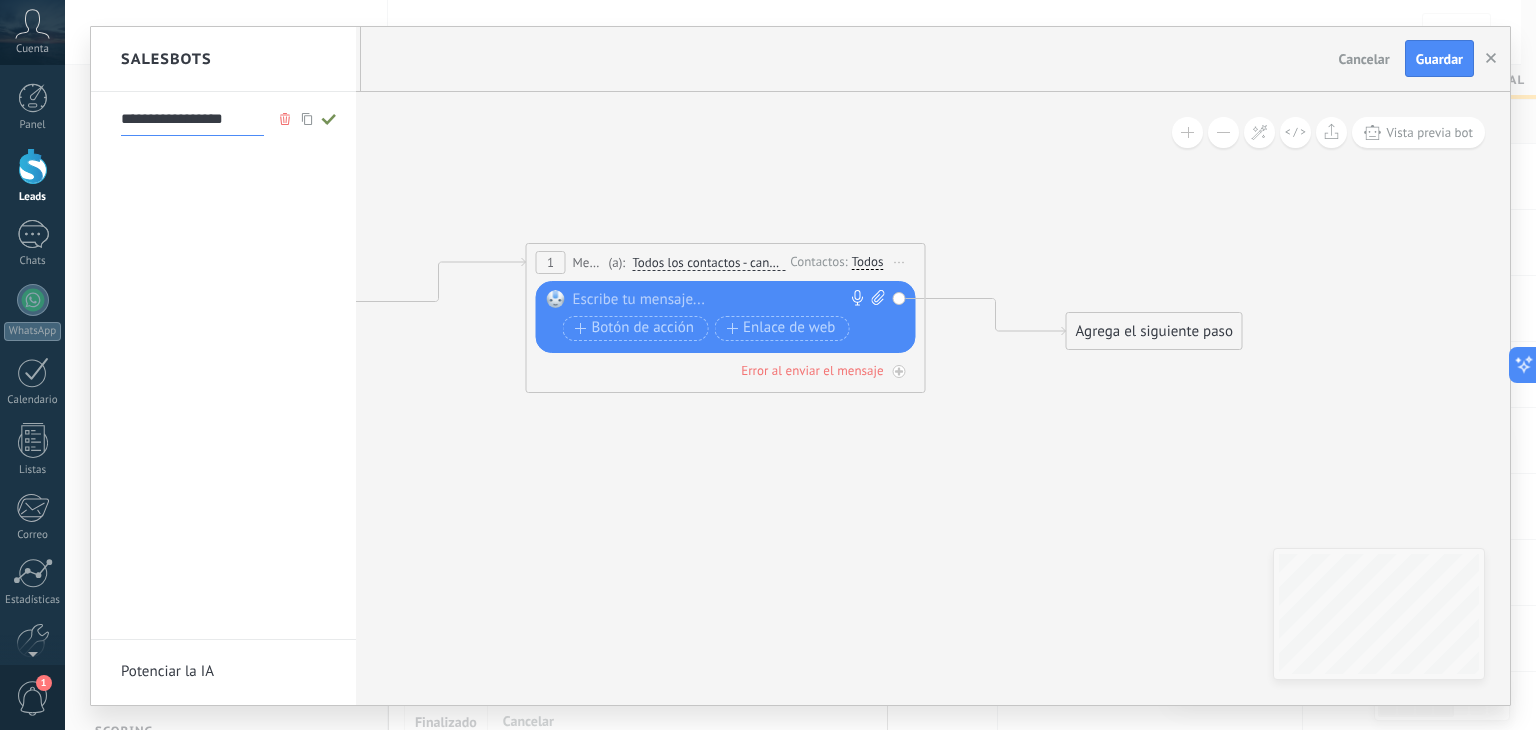 click at bounding box center [800, 366] 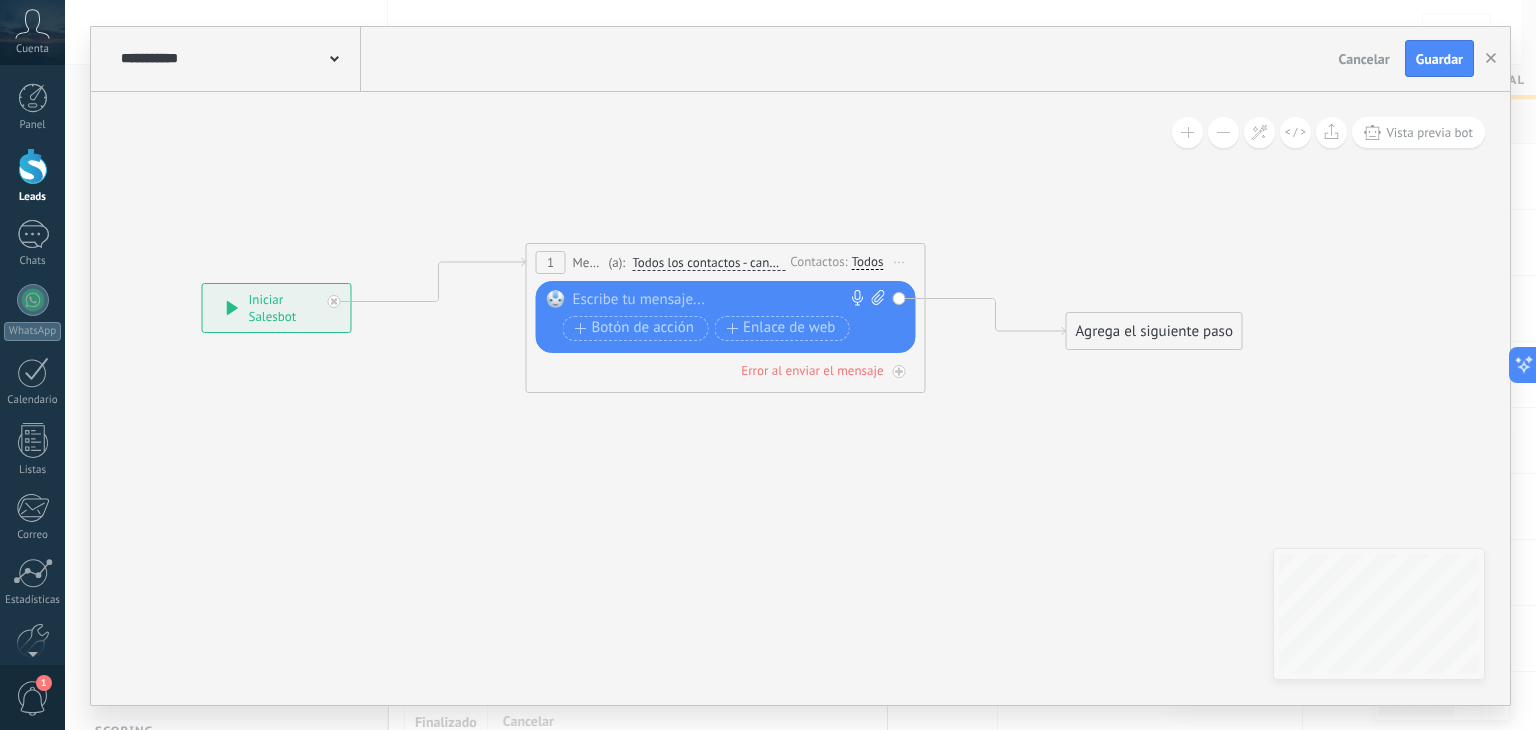 click 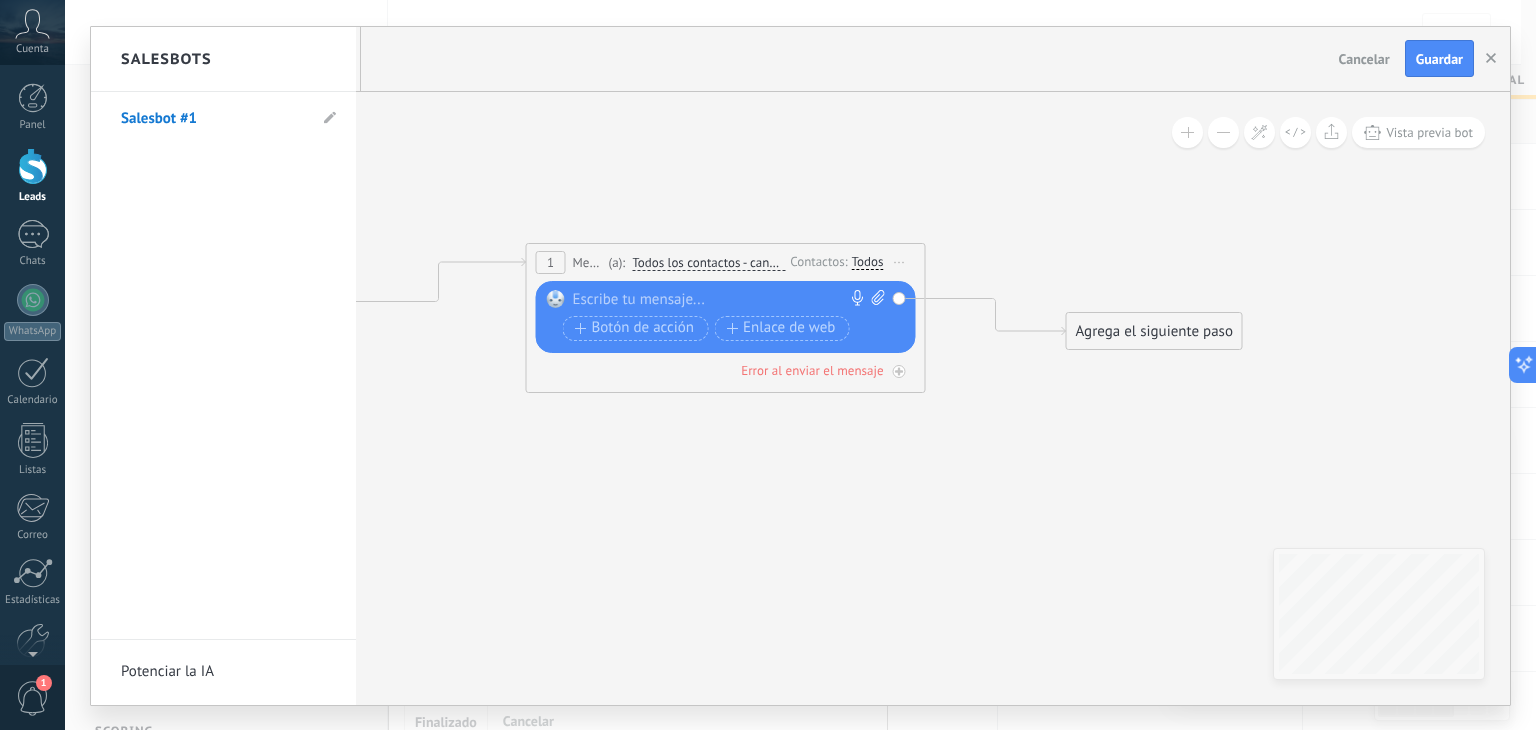 click on "Salesbot #1" at bounding box center (223, 119) 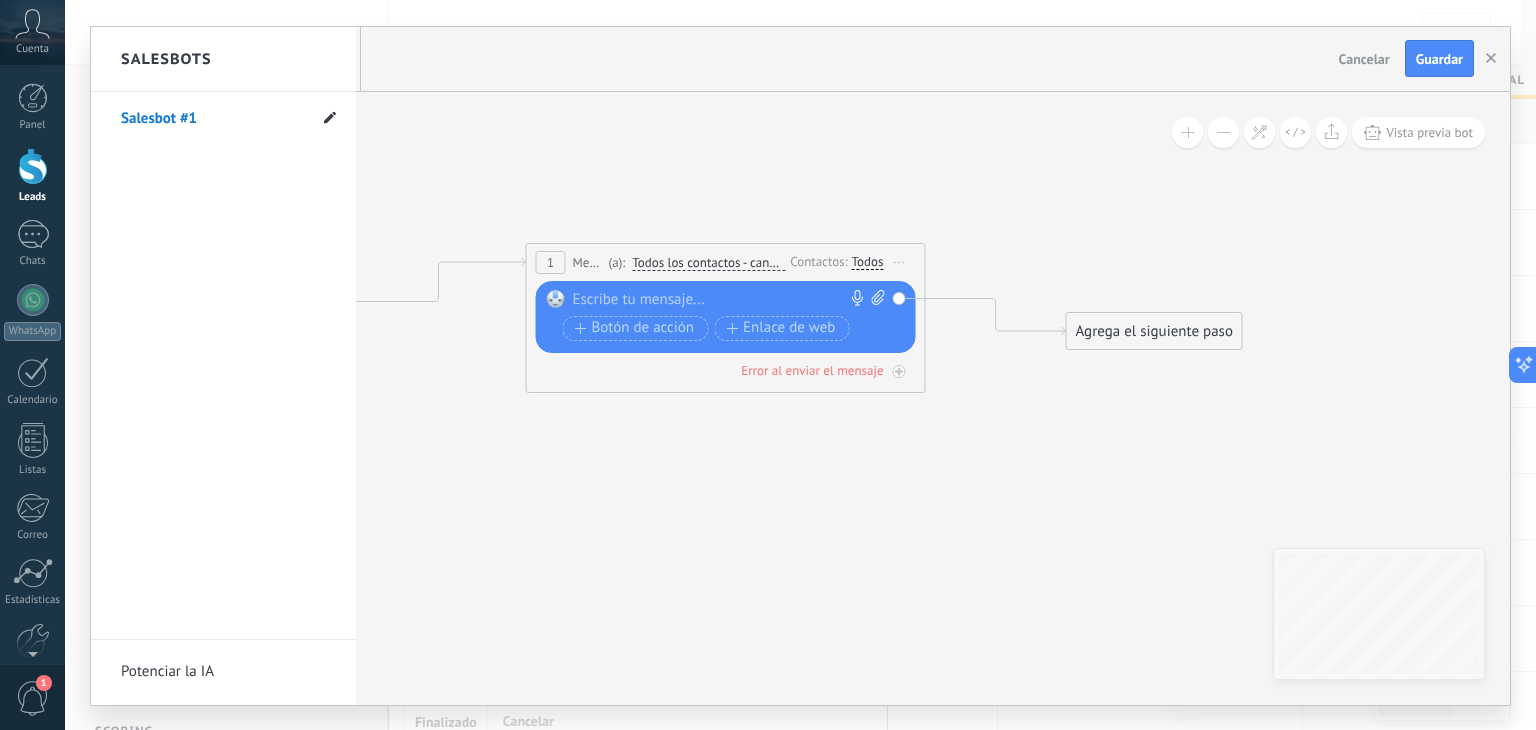 click at bounding box center (330, 119) 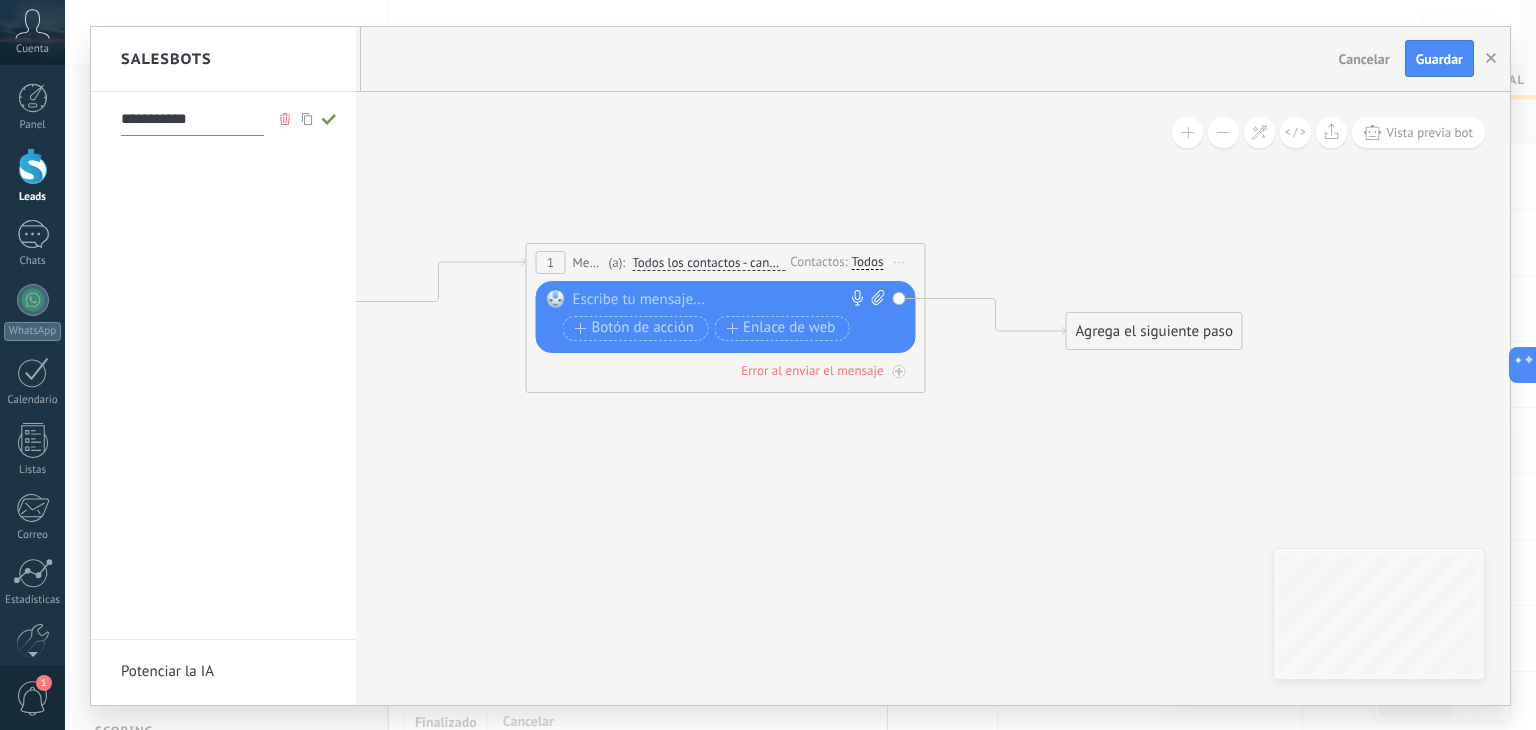 click on "**********" at bounding box center [192, 120] 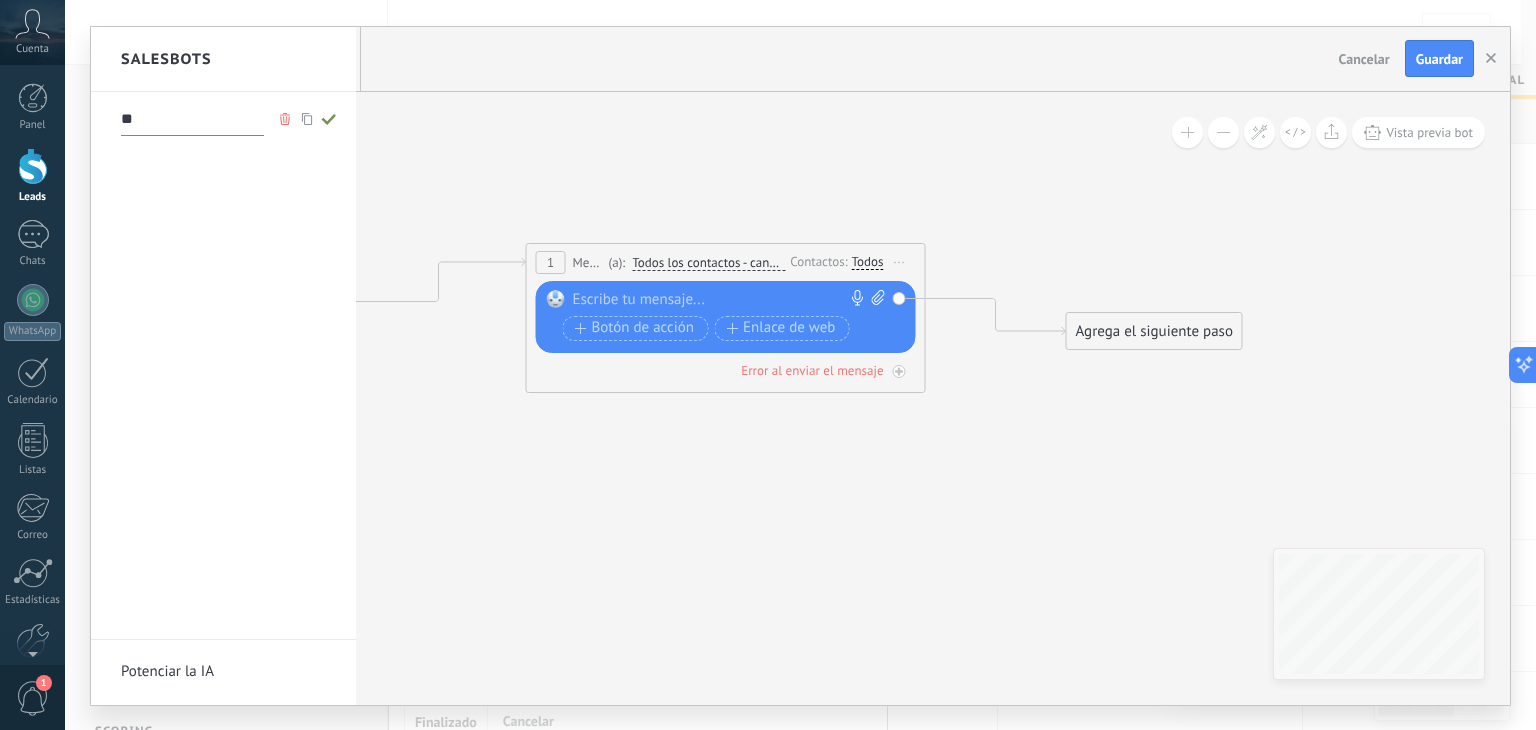 type on "*" 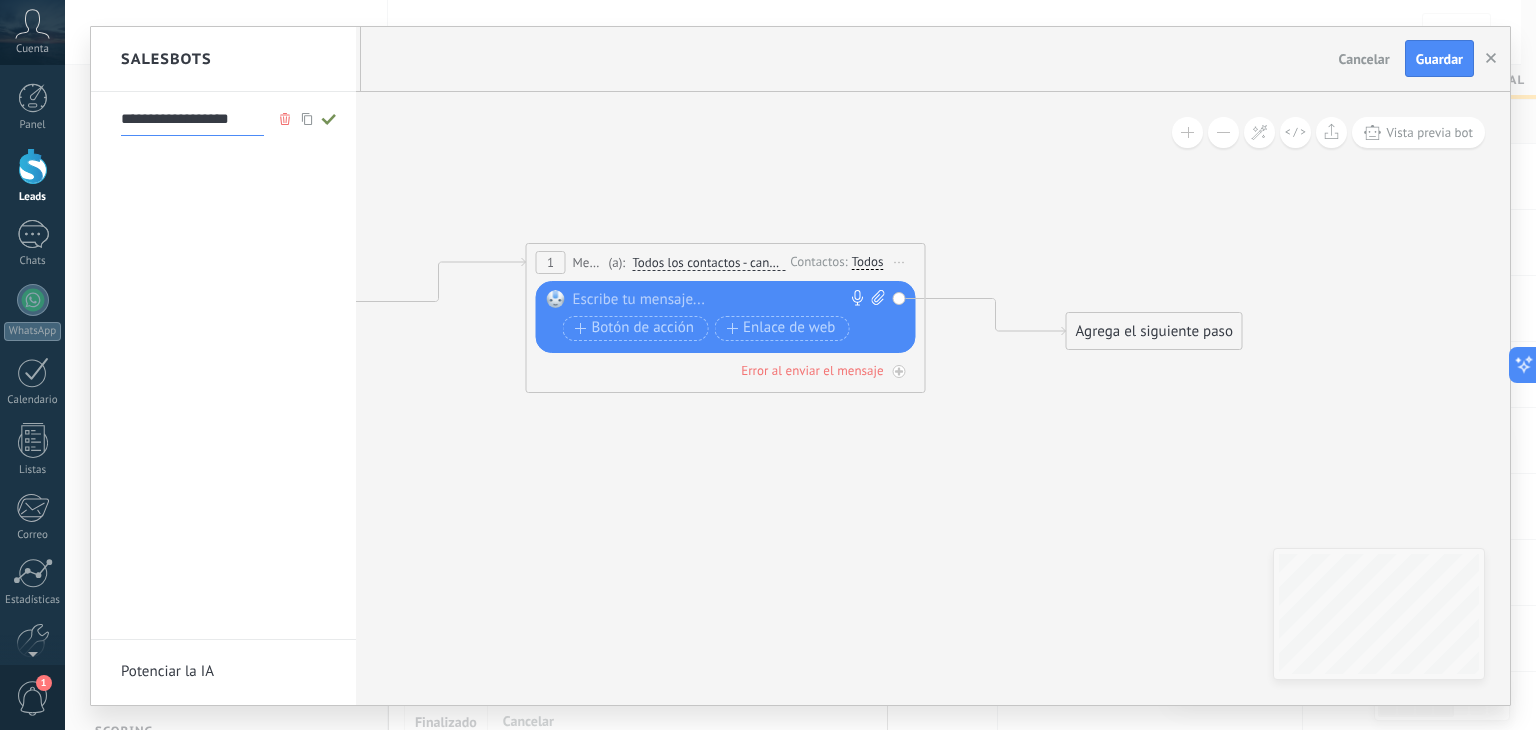 type on "**********" 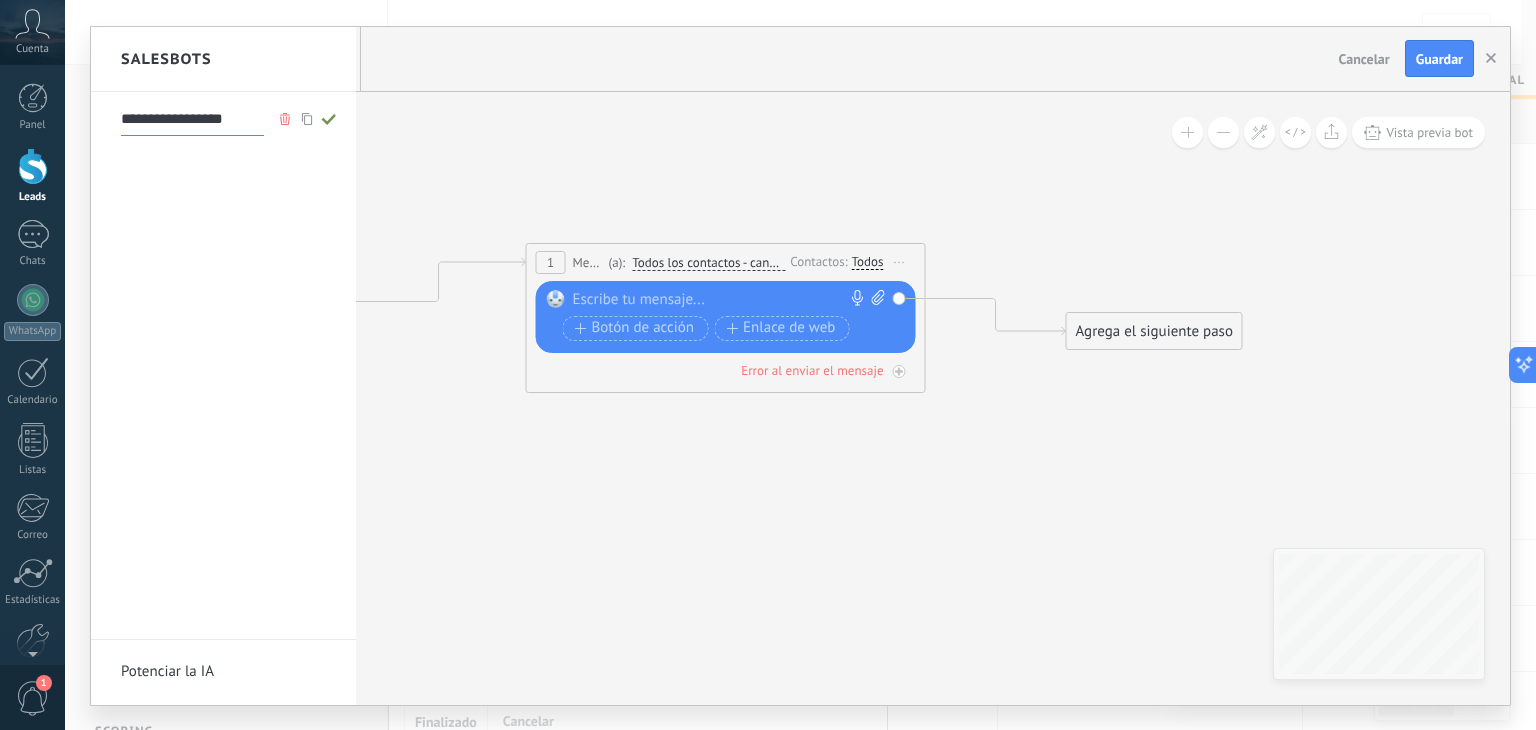 click 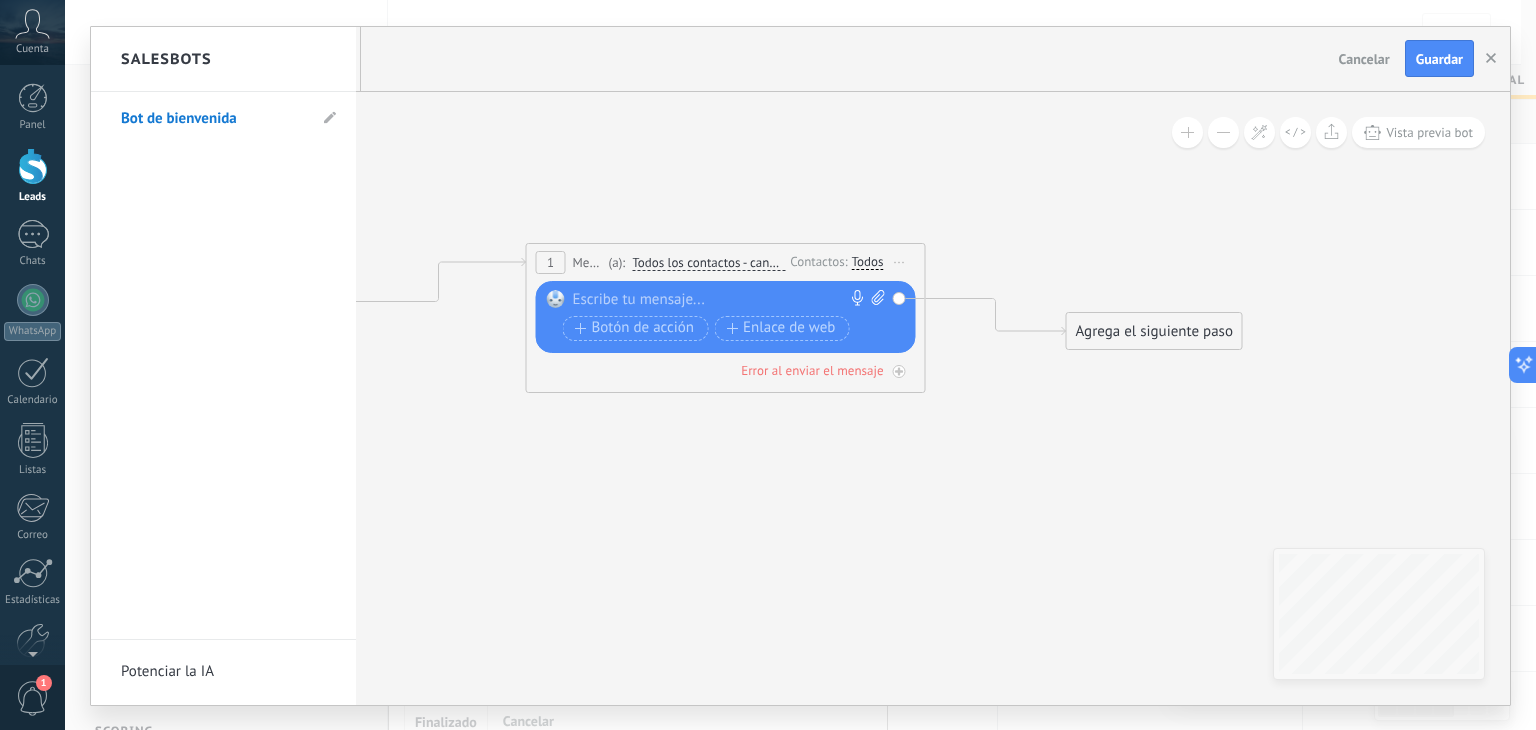 click at bounding box center (800, 366) 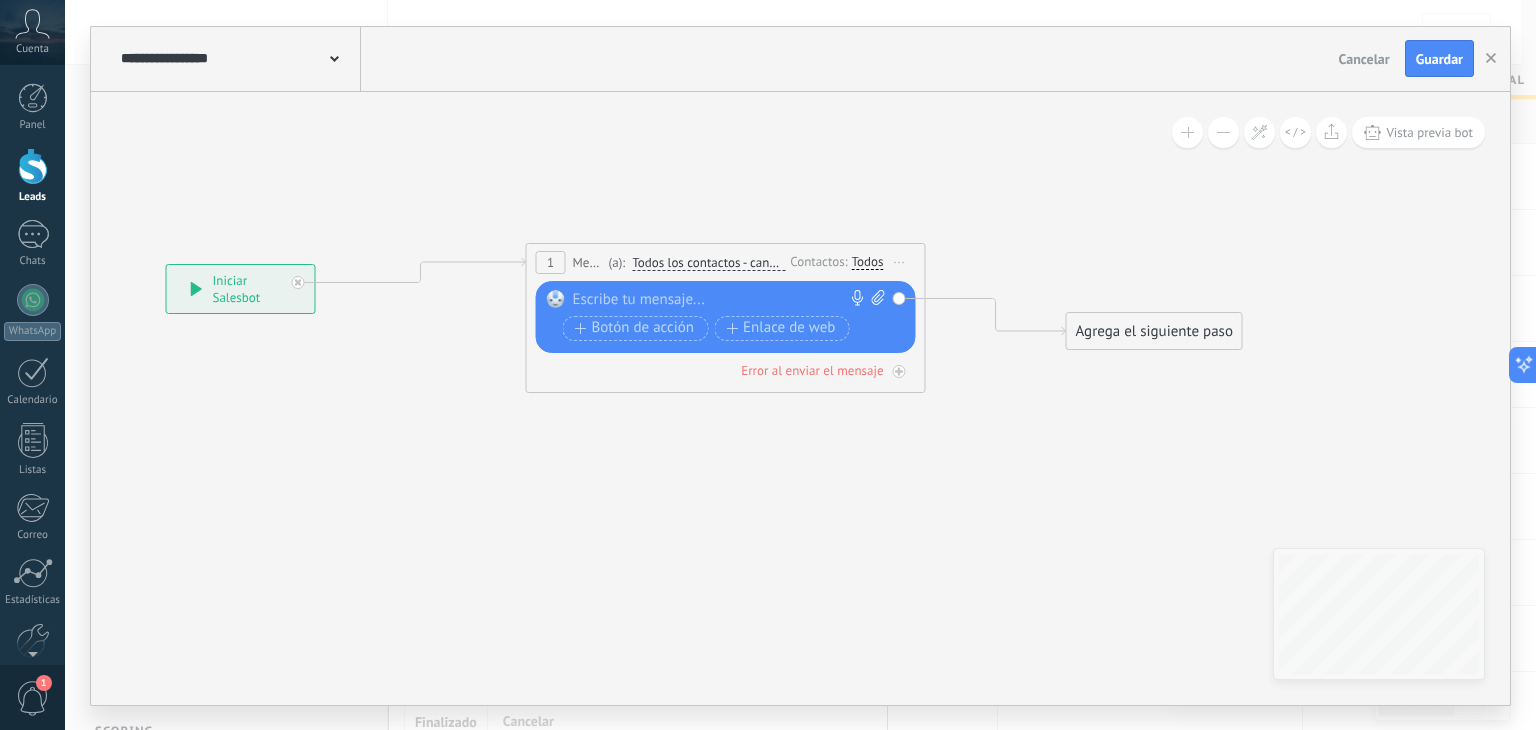 drag, startPoint x: 236, startPoint y: 308, endPoint x: 200, endPoint y: 289, distance: 40.706264 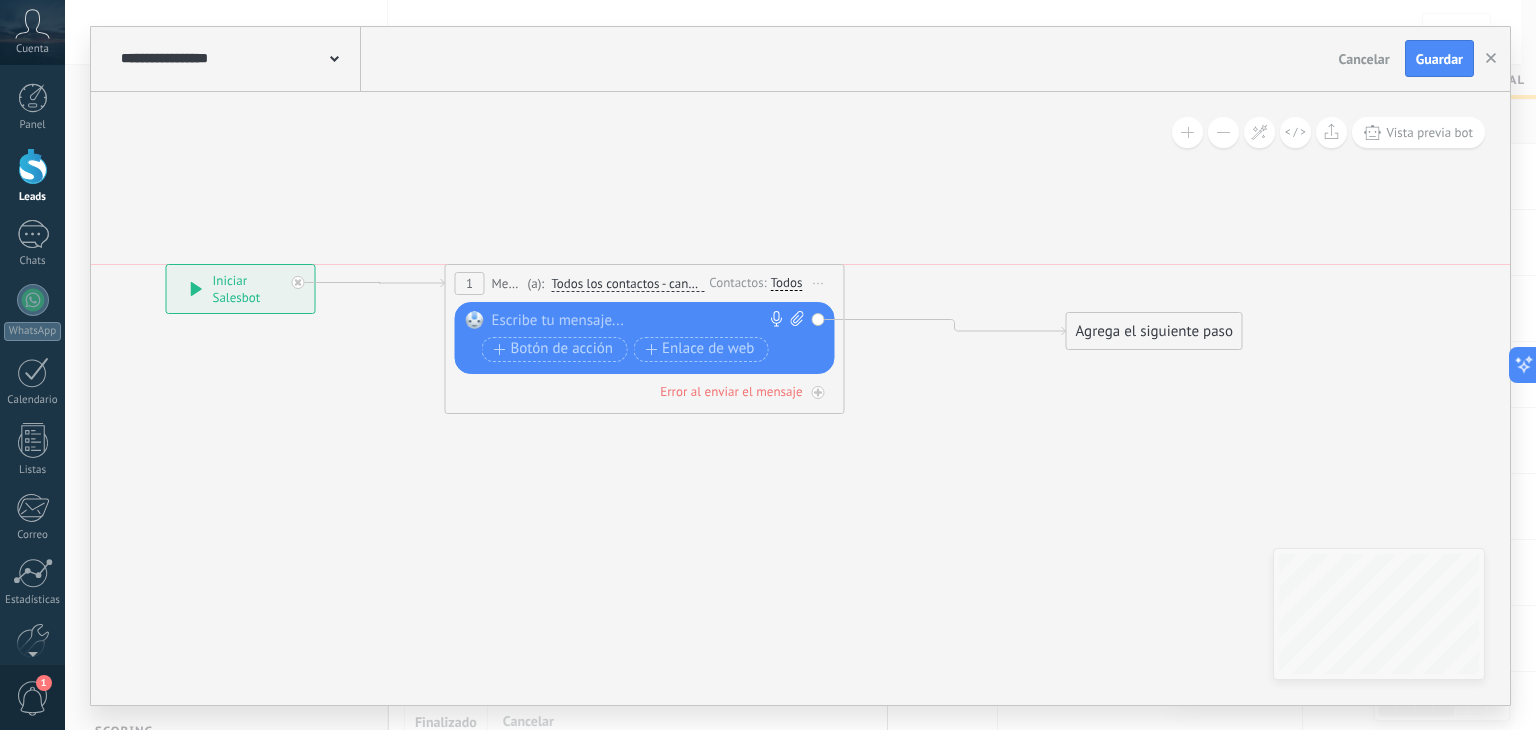 drag, startPoint x: 916, startPoint y: 249, endPoint x: 836, endPoint y: 285, distance: 87.72685 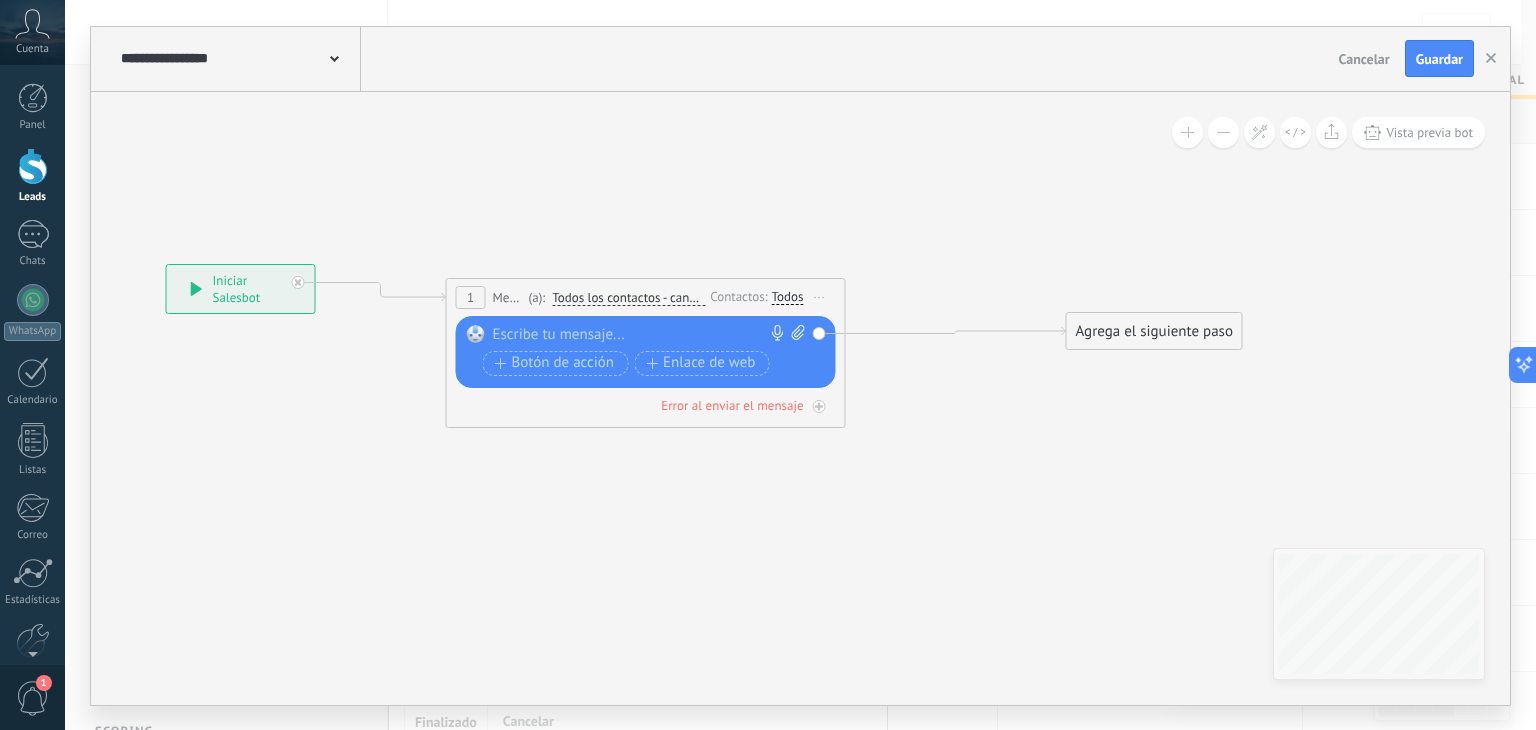 click on "Reemplazar
Quitar
Convertir a mensaje de voz
Arrastre la imagen aquí para adjuntarla.
Añadir imagen
Subir
Arrastrar y soltar
Archivo no encontrado
Escribe tu mensaje..." at bounding box center (646, 352) 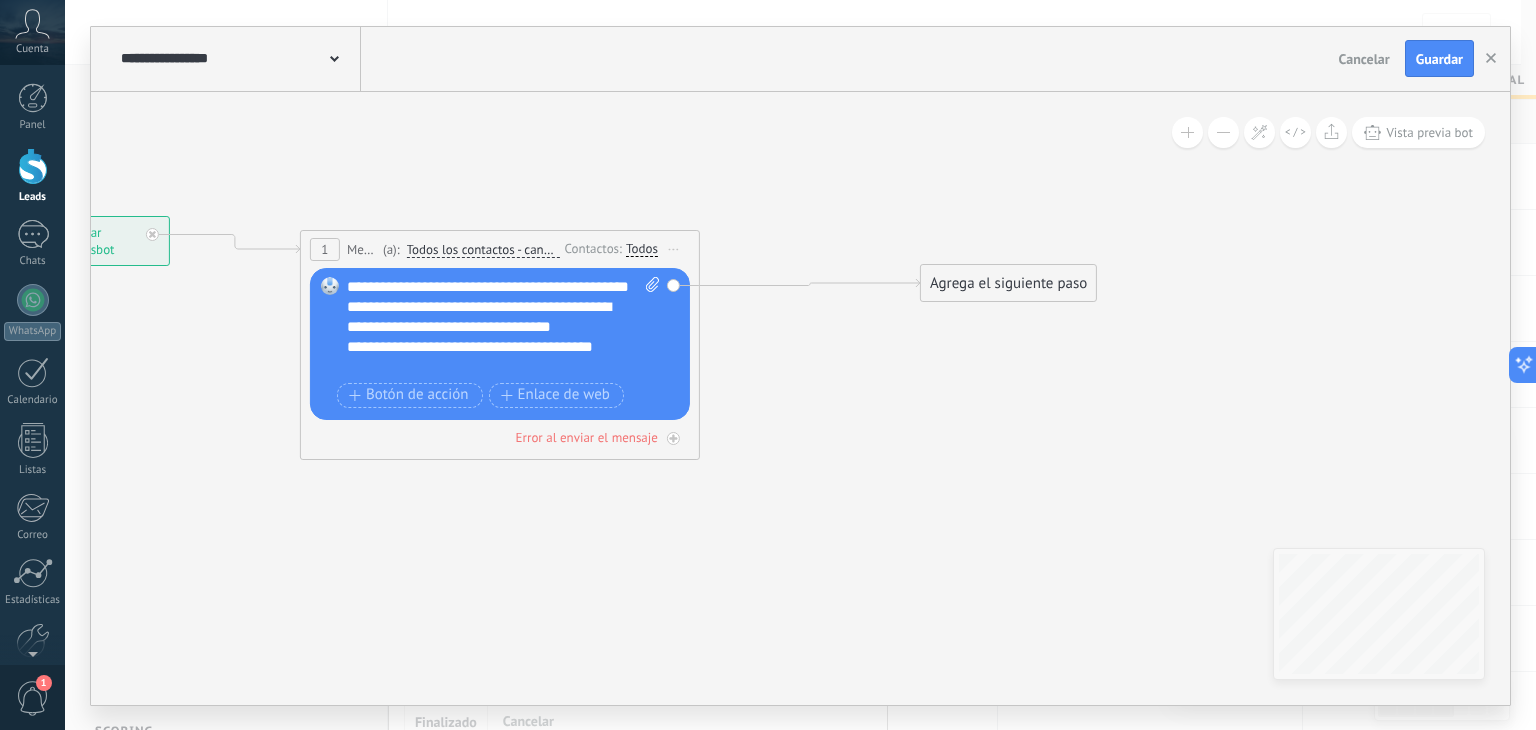 drag, startPoint x: 1012, startPoint y: 407, endPoint x: 860, endPoint y: 349, distance: 162.6899 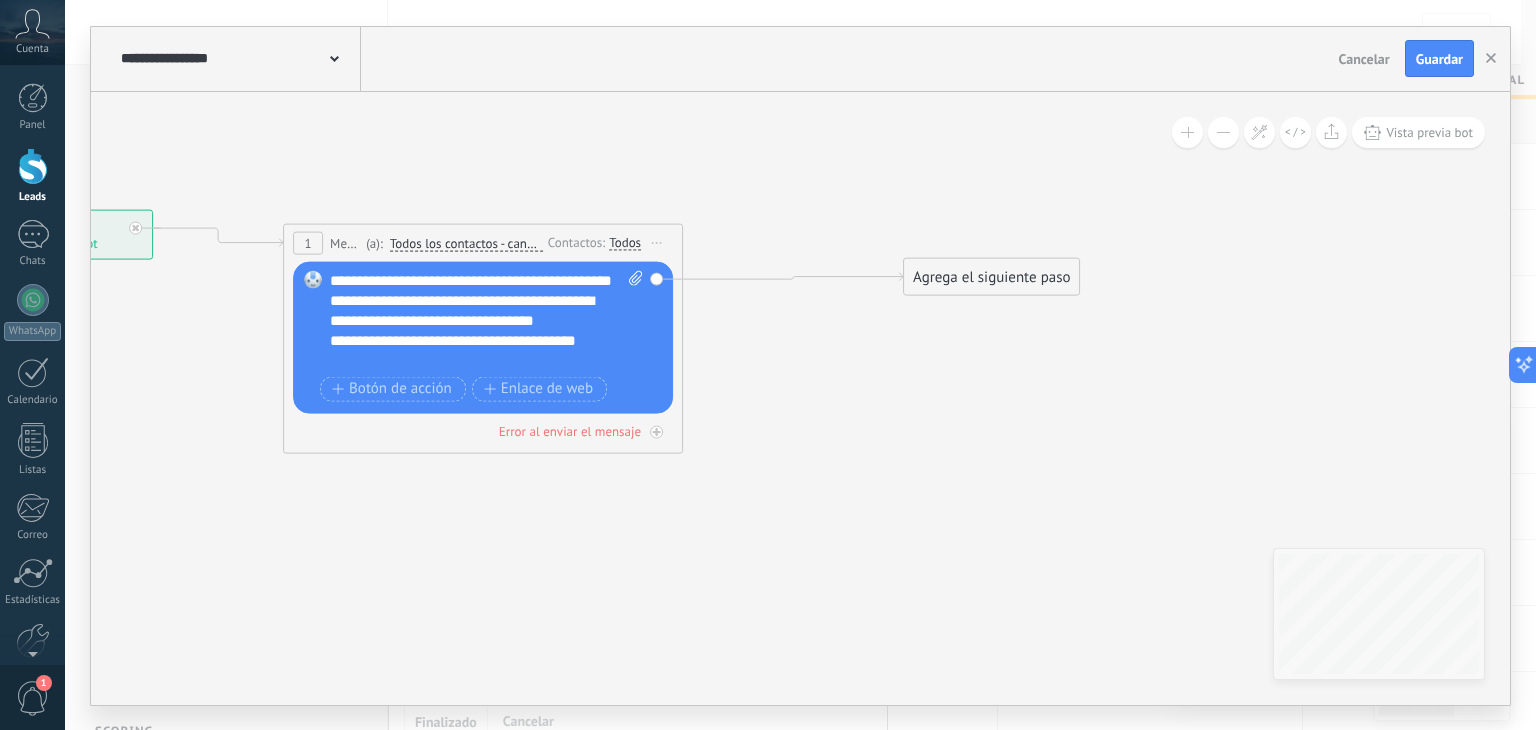 click on "Agrega el siguiente paso" at bounding box center (991, 276) 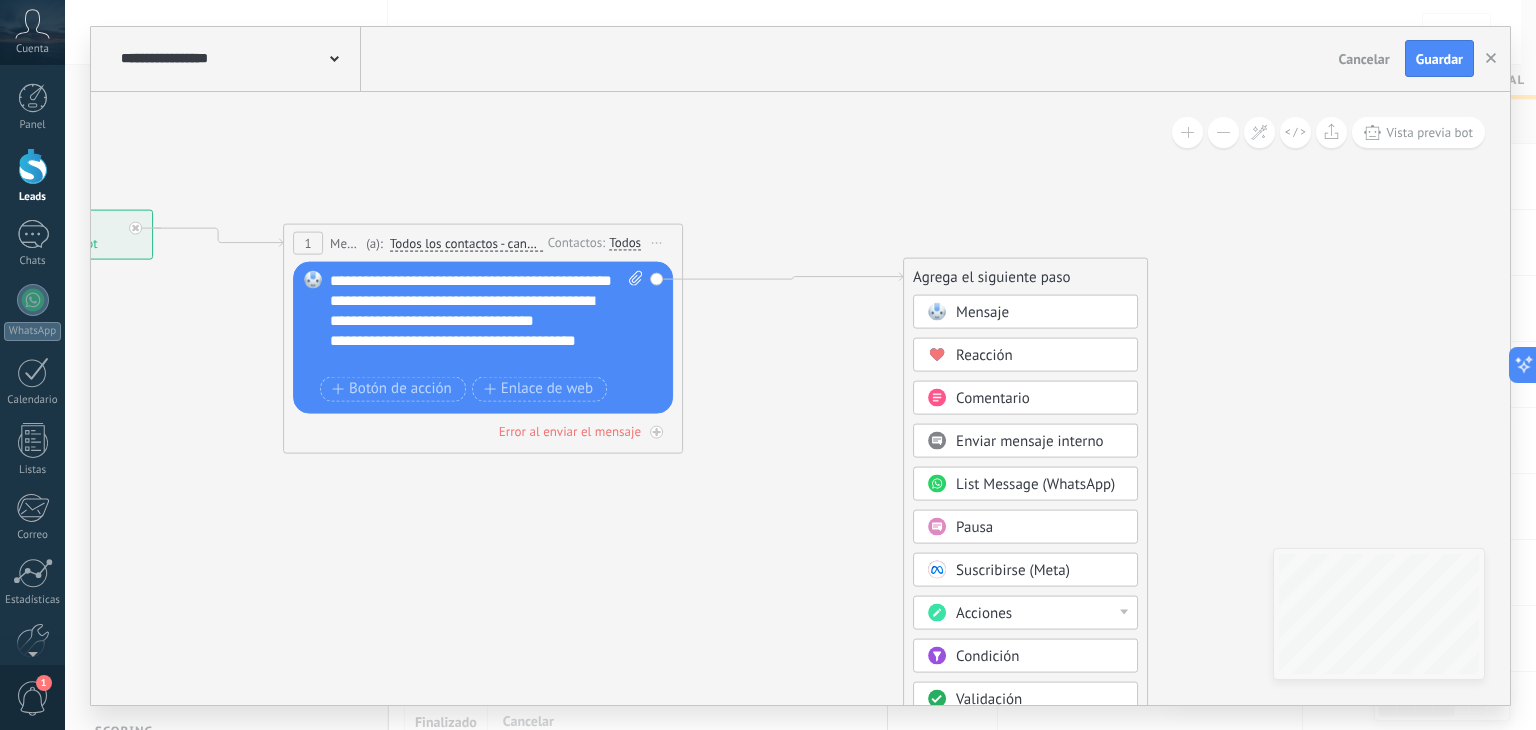 click on "Pausa" at bounding box center (1025, 526) 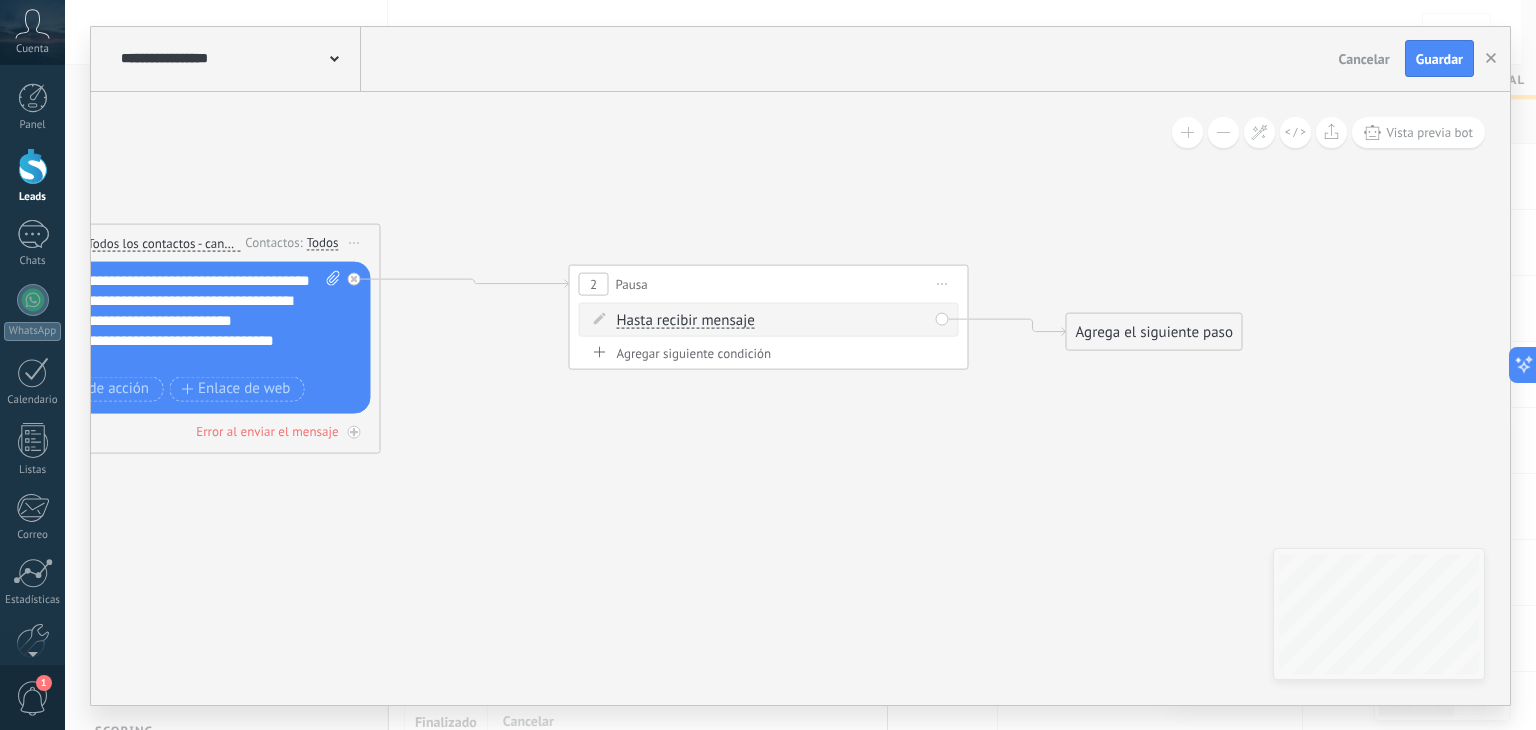 drag, startPoint x: 815, startPoint y: 280, endPoint x: 772, endPoint y: 287, distance: 43.56604 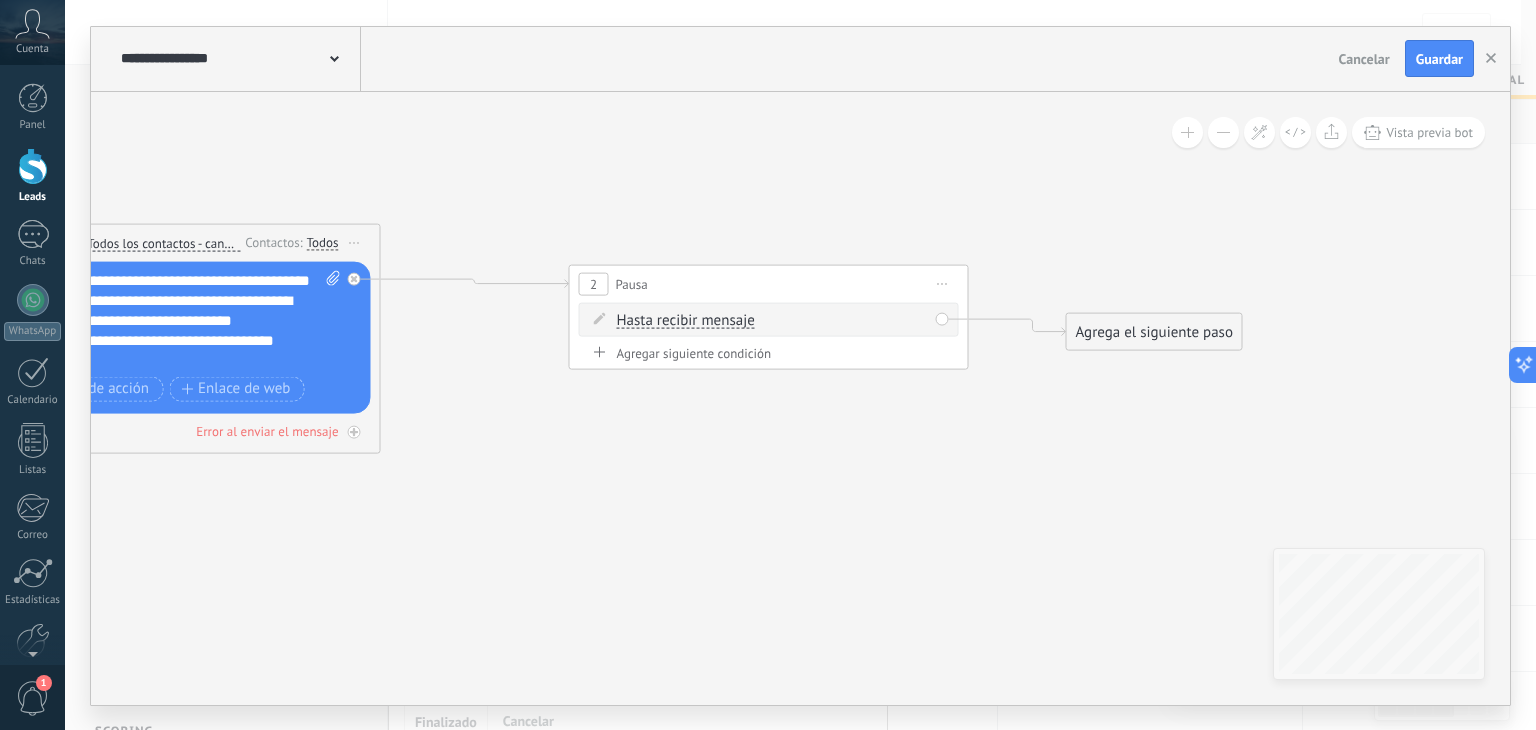 click on "2
Pausa
*****
Iniciar vista previa aquí
Cambiar nombre
Duplicar
Borrar" at bounding box center (769, 283) 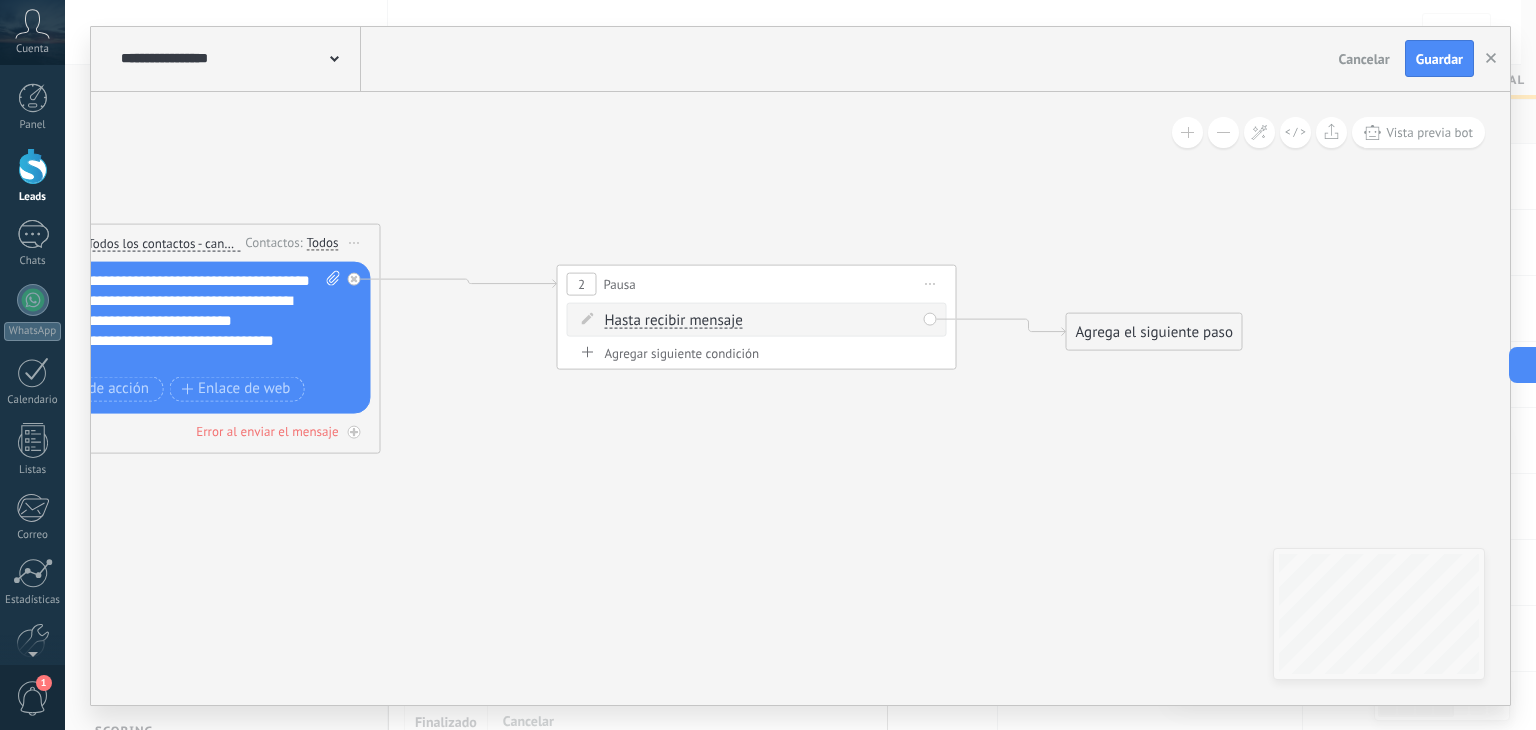 click on "Hasta recibir mensaje" at bounding box center [674, 320] 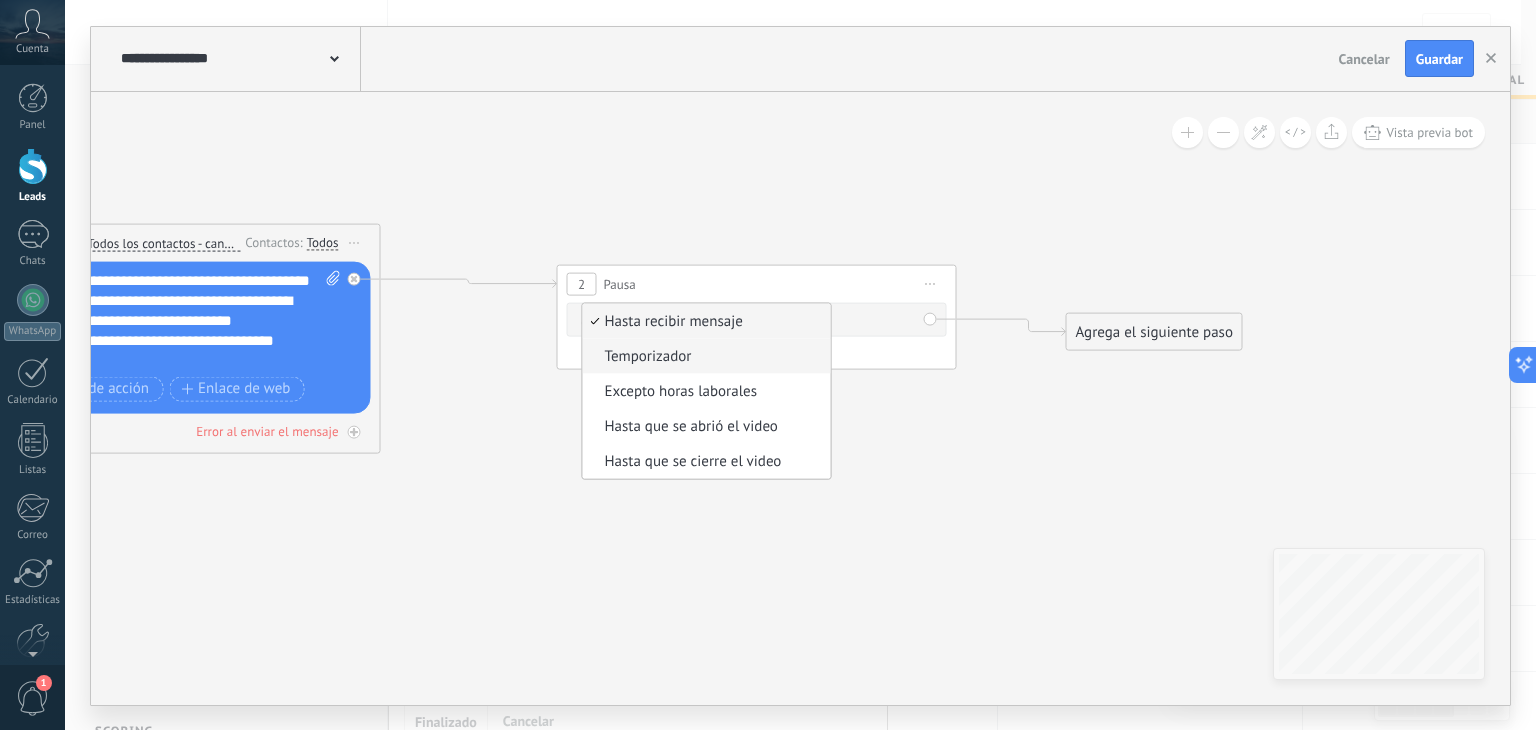 click on "Temporizador" at bounding box center (704, 356) 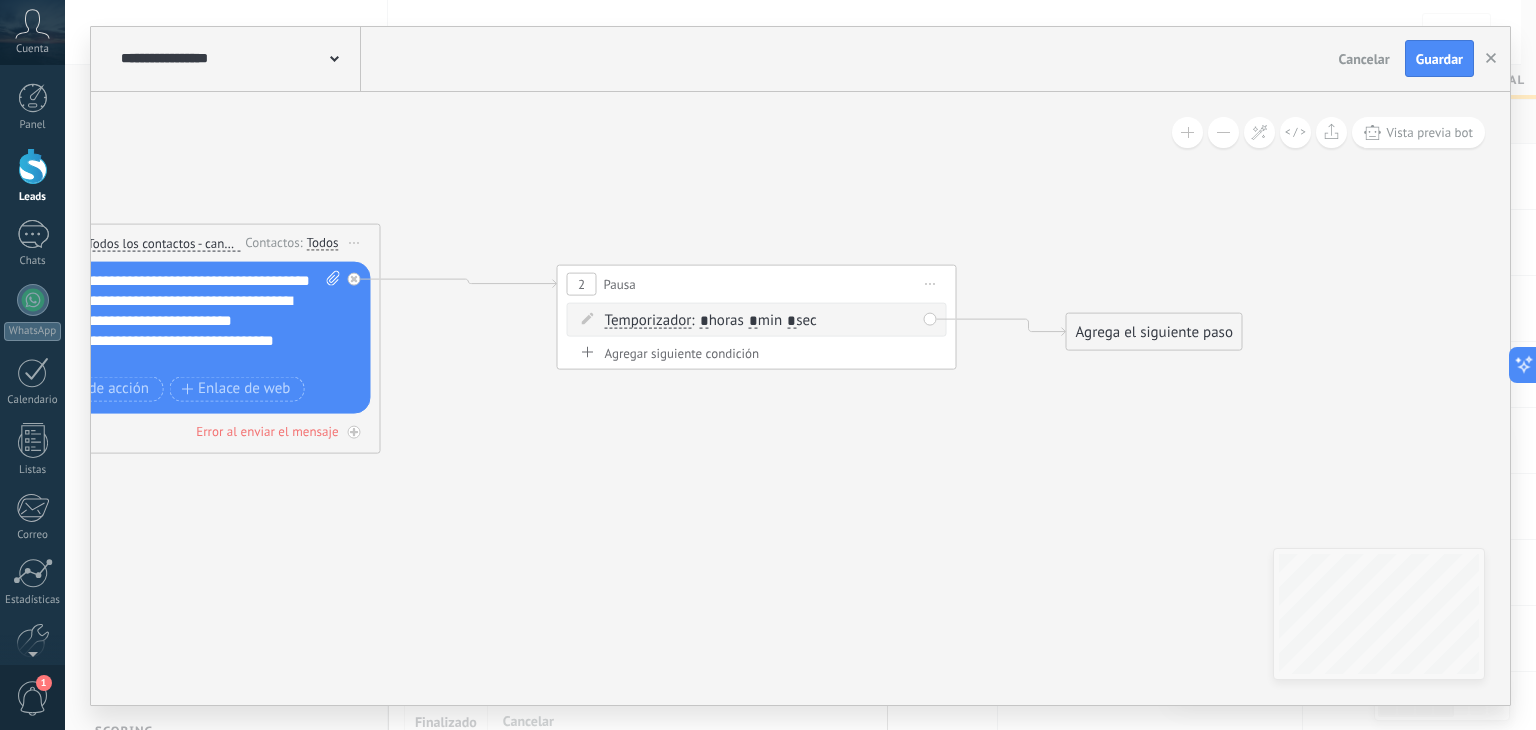 click on ":
*  horas
*  min  *  sec" at bounding box center [753, 319] 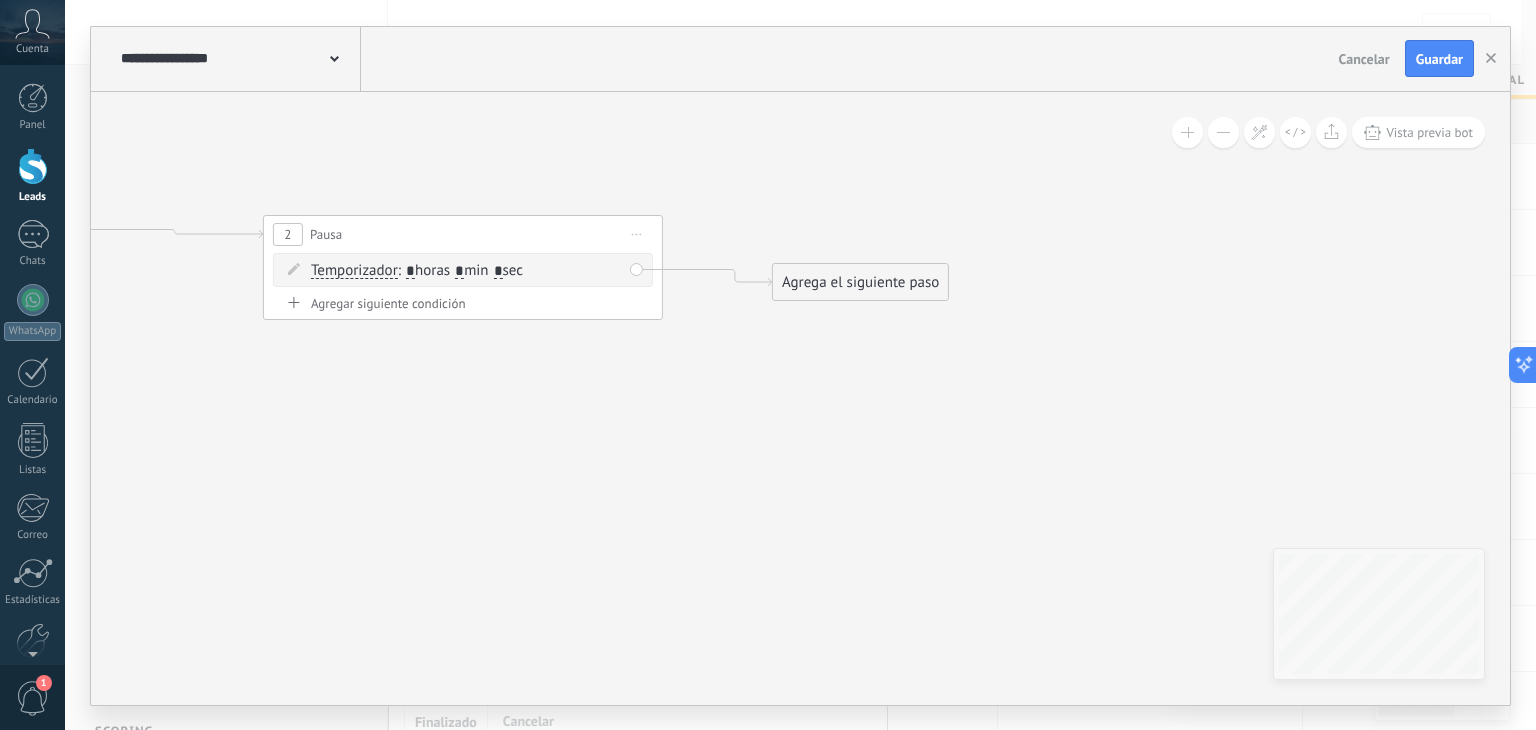 drag, startPoint x: 1039, startPoint y: 404, endPoint x: 750, endPoint y: 356, distance: 292.95905 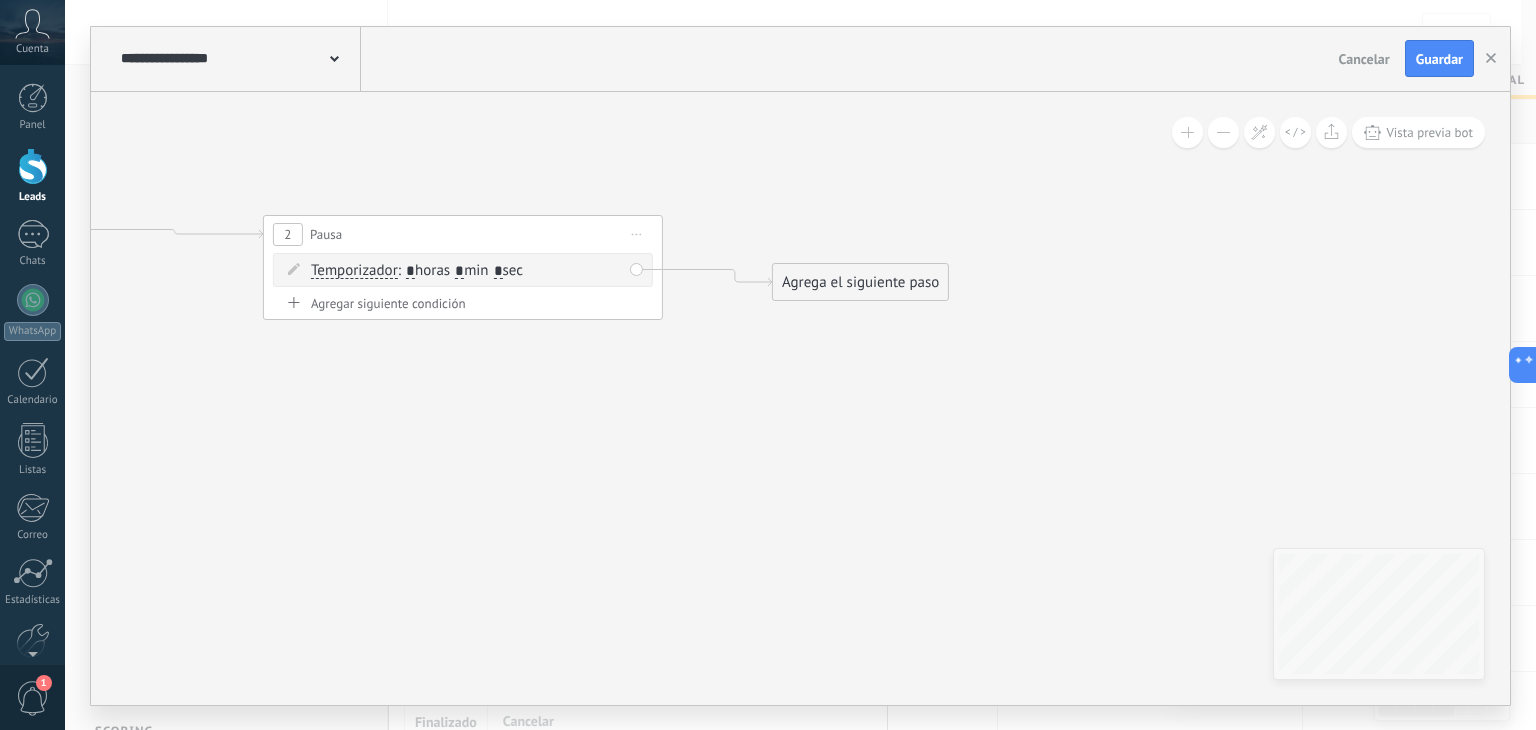 click on "Agrega el siguiente paso" at bounding box center (860, 282) 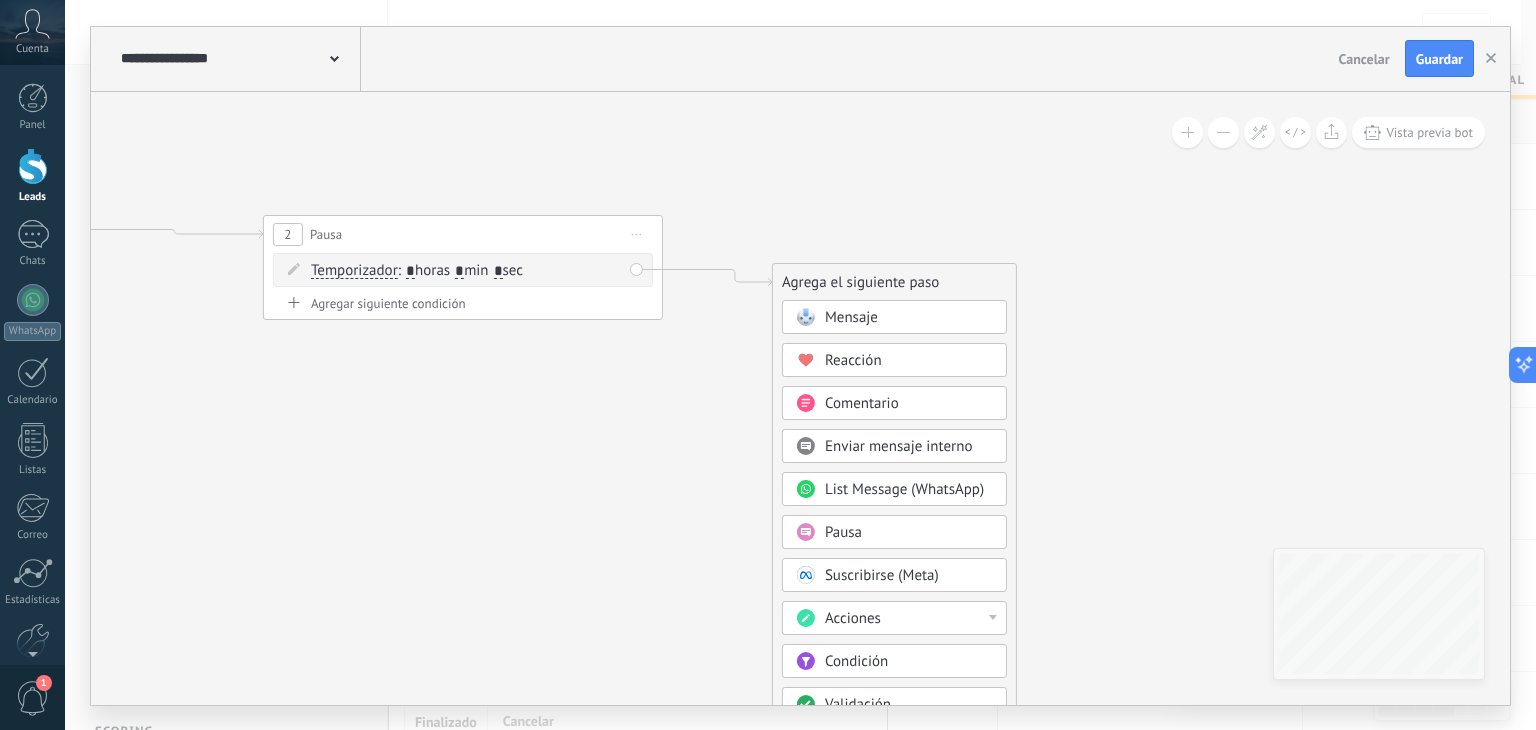 click on "Mensaje" at bounding box center [909, 318] 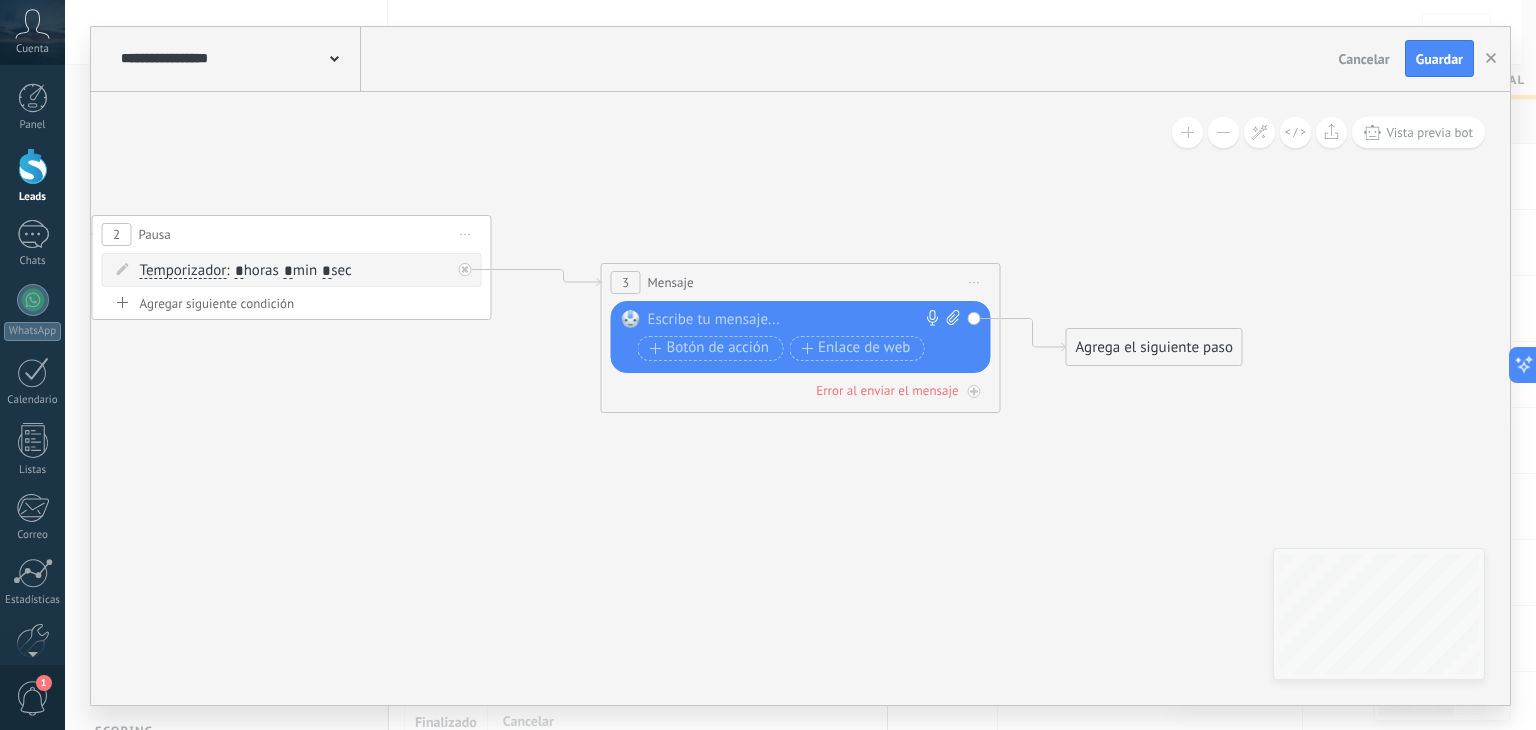 click at bounding box center [1223, 132] 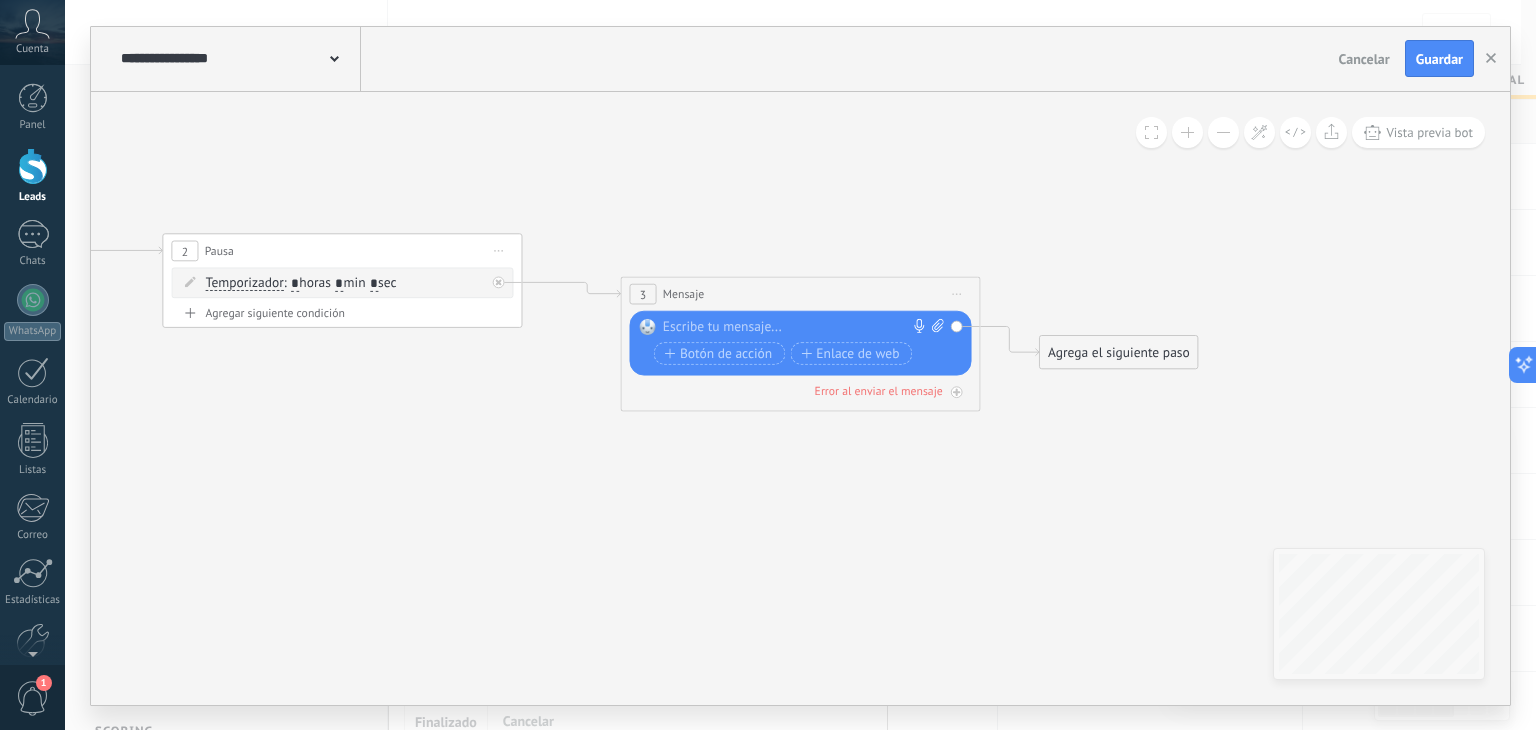 click at bounding box center [1223, 132] 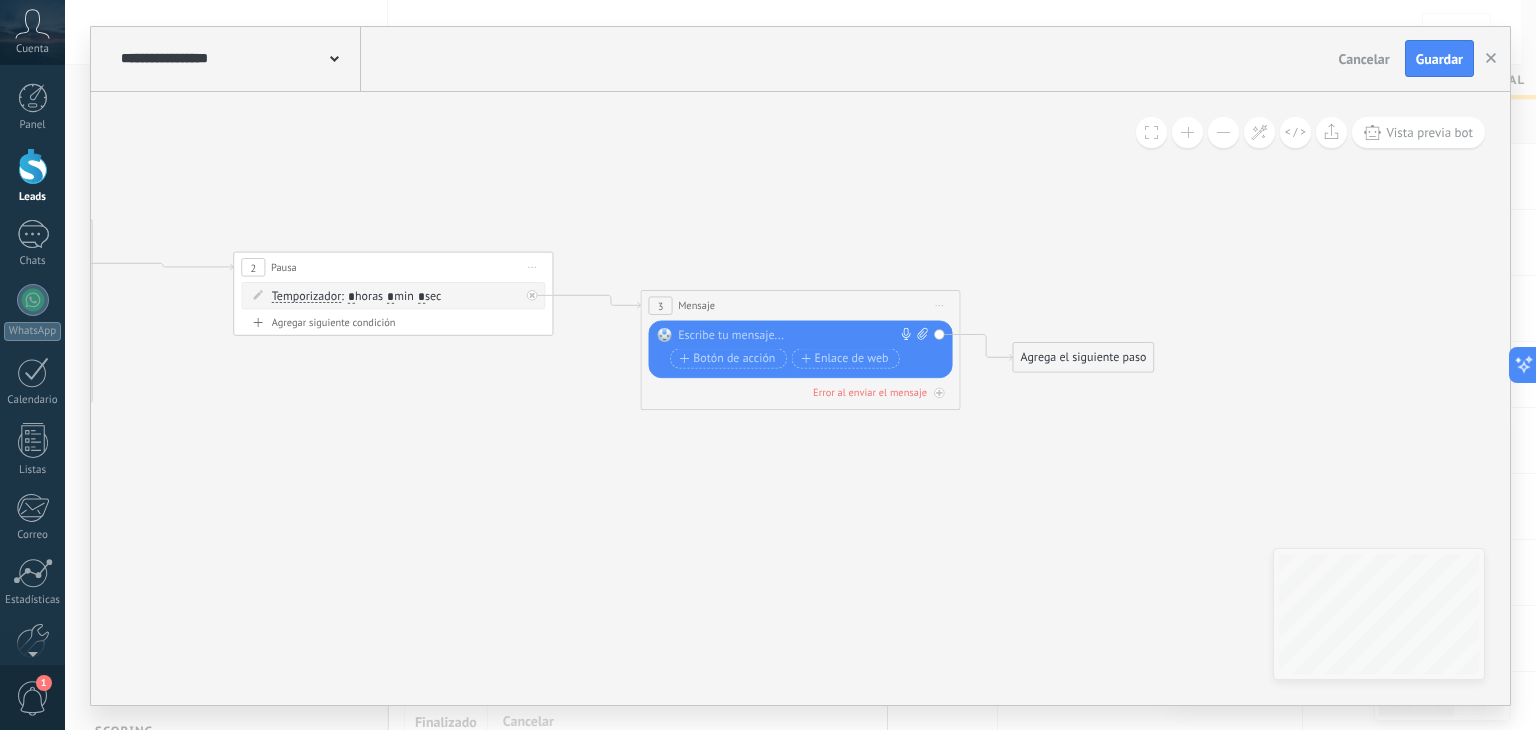 click at bounding box center [1223, 132] 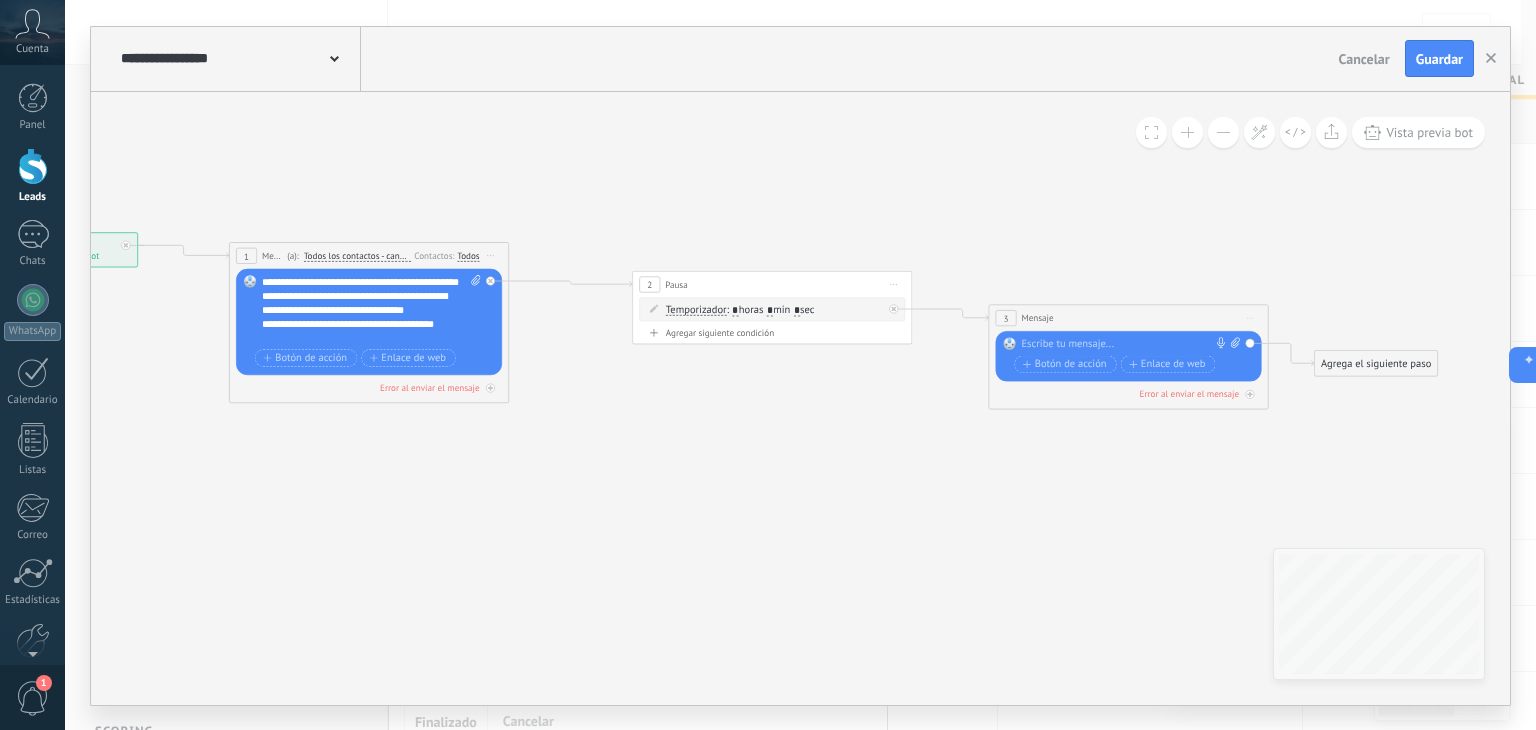 drag, startPoint x: 410, startPoint y: 180, endPoint x: 725, endPoint y: 169, distance: 315.19202 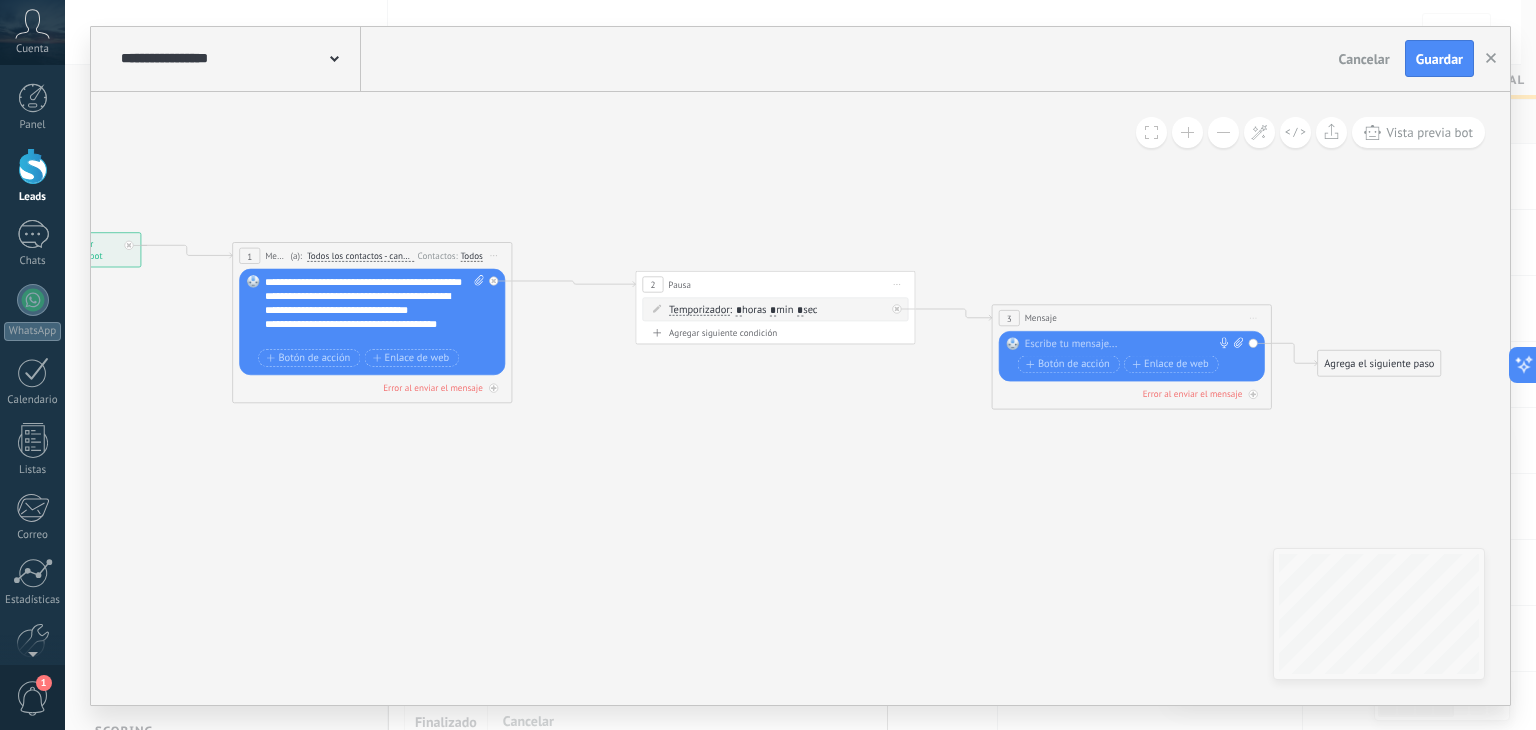 click on "3
Mensaje
*******
(a):
Todos los contactos - canales seleccionados
Todos los contactos - canales seleccionados
Todos los contactos - canal primario
Contacto principal - canales seleccionados
Contacto principal - canal primario
Todos los contactos - canales seleccionados
Todos los contactos - canales seleccionados
Todos los contactos - canal primario
Contacto principal - canales seleccionados" at bounding box center (1131, 318) 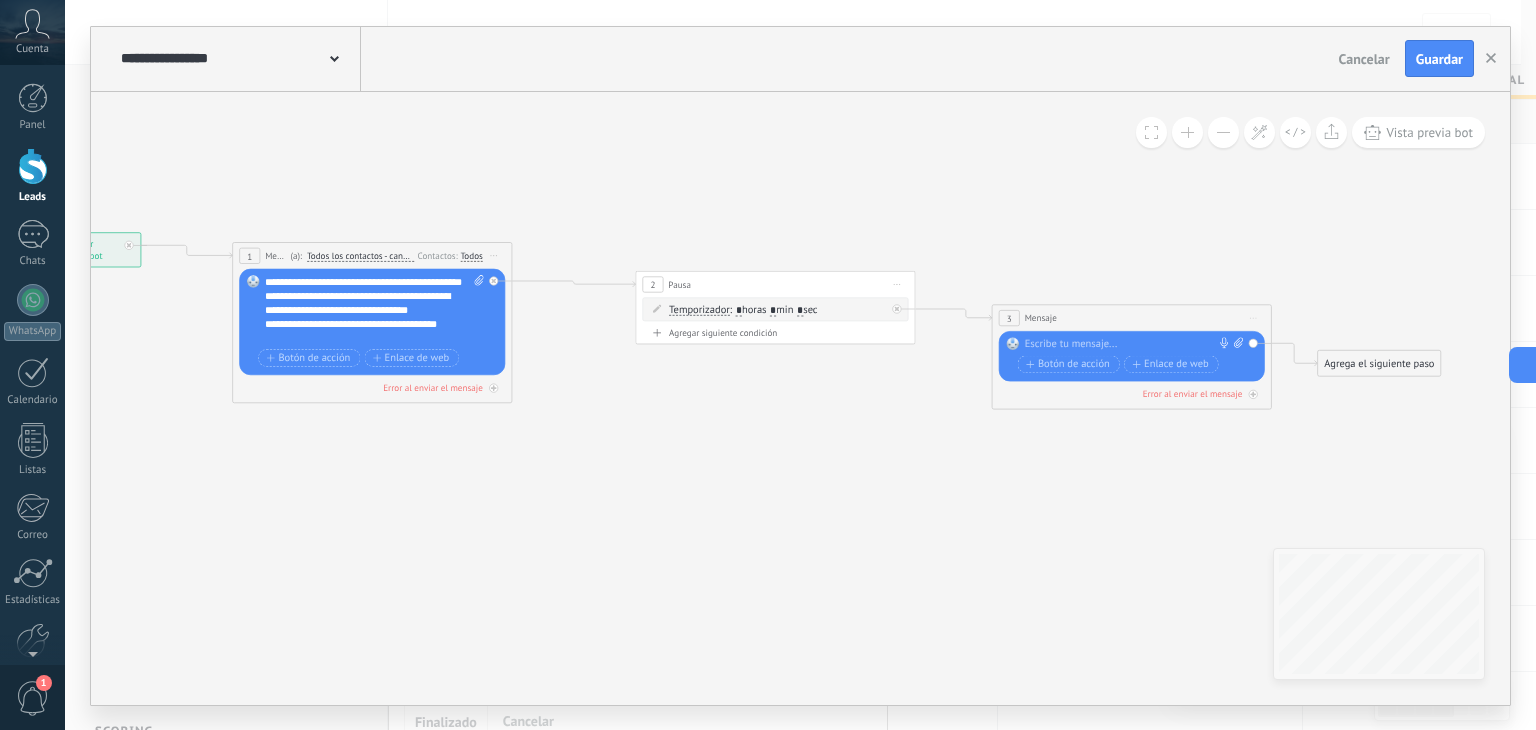 paste 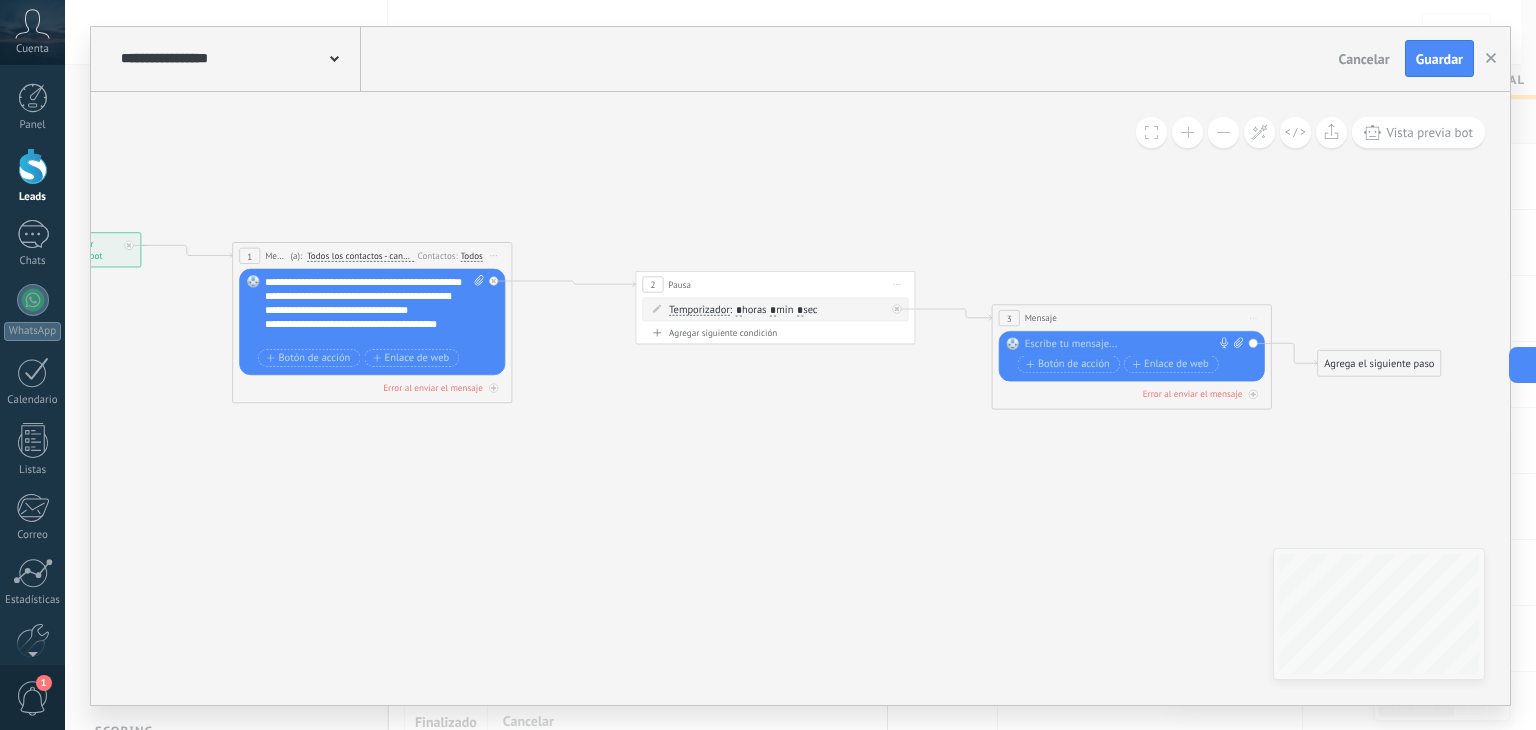 type 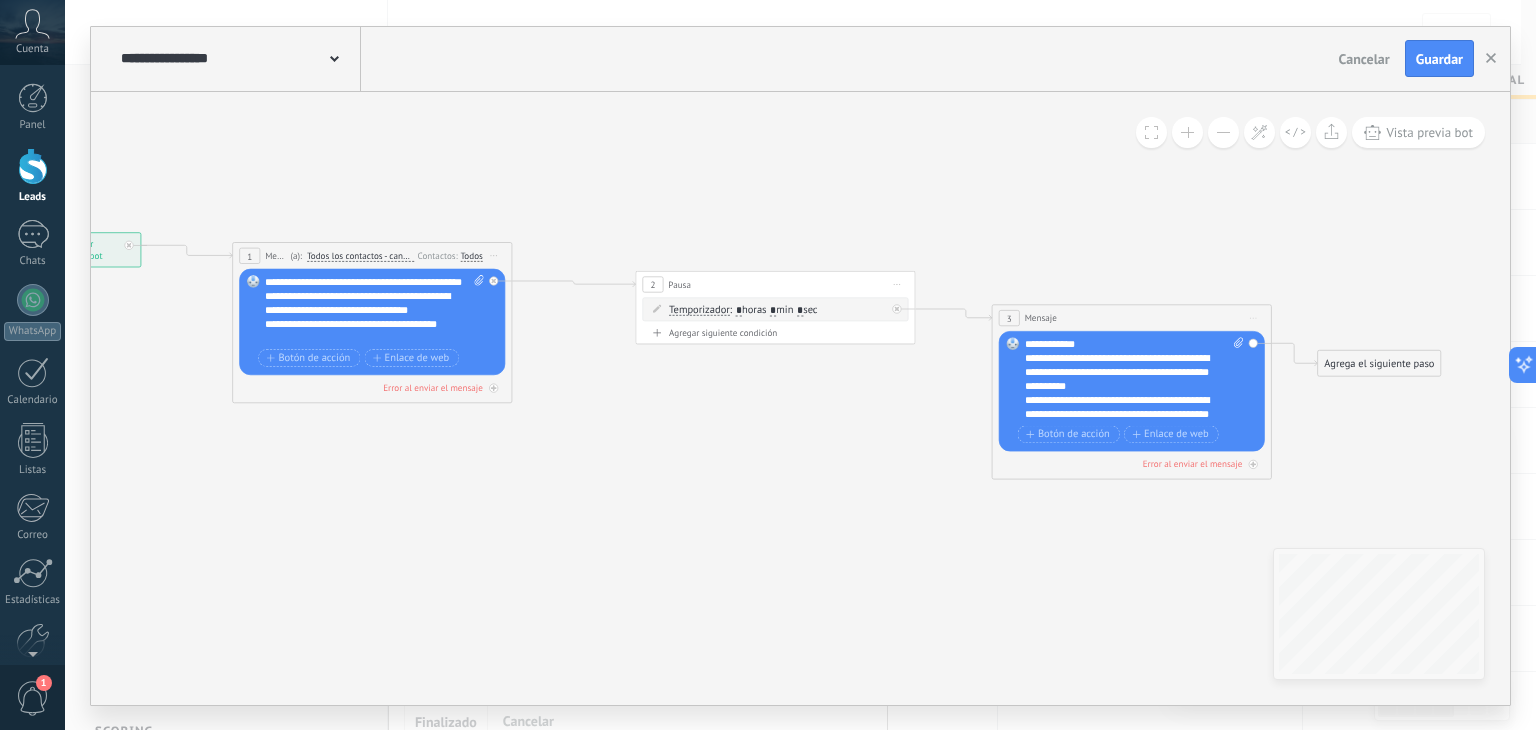 click at bounding box center (1187, 132) 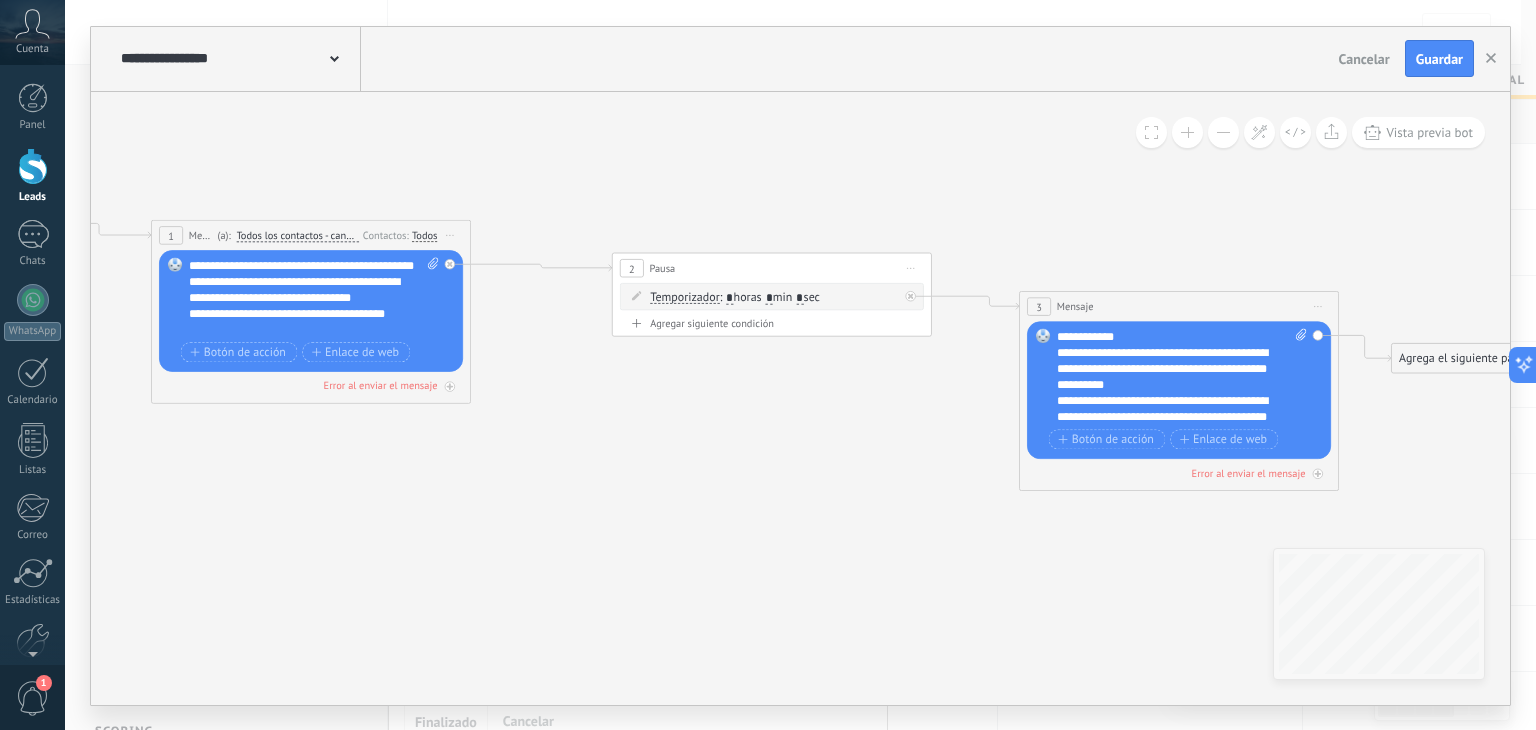 click at bounding box center [1187, 132] 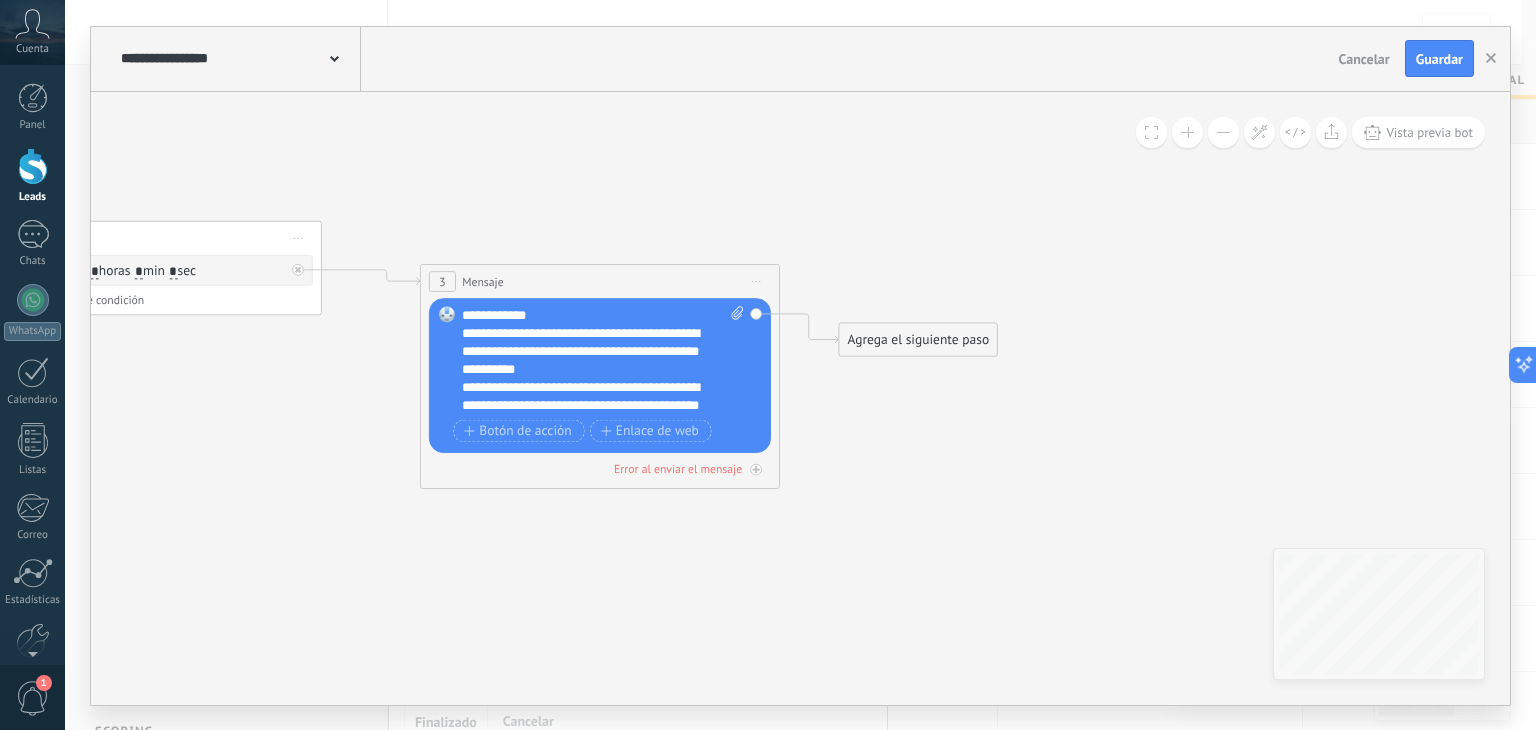 drag, startPoint x: 1130, startPoint y: 169, endPoint x: 500, endPoint y: 150, distance: 630.28644 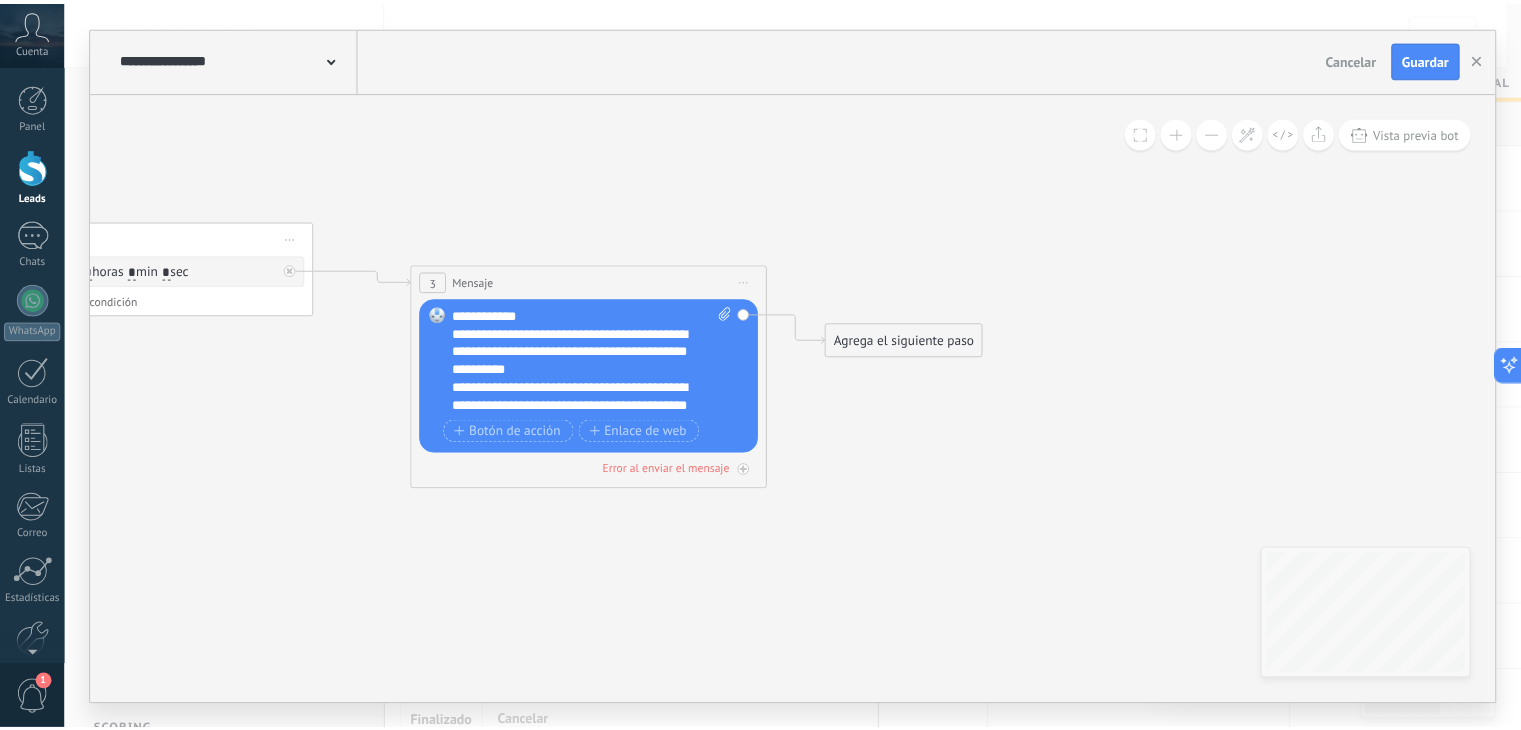 scroll, scrollTop: 40, scrollLeft: 0, axis: vertical 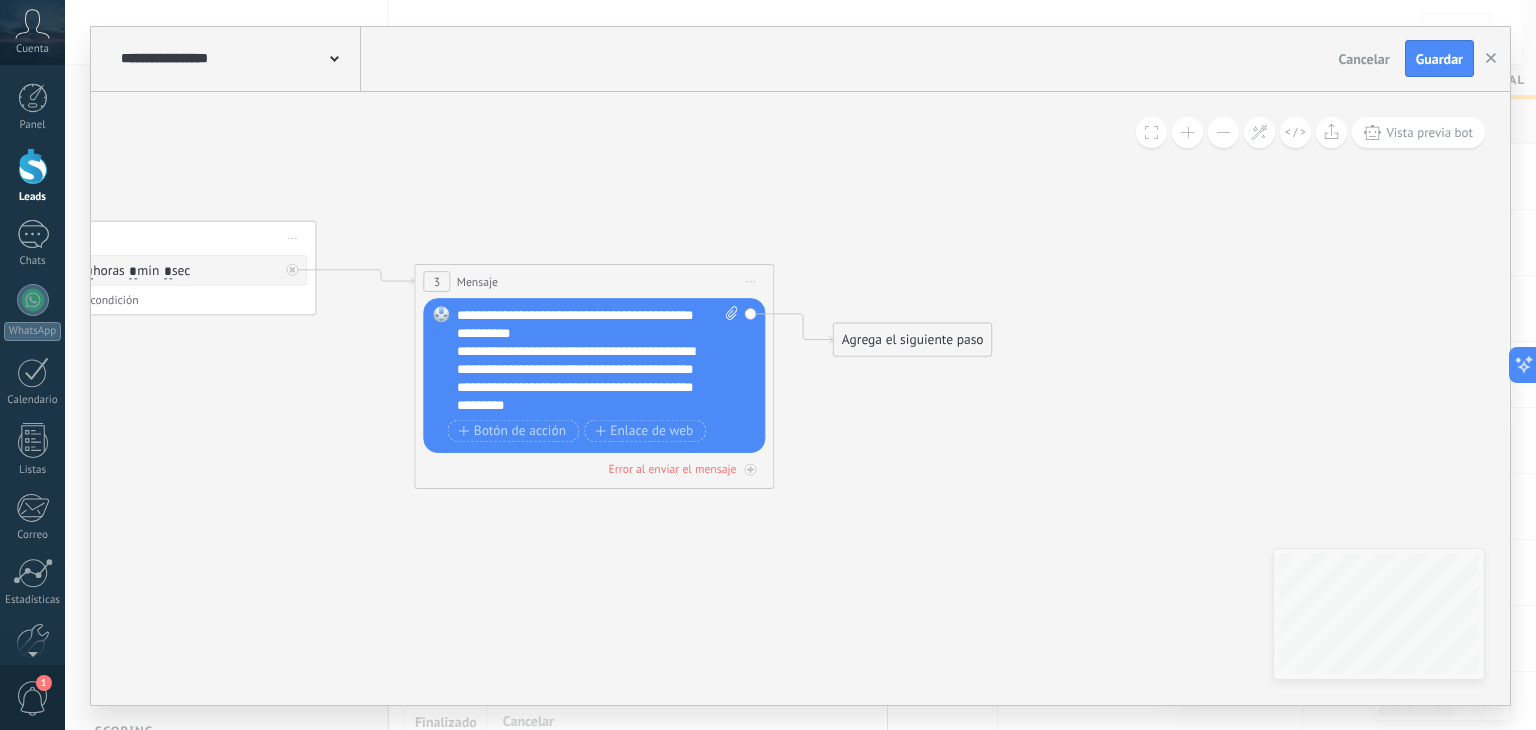 click at bounding box center (1223, 132) 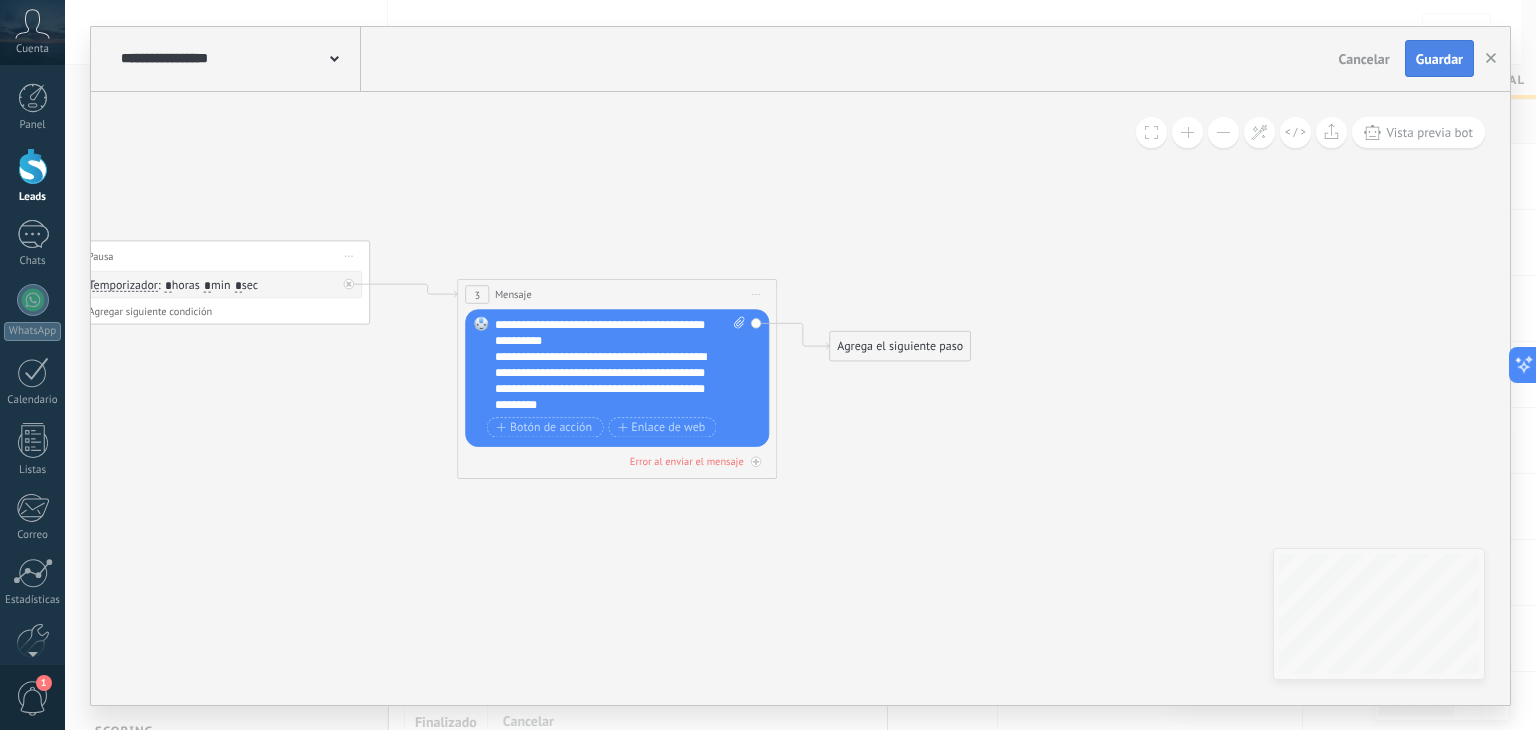 click on "Guardar" at bounding box center [1439, 59] 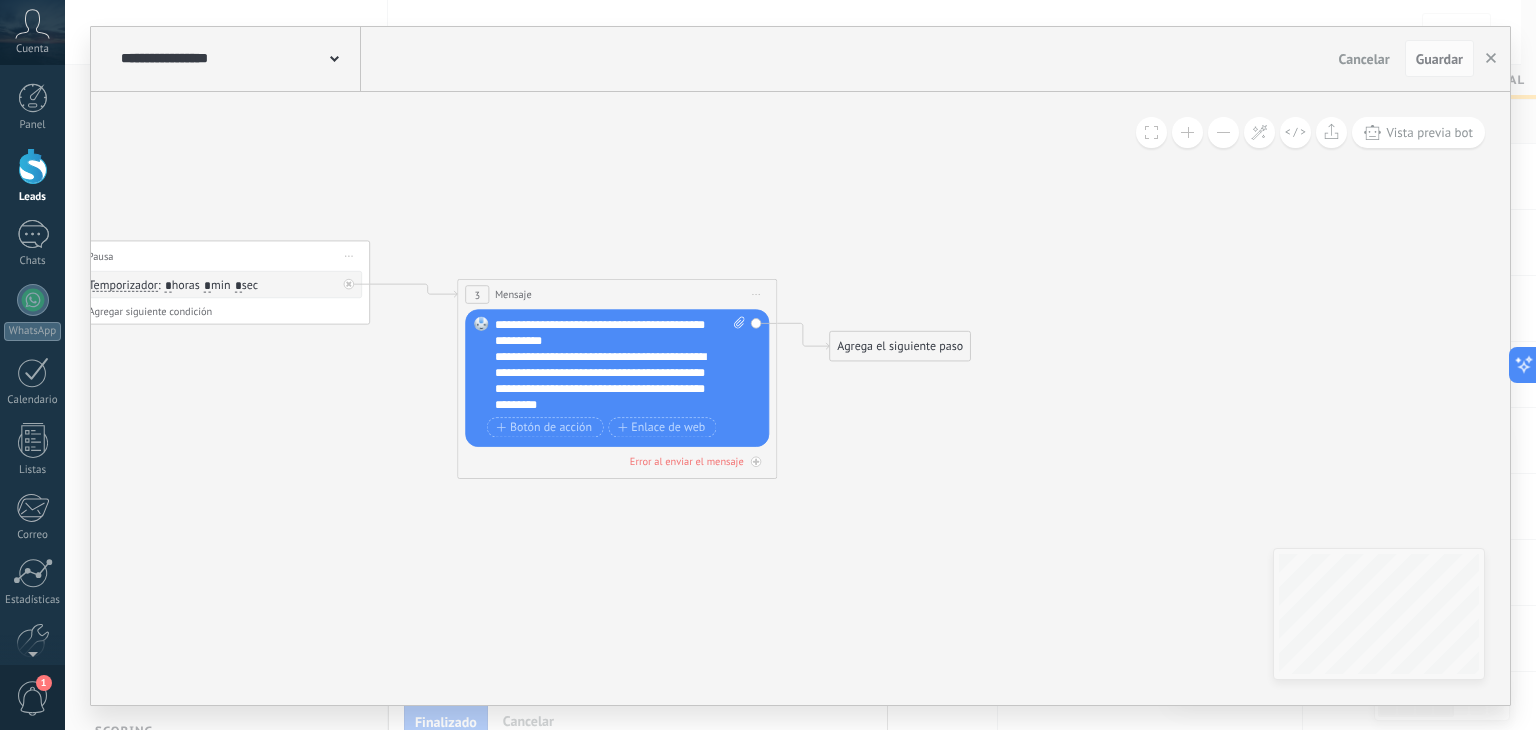 click on "Cancelar" at bounding box center (1364, 59) 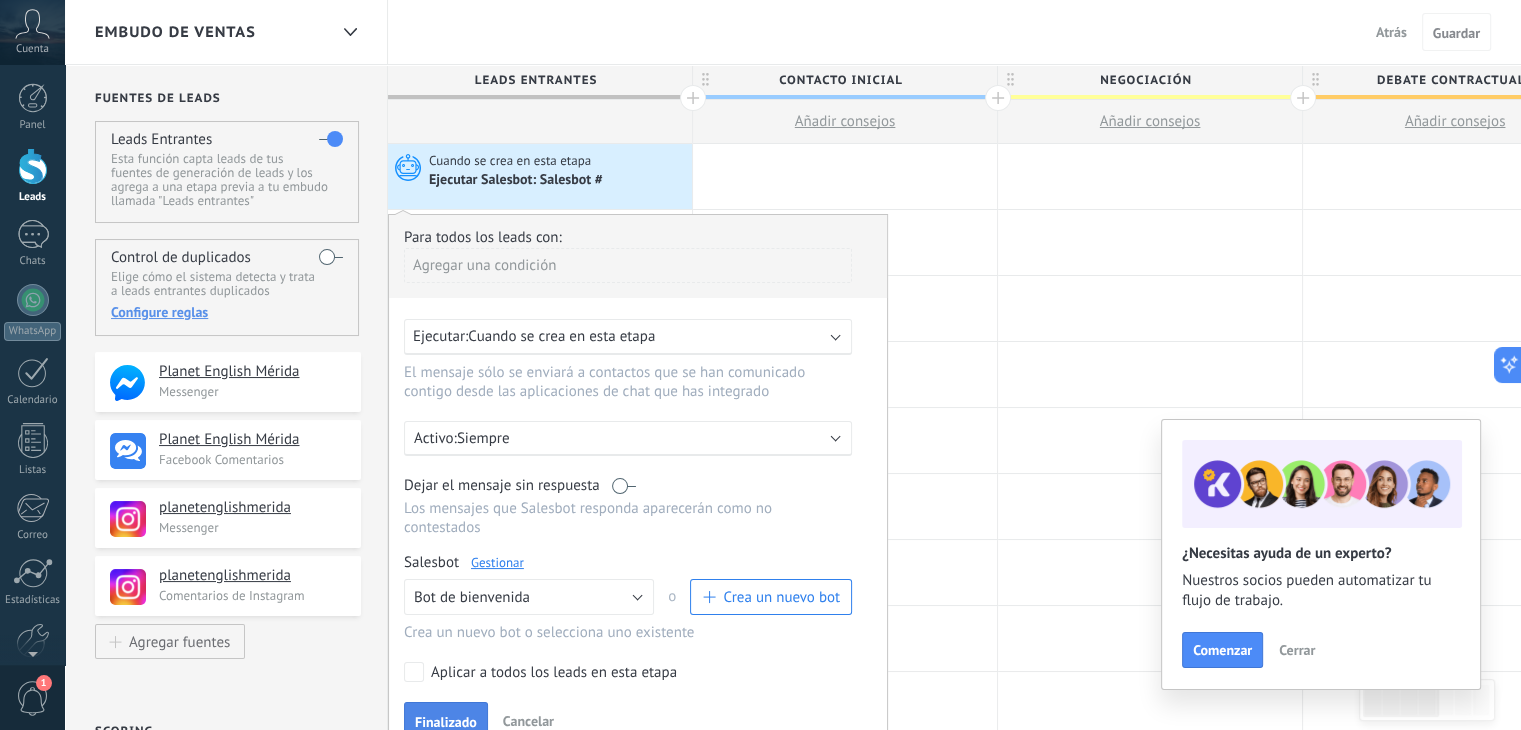 click on "Finalizado" at bounding box center [446, 722] 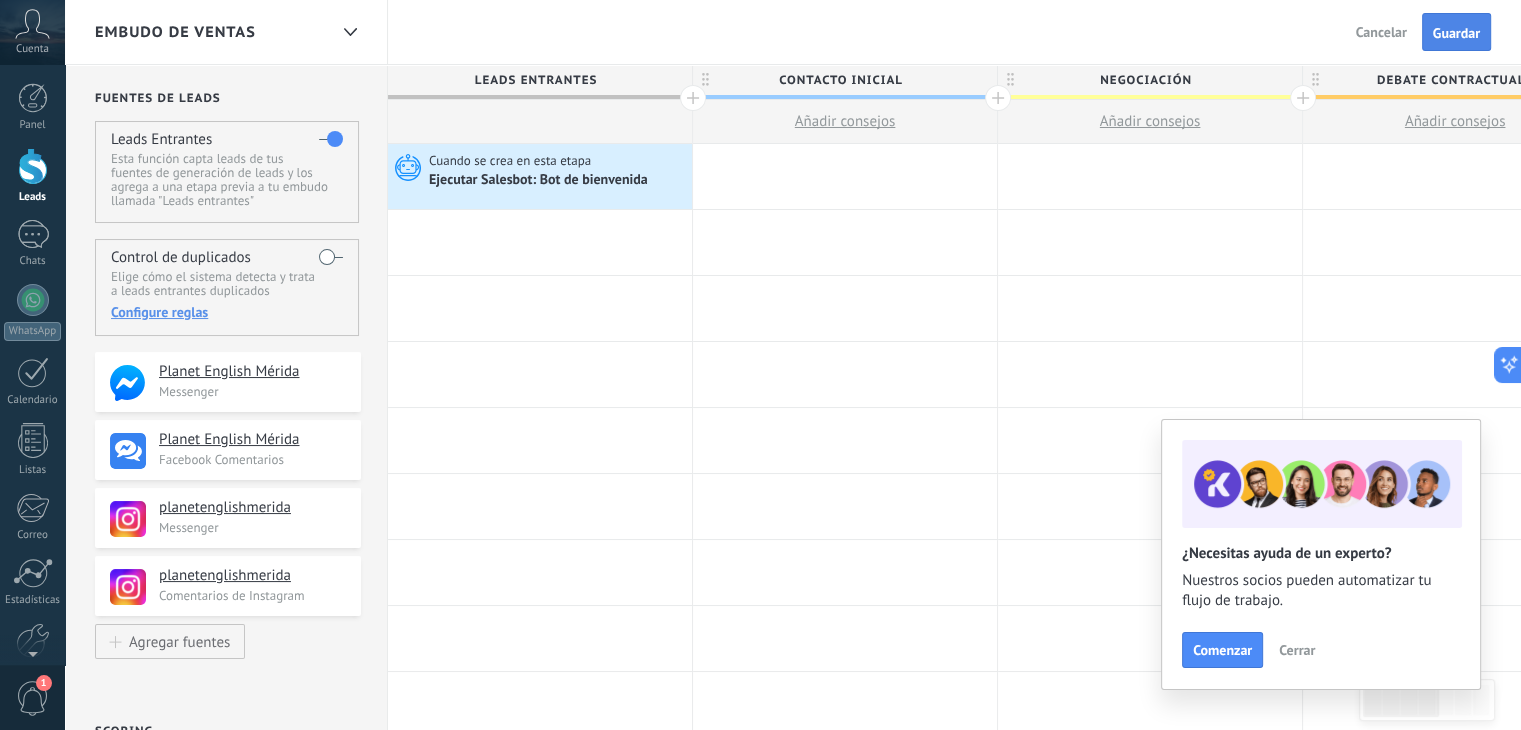 click on "Guardar" at bounding box center [1456, 32] 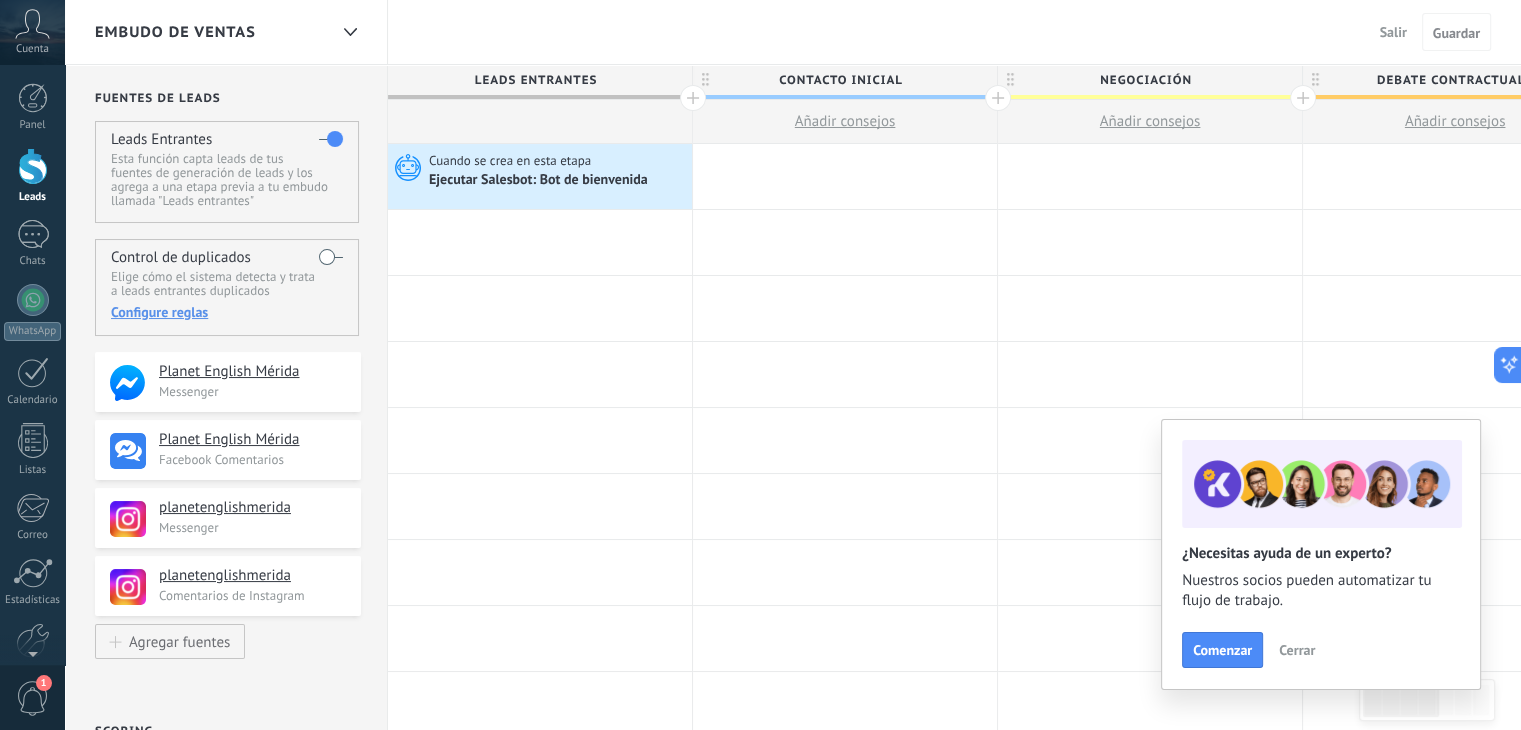 click on "Salir" at bounding box center (1393, 32) 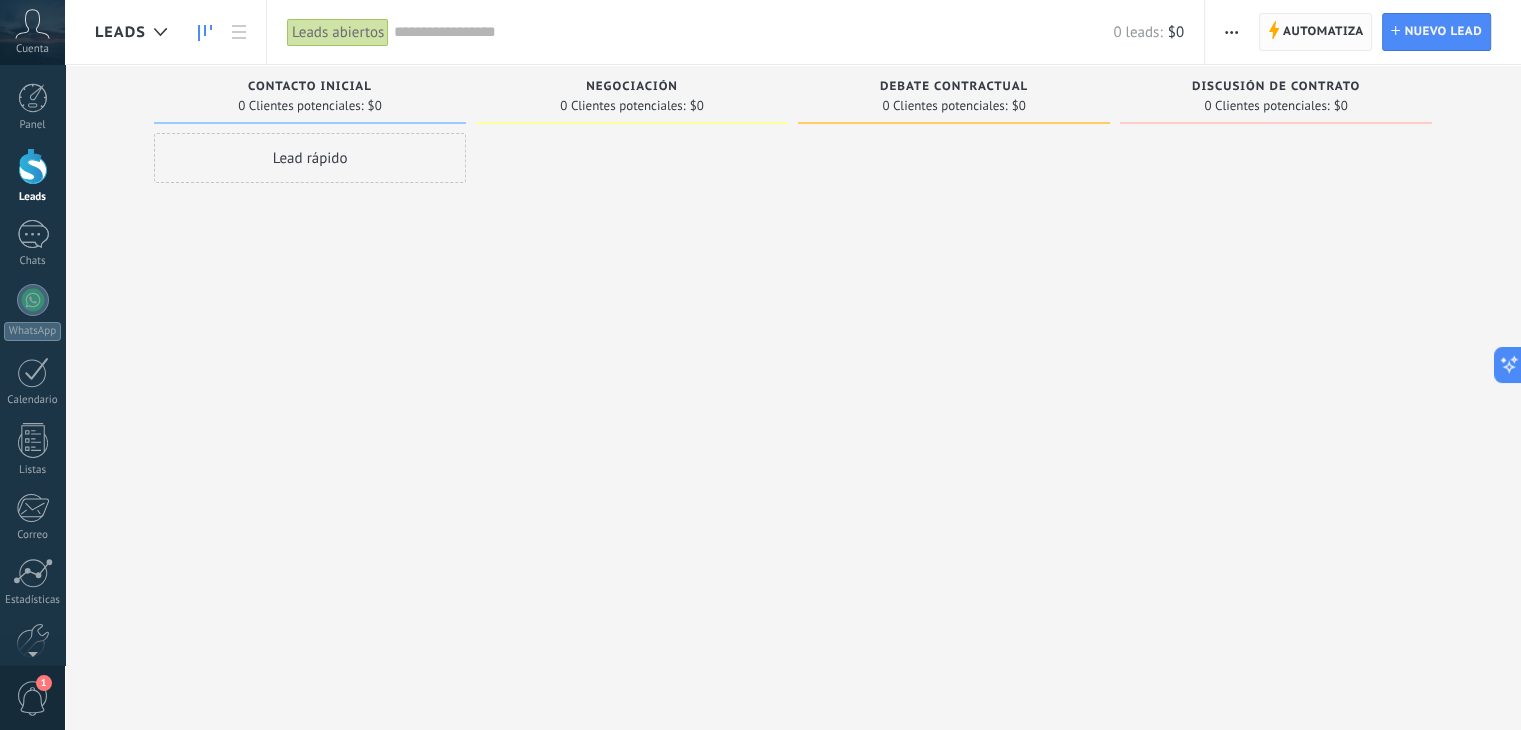 click on "Automatiza" at bounding box center [1323, 32] 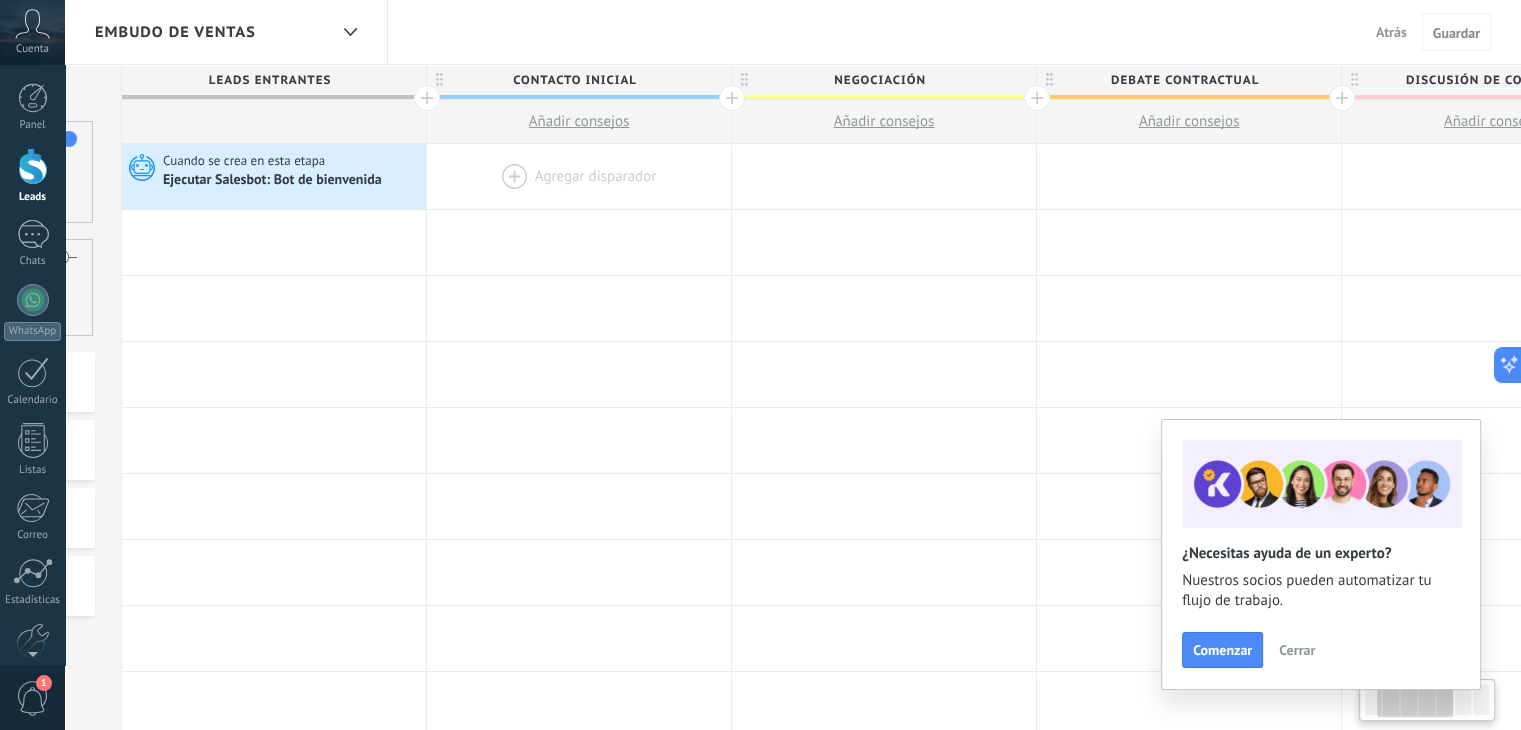 scroll, scrollTop: 0, scrollLeft: 273, axis: horizontal 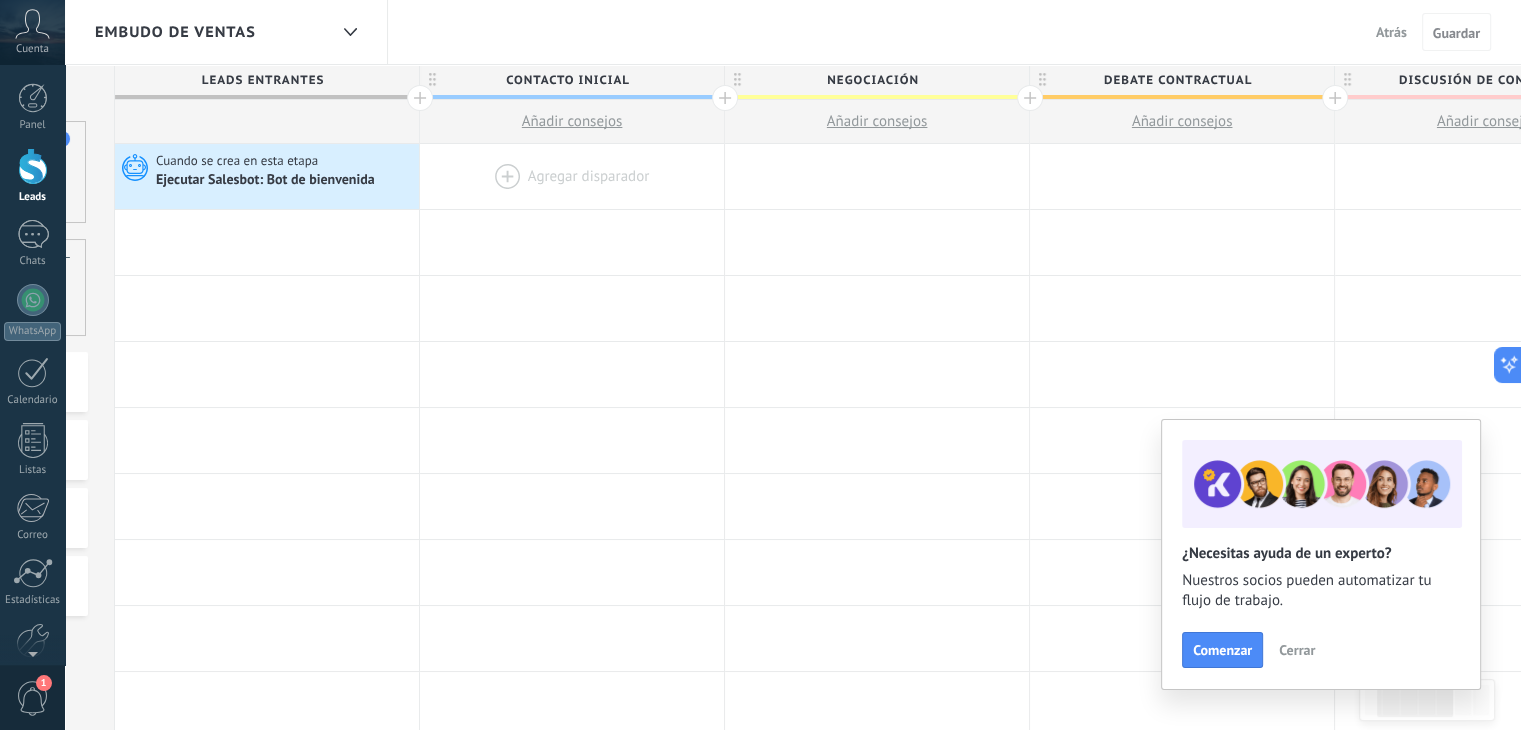 drag, startPoint x: 948, startPoint y: 183, endPoint x: 679, endPoint y: 203, distance: 269.74246 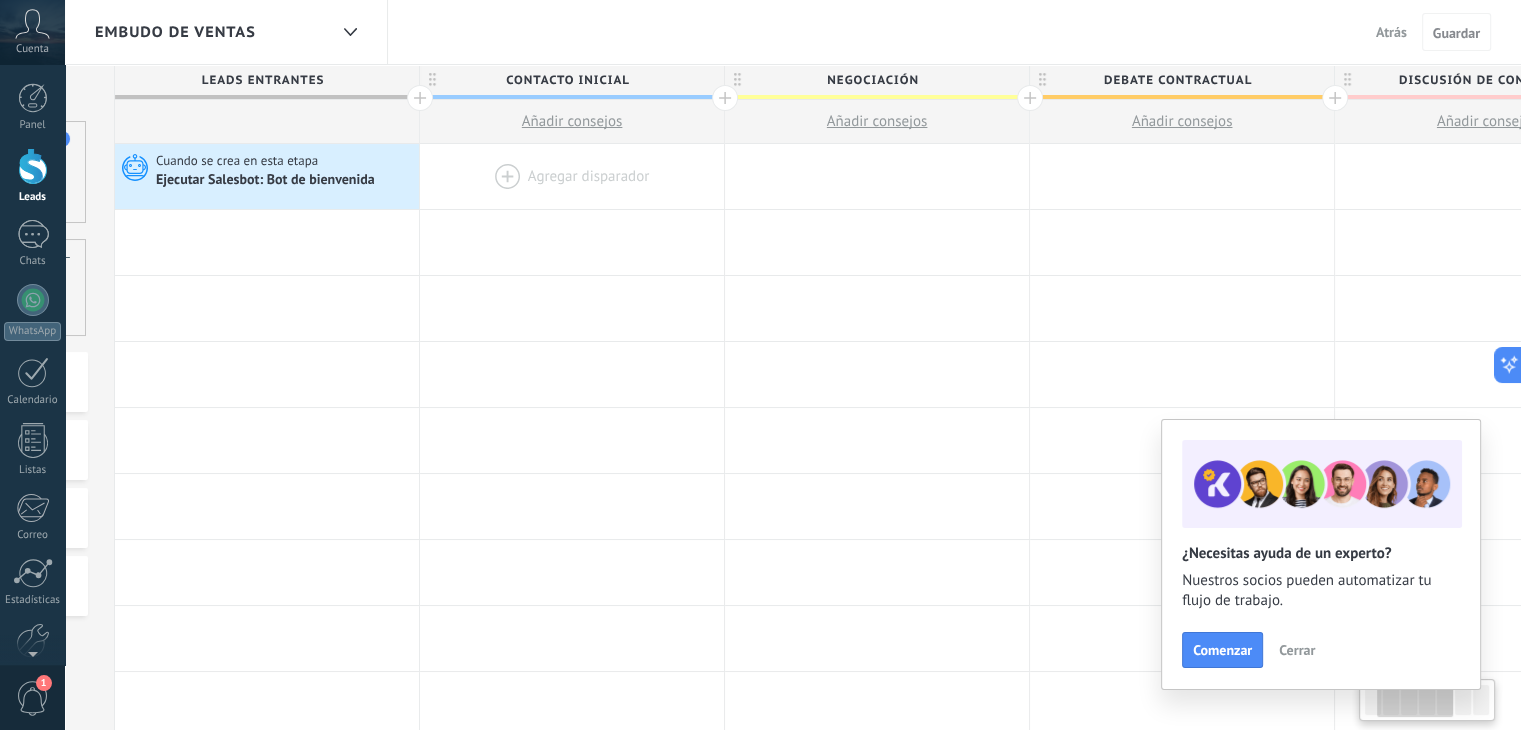 scroll, scrollTop: 0, scrollLeft: 272, axis: horizontal 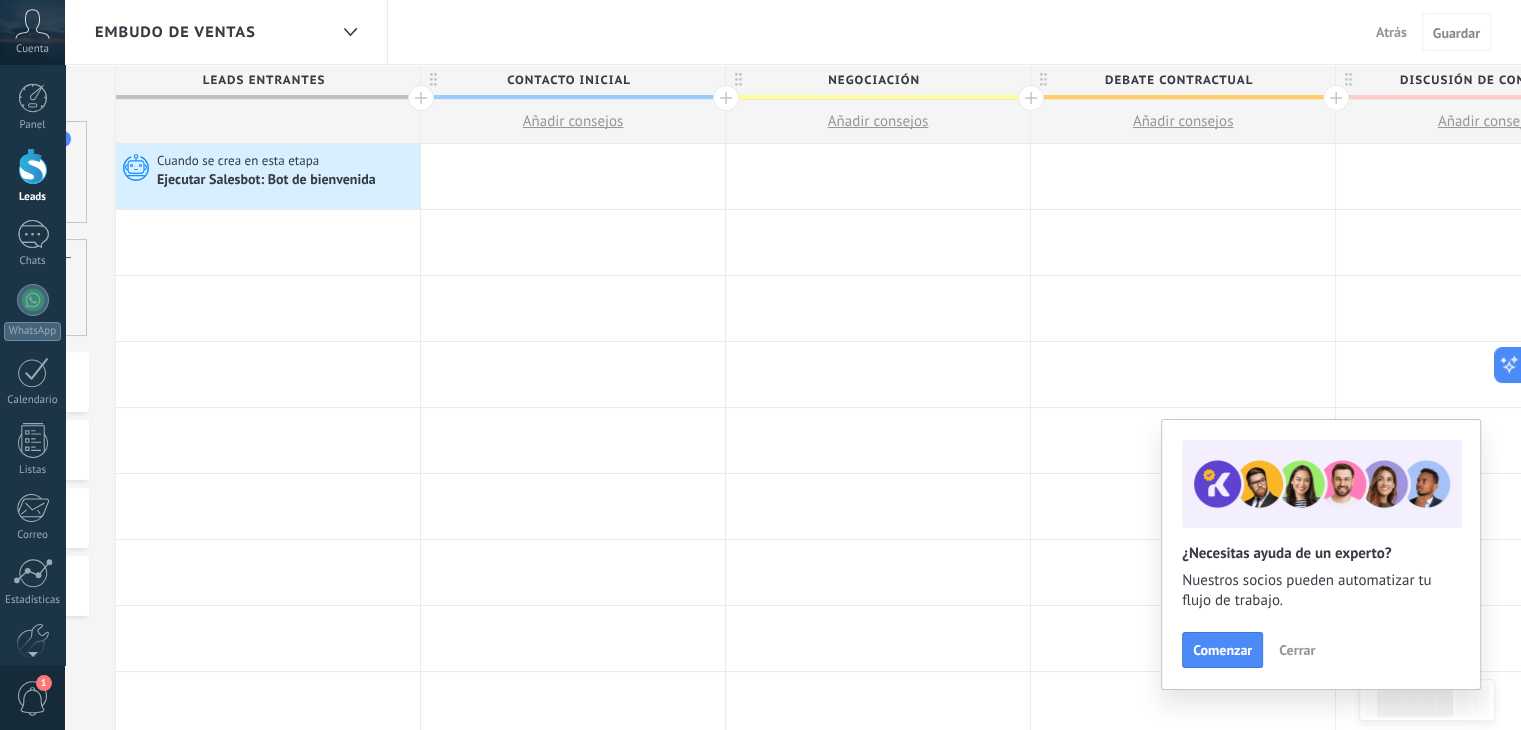 click on "Contacto inicial" at bounding box center [568, 80] 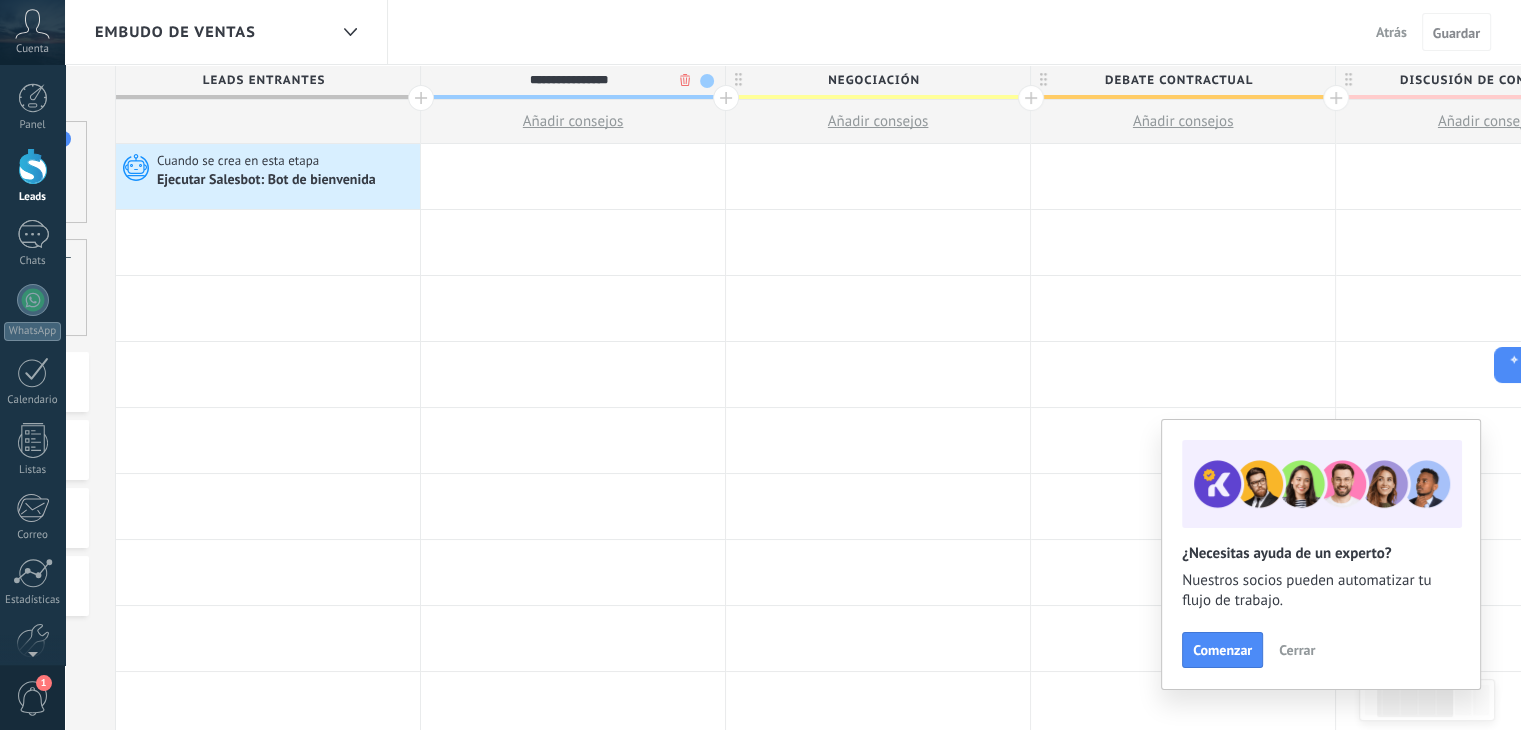 click on "**********" at bounding box center [568, 80] 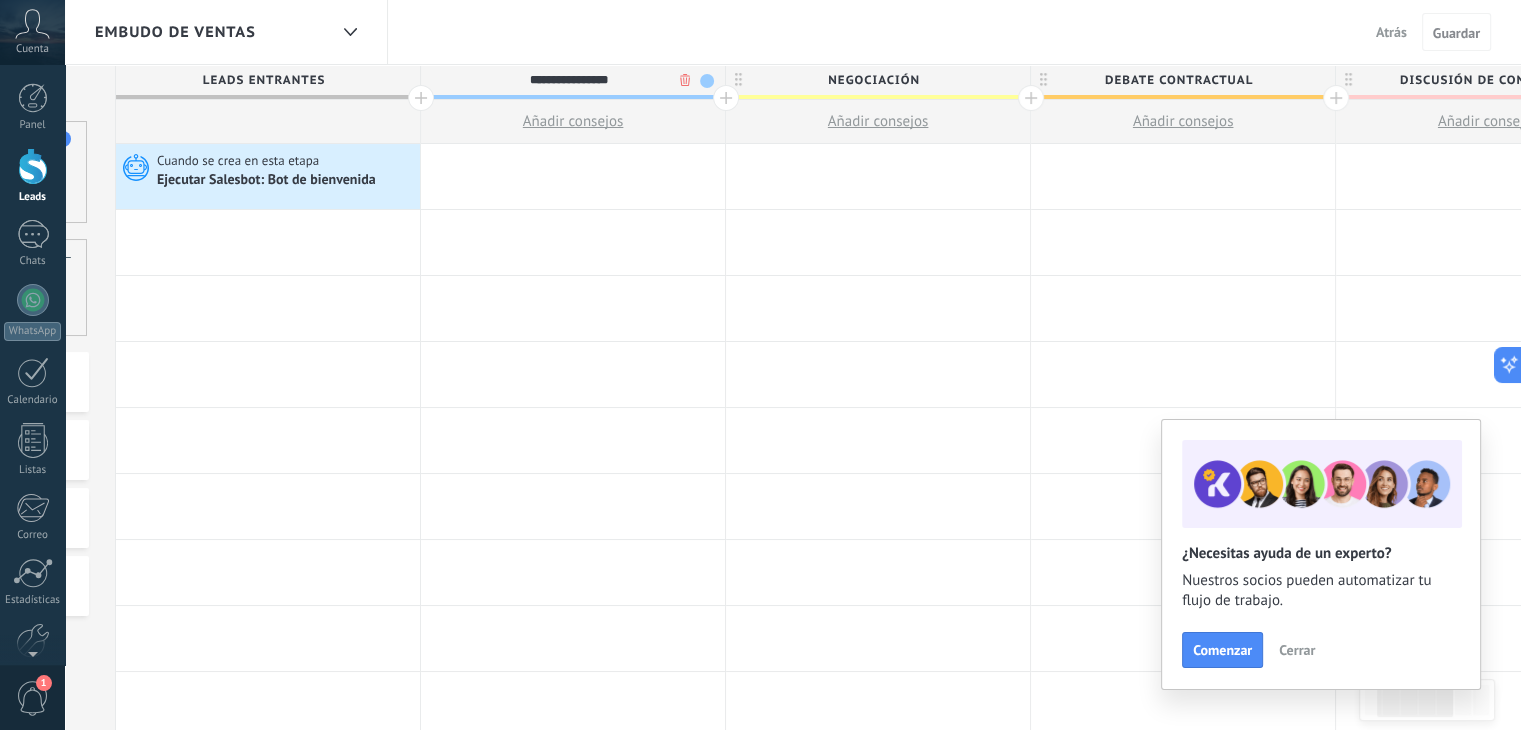 drag, startPoint x: 654, startPoint y: 82, endPoint x: 511, endPoint y: 87, distance: 143.08739 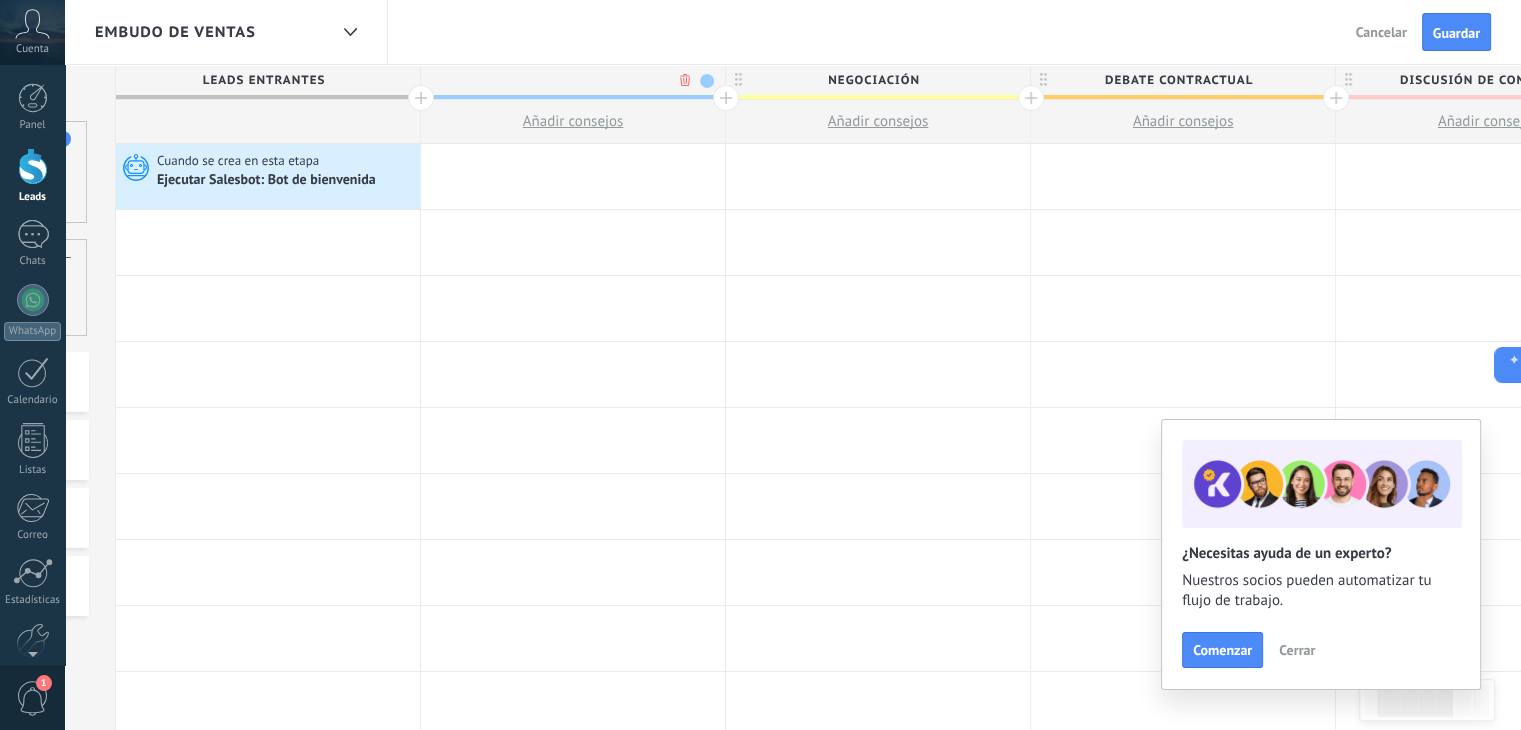 type on "*" 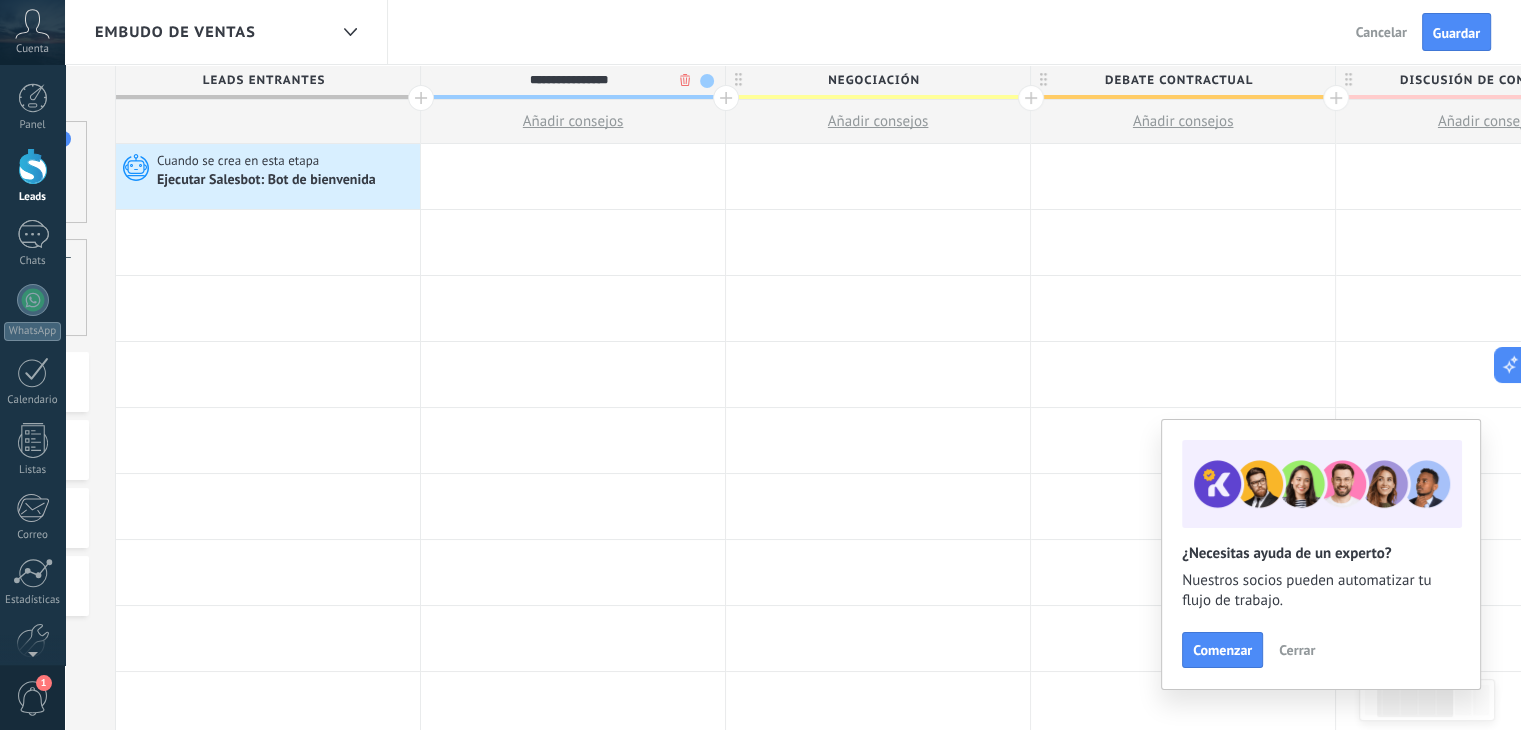 type on "**********" 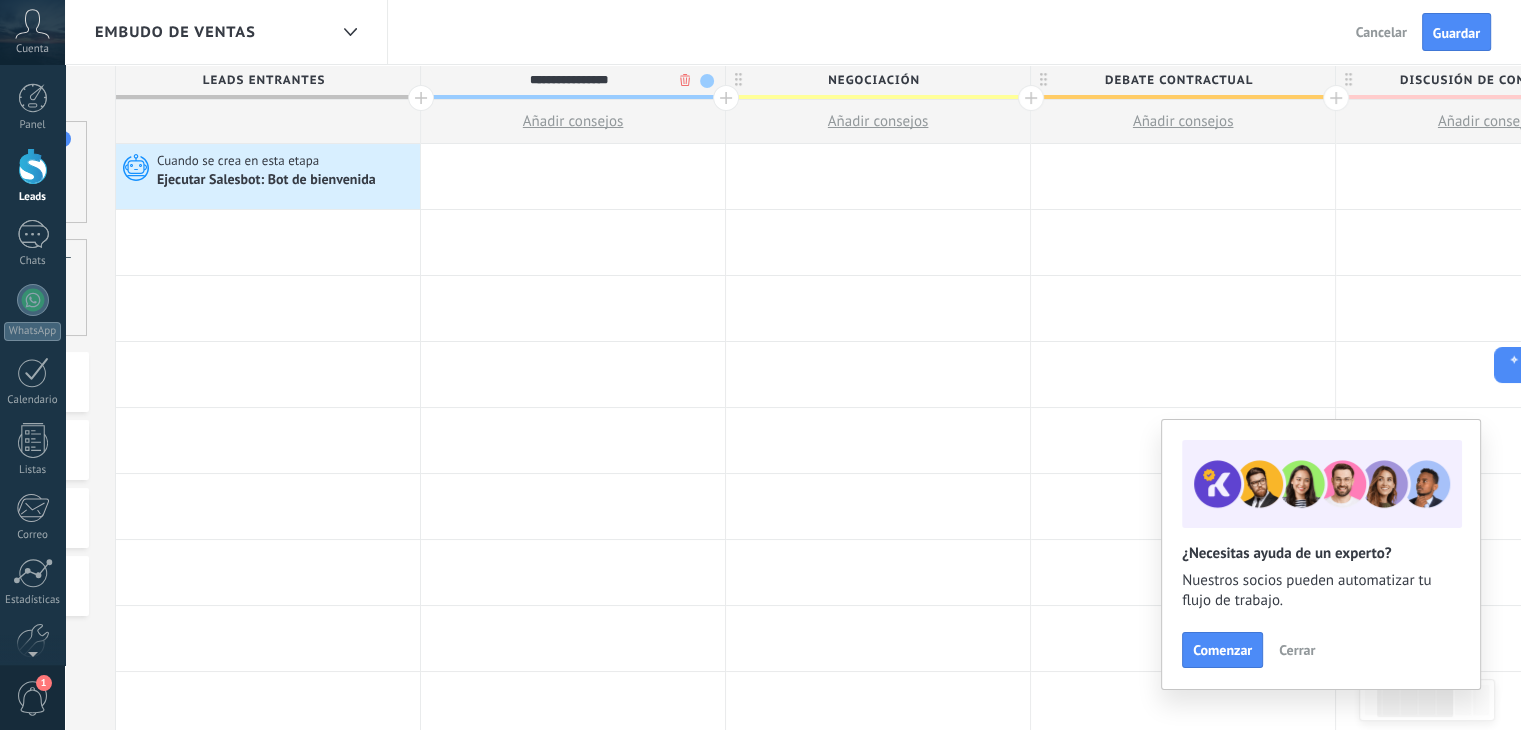 click at bounding box center (421, 98) 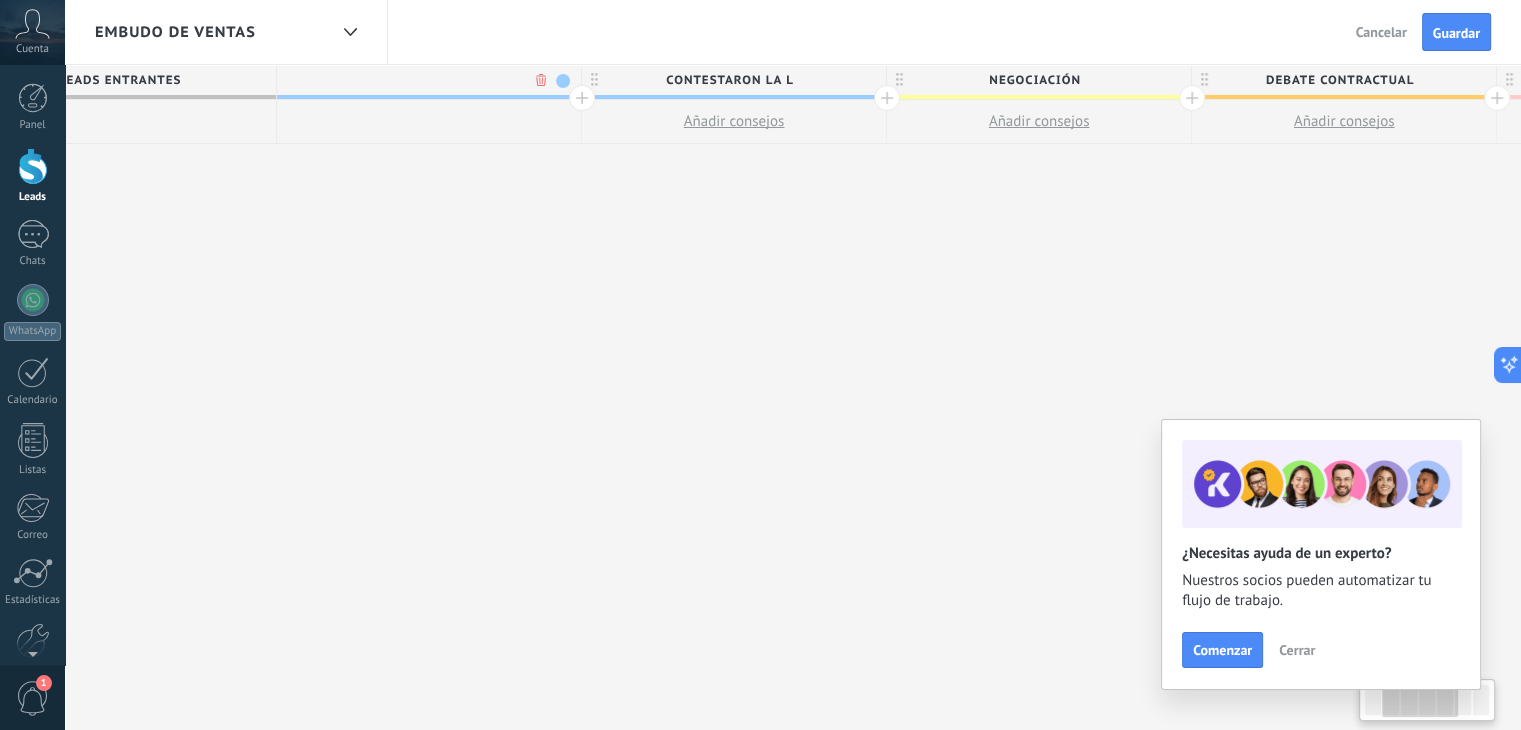 scroll, scrollTop: 0, scrollLeft: 420, axis: horizontal 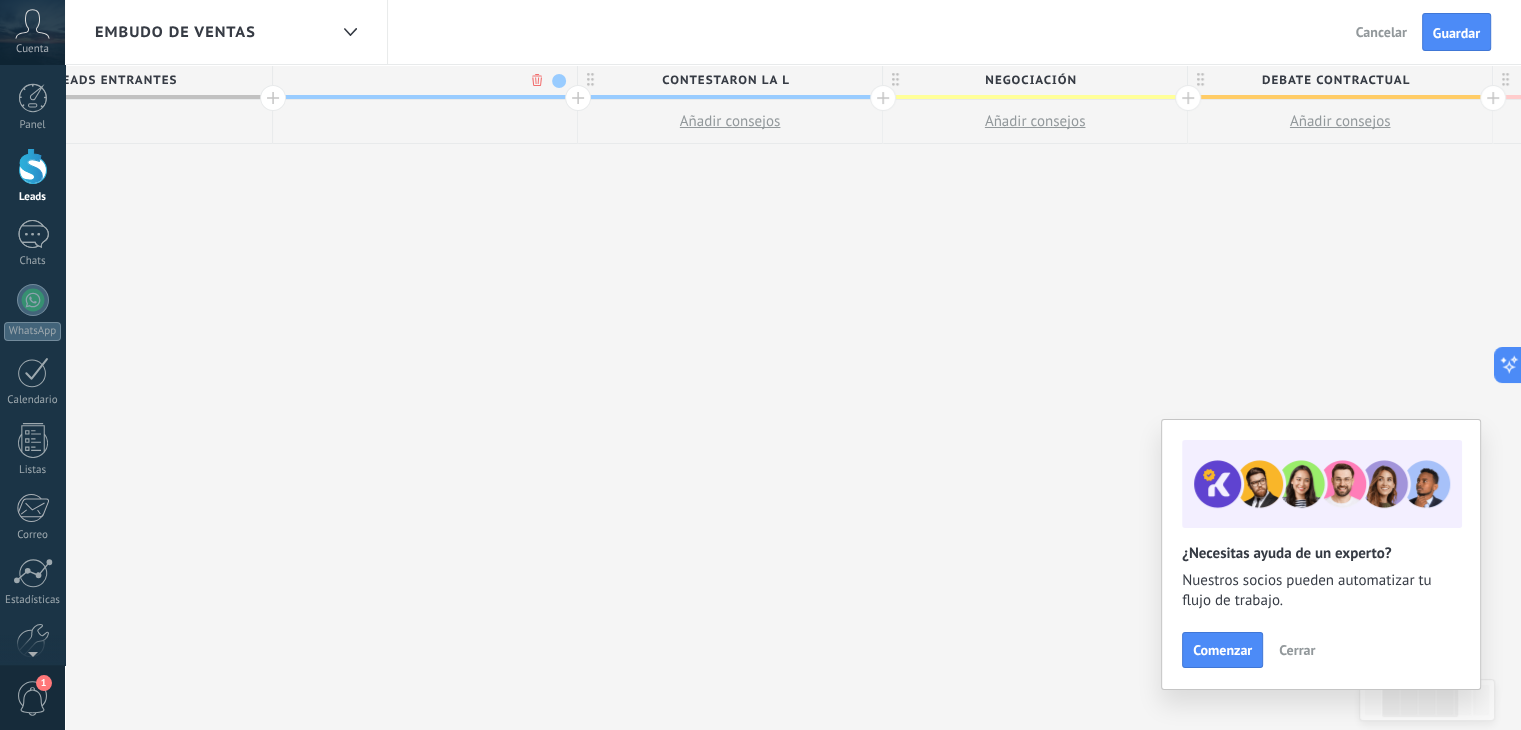 click at bounding box center [420, 80] 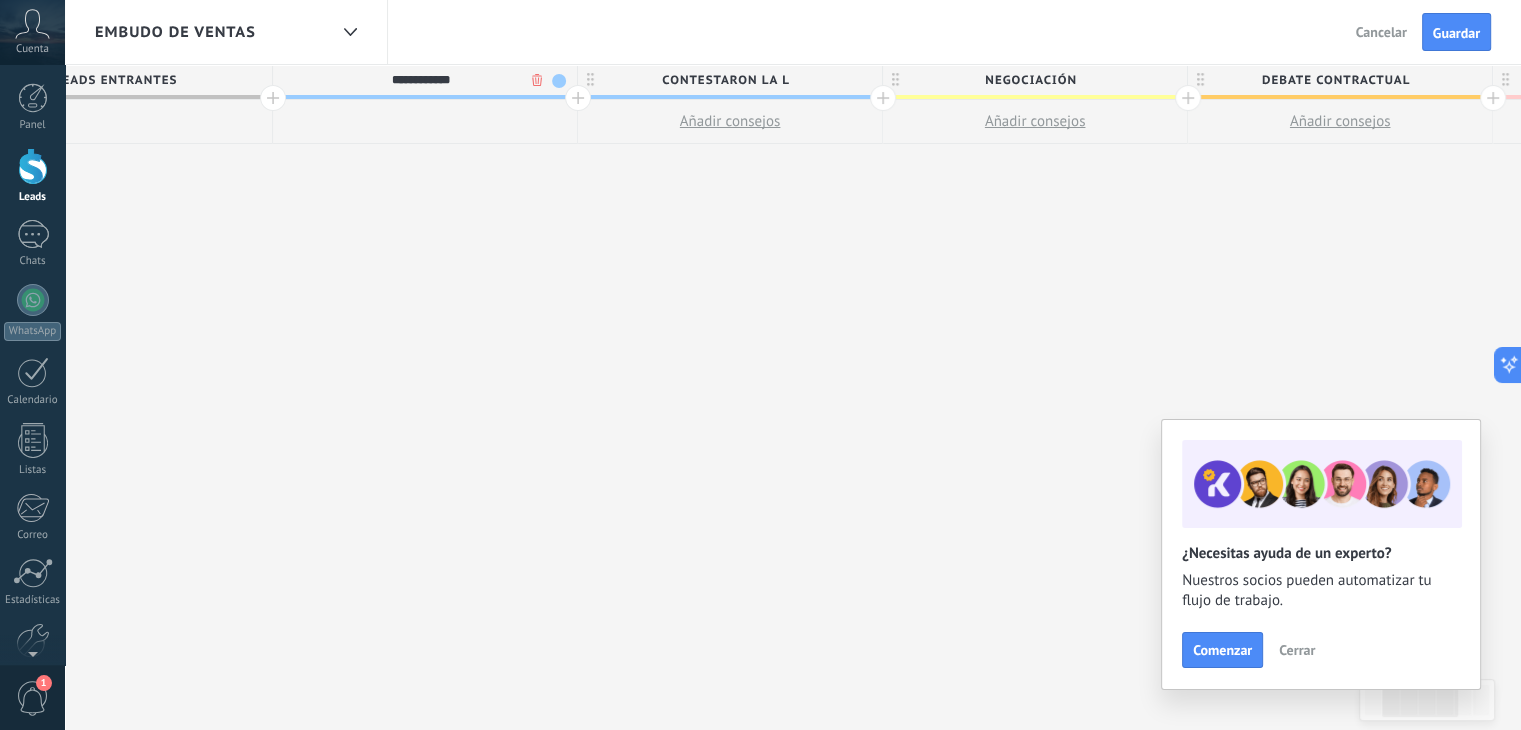 type on "**********" 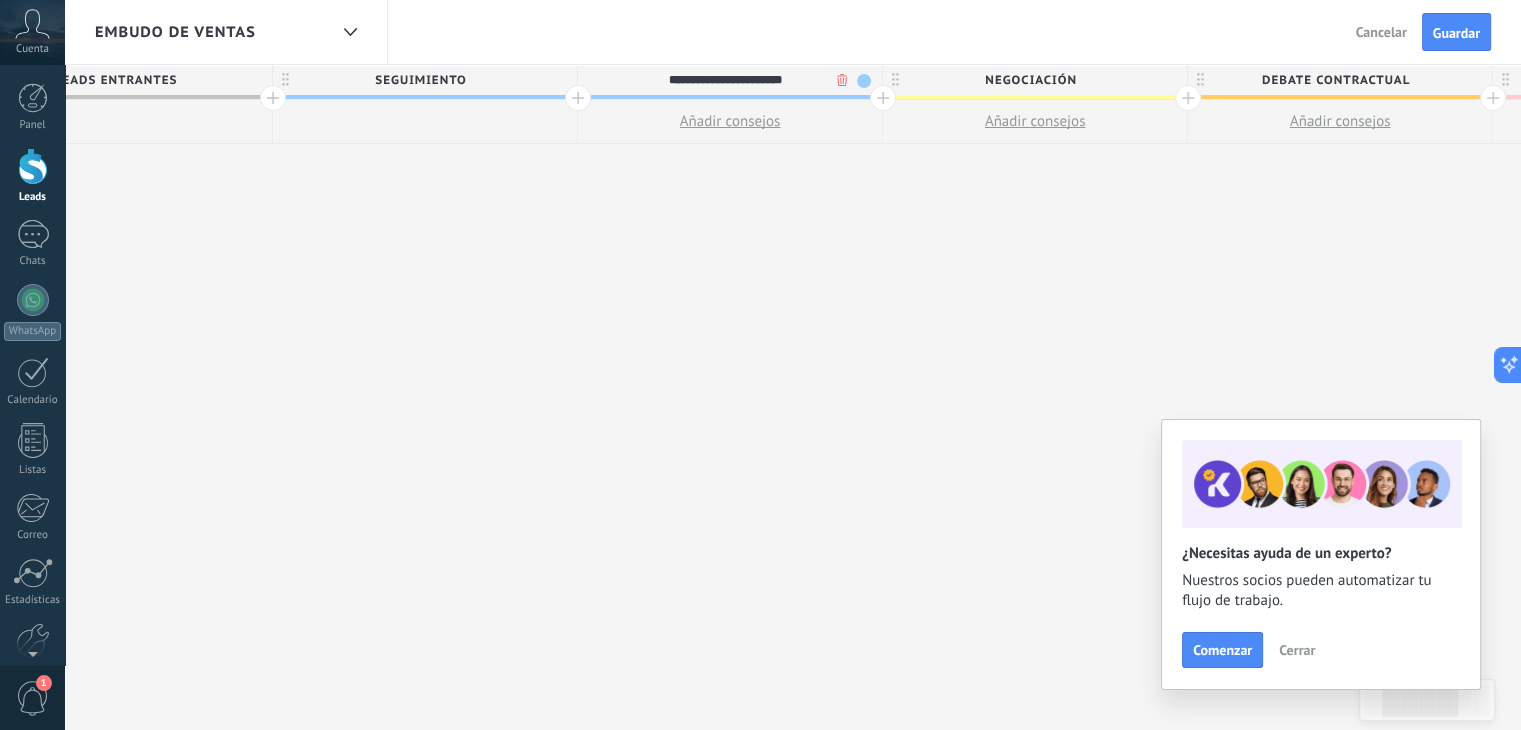 type on "**********" 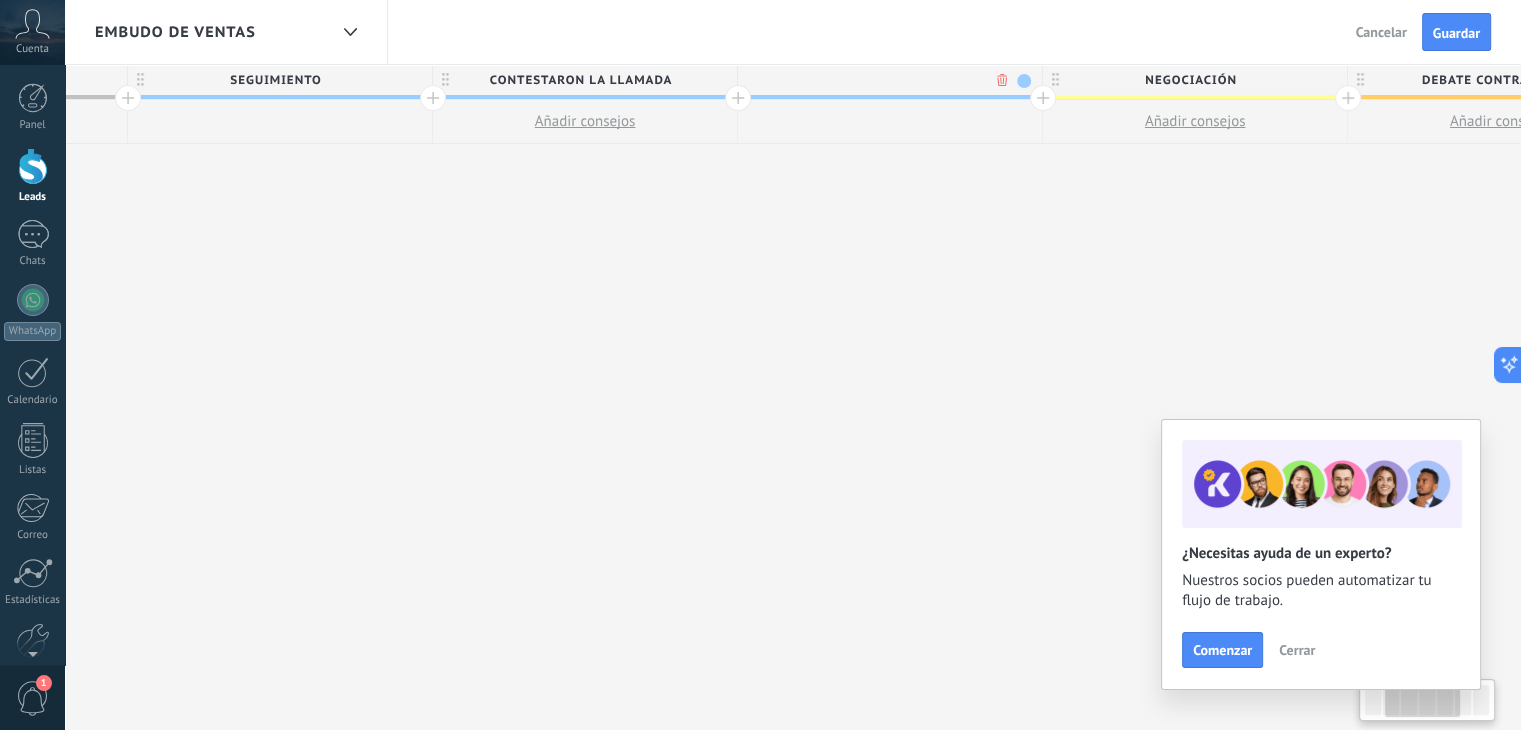 scroll, scrollTop: 0, scrollLeft: 568, axis: horizontal 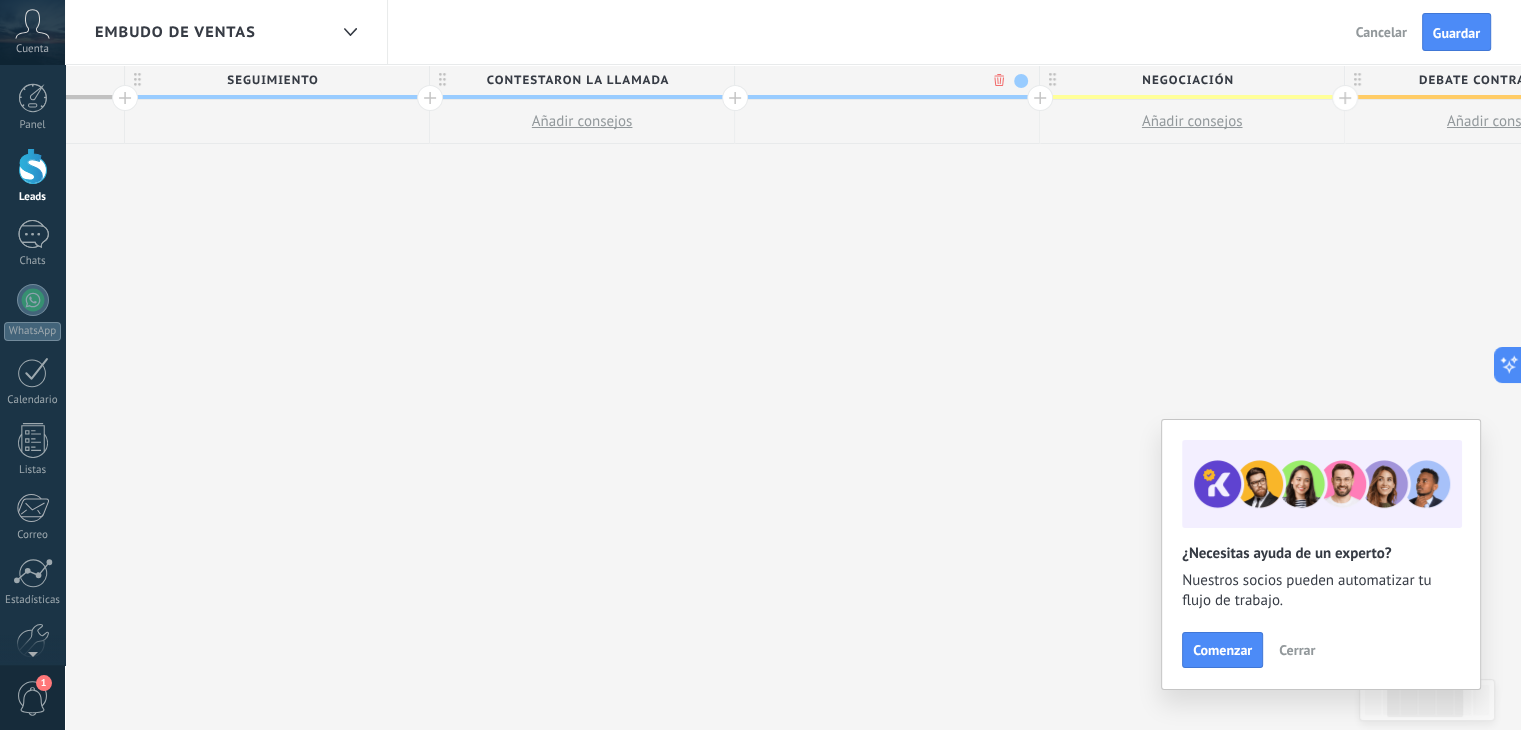 click at bounding box center [882, 80] 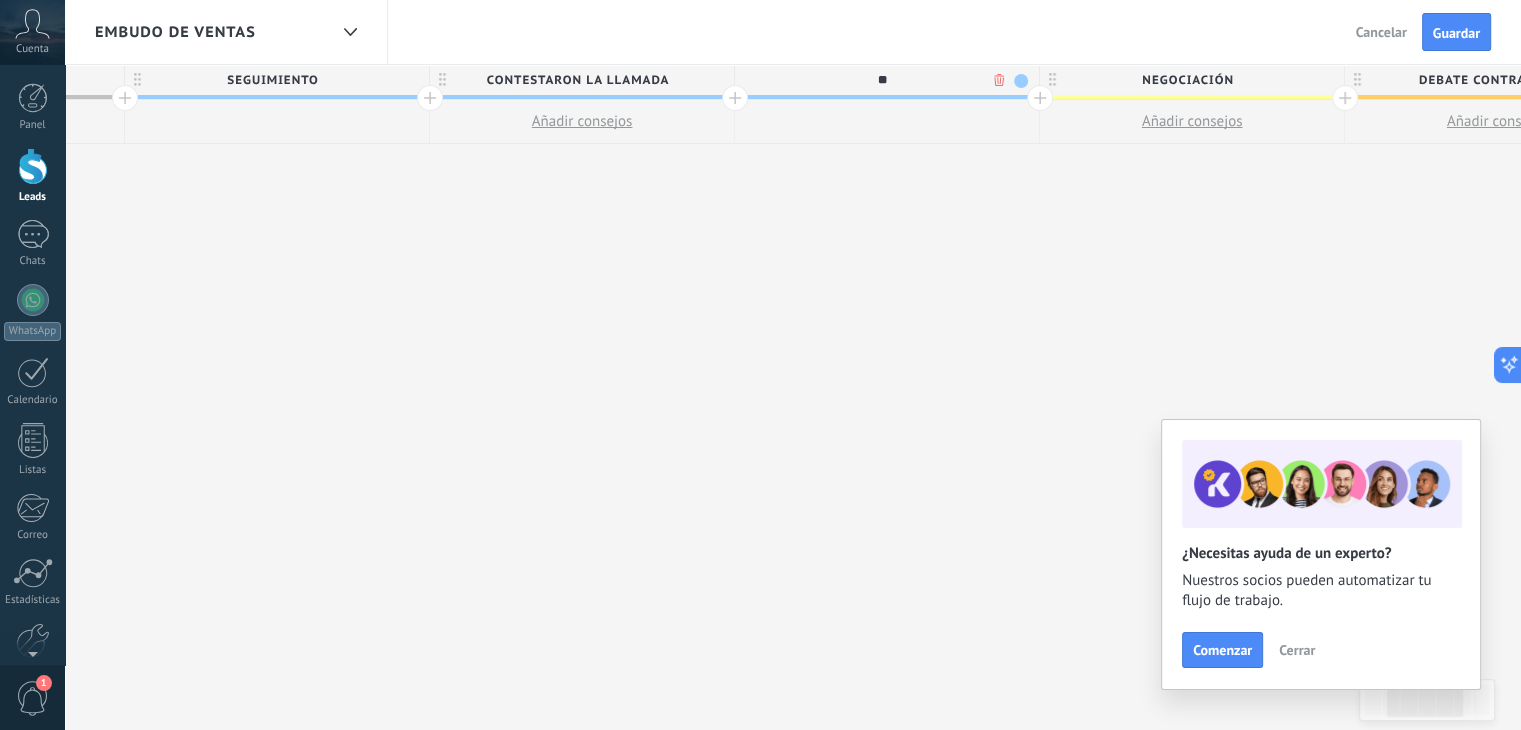 type on "*" 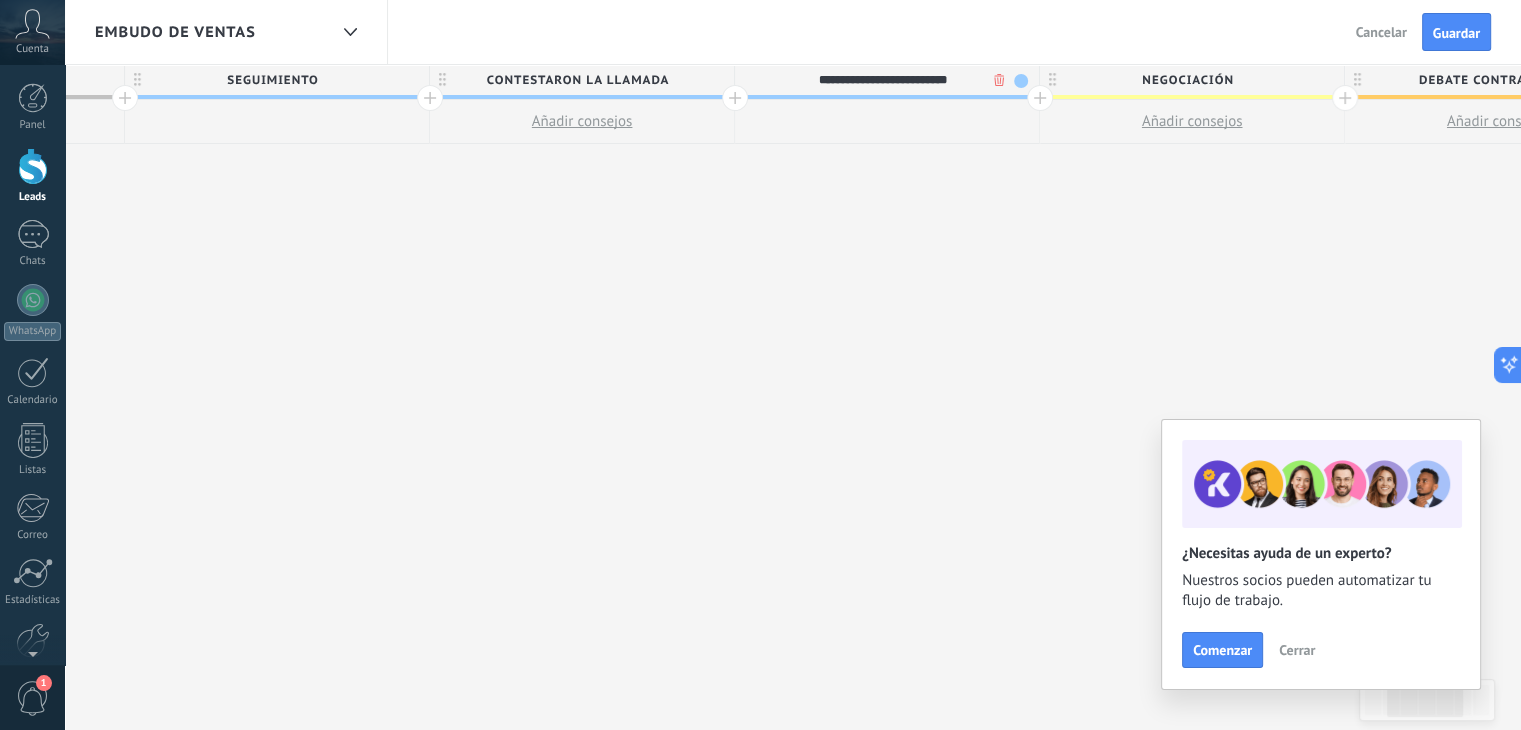 type on "**********" 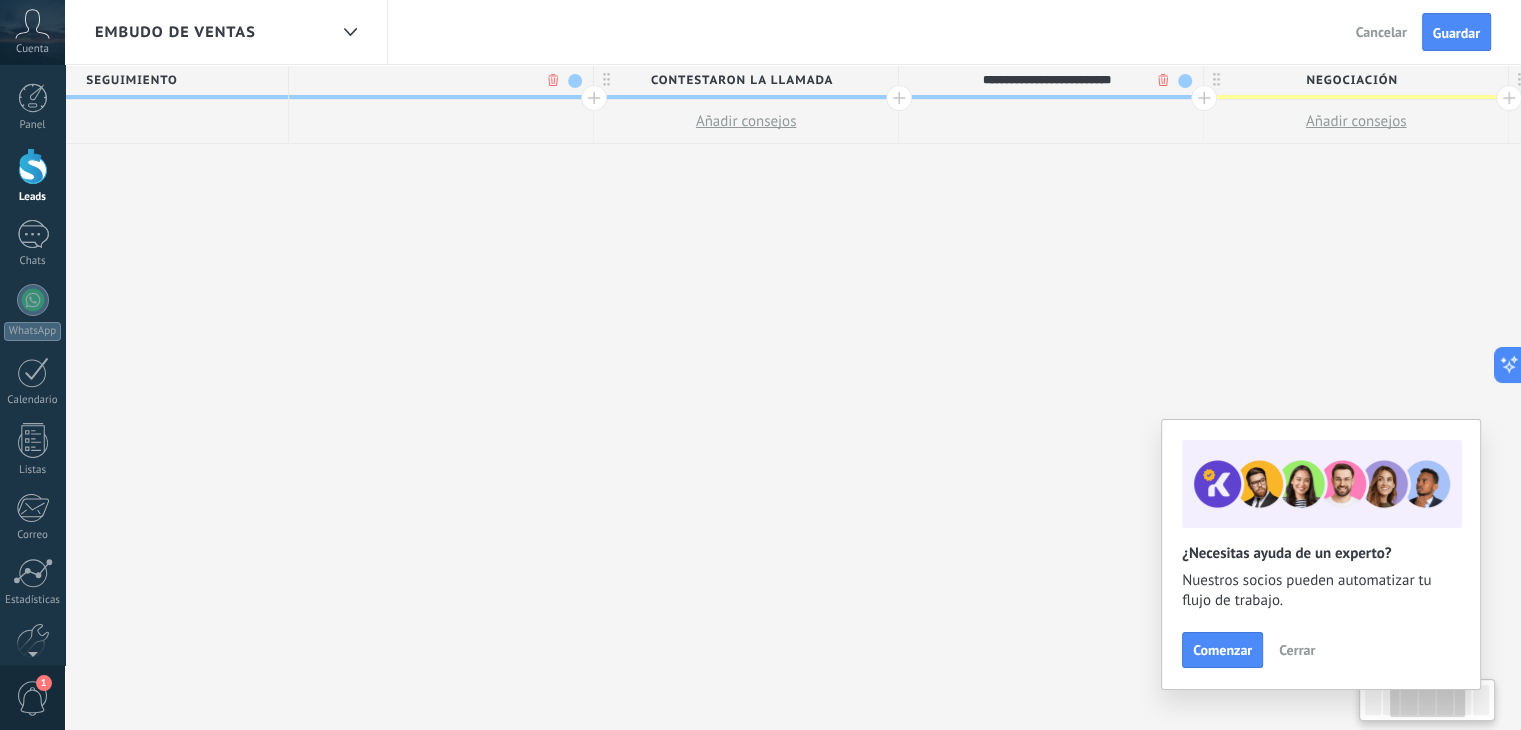 scroll, scrollTop: 0, scrollLeft: 716, axis: horizontal 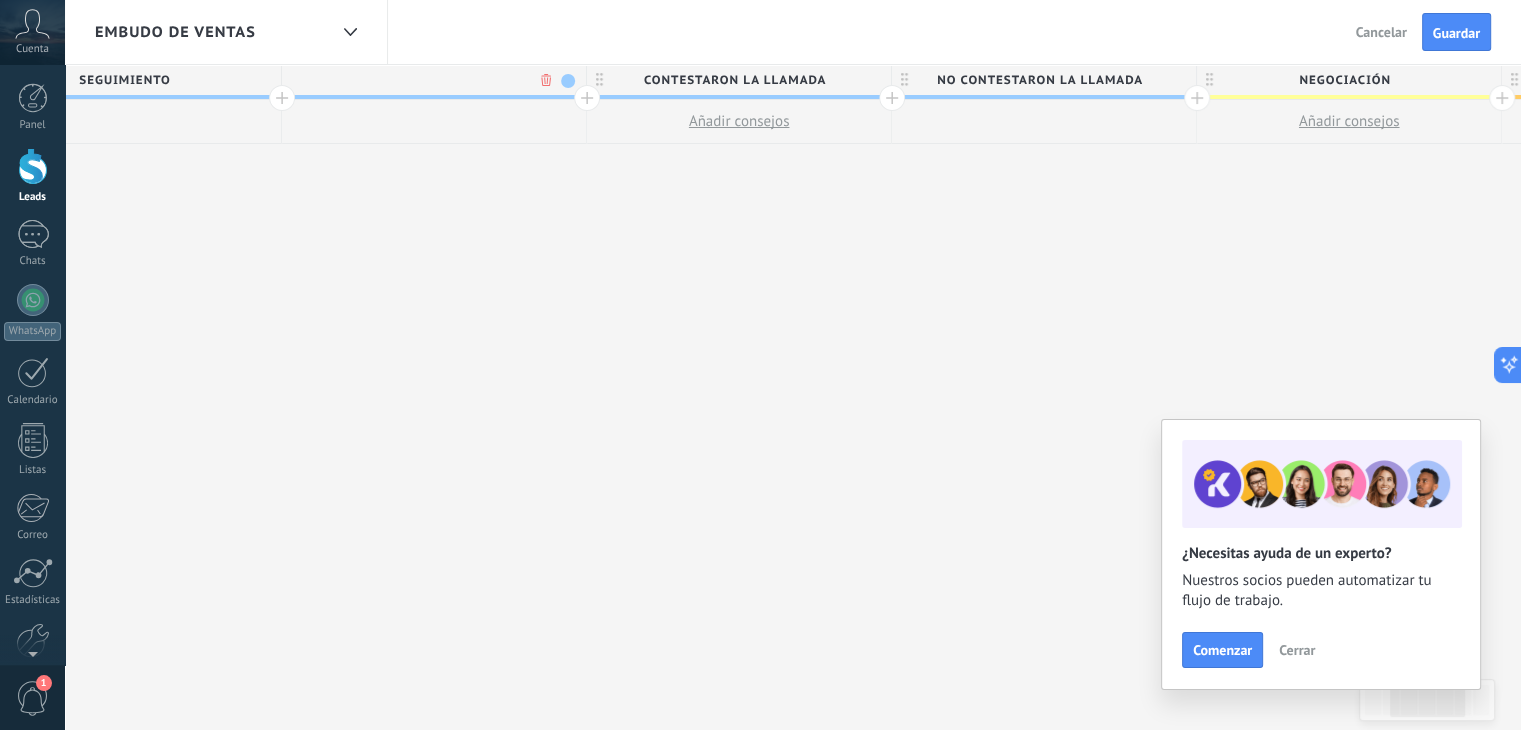 click at bounding box center (429, 80) 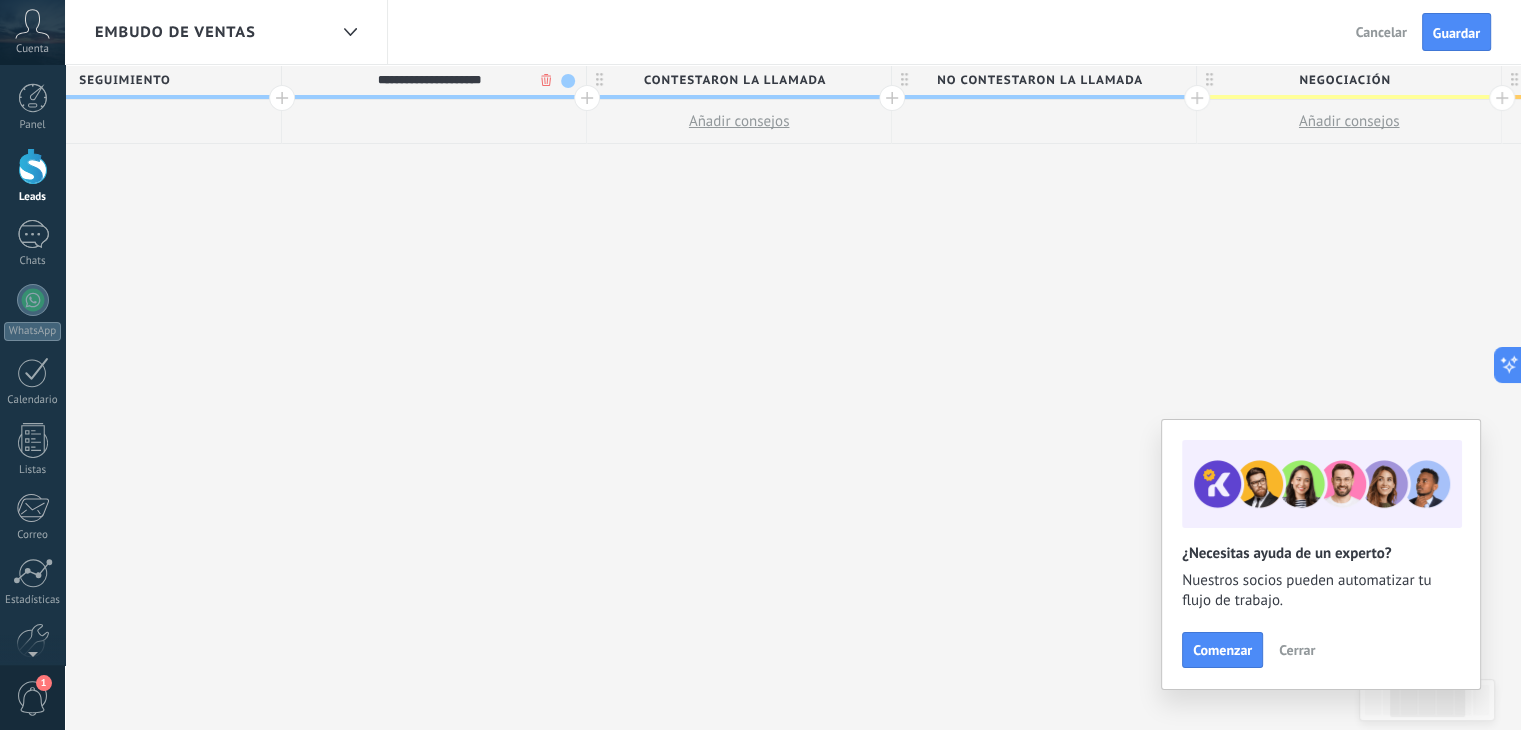 click on "**********" at bounding box center (429, 80) 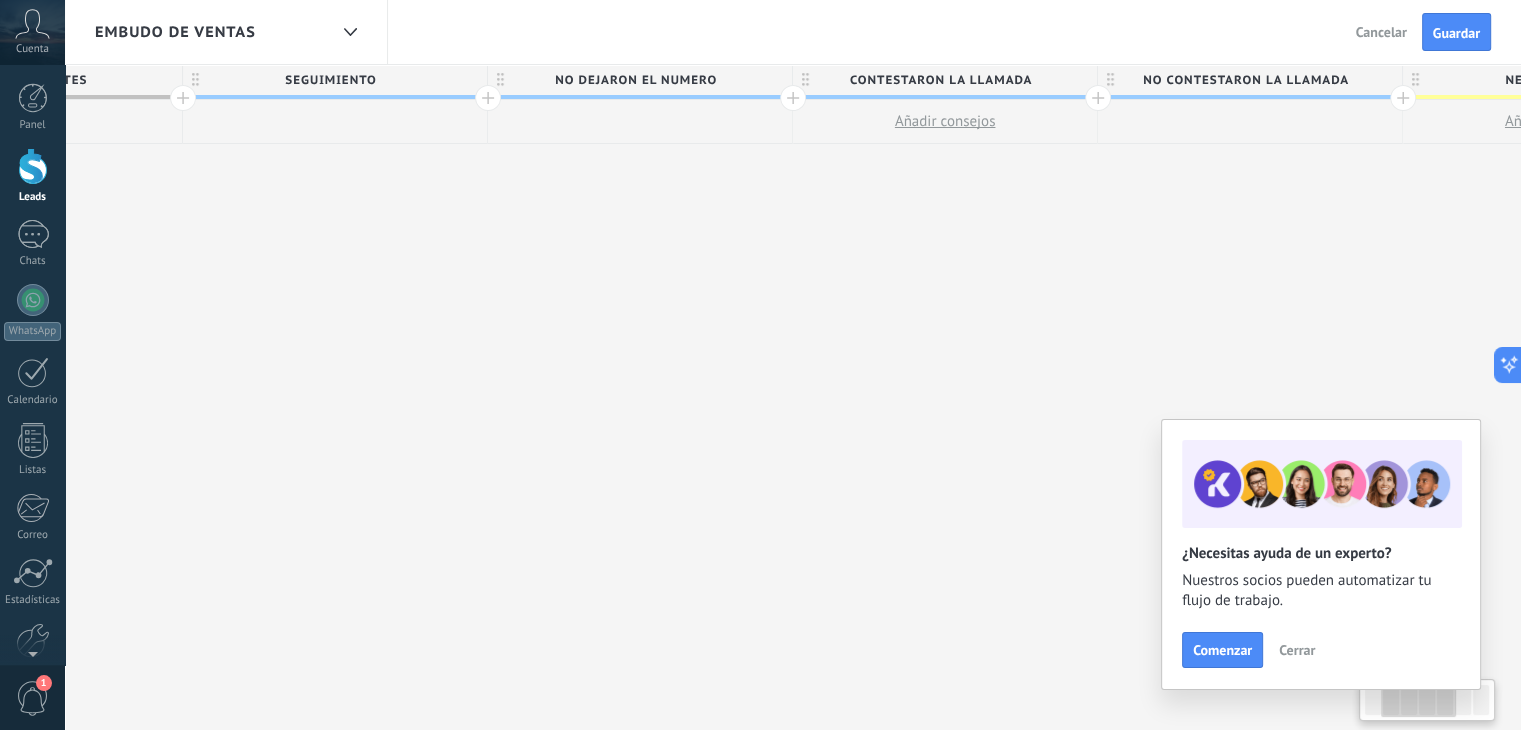 scroll, scrollTop: 0, scrollLeft: 482, axis: horizontal 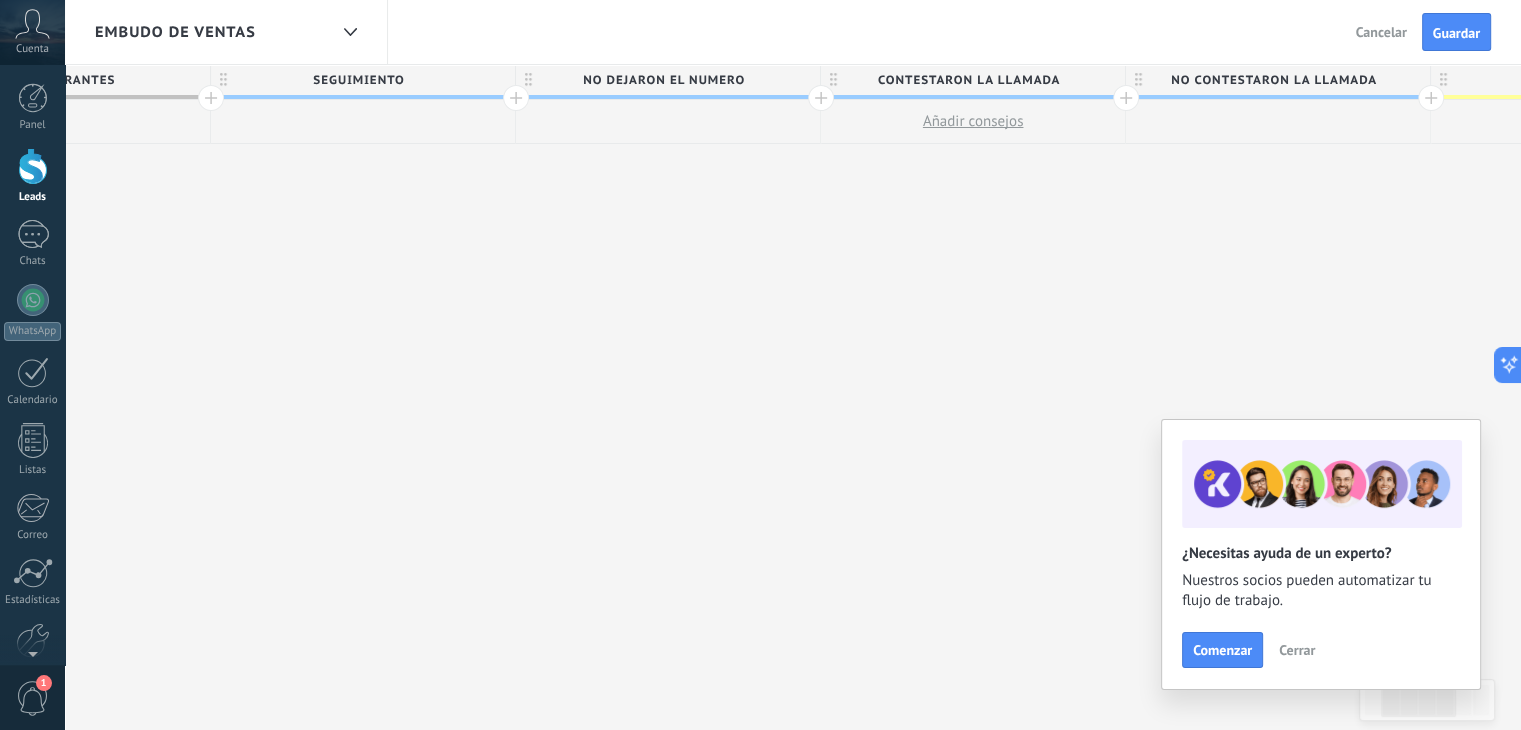drag, startPoint x: 362, startPoint y: 187, endPoint x: 596, endPoint y: 187, distance: 234 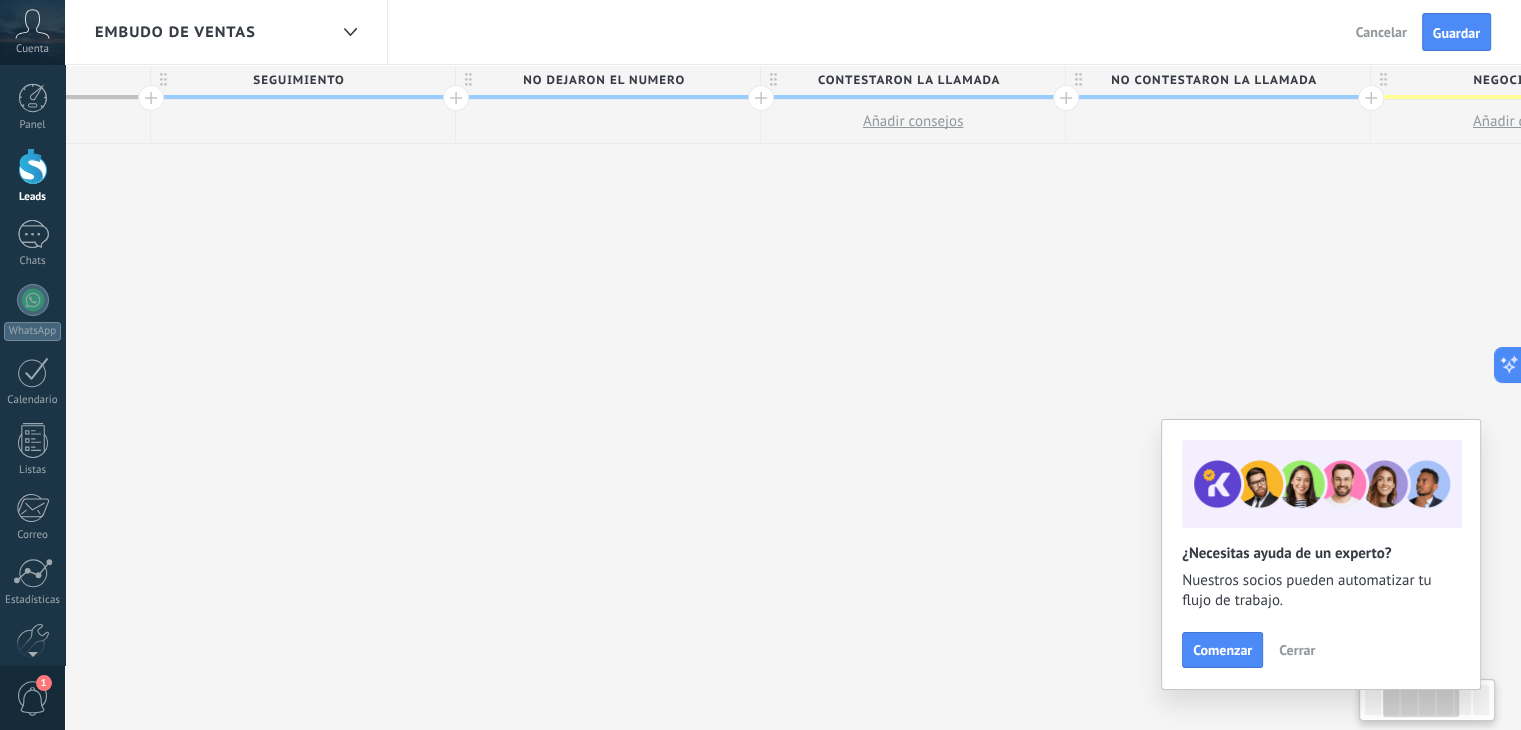 drag, startPoint x: 1104, startPoint y: 210, endPoint x: 1007, endPoint y: 212, distance: 97.020615 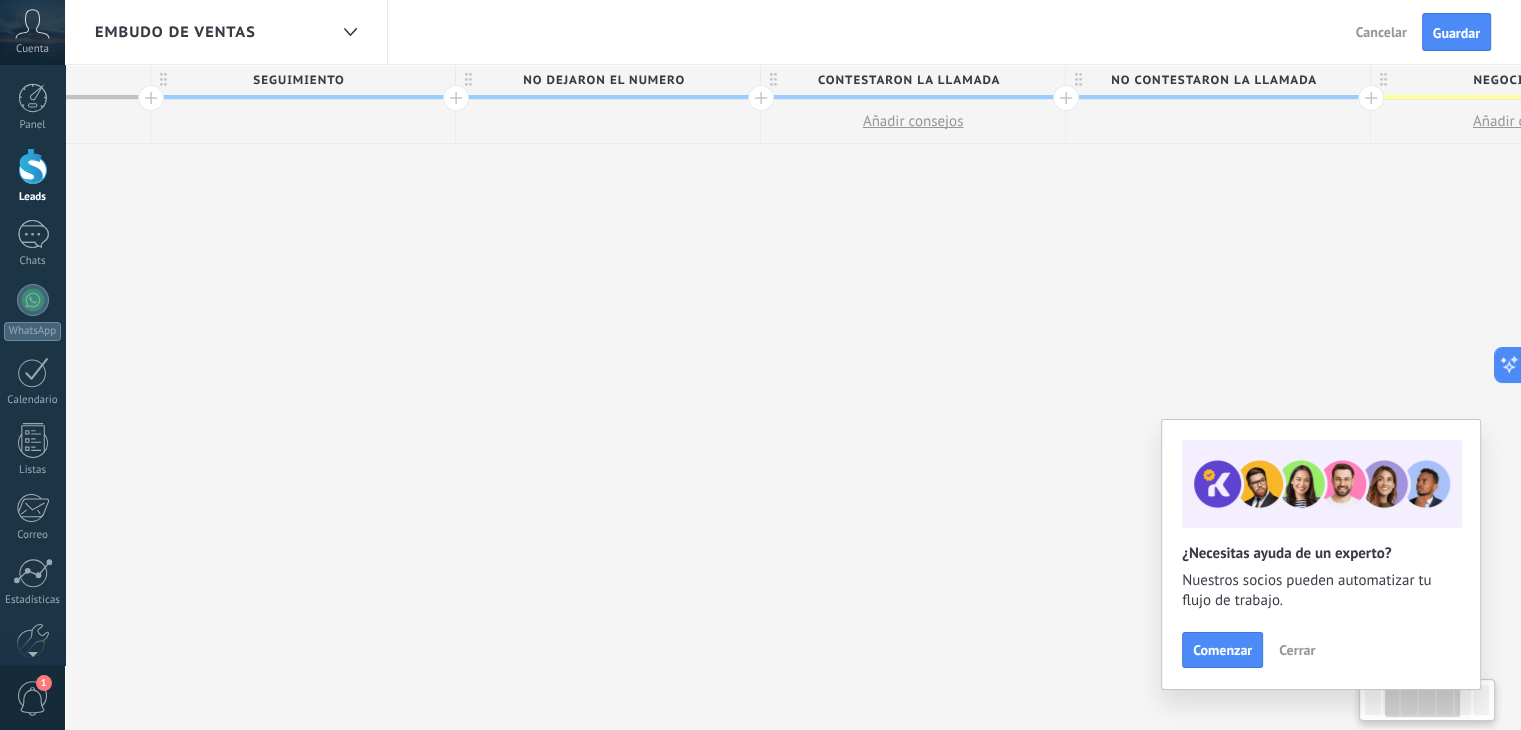 scroll, scrollTop: 0, scrollLeft: 579, axis: horizontal 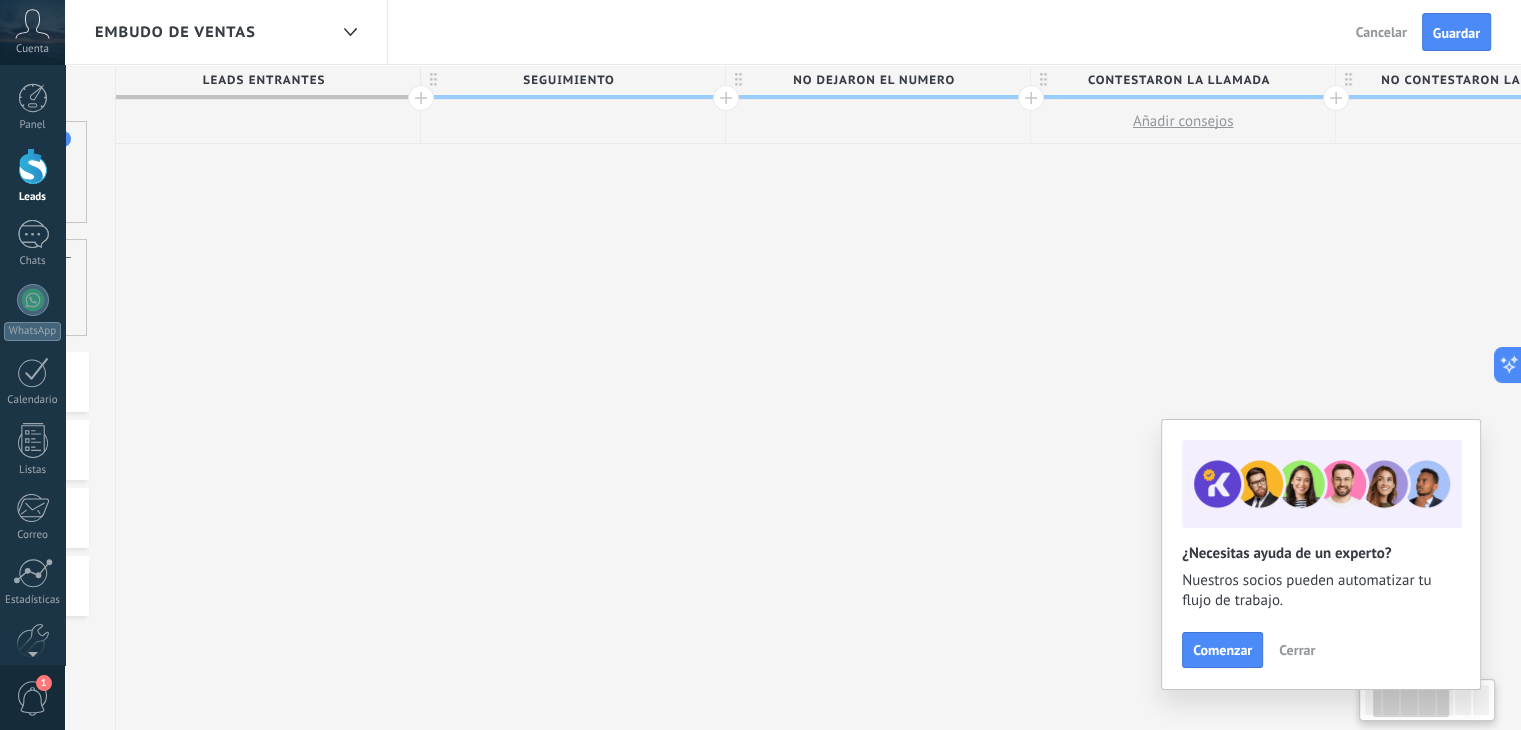 drag, startPoint x: 848, startPoint y: 288, endPoint x: 1155, endPoint y: 274, distance: 307.31906 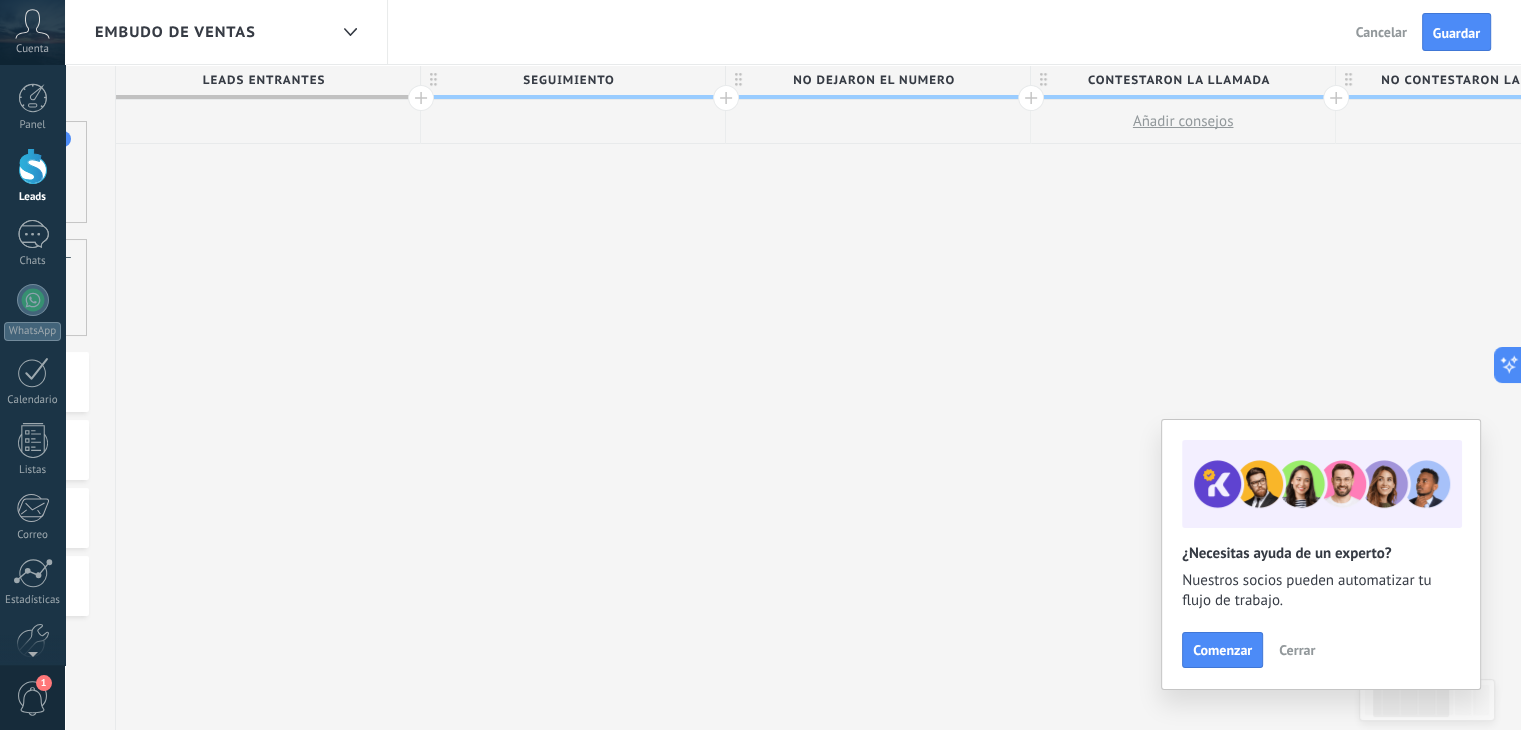 click at bounding box center (726, 98) 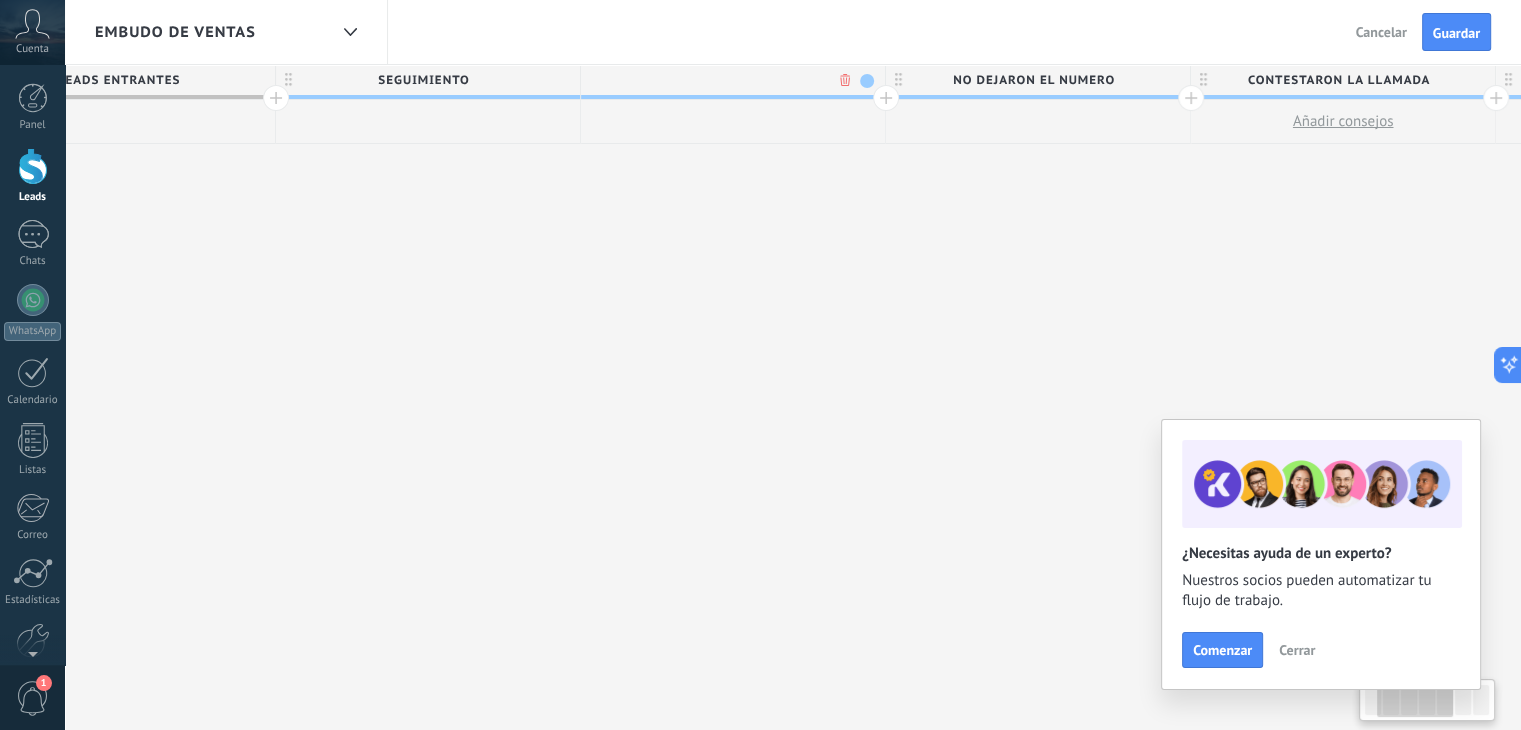 scroll, scrollTop: 0, scrollLeft: 420, axis: horizontal 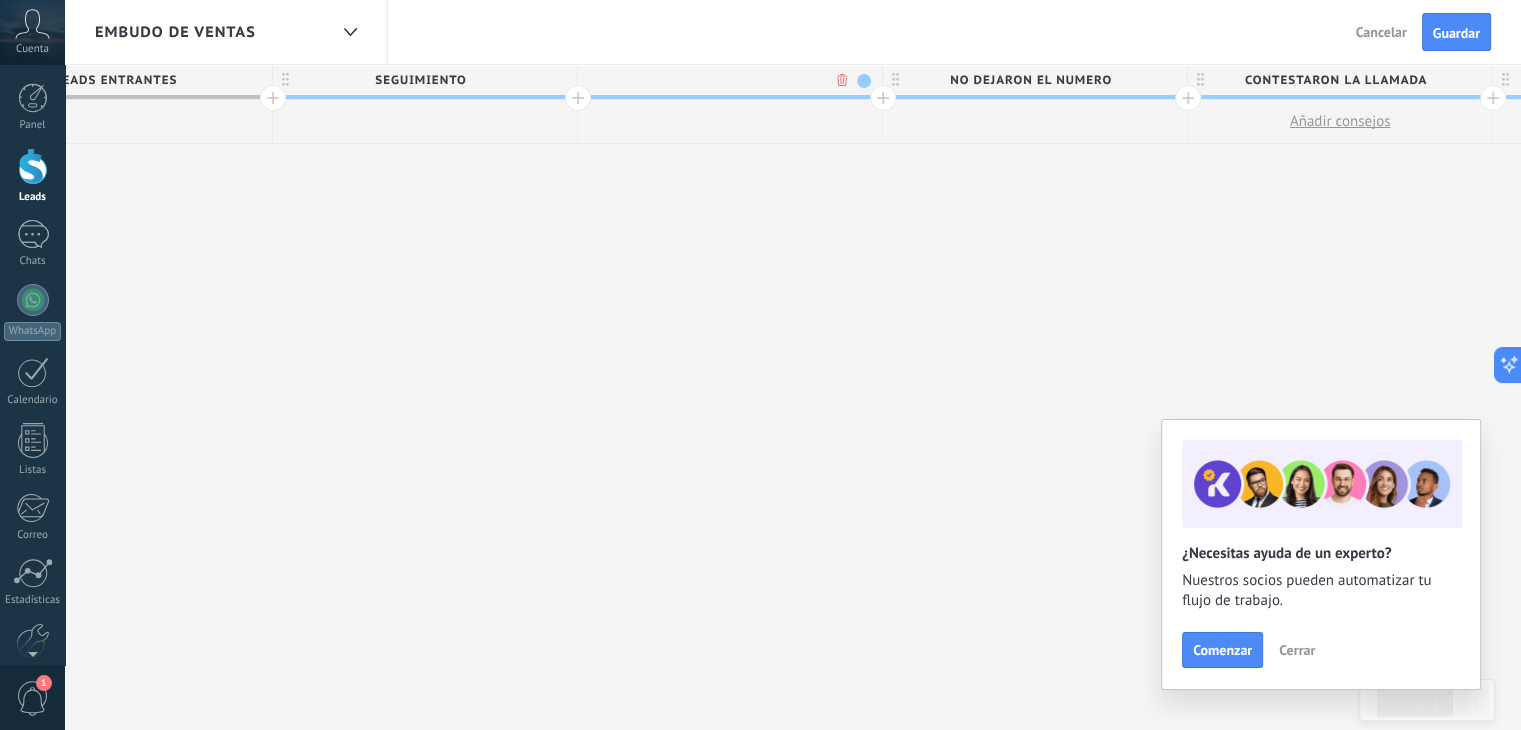 click at bounding box center [725, 80] 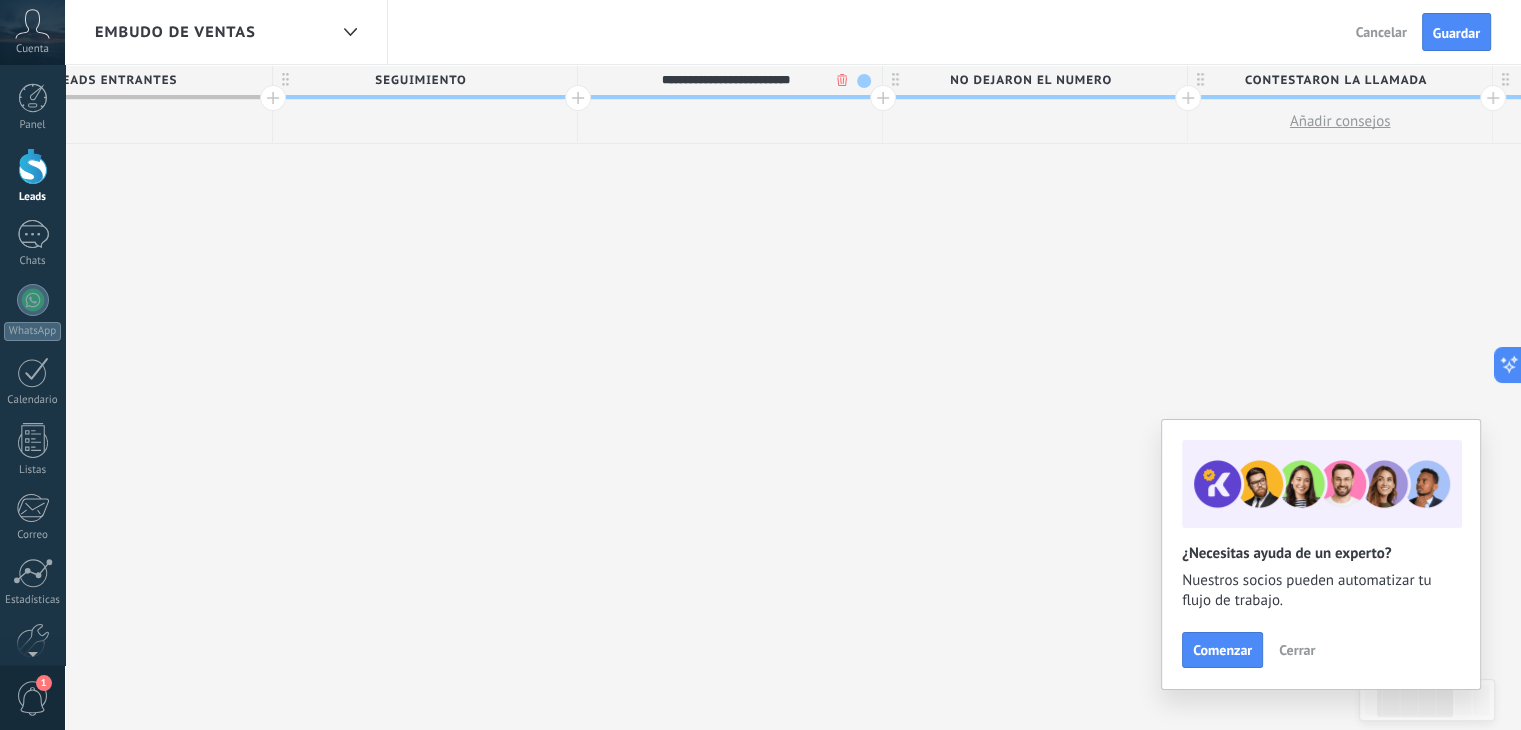 type on "**********" 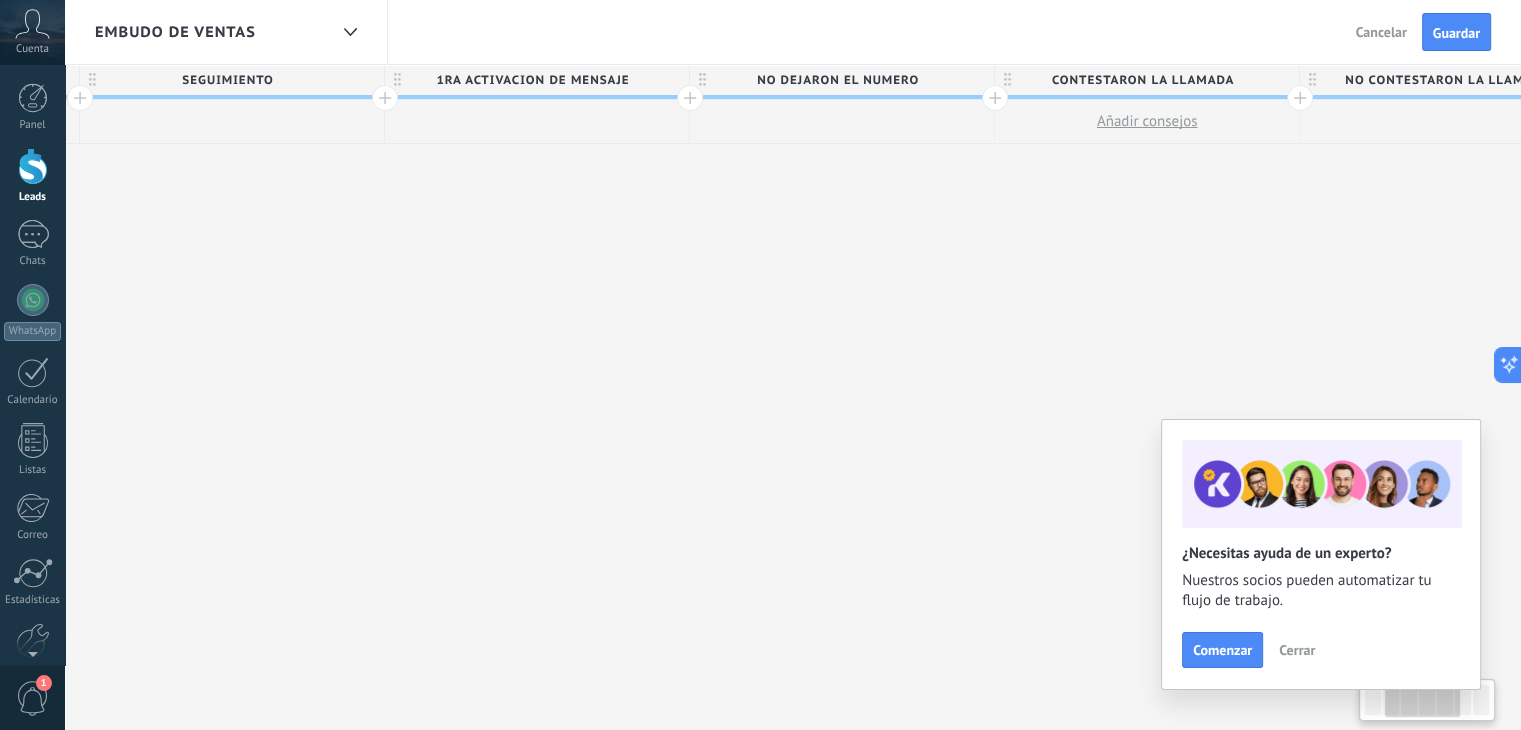 drag, startPoint x: 1103, startPoint y: 165, endPoint x: 908, endPoint y: 172, distance: 195.1256 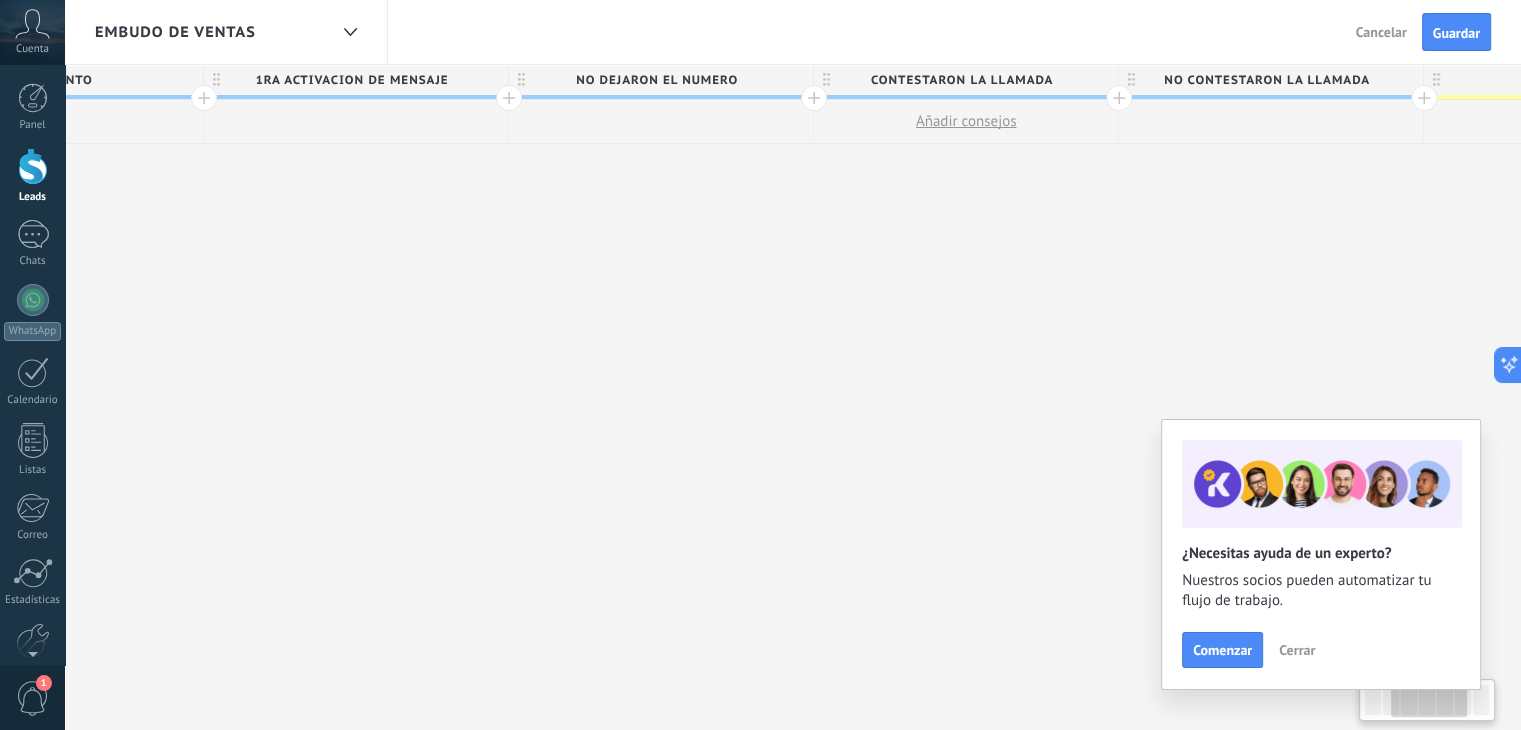 scroll, scrollTop: 0, scrollLeft: 842, axis: horizontal 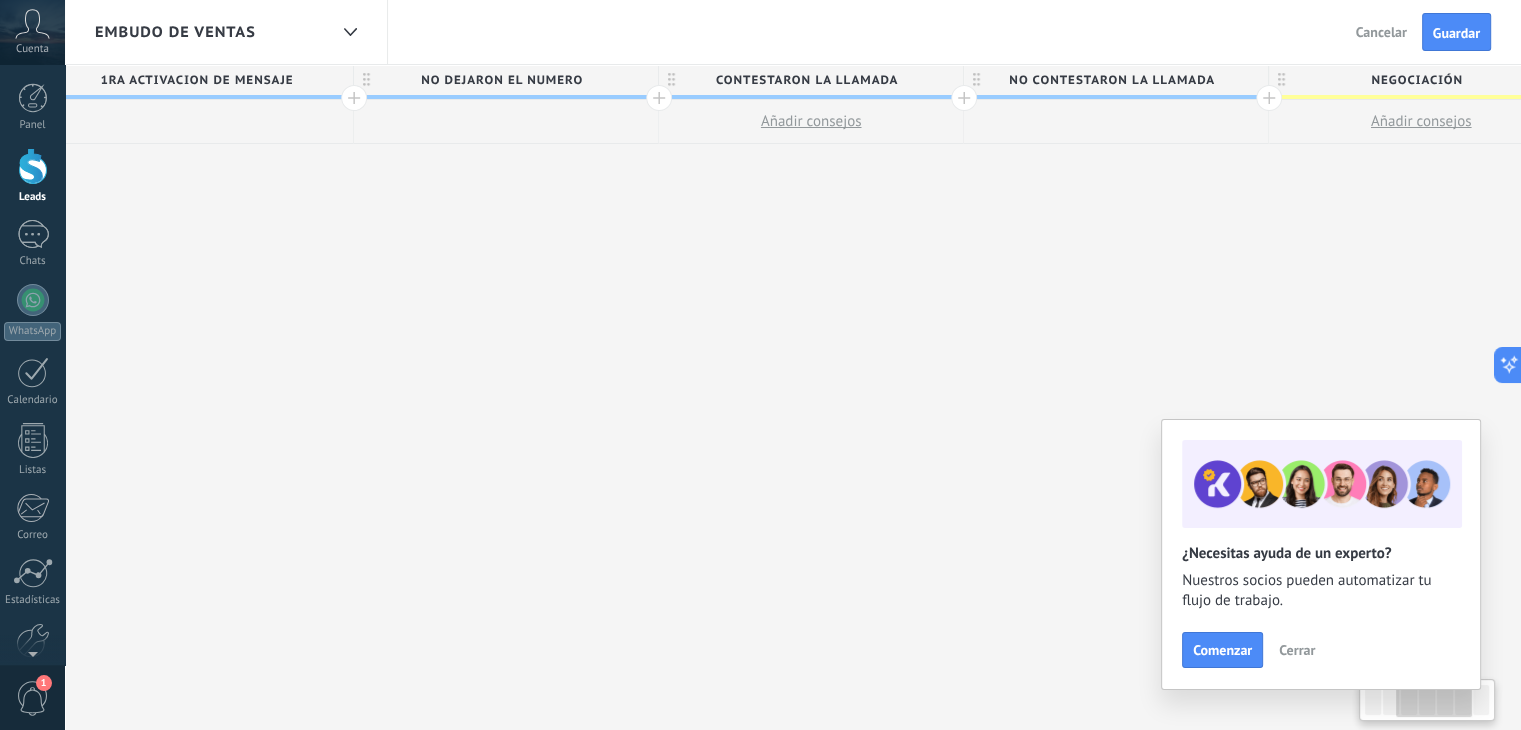 drag, startPoint x: 1002, startPoint y: 200, endPoint x: 710, endPoint y: 205, distance: 292.04282 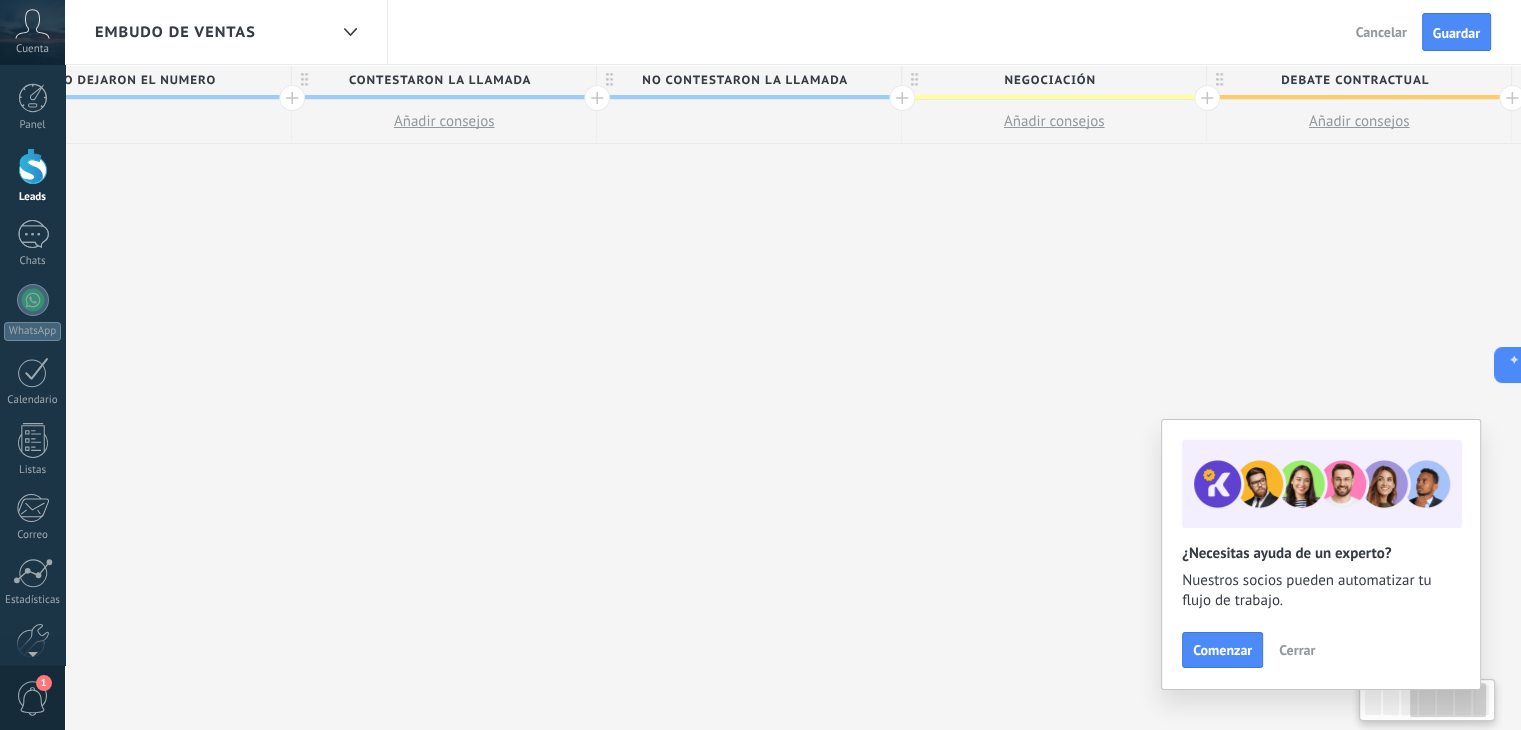 scroll, scrollTop: 0, scrollLeft: 1400, axis: horizontal 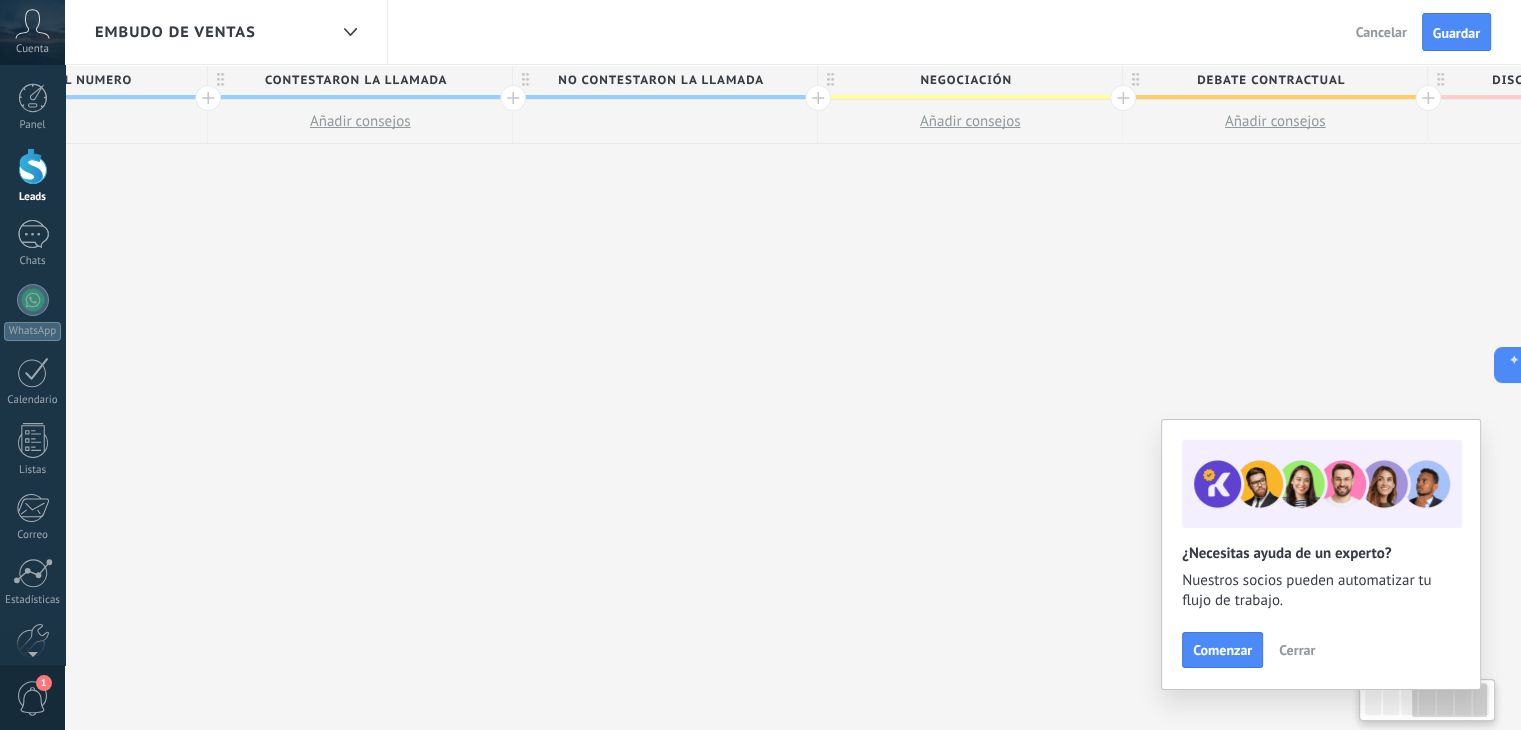 drag, startPoint x: 909, startPoint y: 234, endPoint x: 464, endPoint y: 240, distance: 445.04044 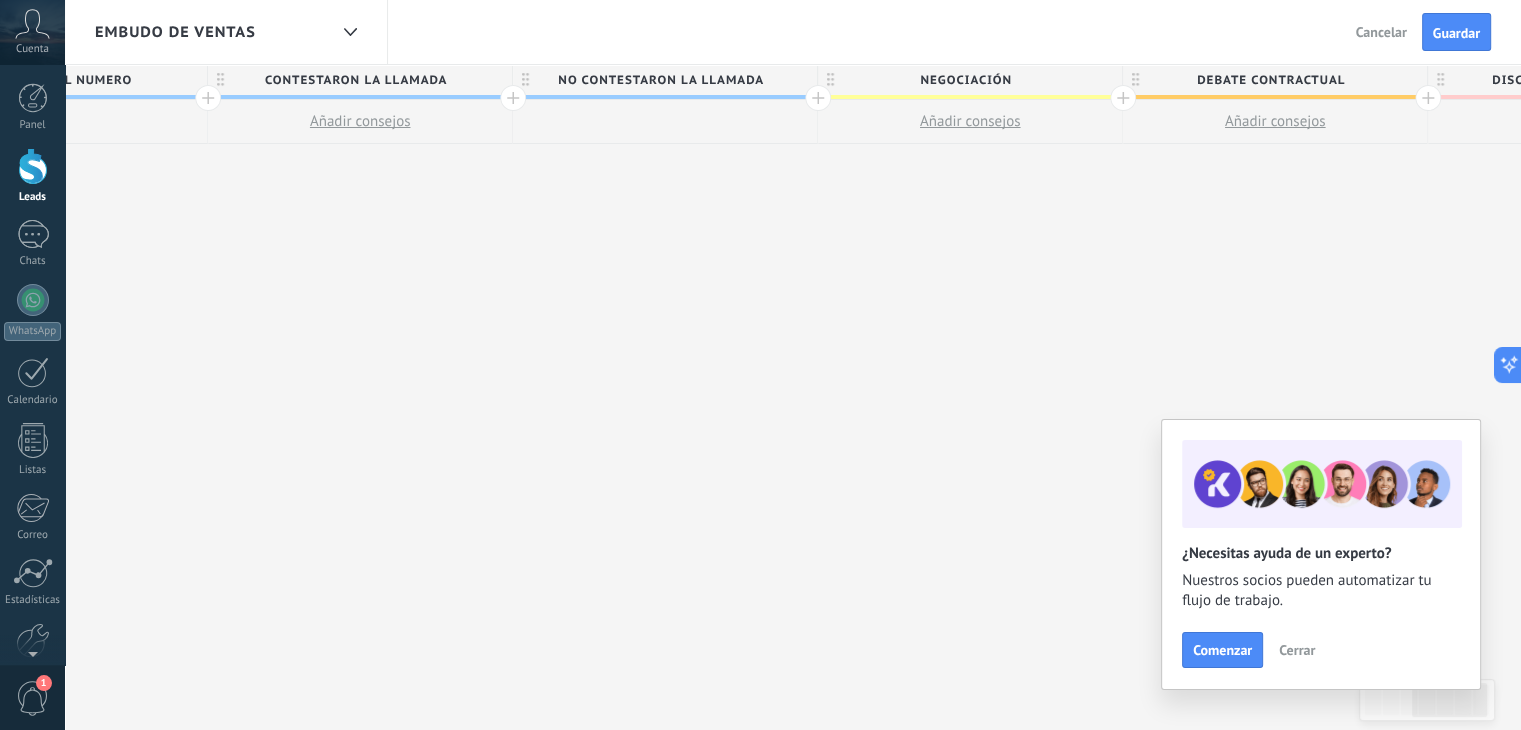 click at bounding box center (818, 98) 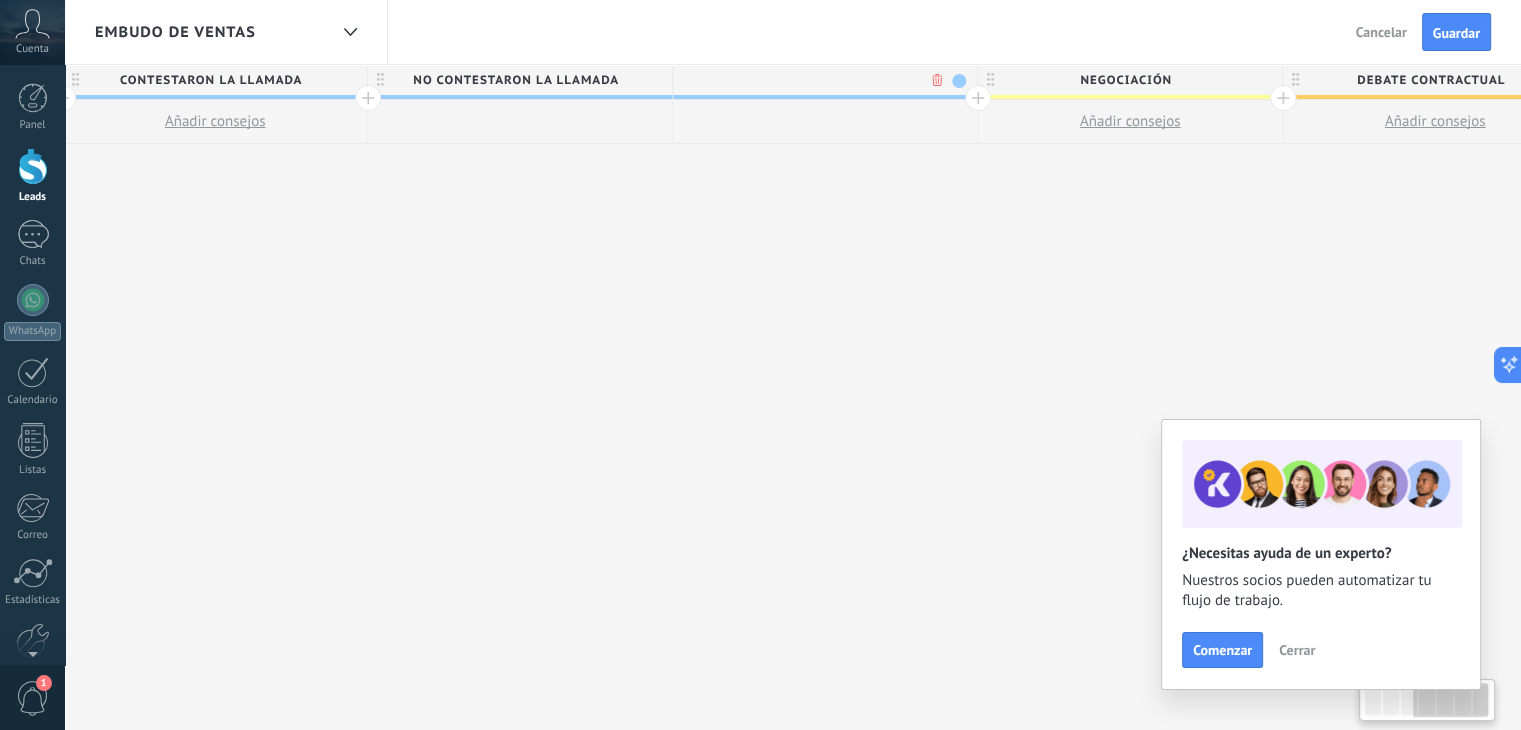 scroll, scrollTop: 0, scrollLeft: 1548, axis: horizontal 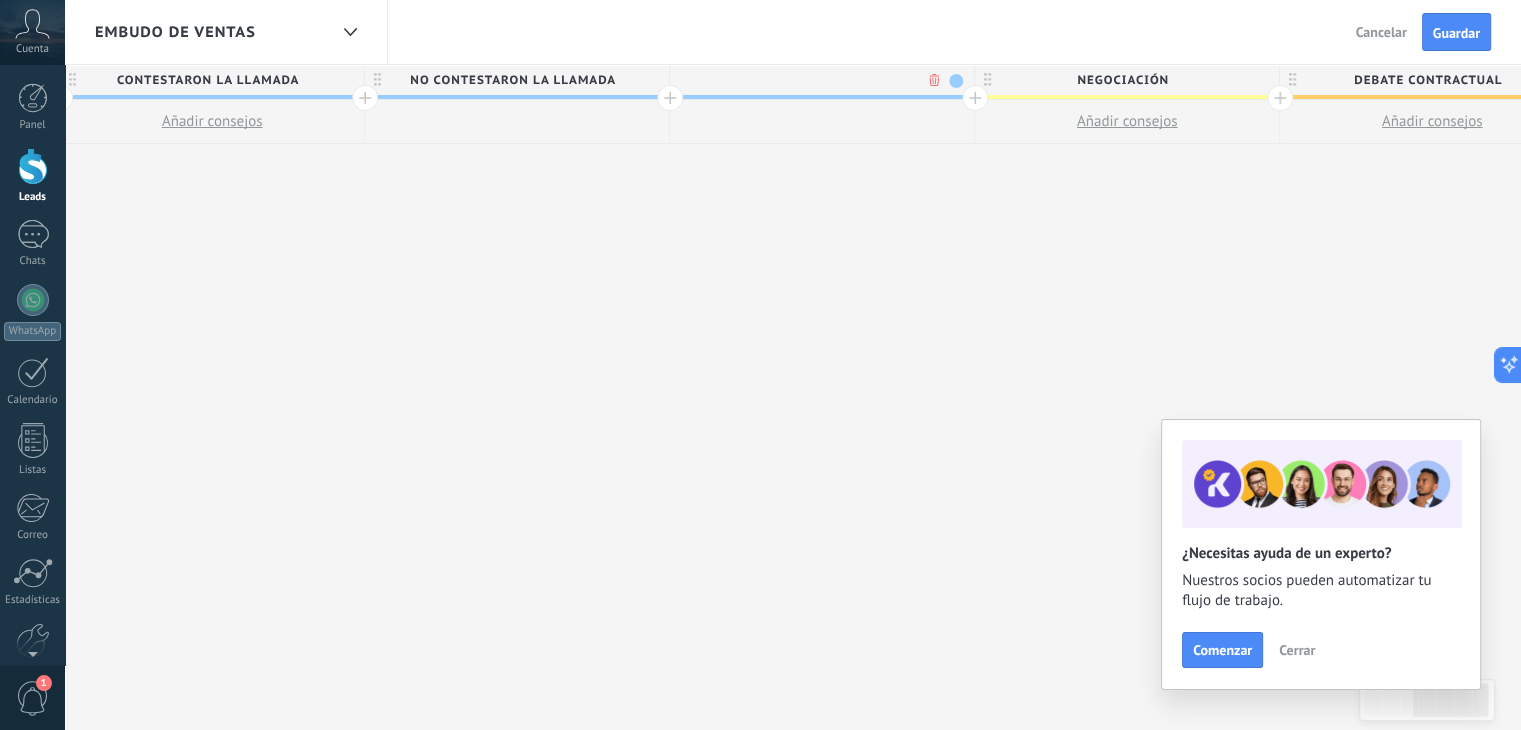 click on "no contestaron la llamada" at bounding box center [512, 80] 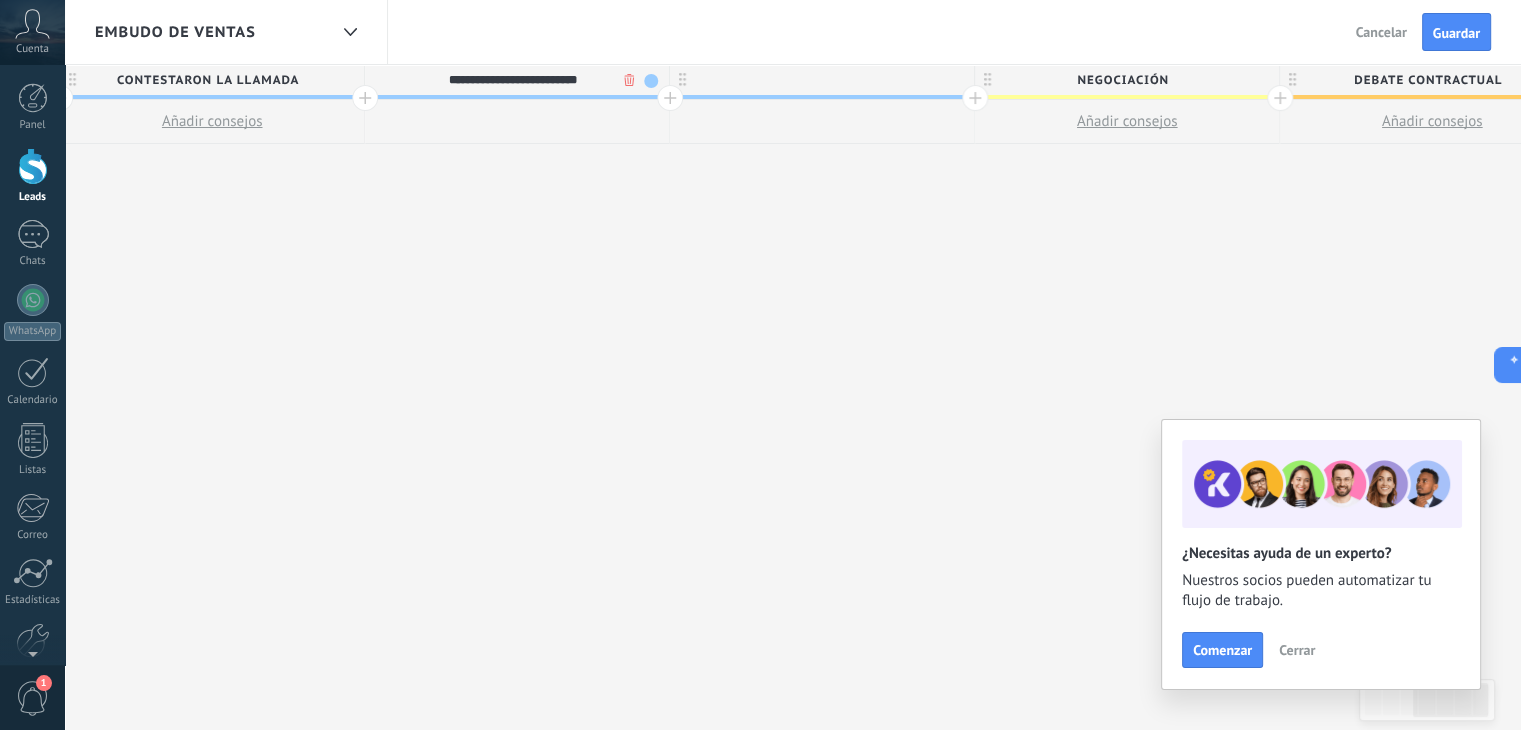 click at bounding box center [651, 81] 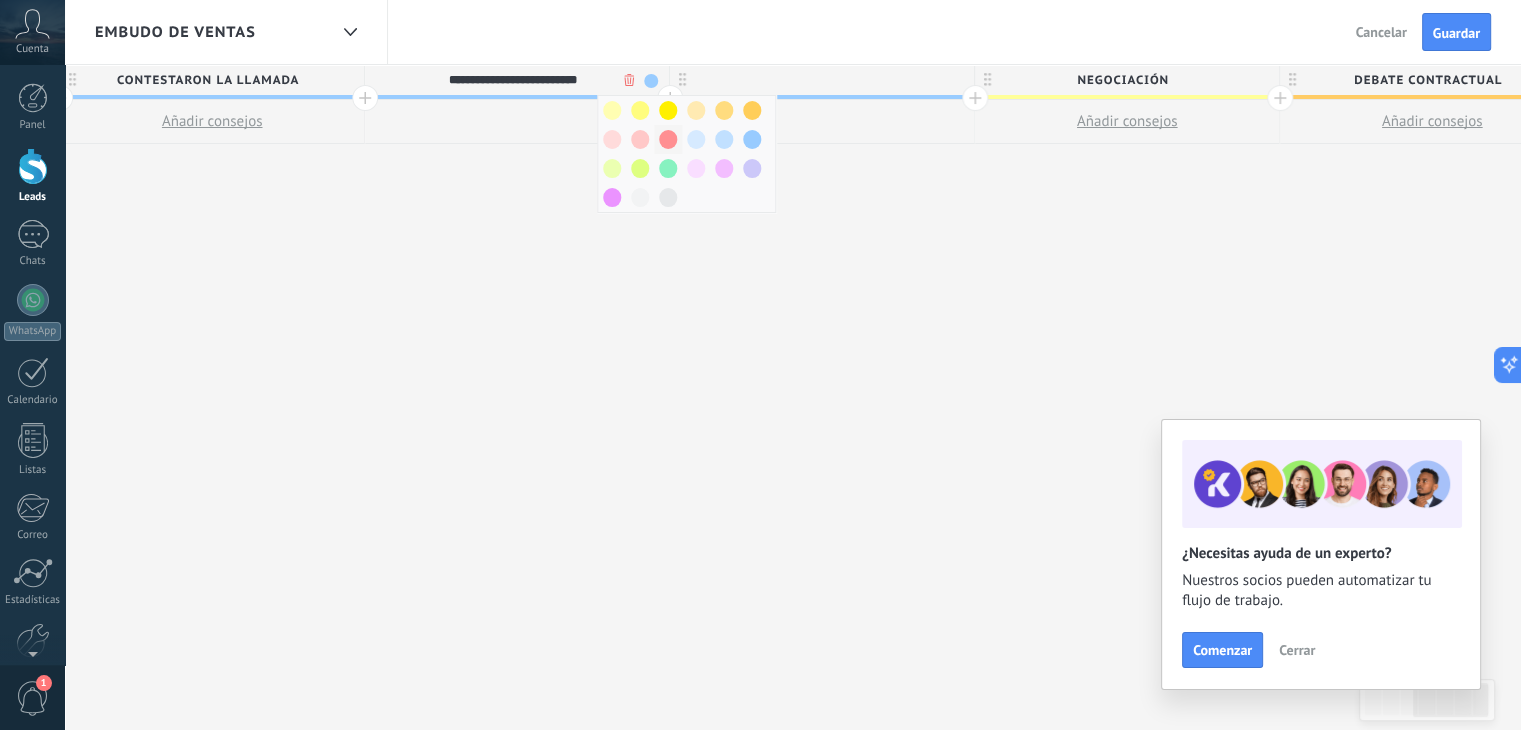 click at bounding box center (668, 139) 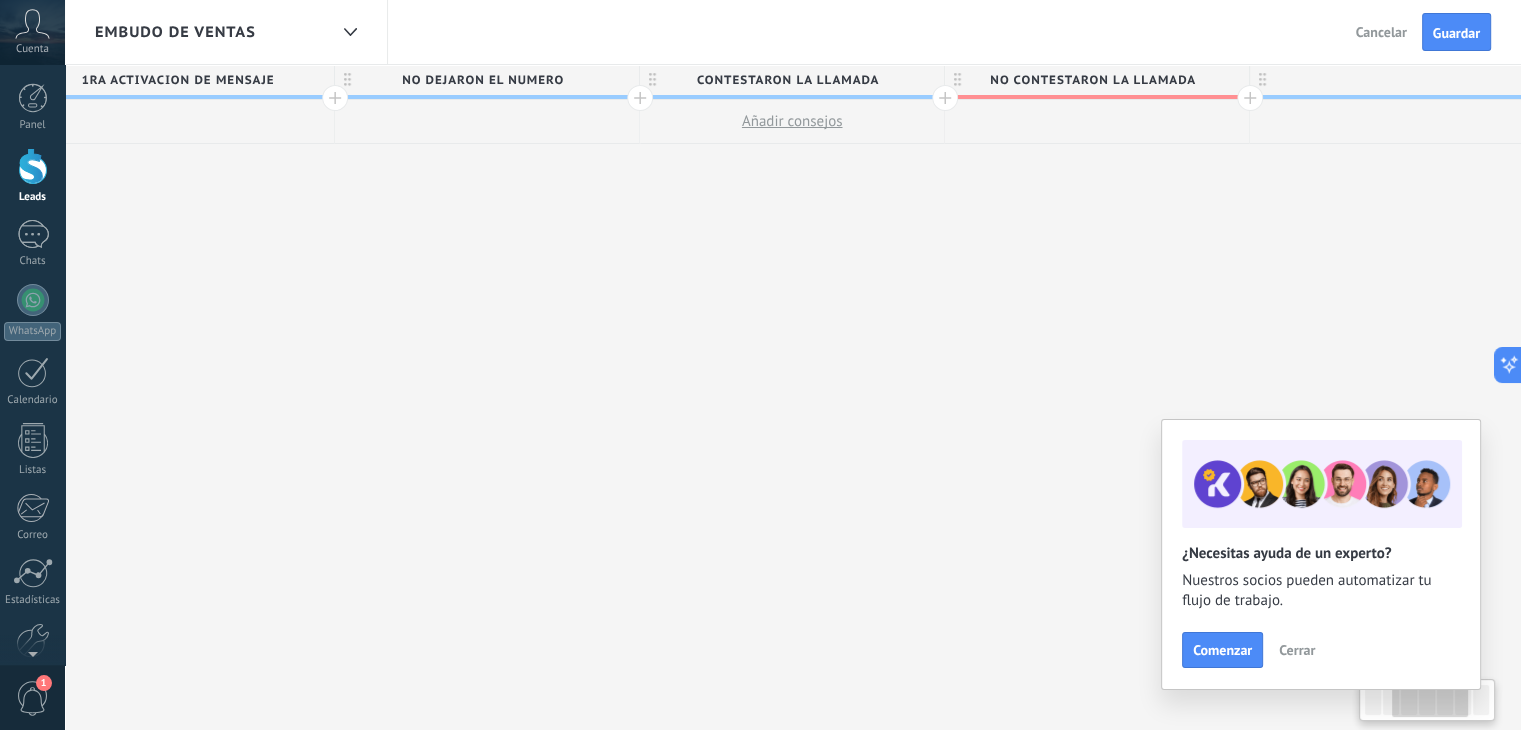 scroll, scrollTop: 0, scrollLeft: 928, axis: horizontal 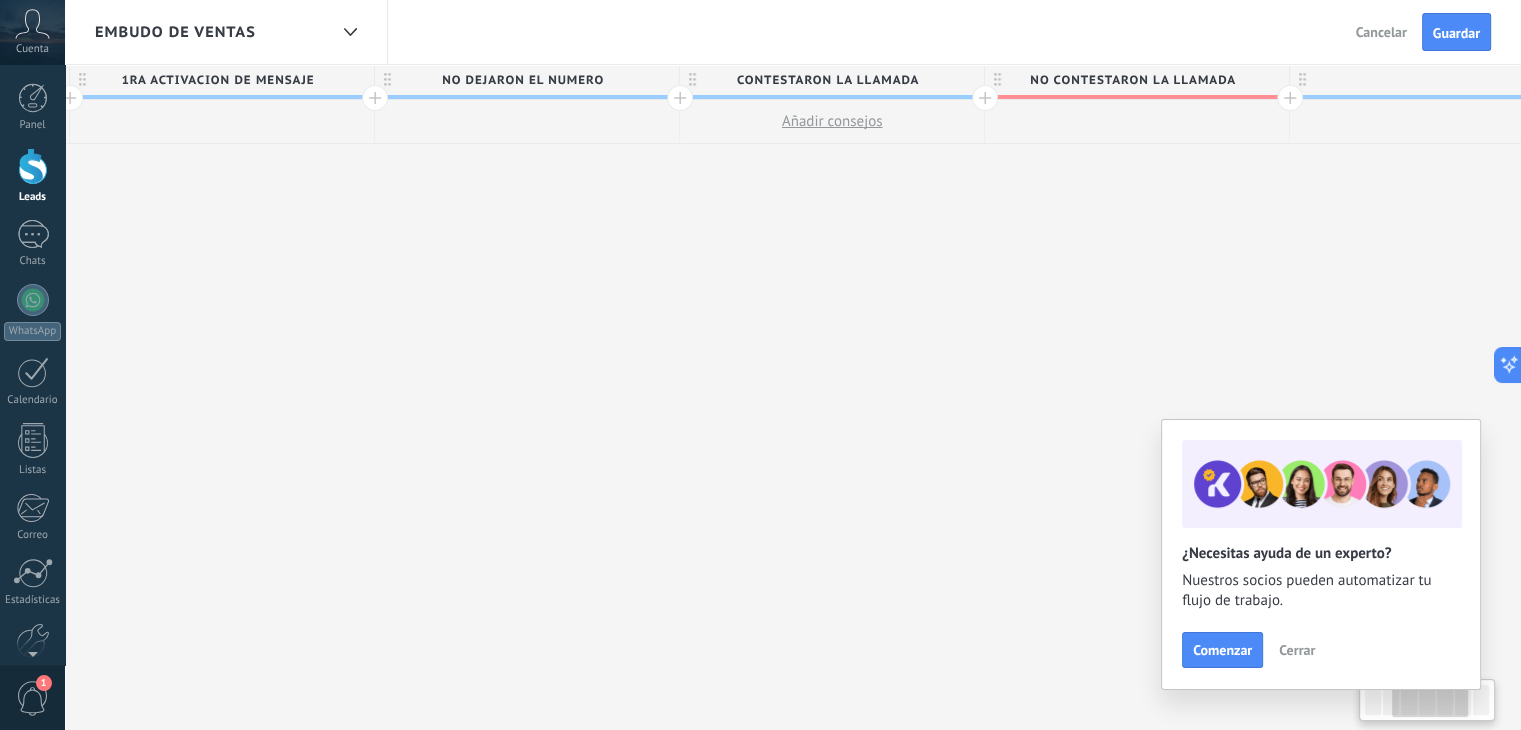 drag, startPoint x: 300, startPoint y: 181, endPoint x: 922, endPoint y: 265, distance: 627.6464 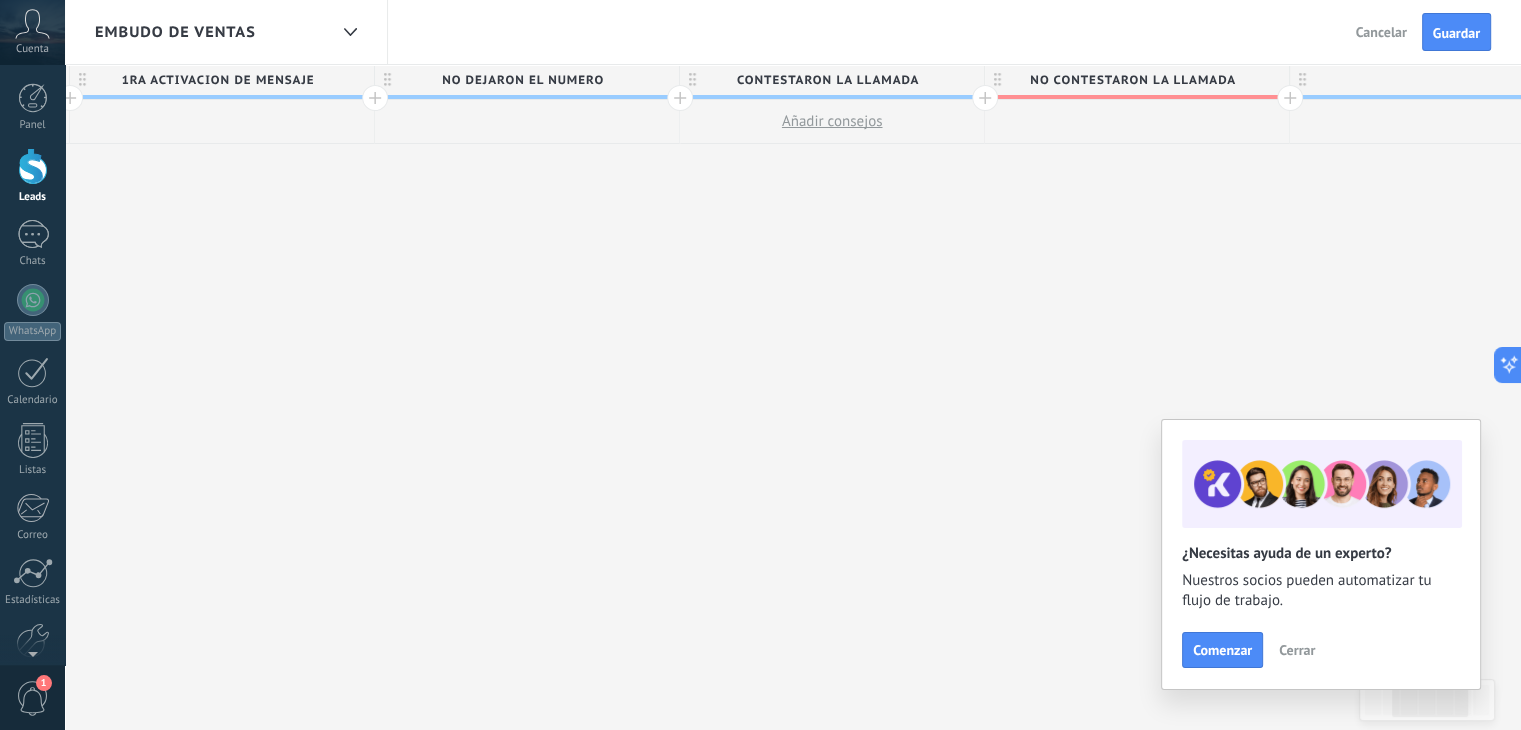 click on "no dejaron el numero" at bounding box center [522, 80] 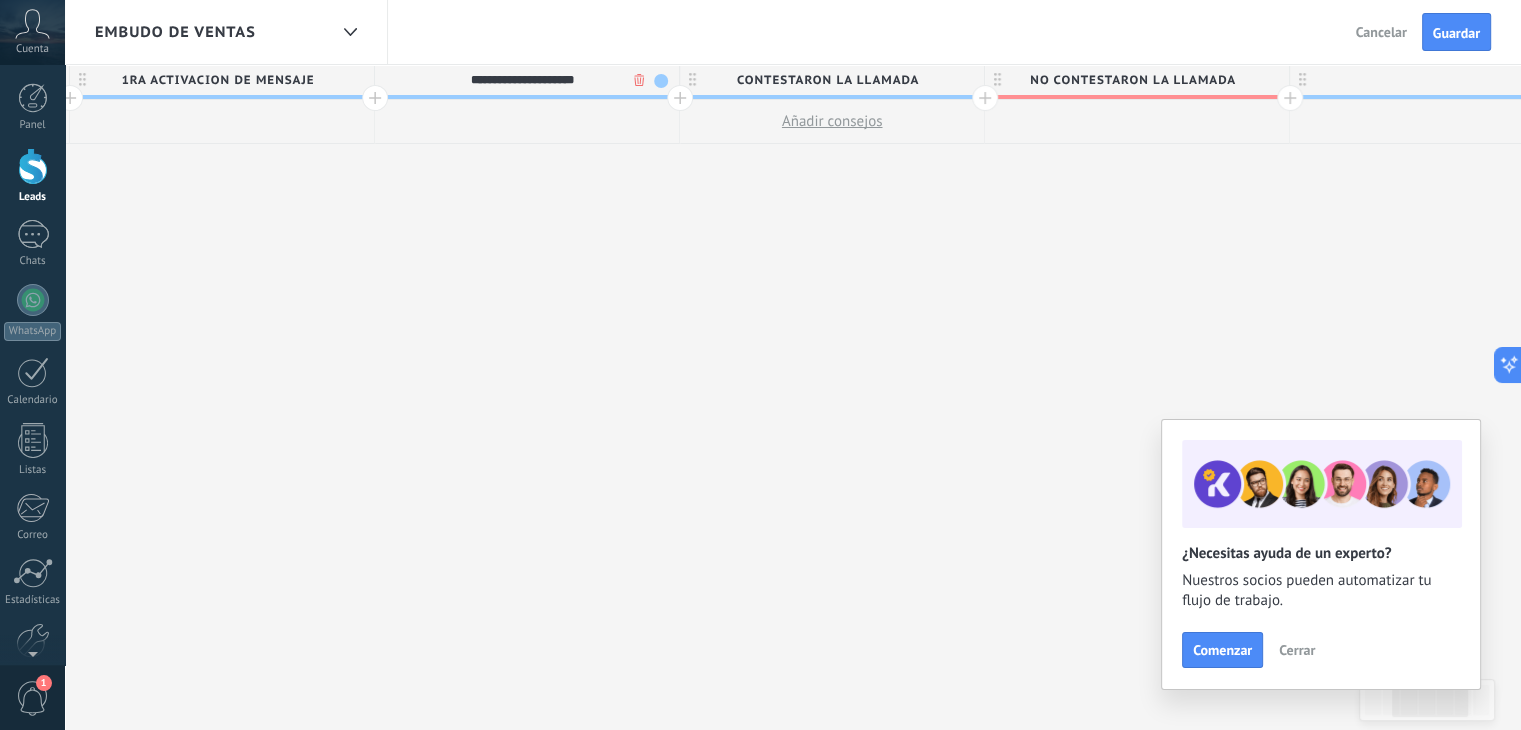 click at bounding box center [661, 81] 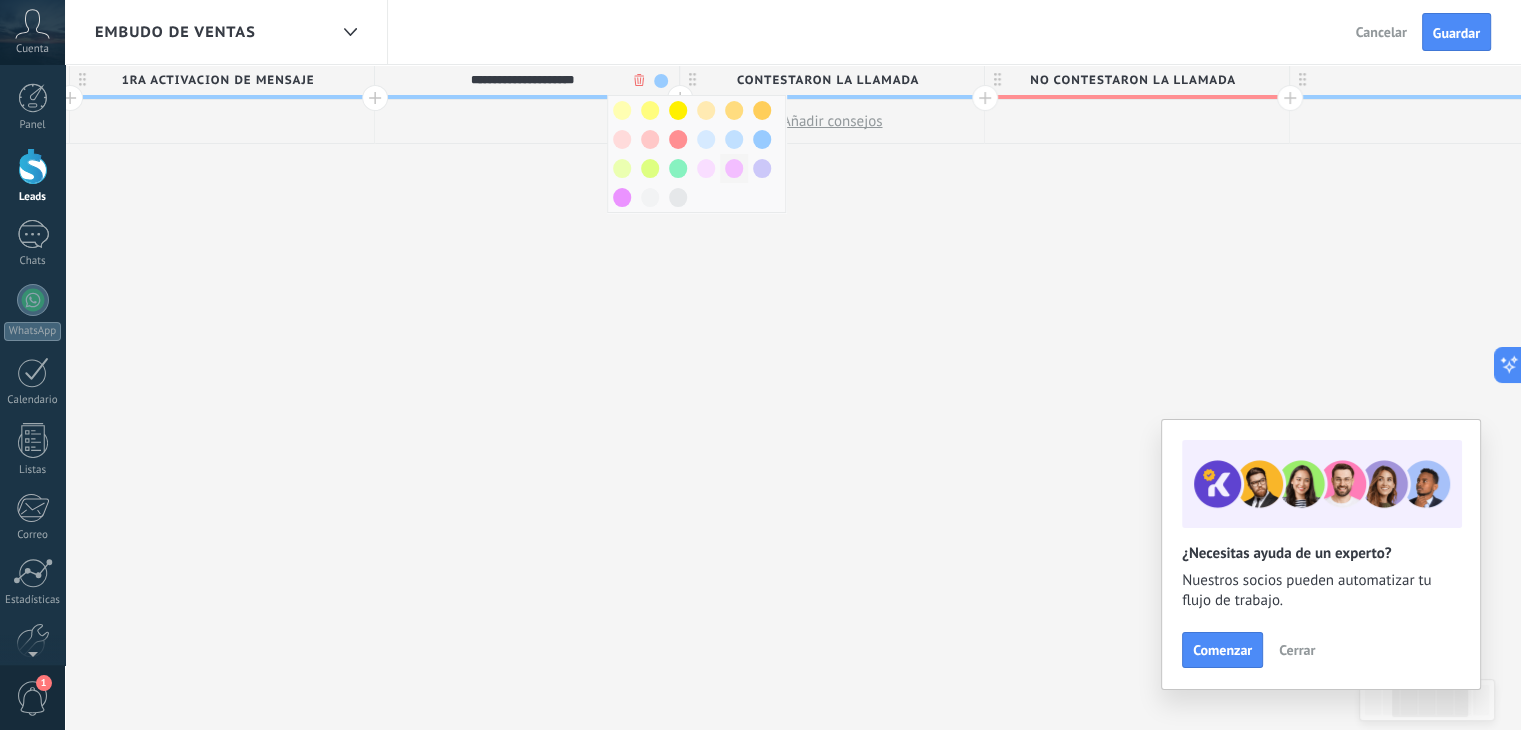 click at bounding box center [734, 168] 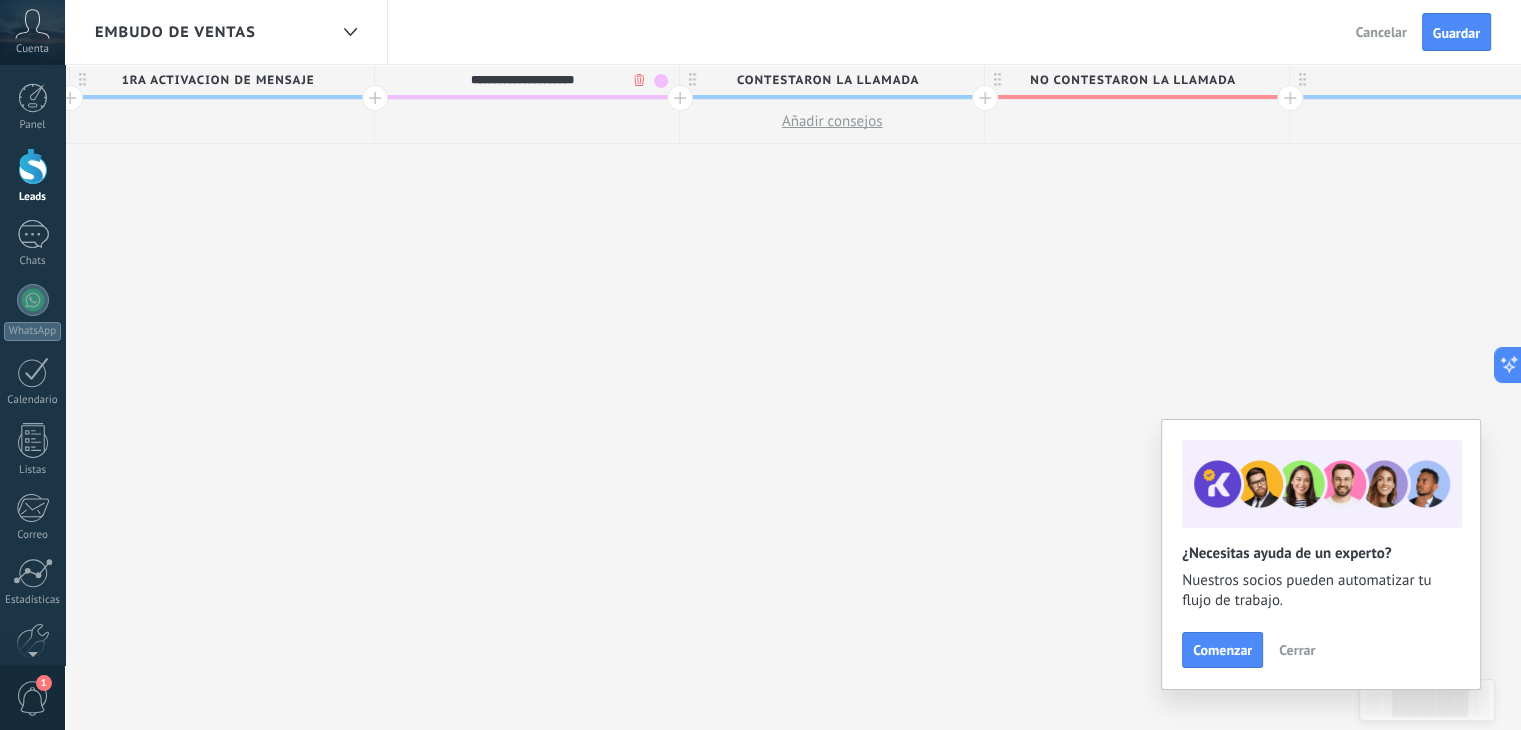 click on "1ra activacion de mensaje" at bounding box center [217, 80] 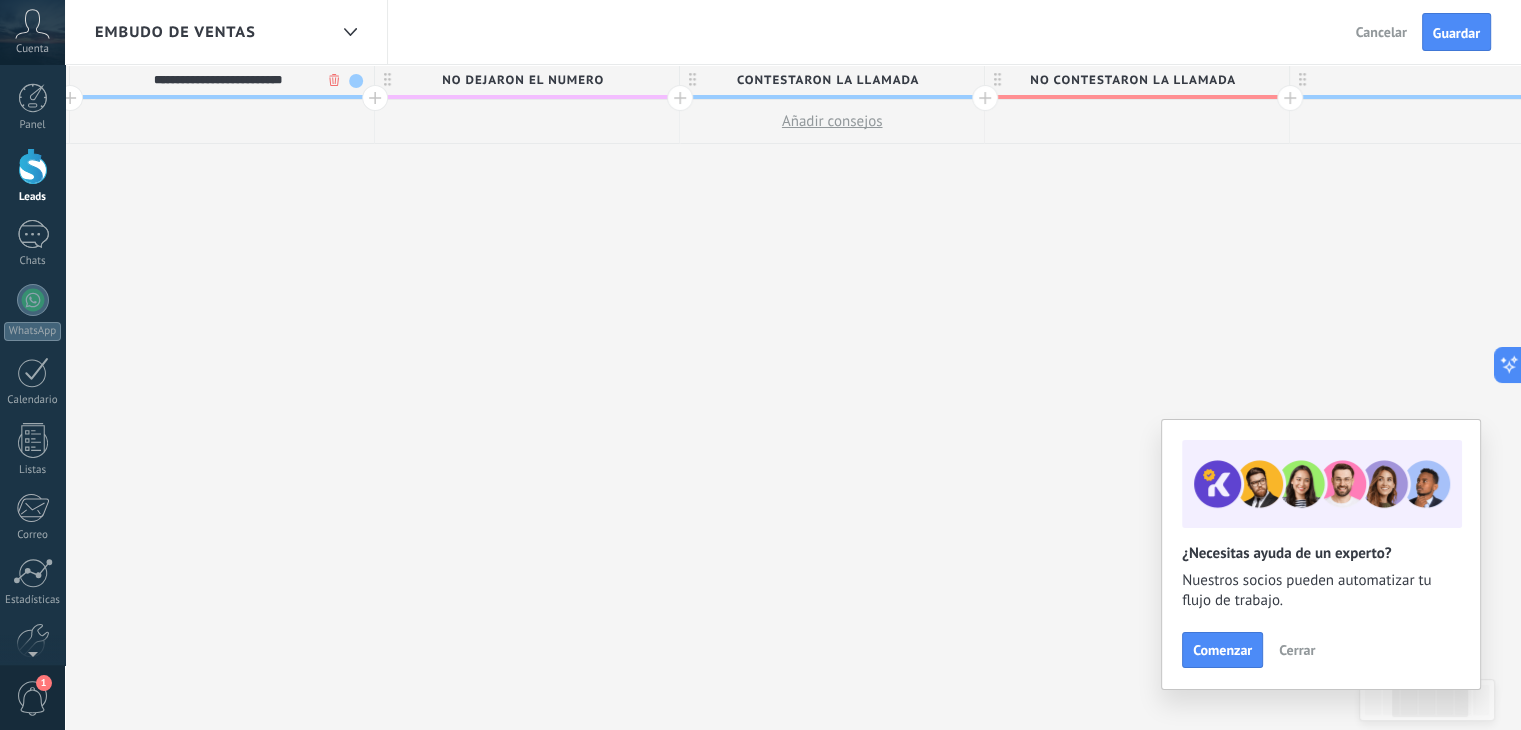 click at bounding box center [356, 81] 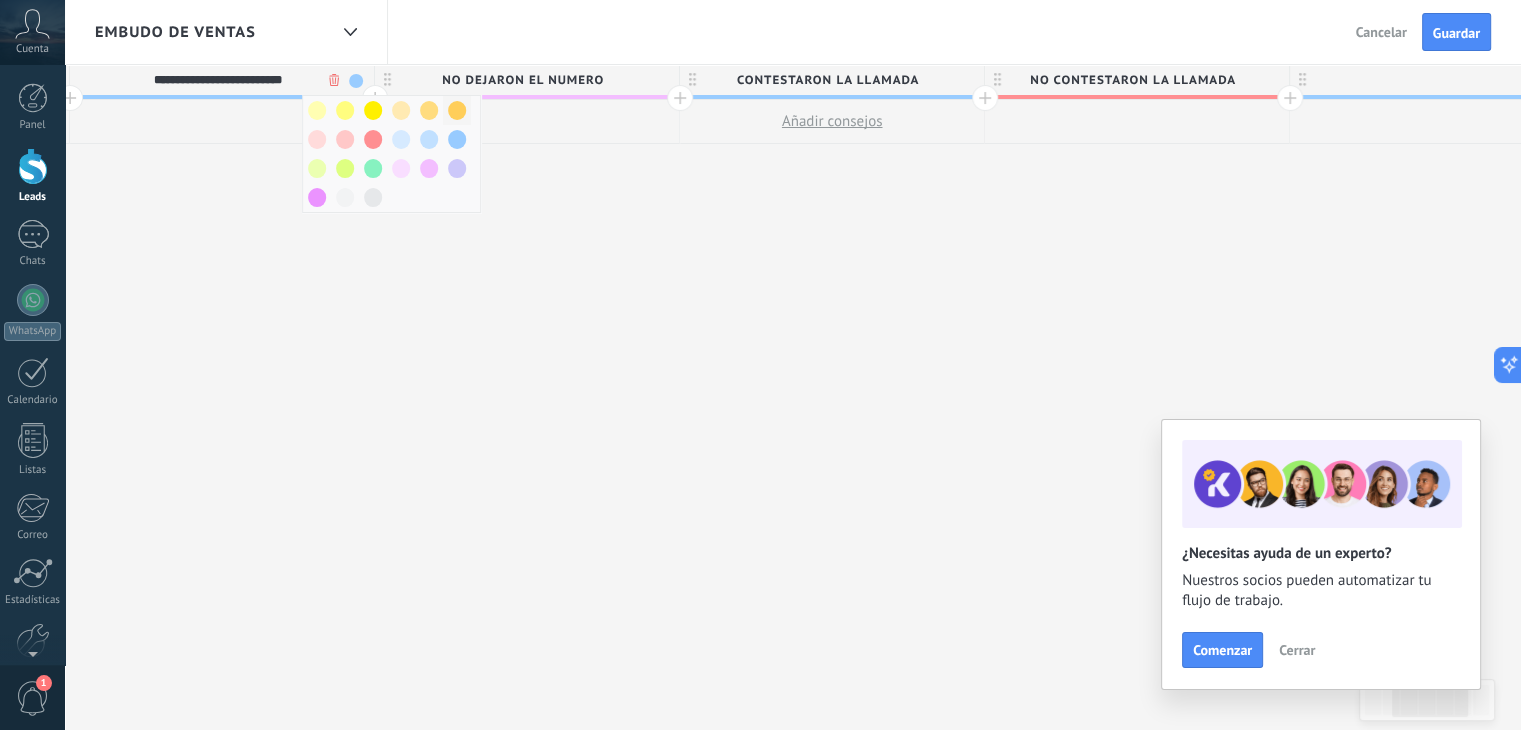 click at bounding box center (457, 110) 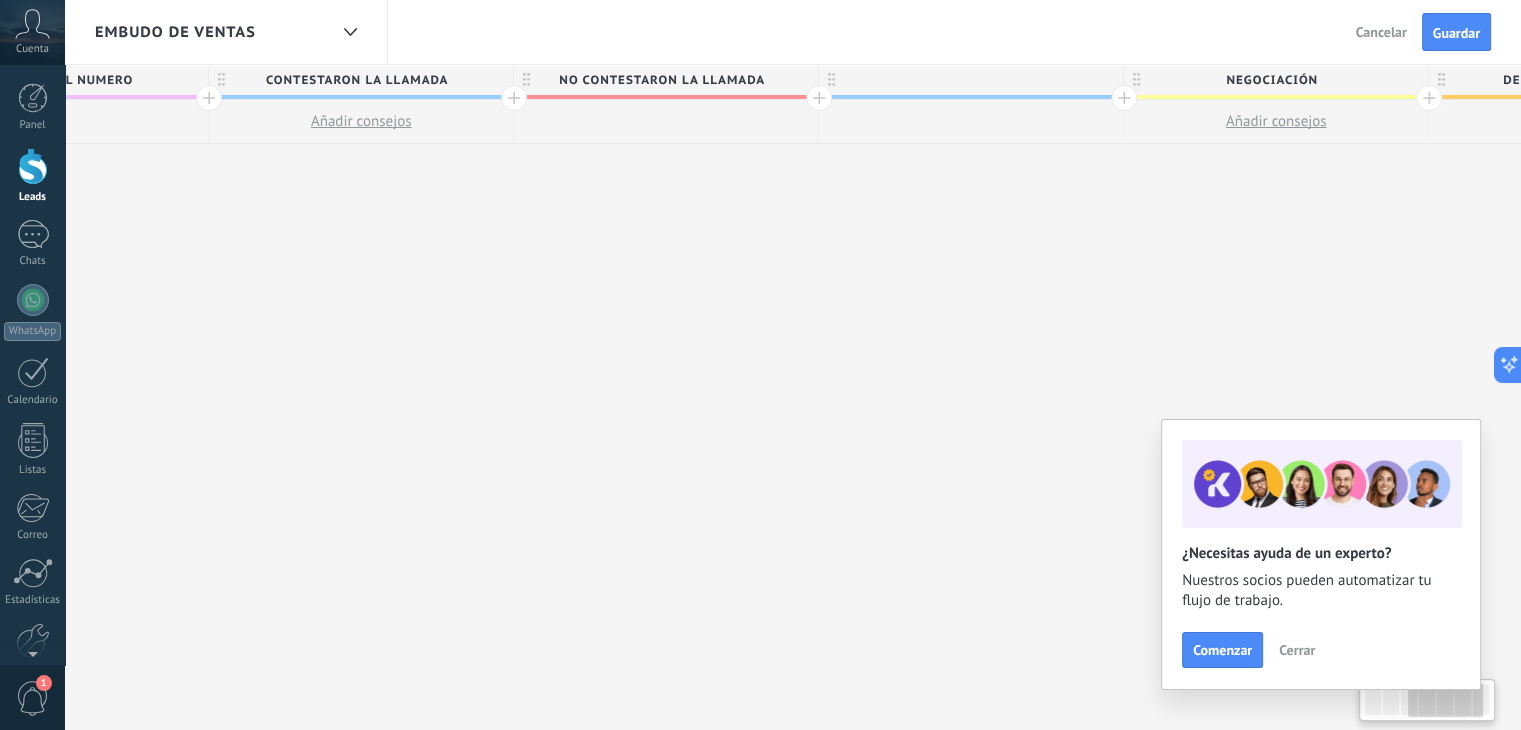 drag, startPoint x: 756, startPoint y: 187, endPoint x: 458, endPoint y: 164, distance: 298.88626 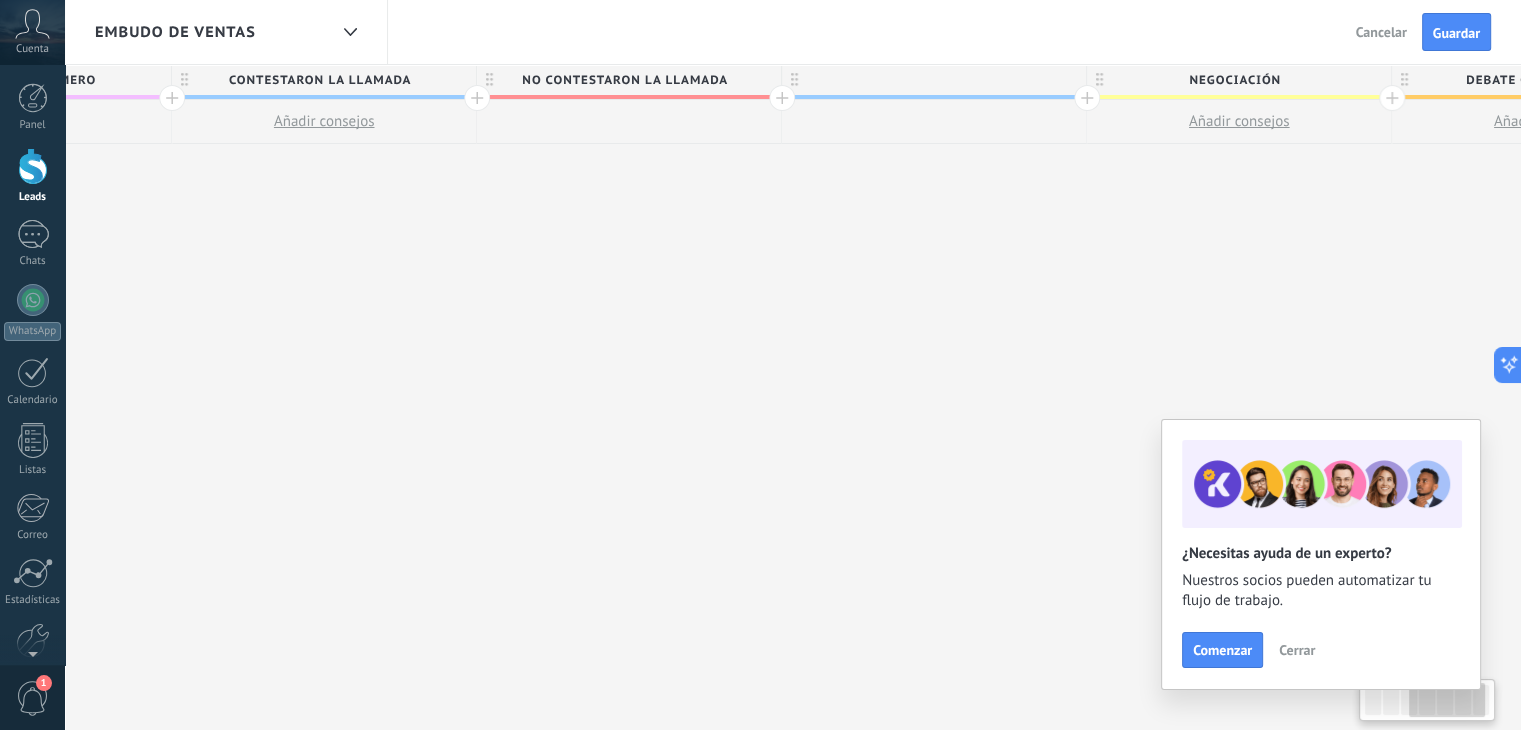 scroll, scrollTop: 0, scrollLeft: 1520, axis: horizontal 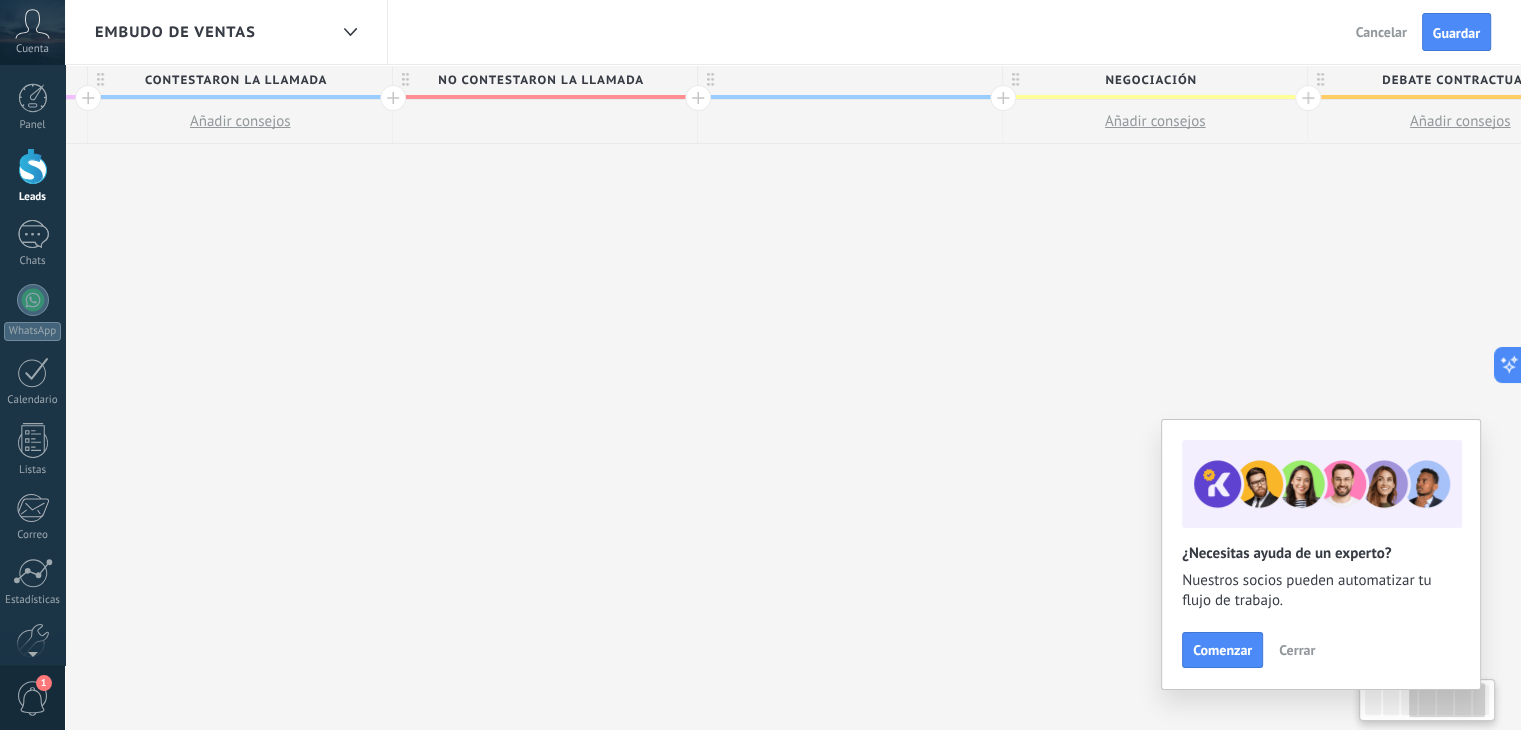drag, startPoint x: 874, startPoint y: 238, endPoint x: 760, endPoint y: 220, distance: 115.41231 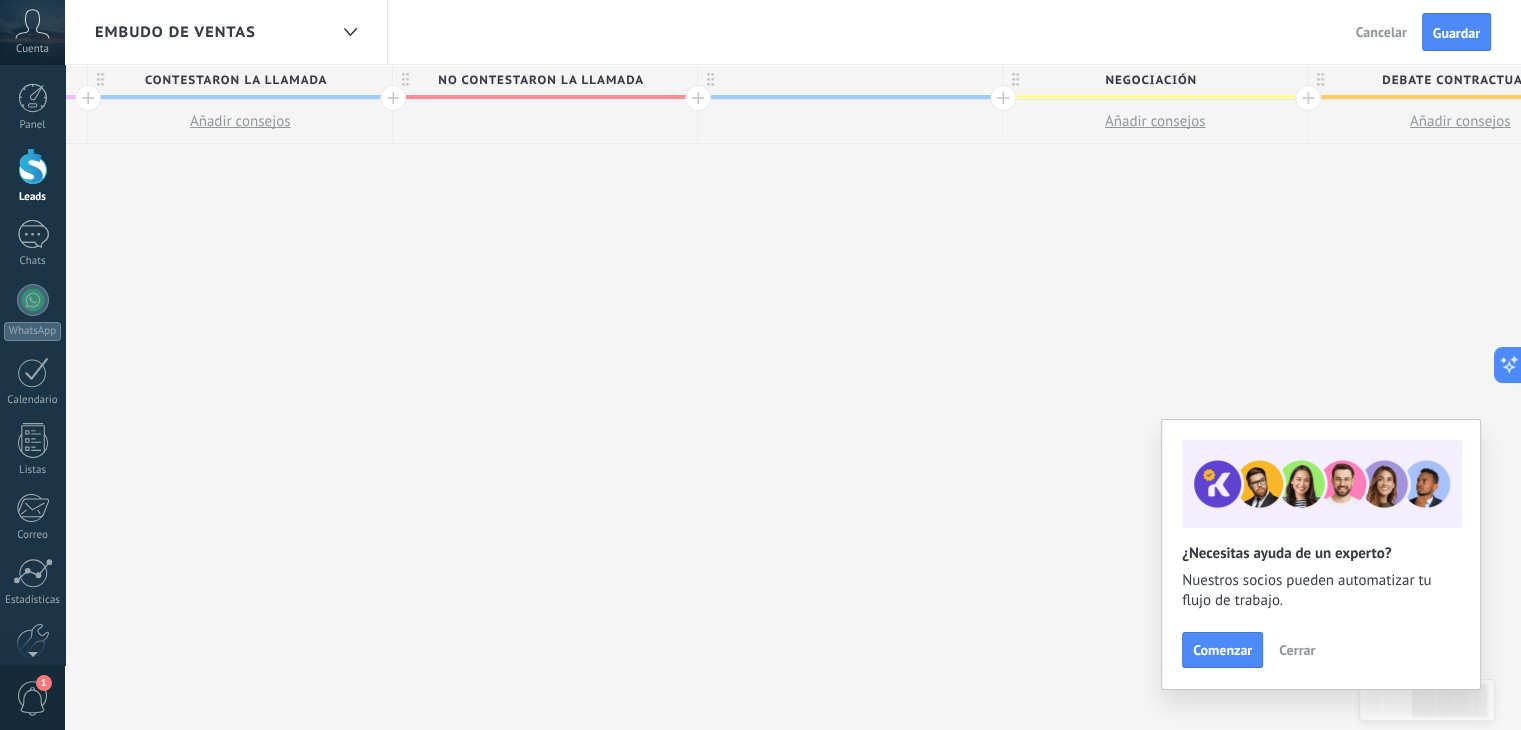 click at bounding box center [850, 80] 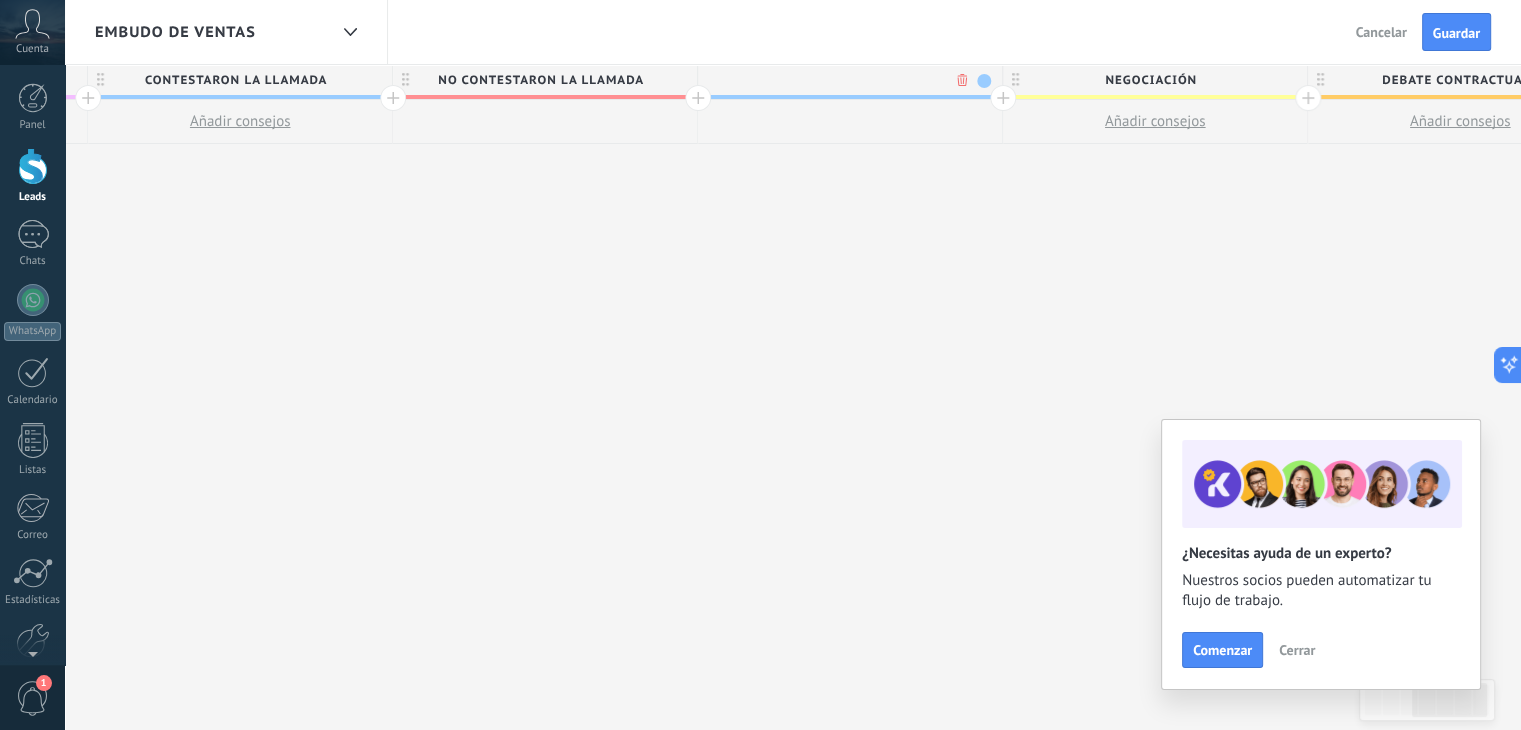 click at bounding box center (845, 80) 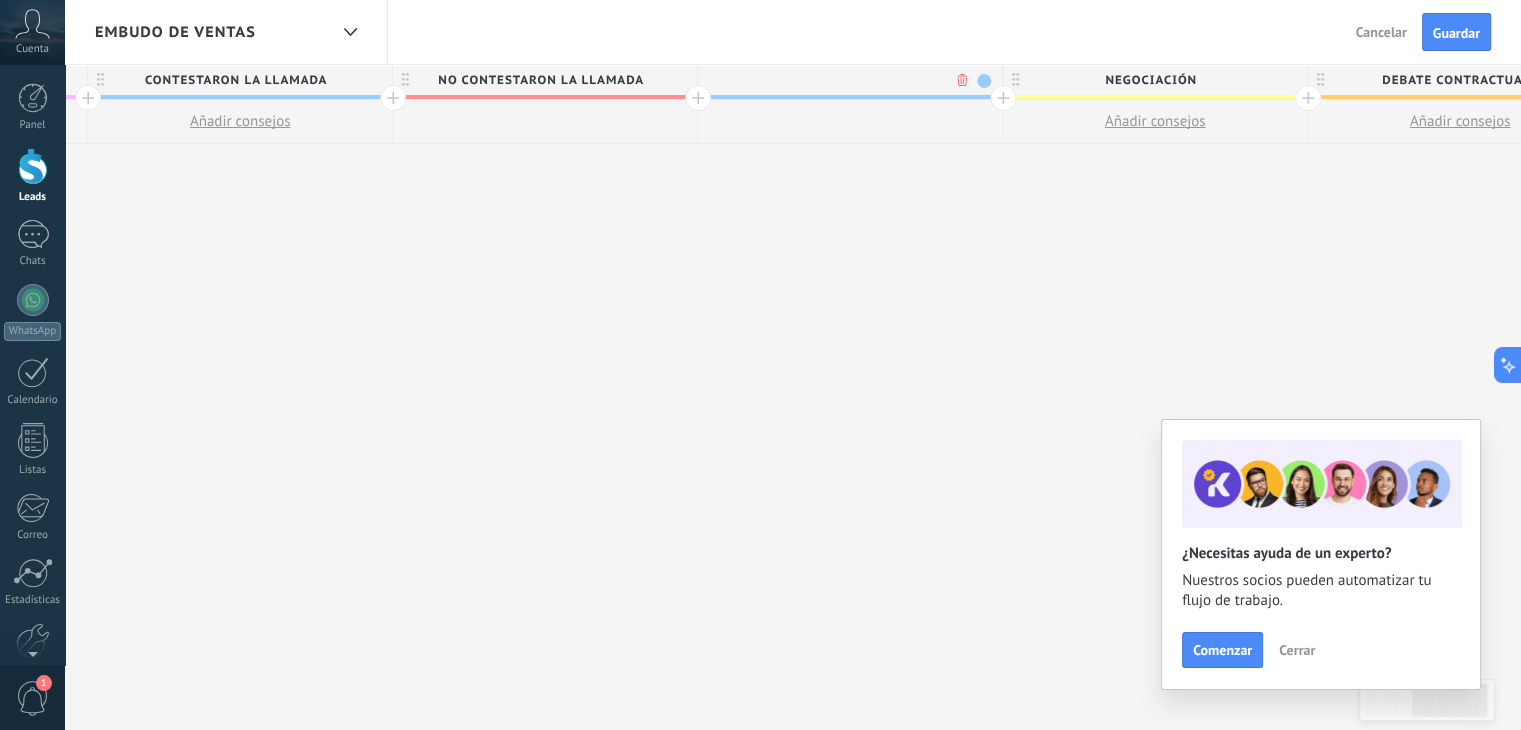 click at bounding box center [984, 81] 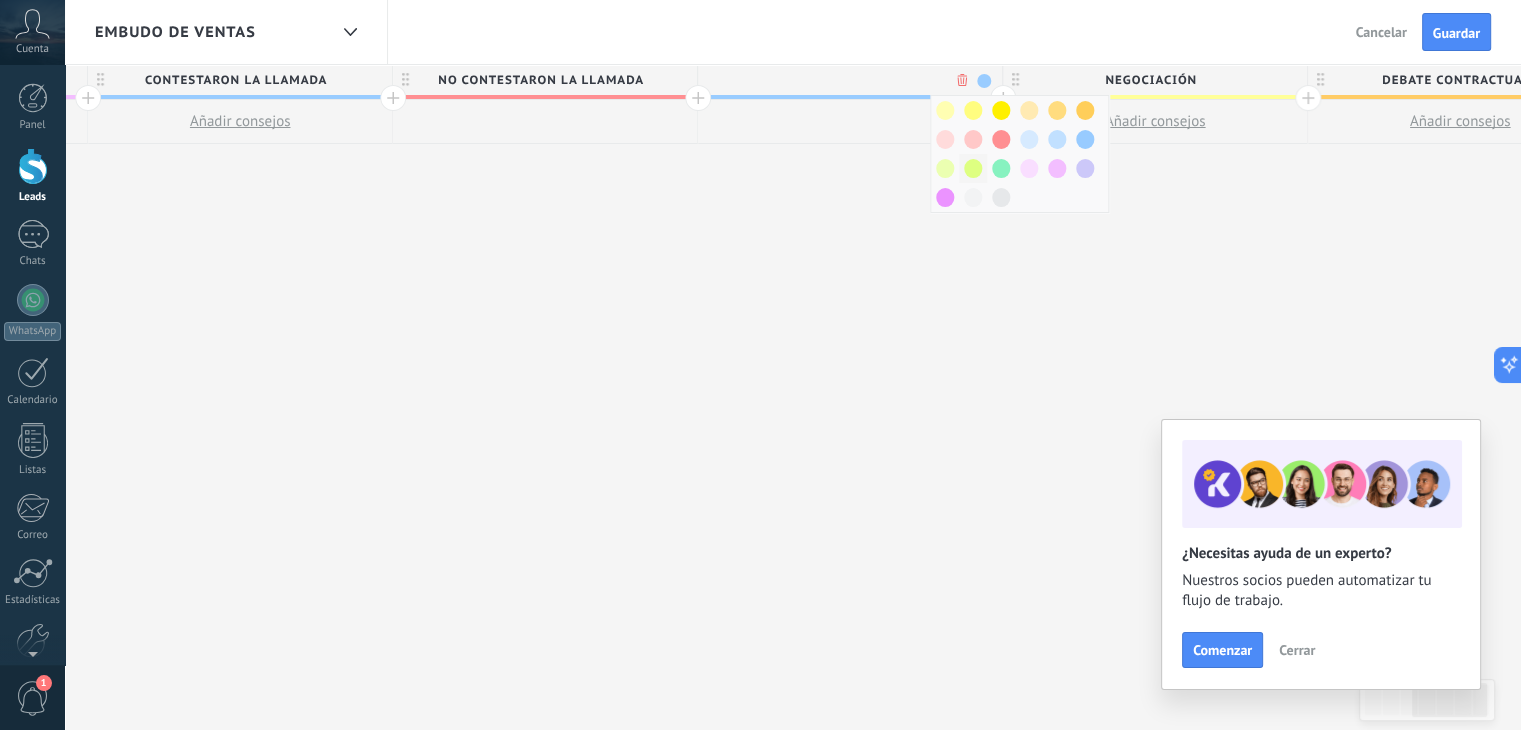 click at bounding box center (973, 168) 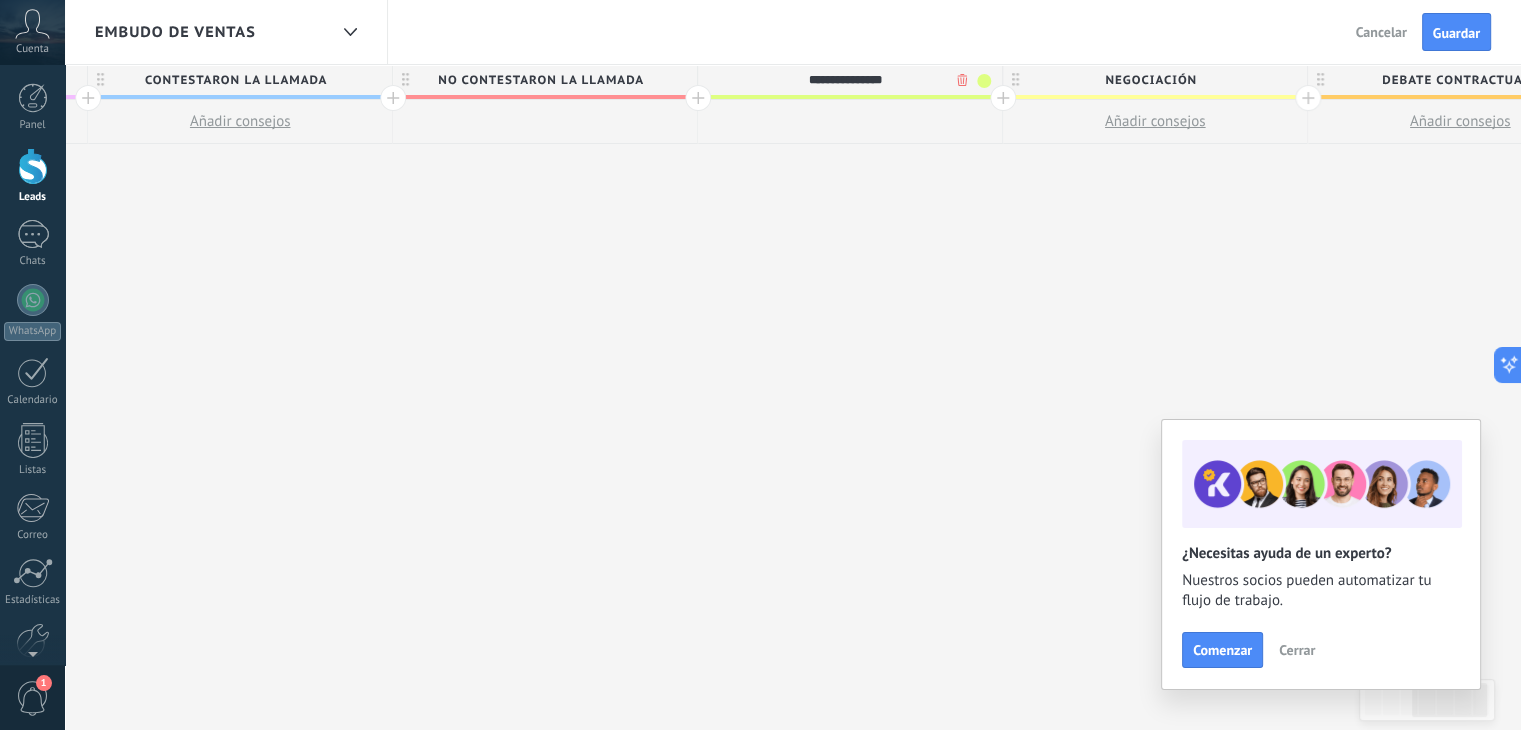 type on "**********" 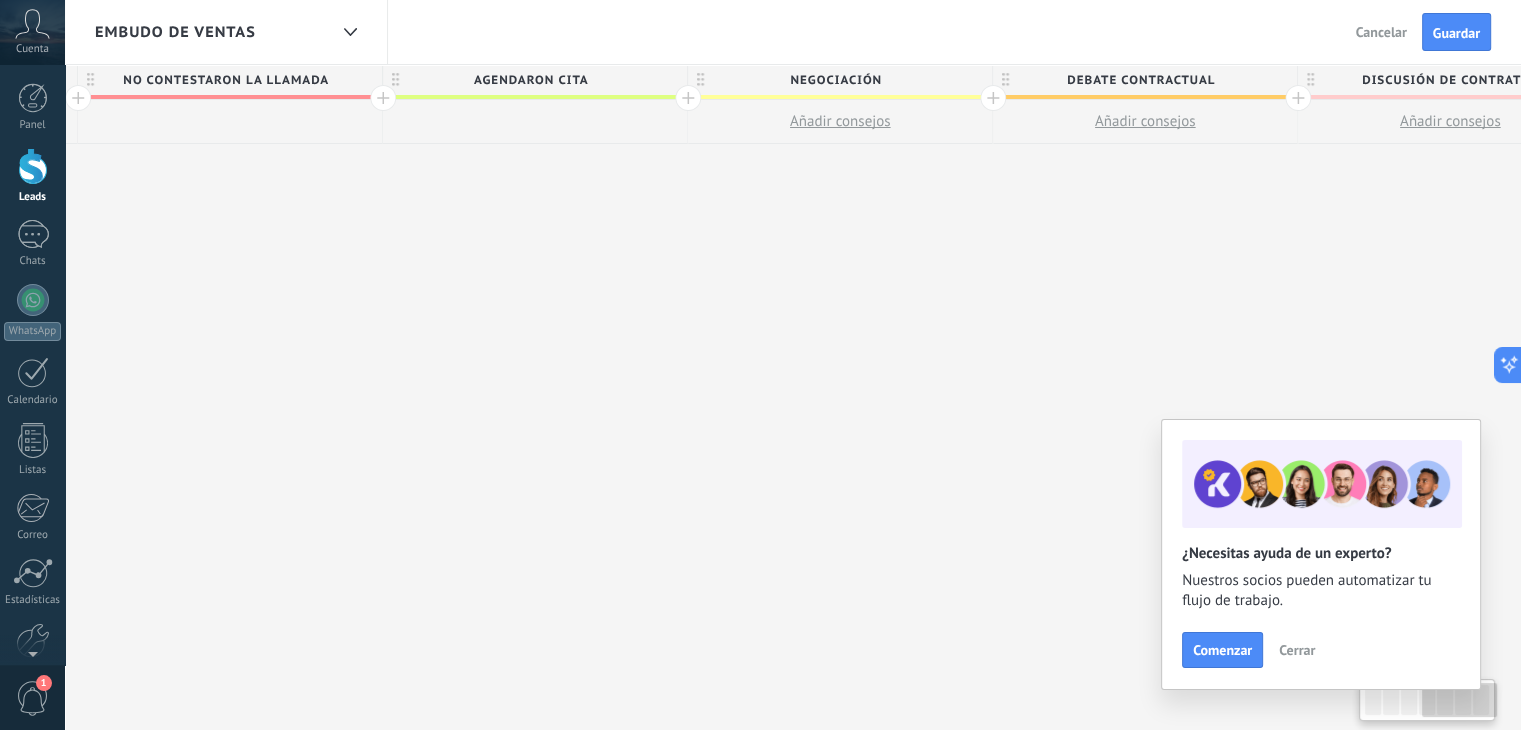 drag, startPoint x: 997, startPoint y: 246, endPoint x: 670, endPoint y: 225, distance: 327.6736 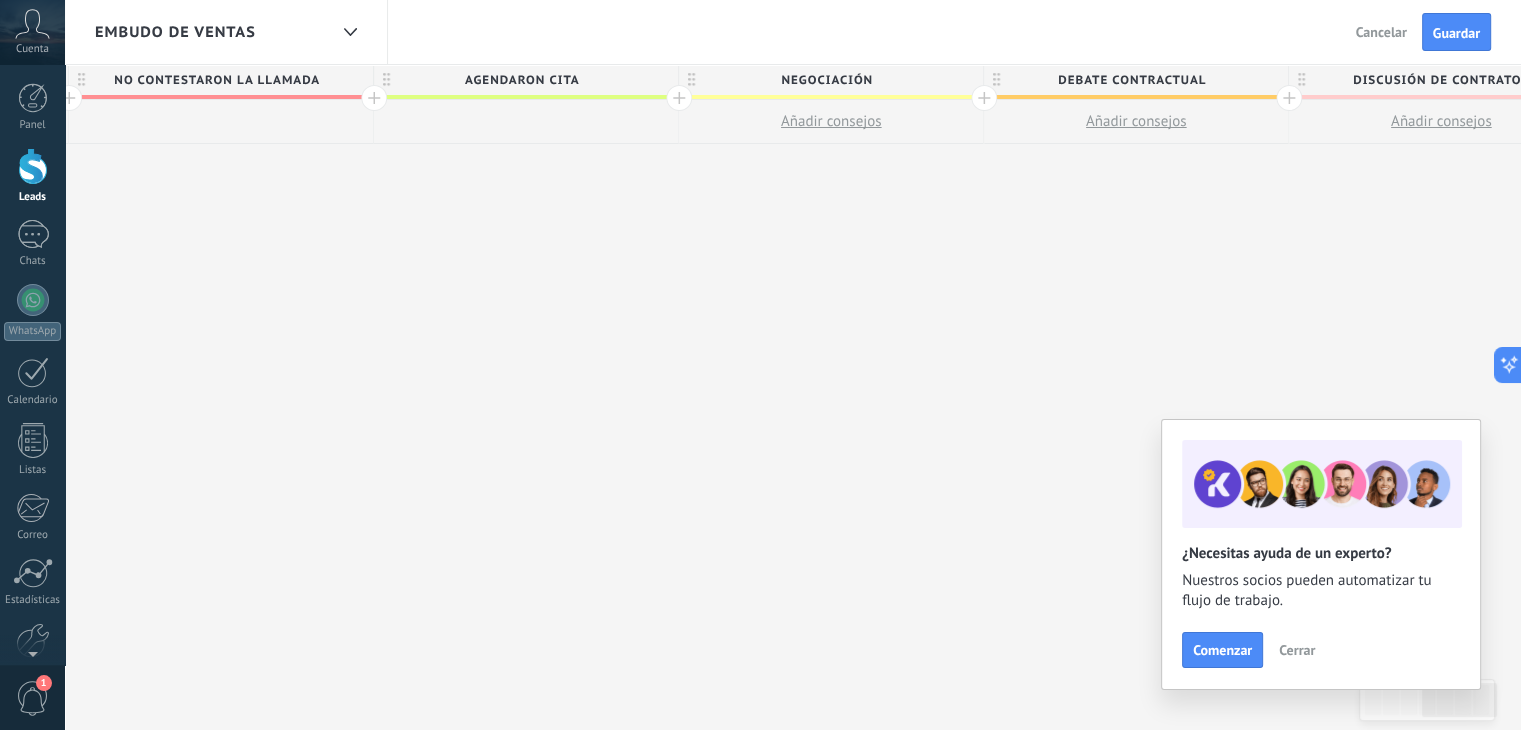 click at bounding box center [679, 98] 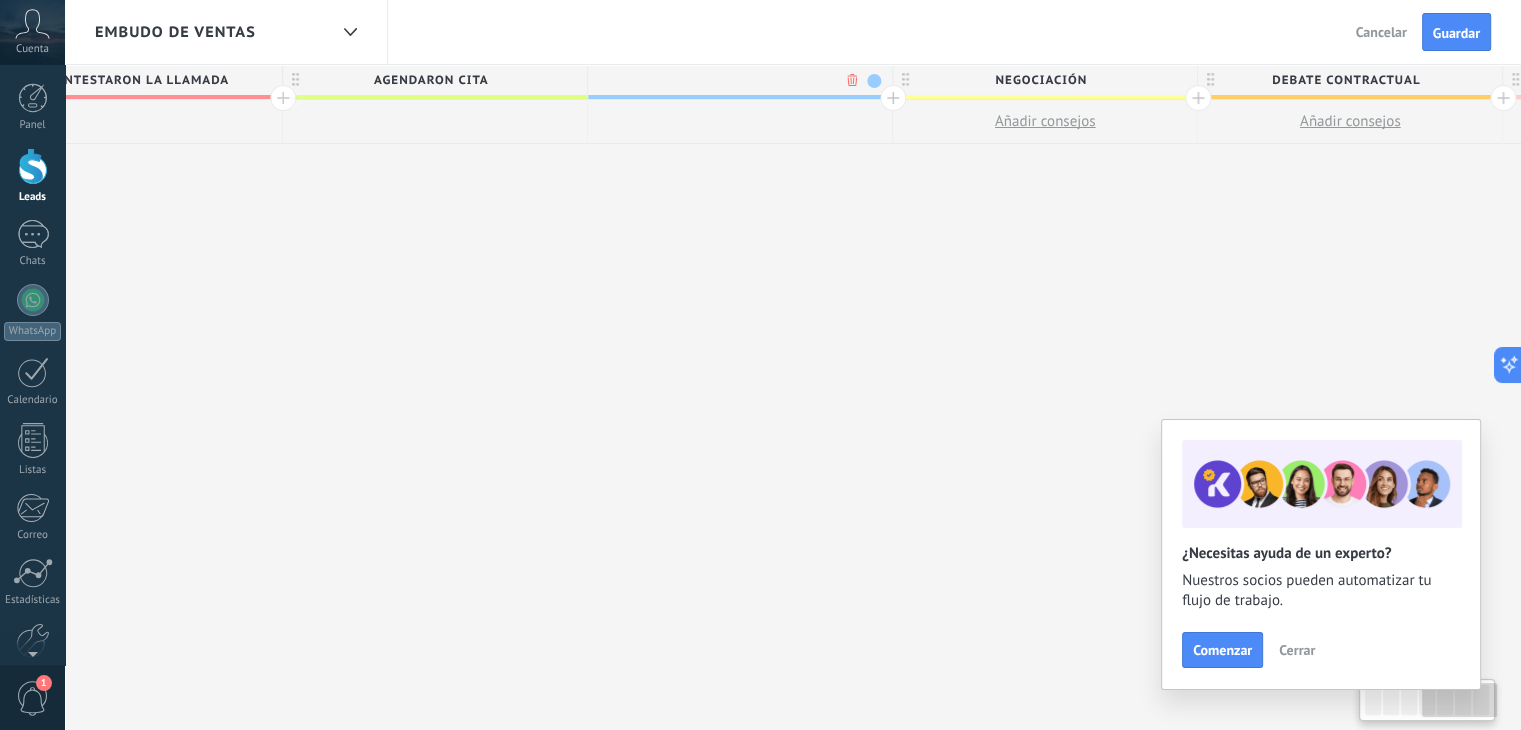scroll, scrollTop: 0, scrollLeft: 1992, axis: horizontal 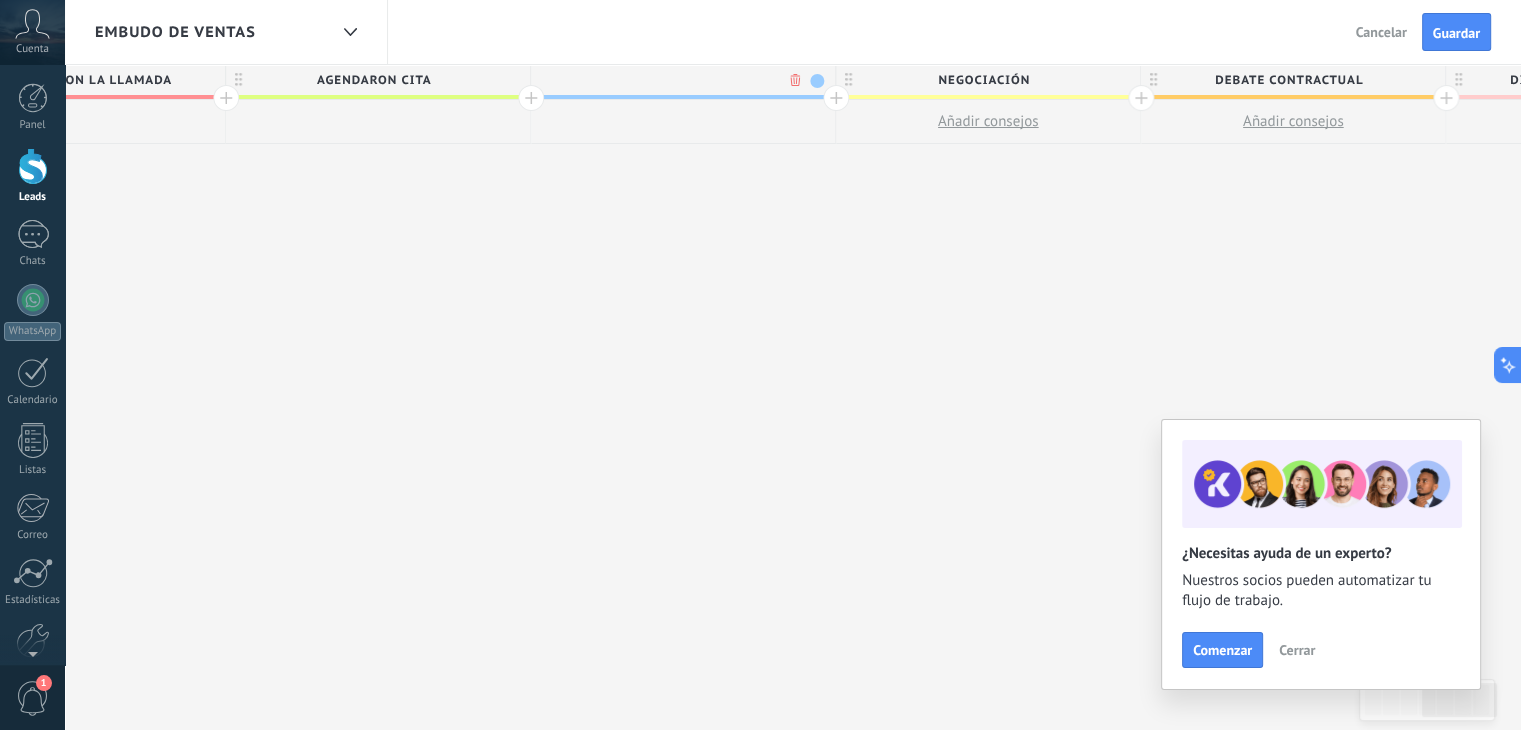 click at bounding box center [678, 80] 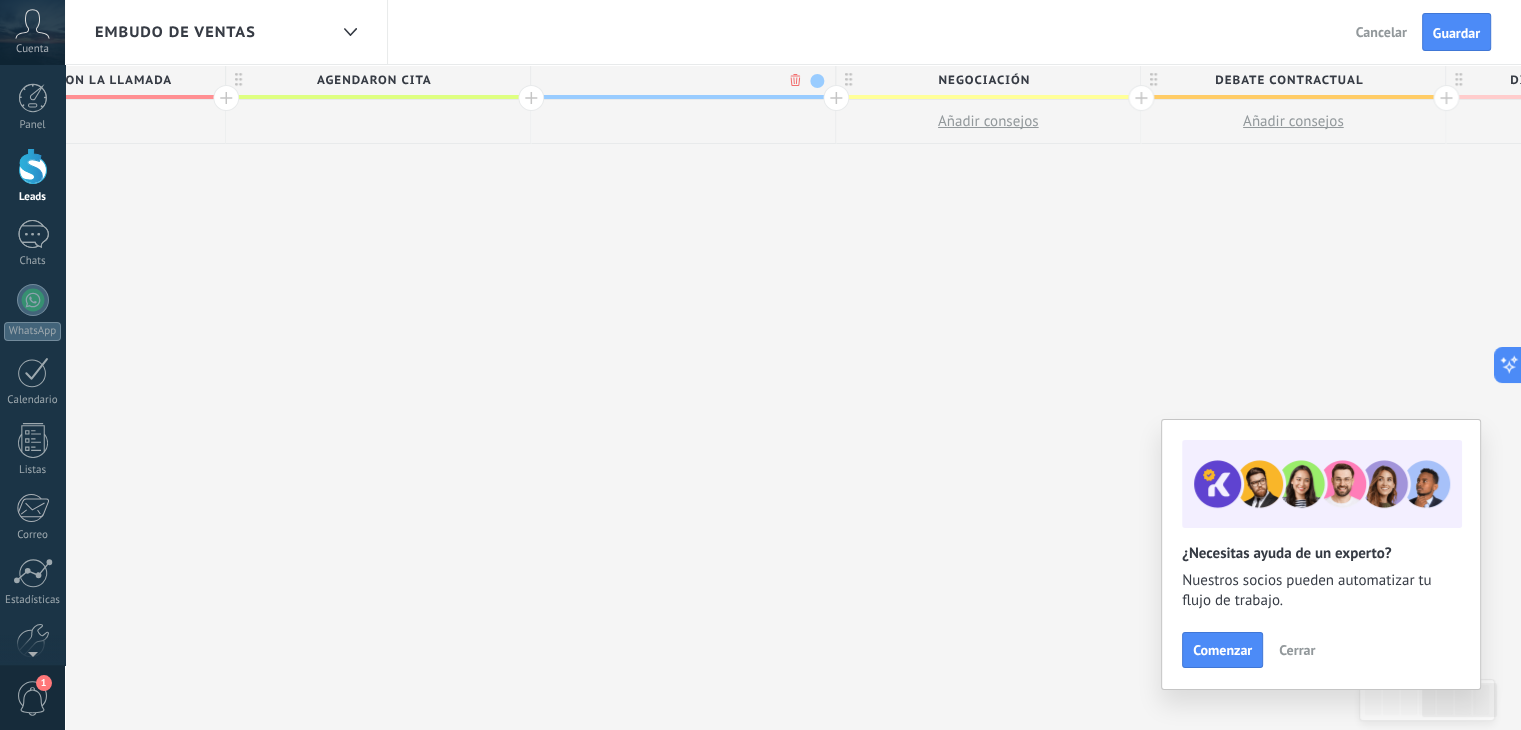 click at bounding box center [678, 80] 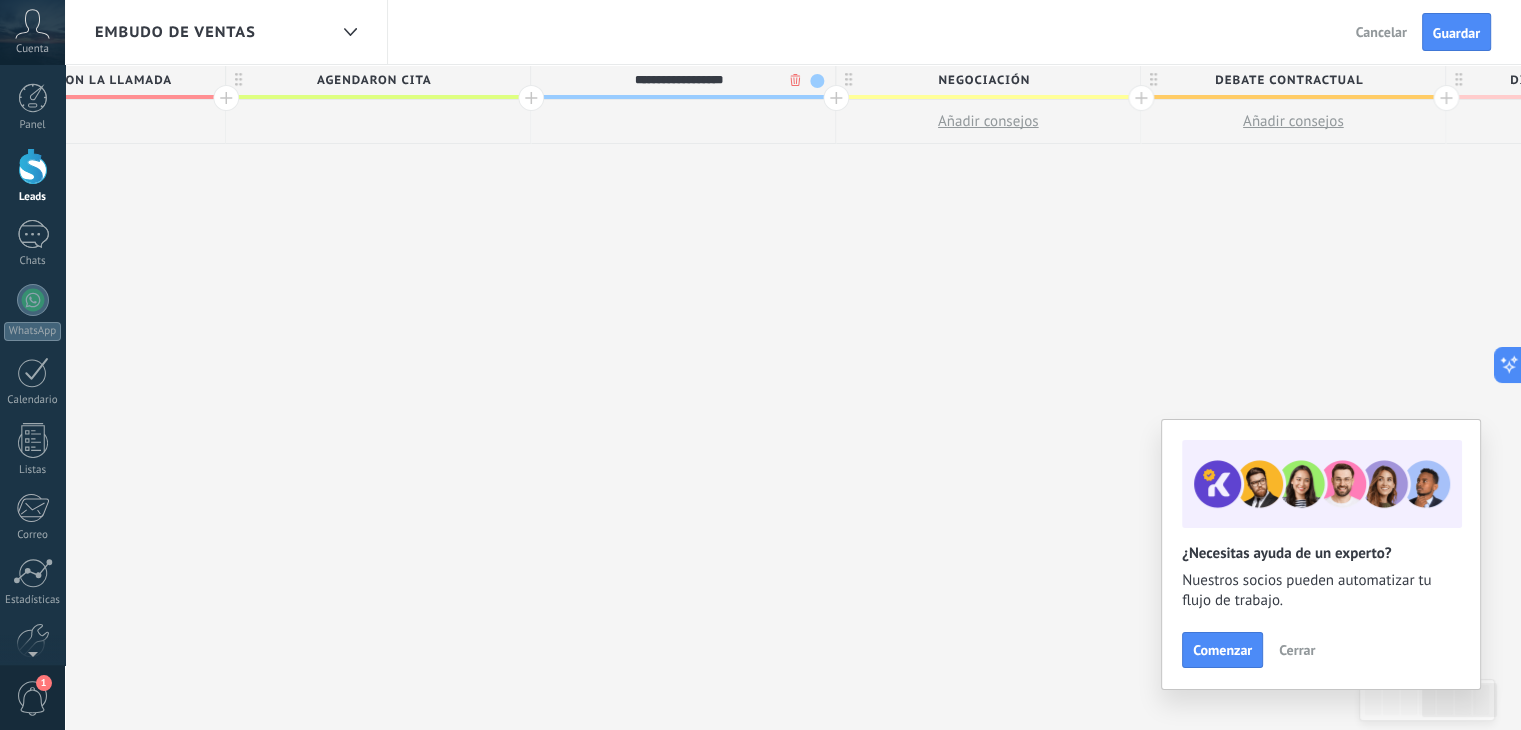 type on "**********" 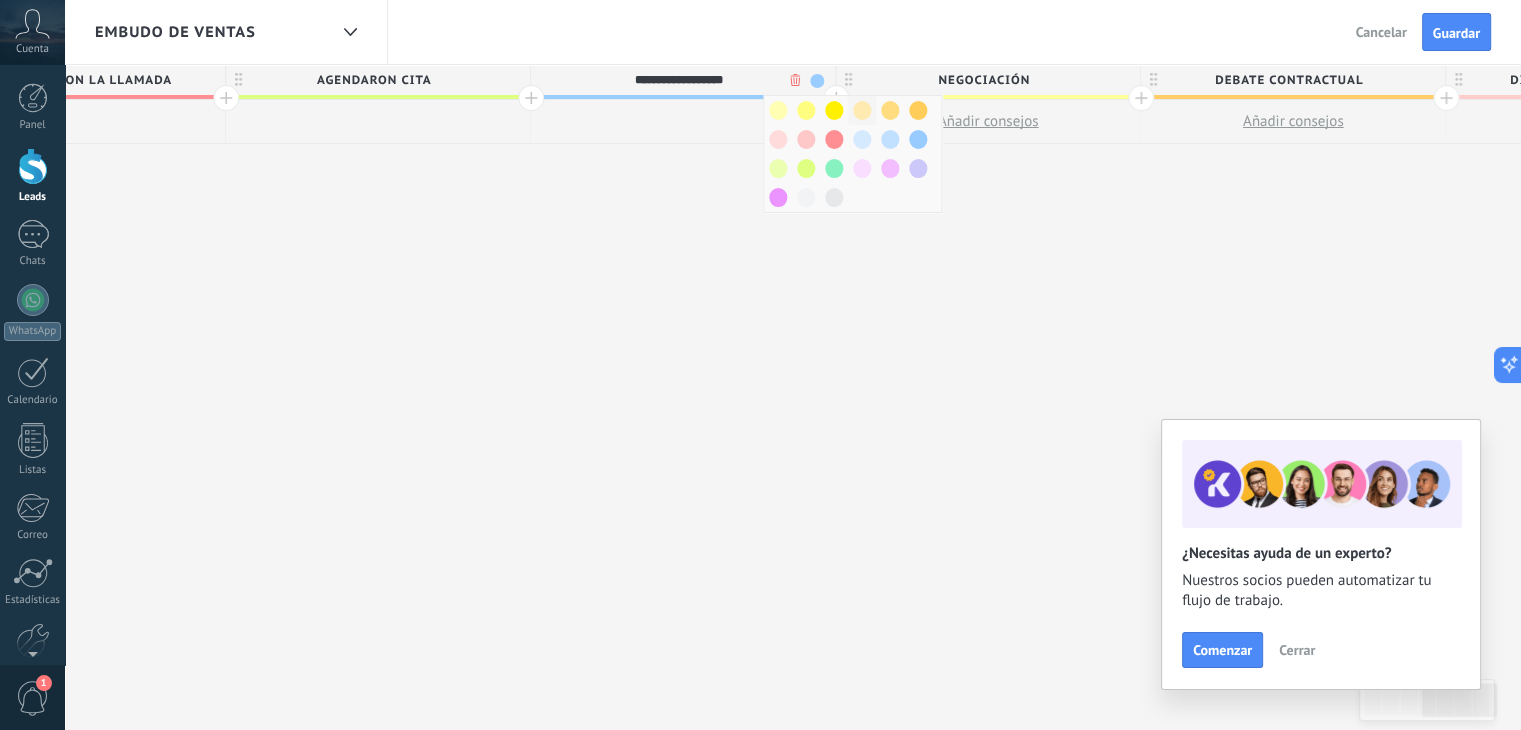 click at bounding box center [862, 110] 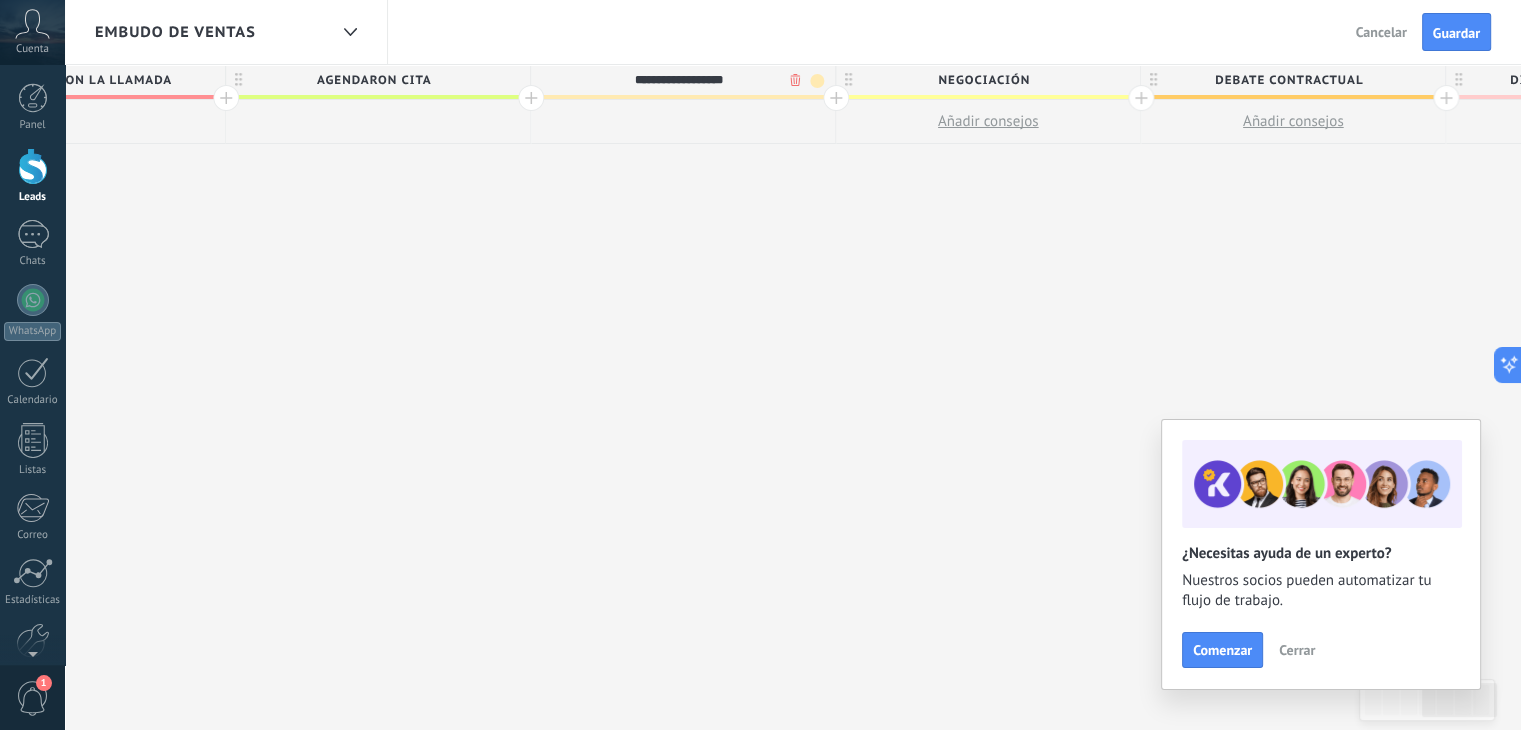 click at bounding box center [836, 98] 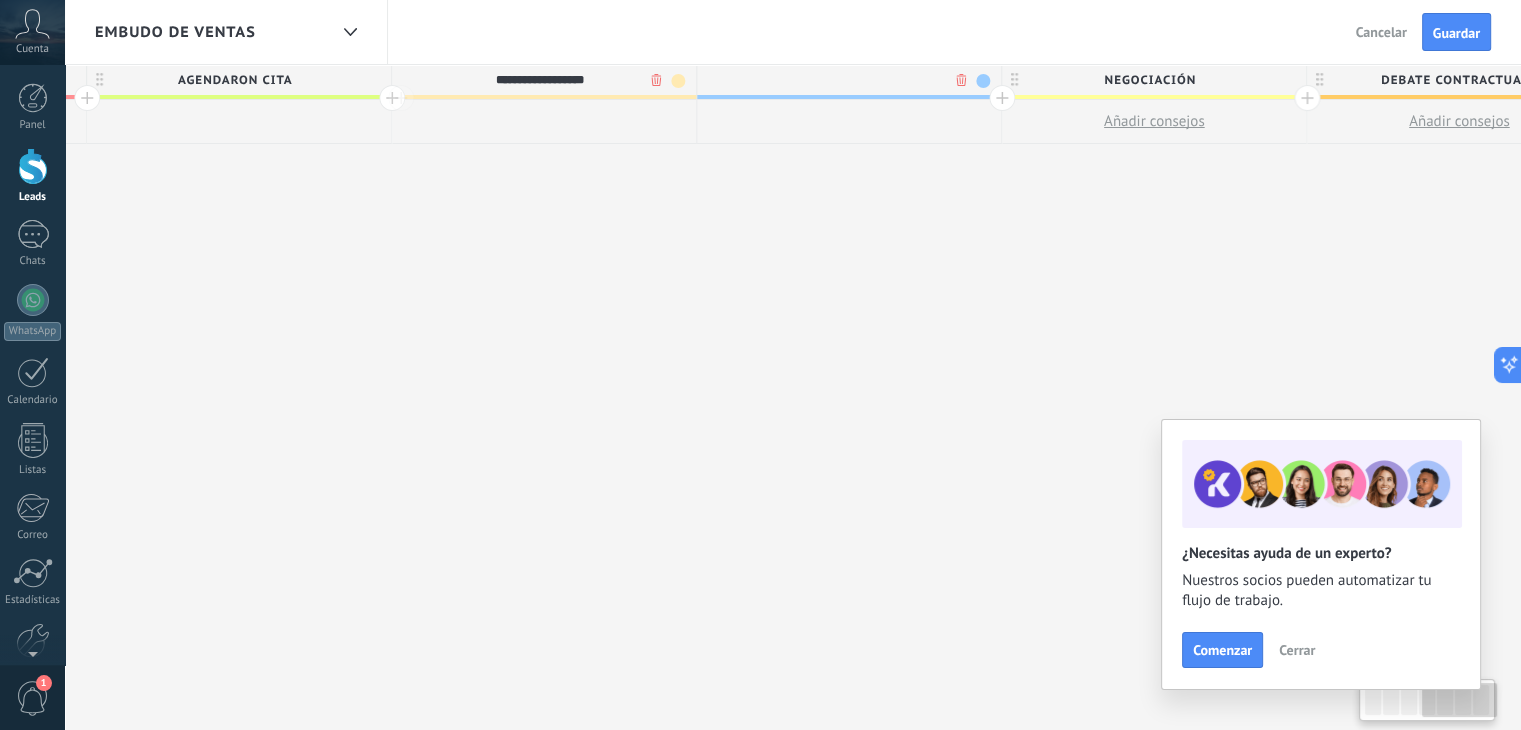 scroll, scrollTop: 0, scrollLeft: 2140, axis: horizontal 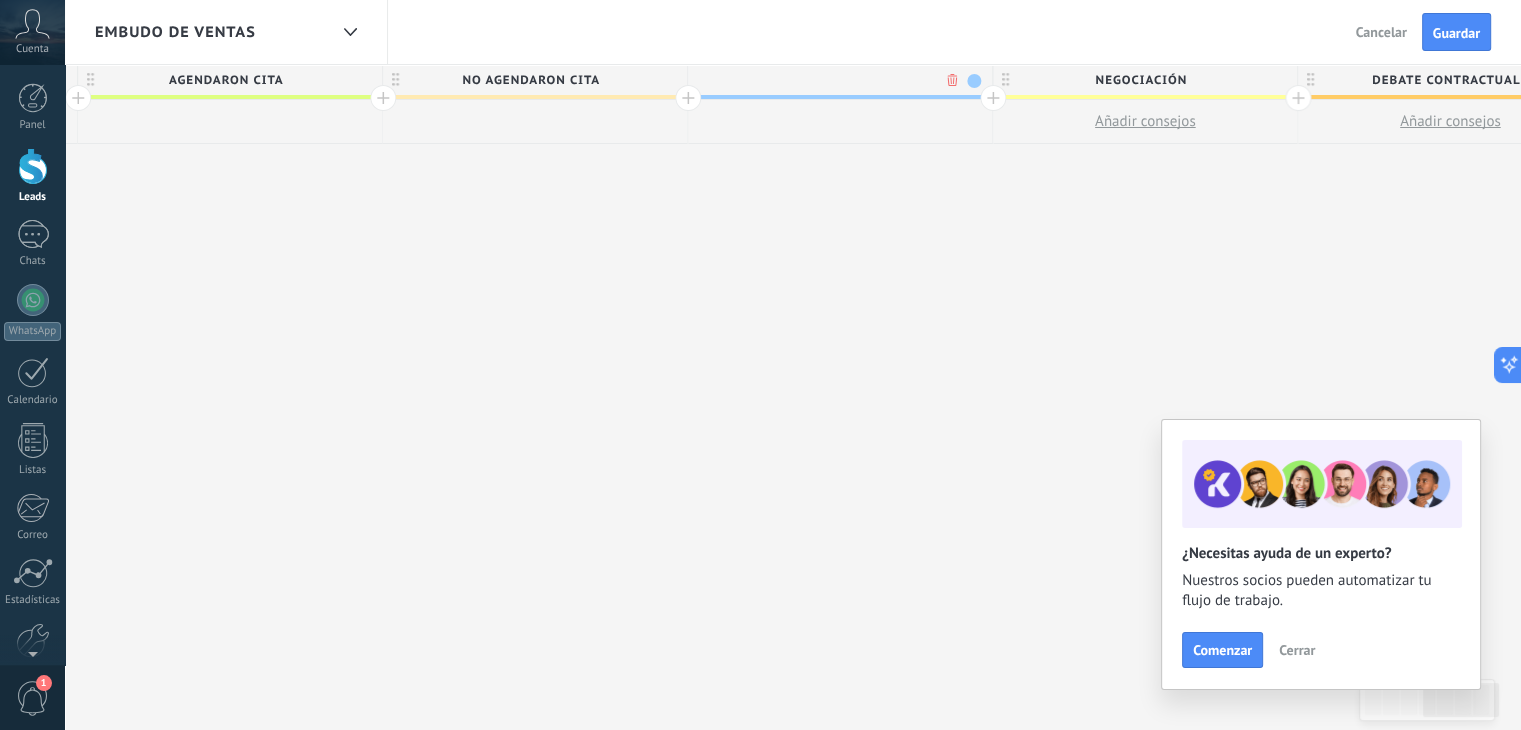 click at bounding box center (835, 80) 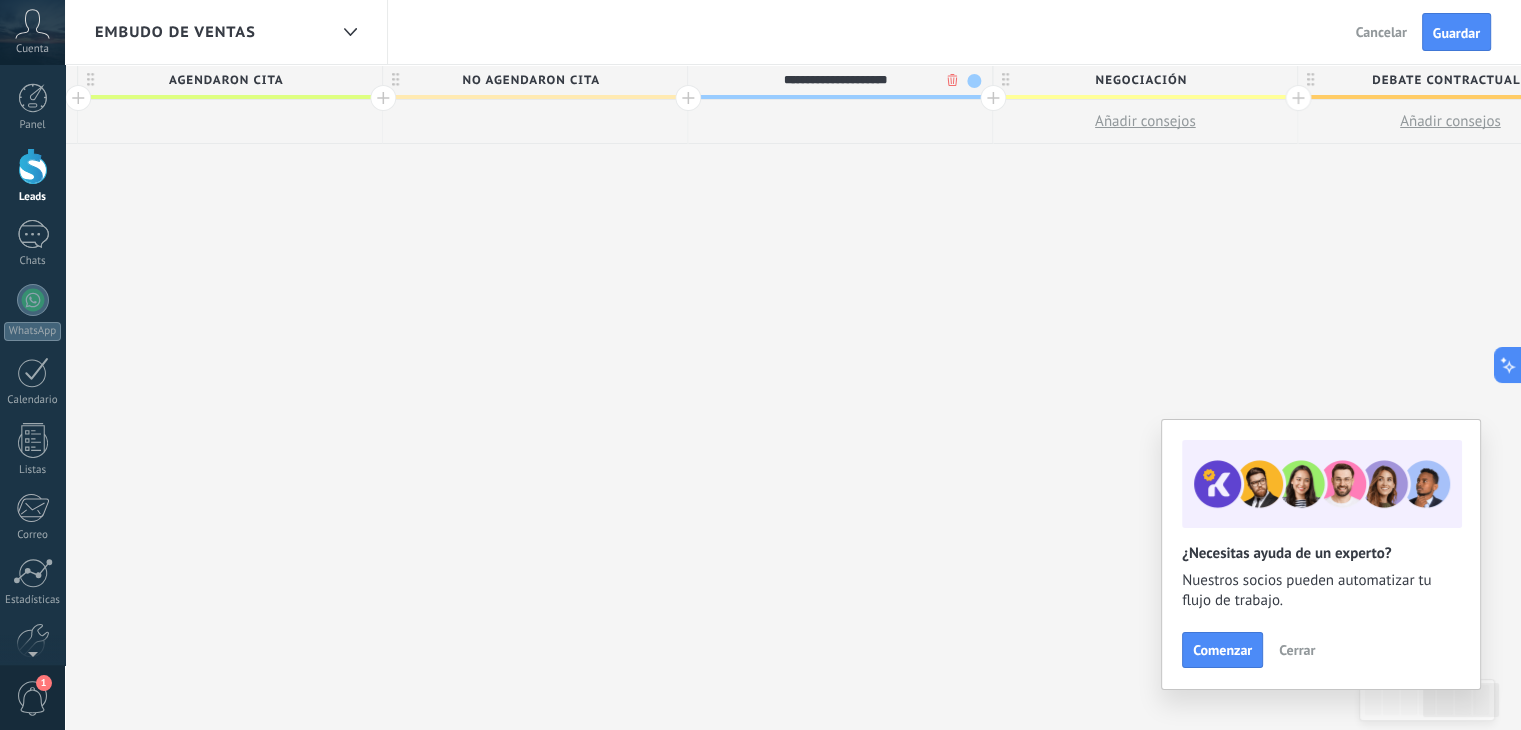 type on "**********" 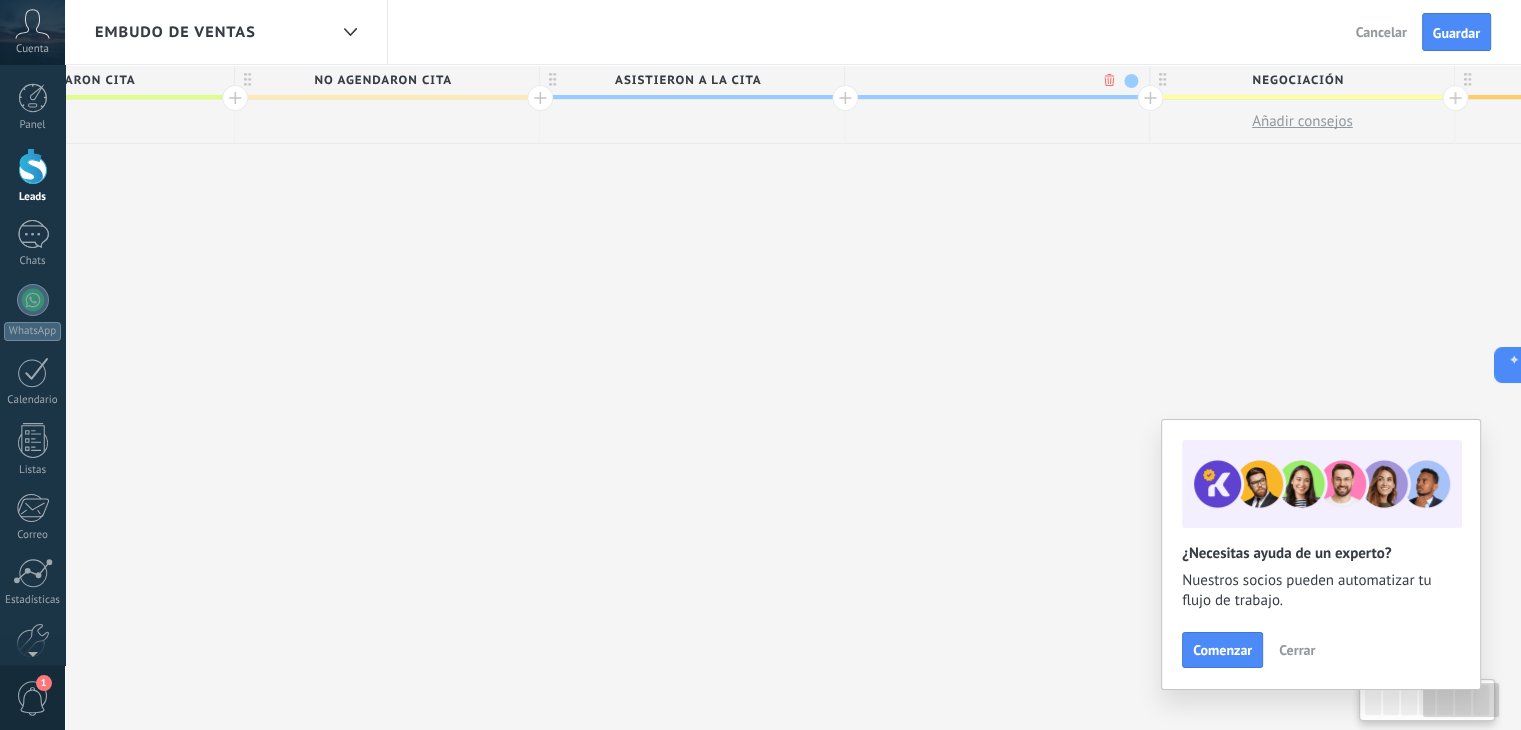 scroll, scrollTop: 0, scrollLeft: 2288, axis: horizontal 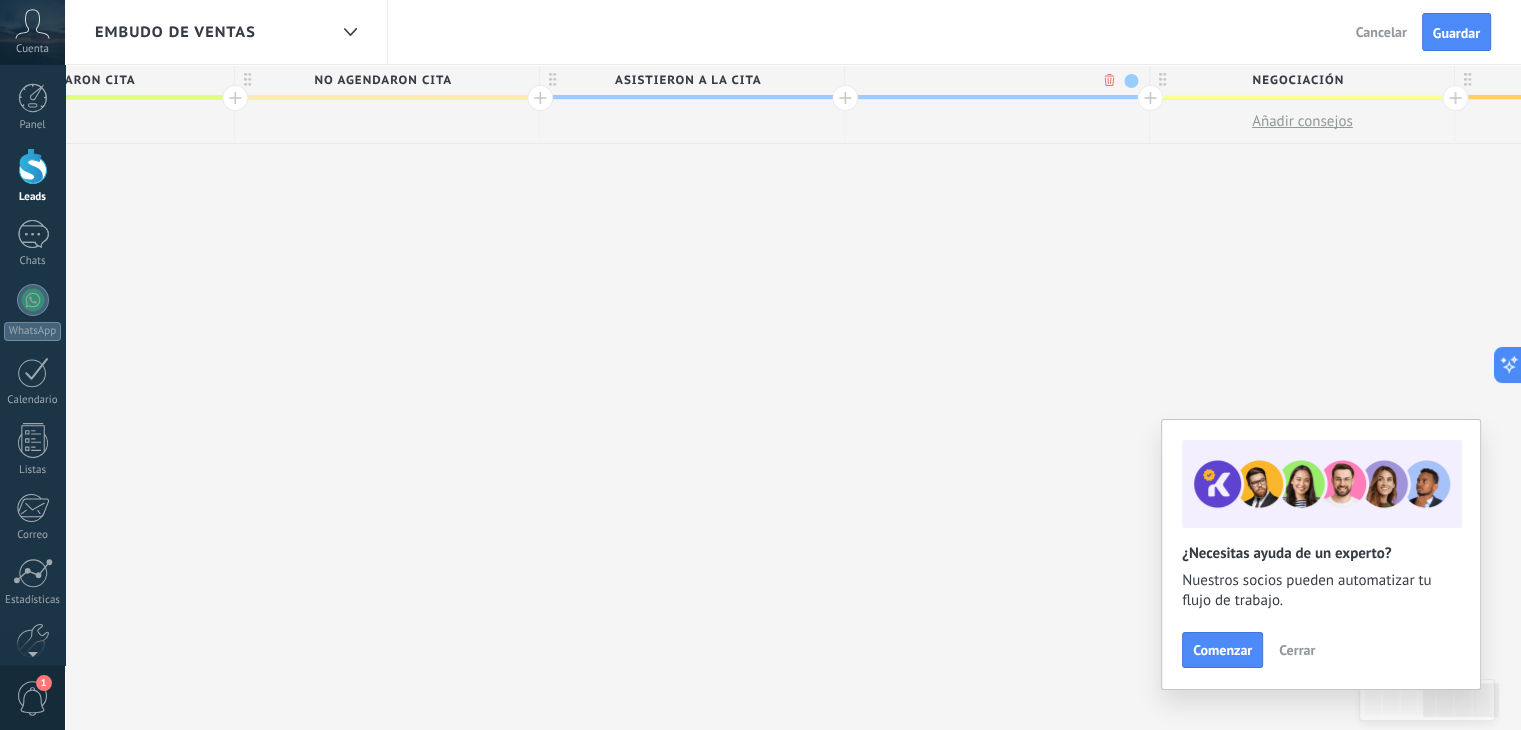 click at bounding box center [1131, 81] 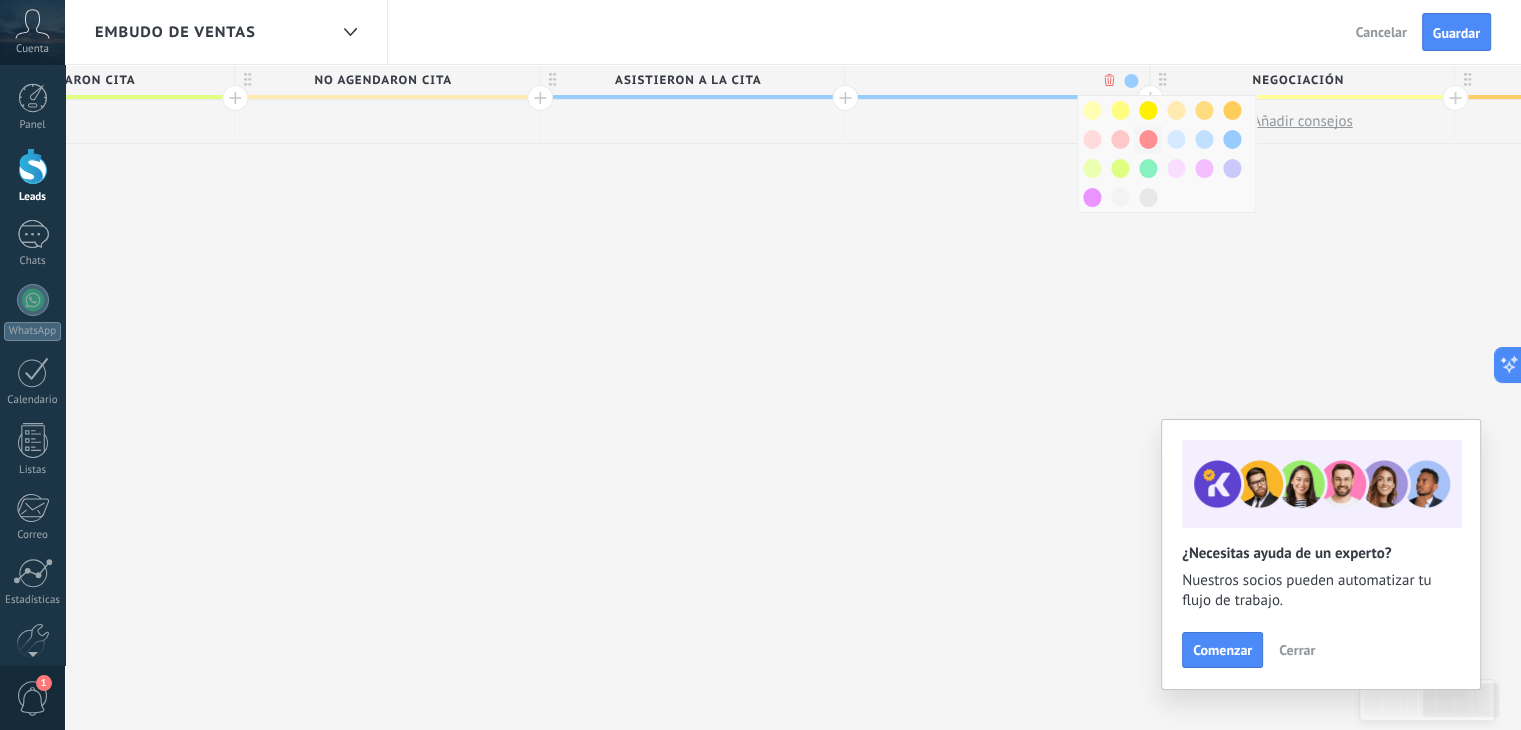 click at bounding box center (1148, 139) 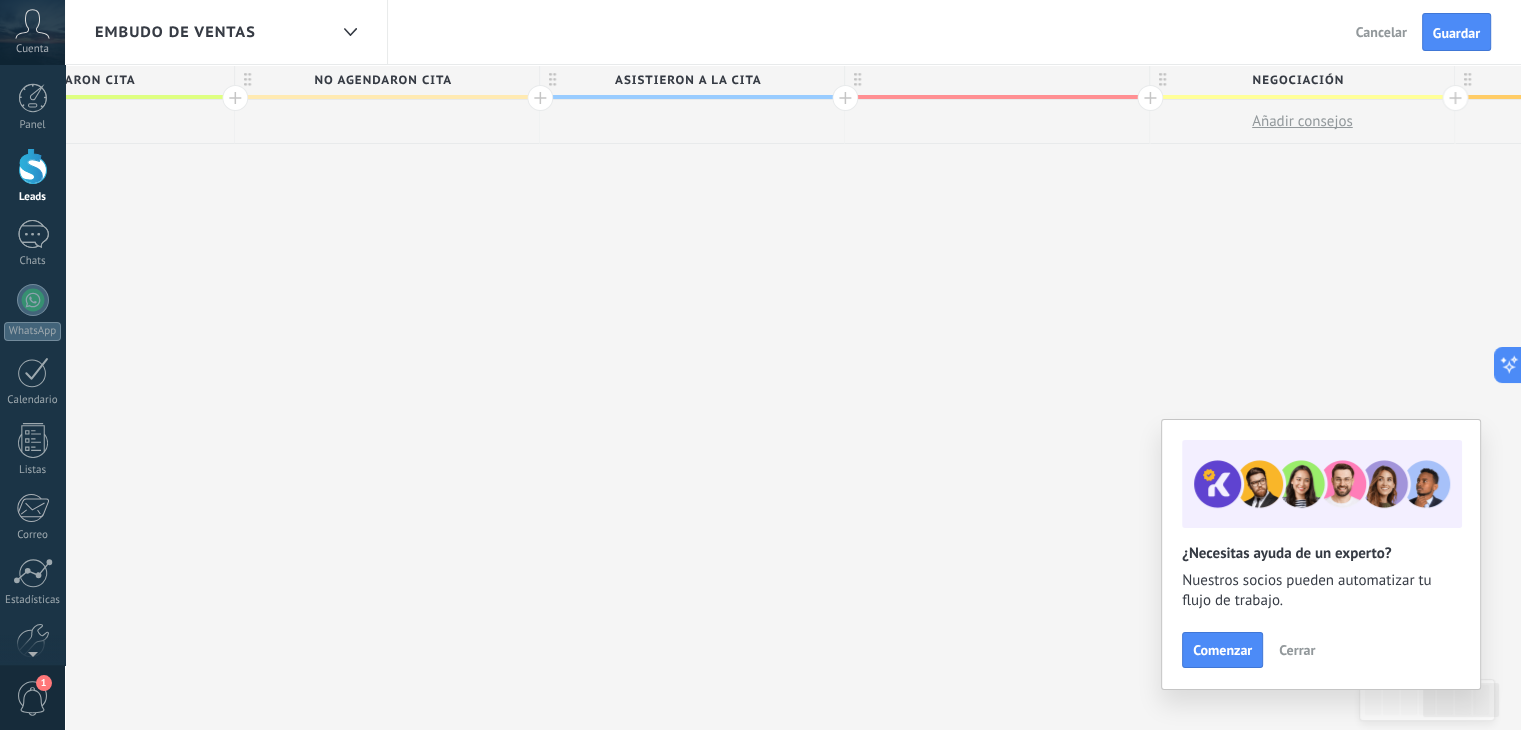 click at bounding box center [997, 80] 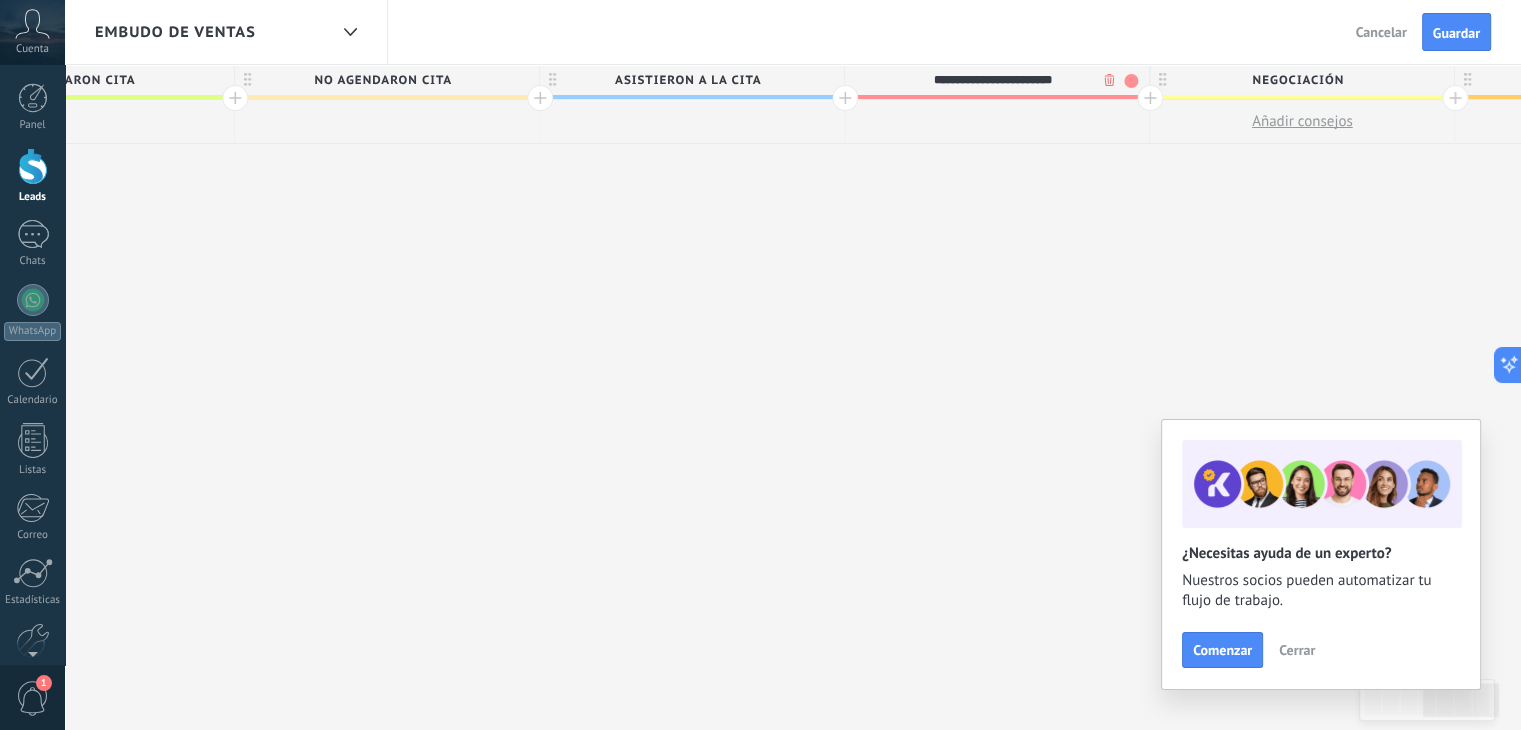 type on "**********" 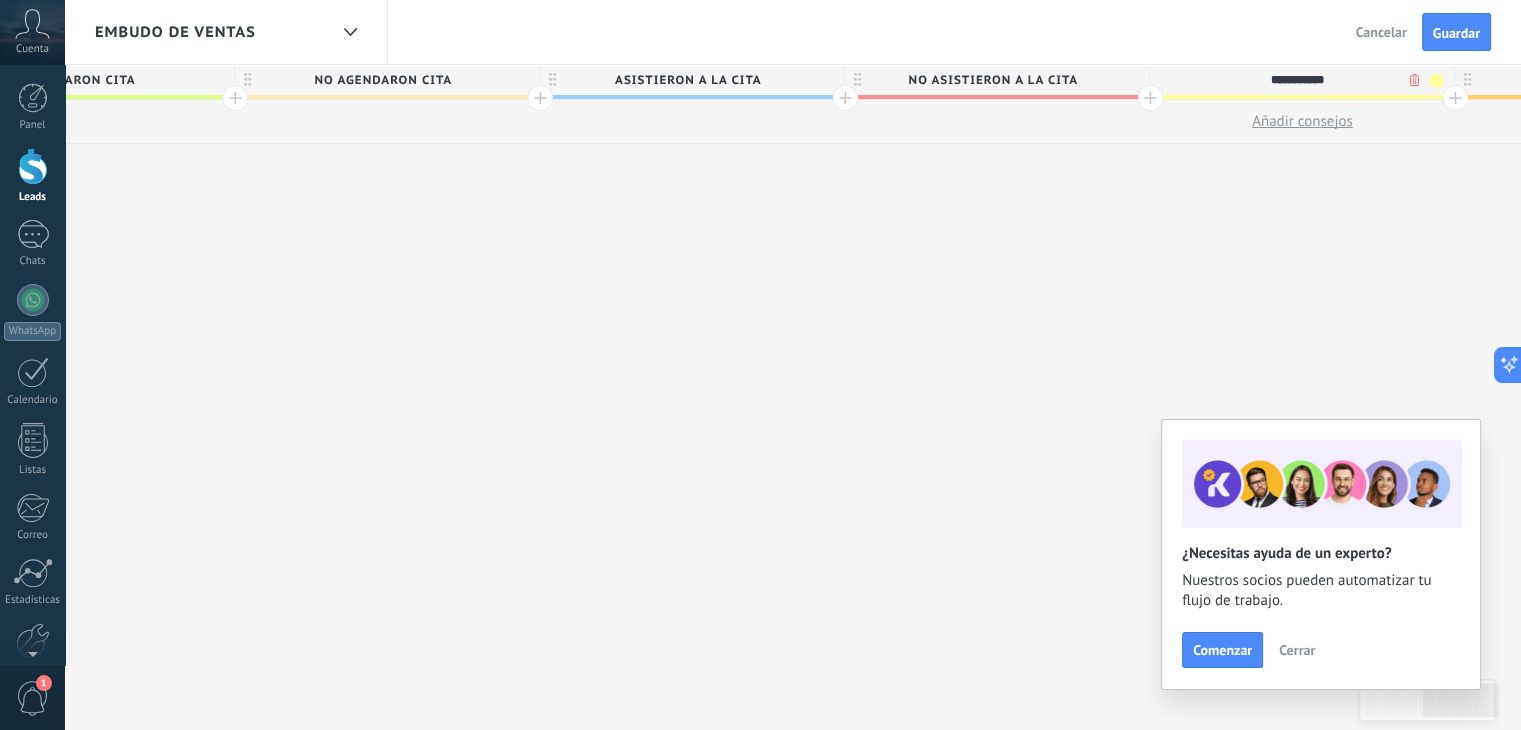 click at bounding box center (1150, 98) 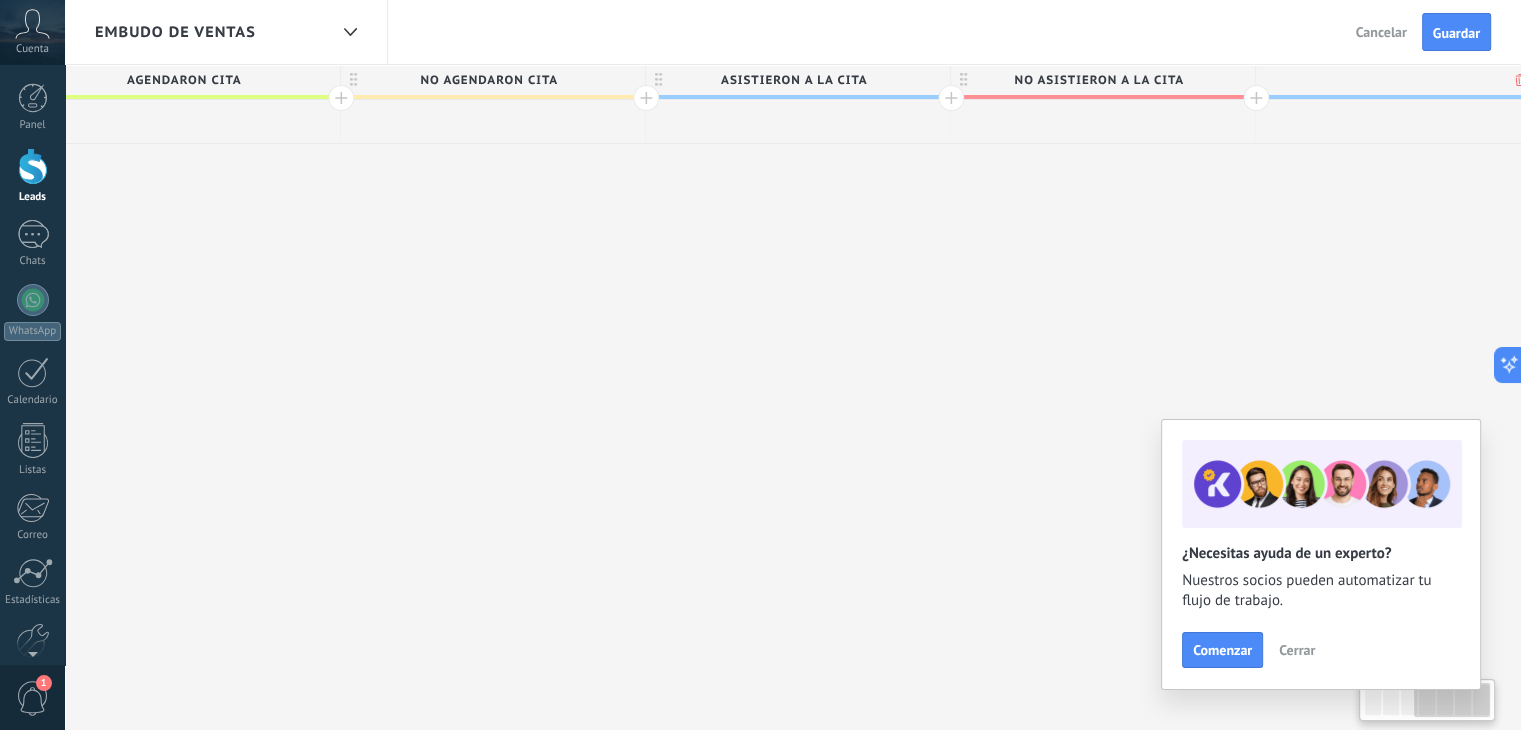 scroll, scrollTop: 0, scrollLeft: 2052, axis: horizontal 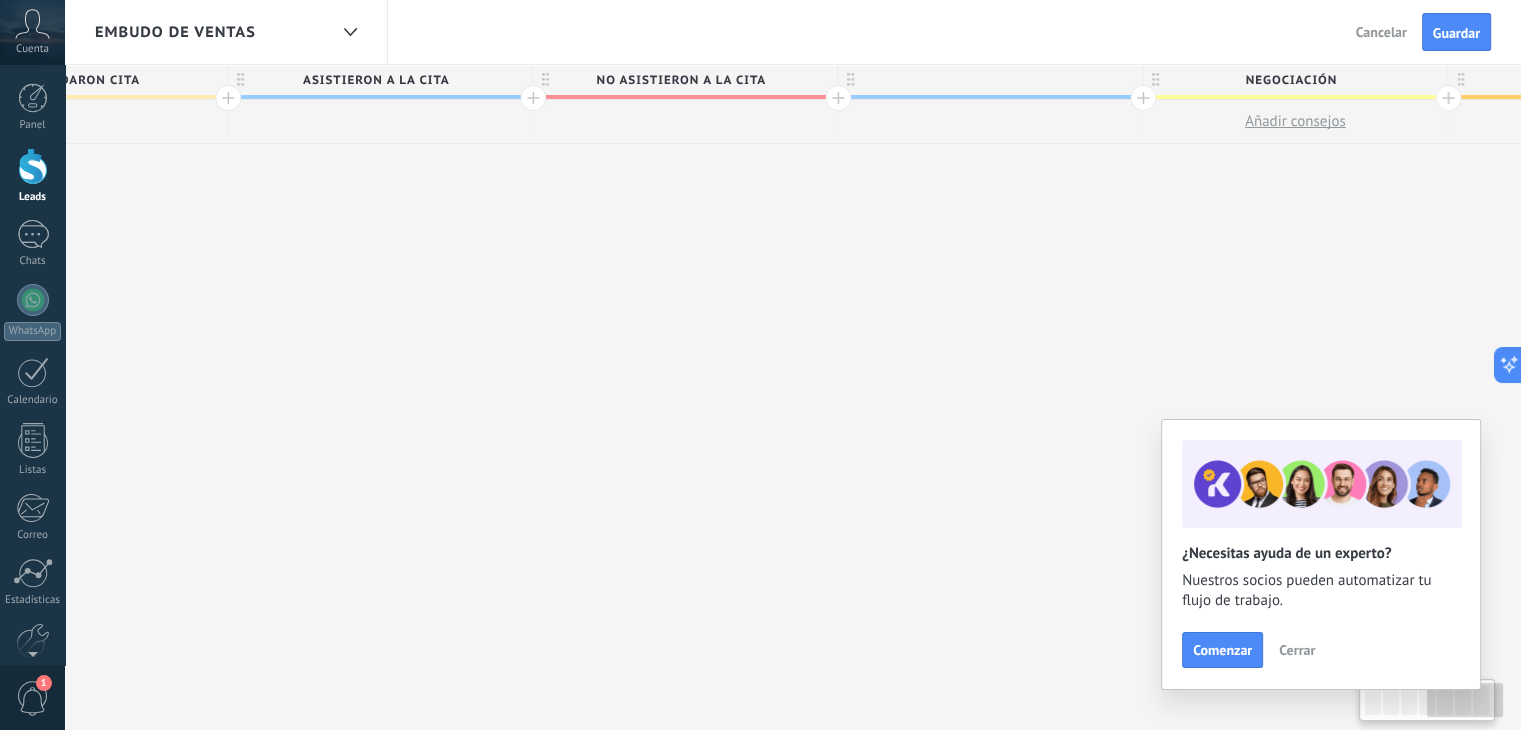 drag, startPoint x: 1203, startPoint y: 172, endPoint x: 656, endPoint y: 203, distance: 547.87775 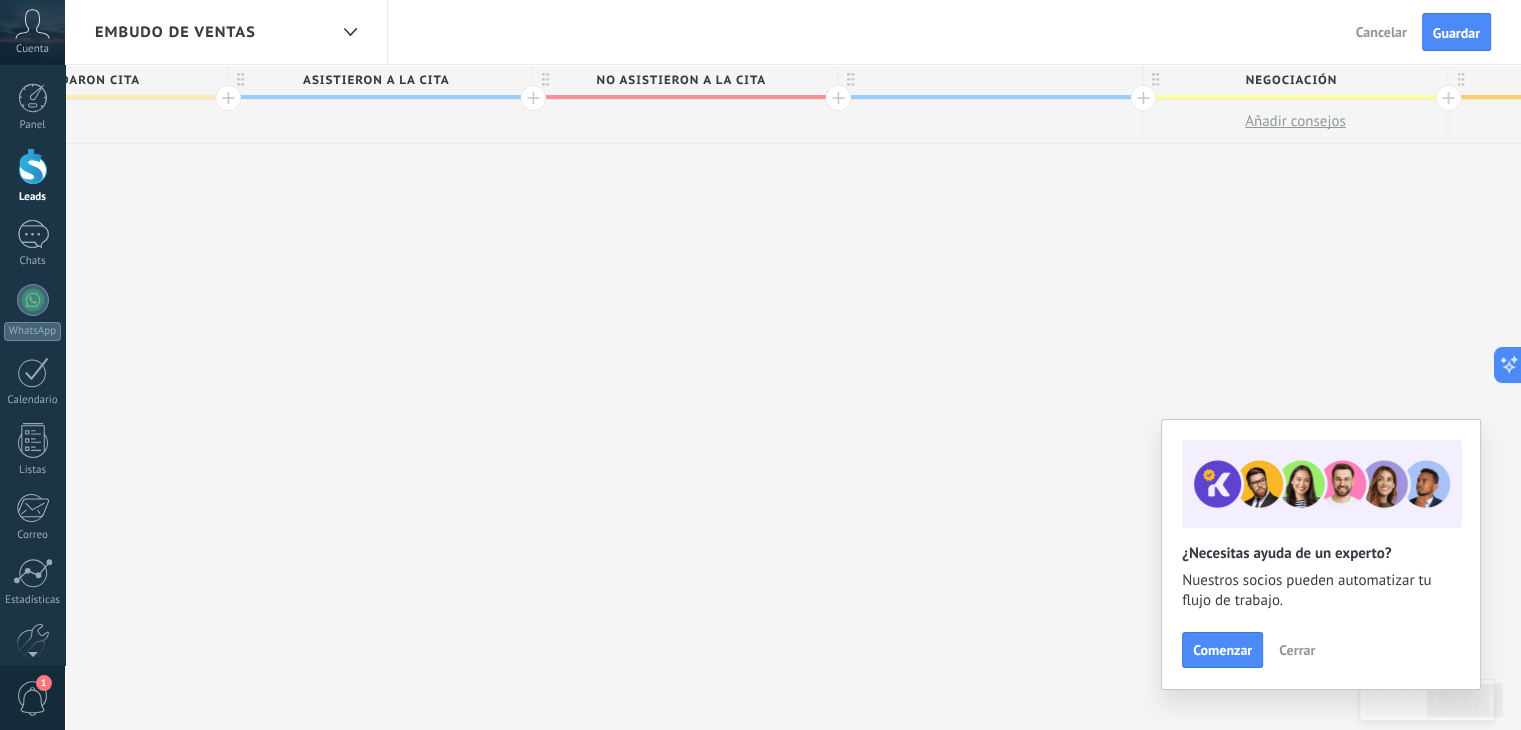 click at bounding box center [990, 80] 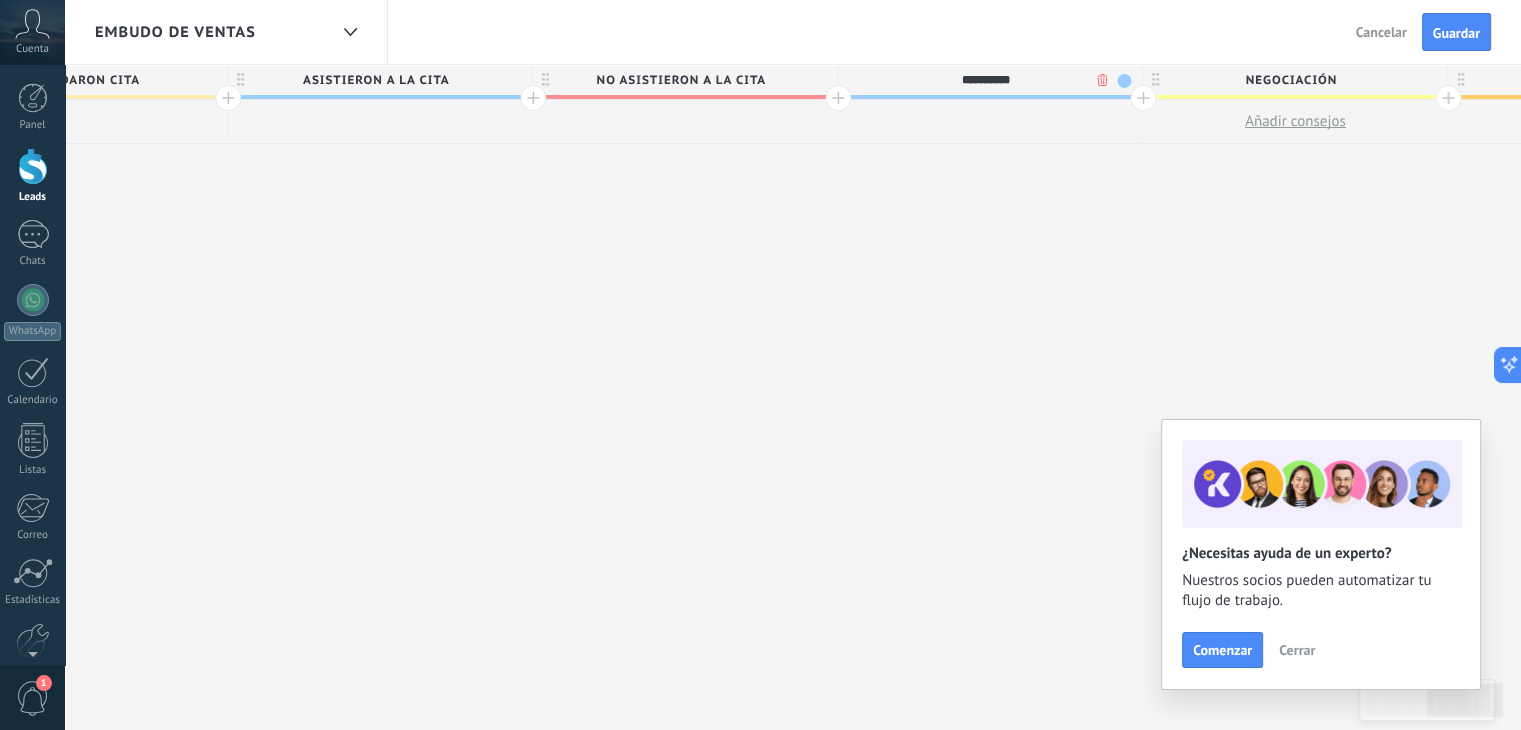 type on "*********" 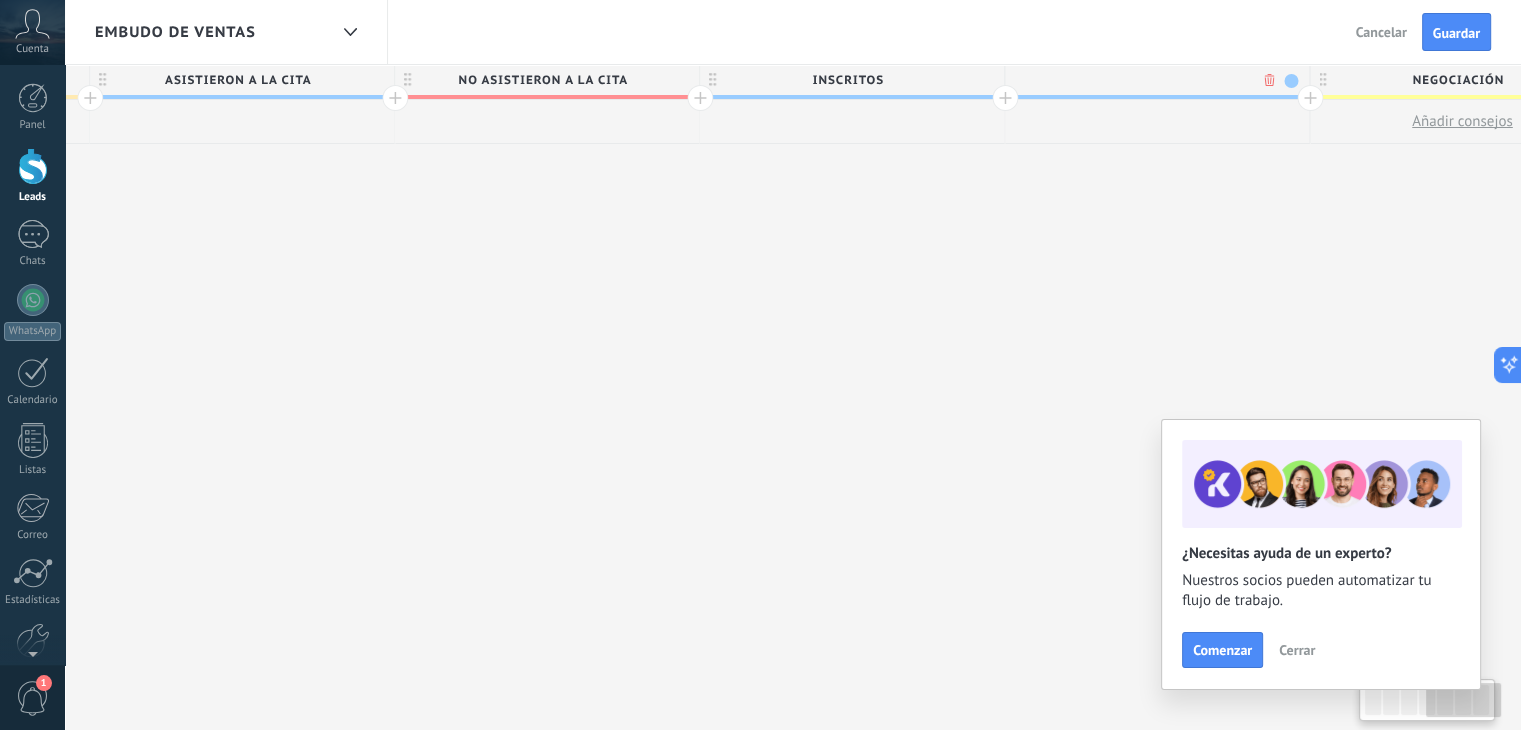 scroll, scrollTop: 0, scrollLeft: 2748, axis: horizontal 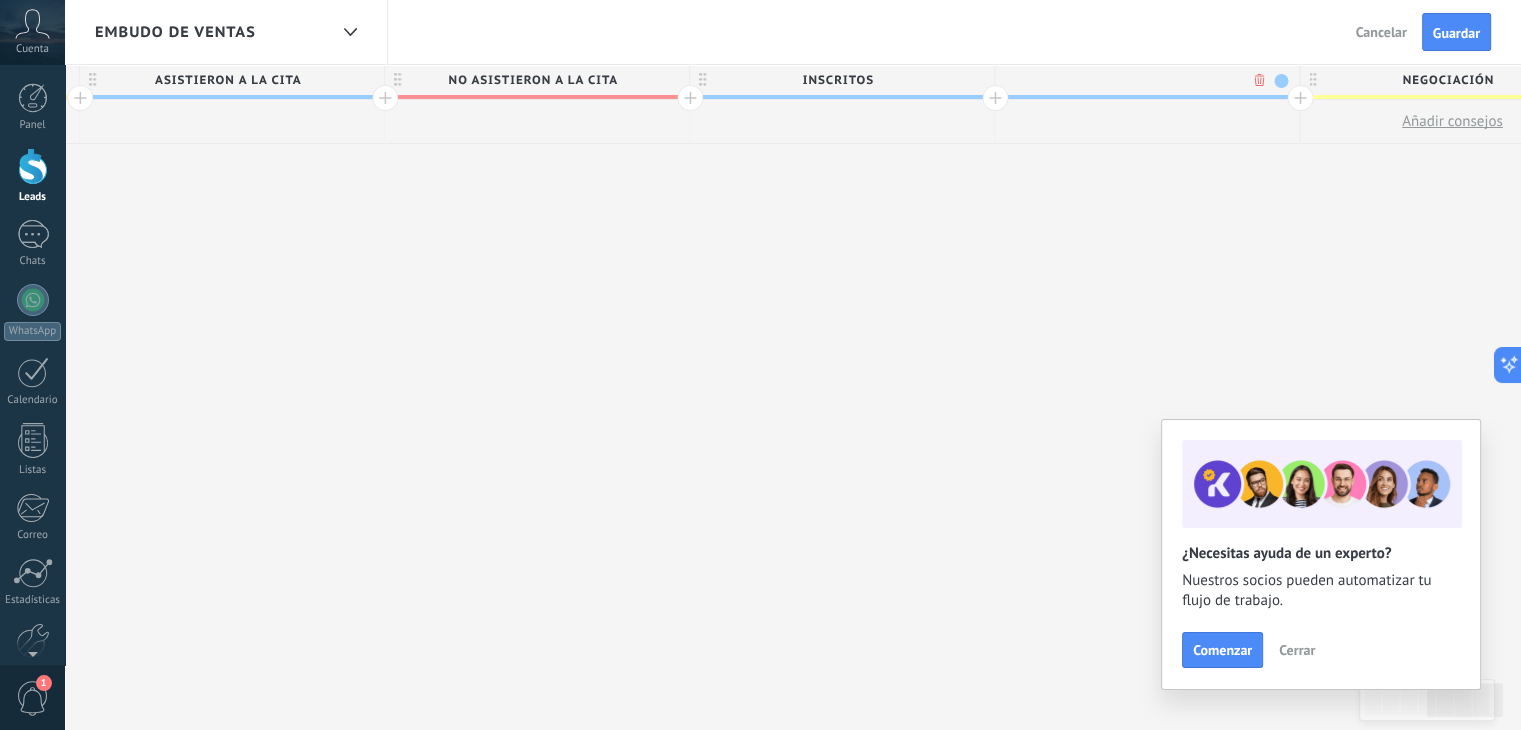 click at bounding box center (1281, 81) 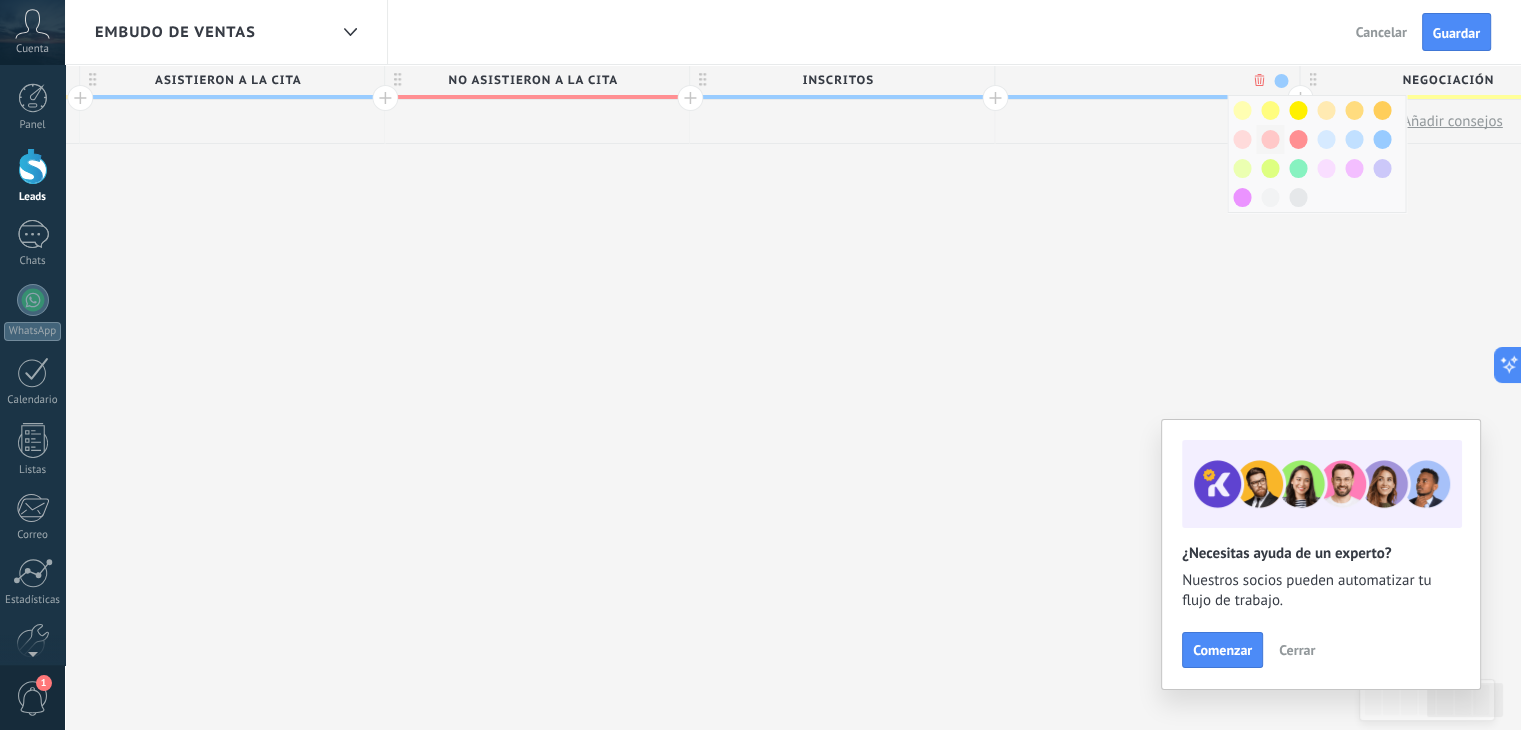 click at bounding box center [1270, 139] 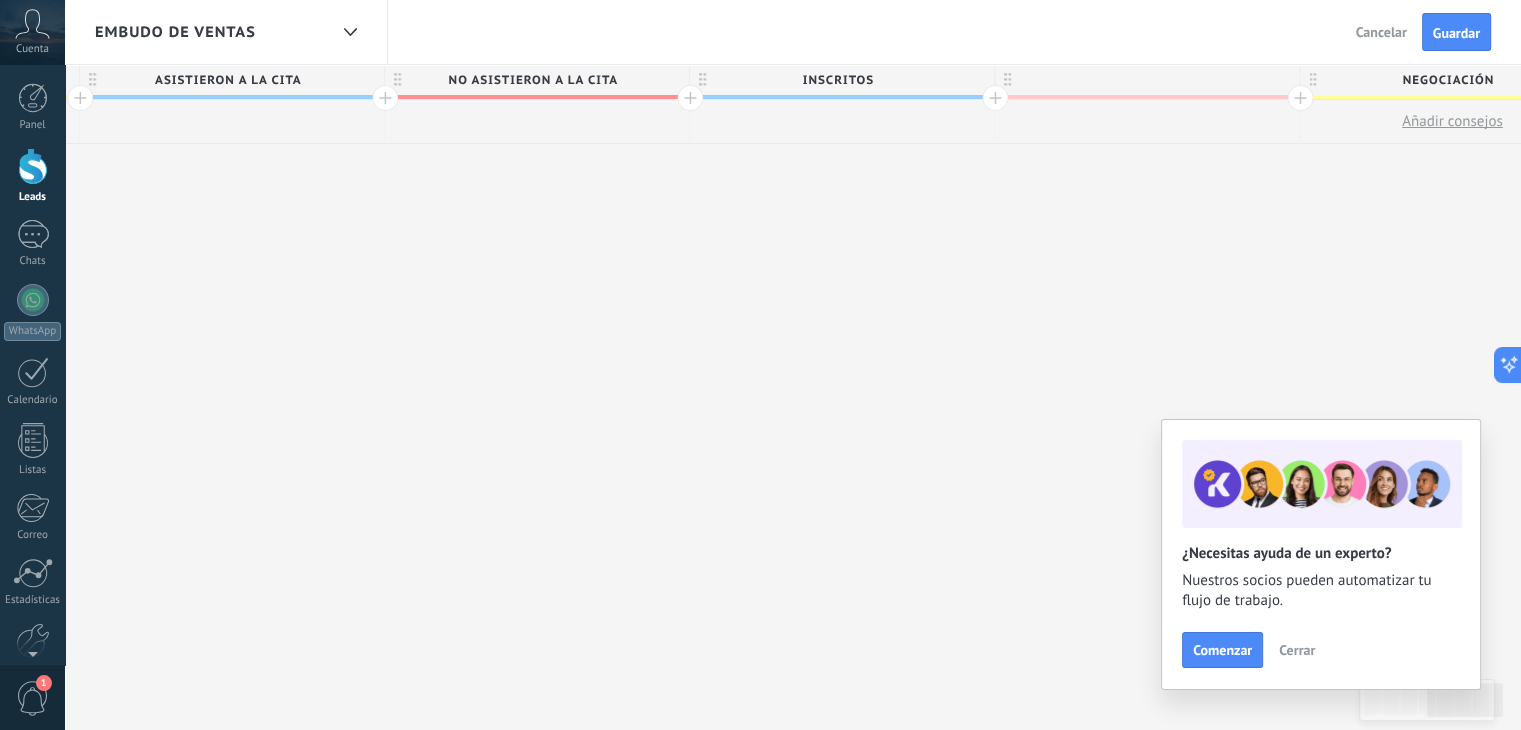 click at bounding box center [1147, 80] 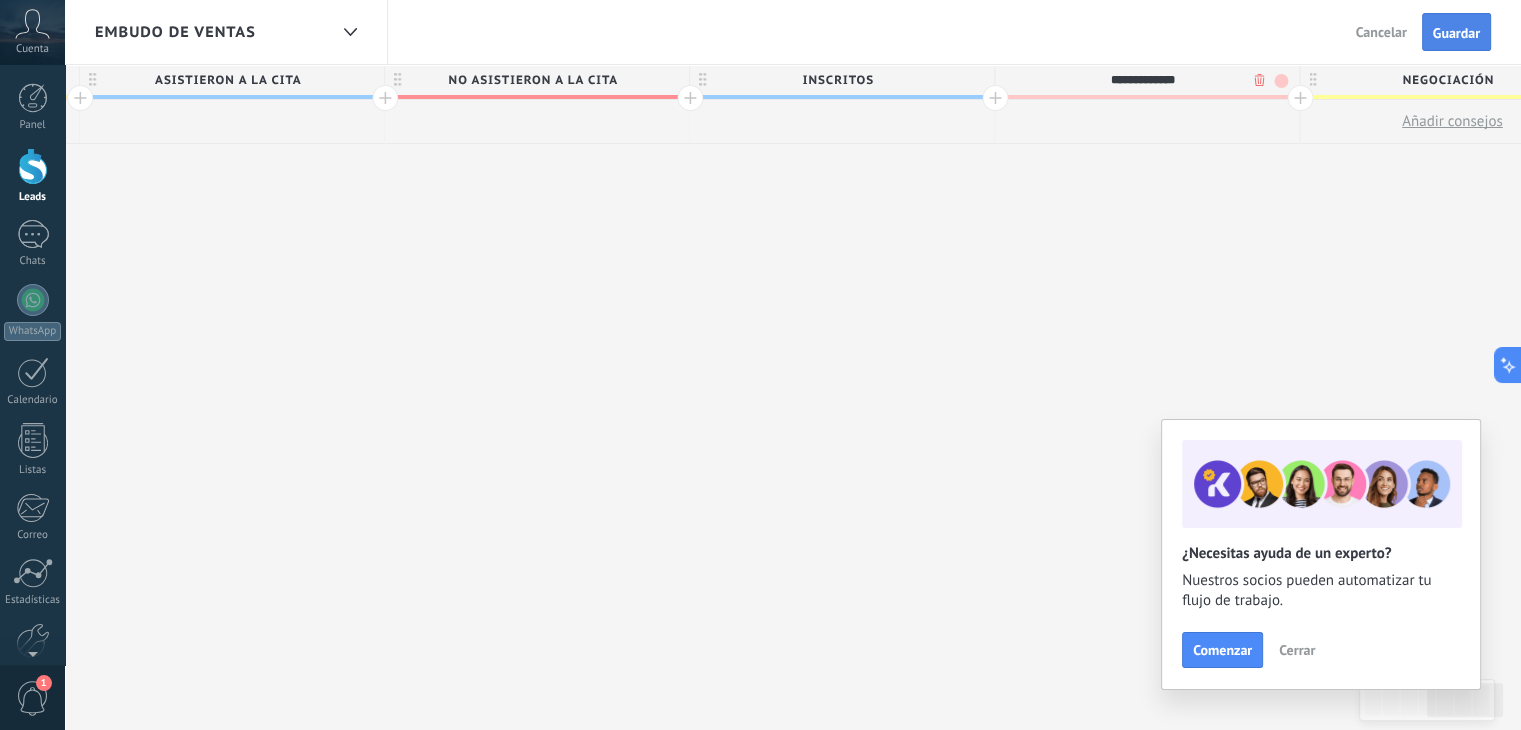 type on "**********" 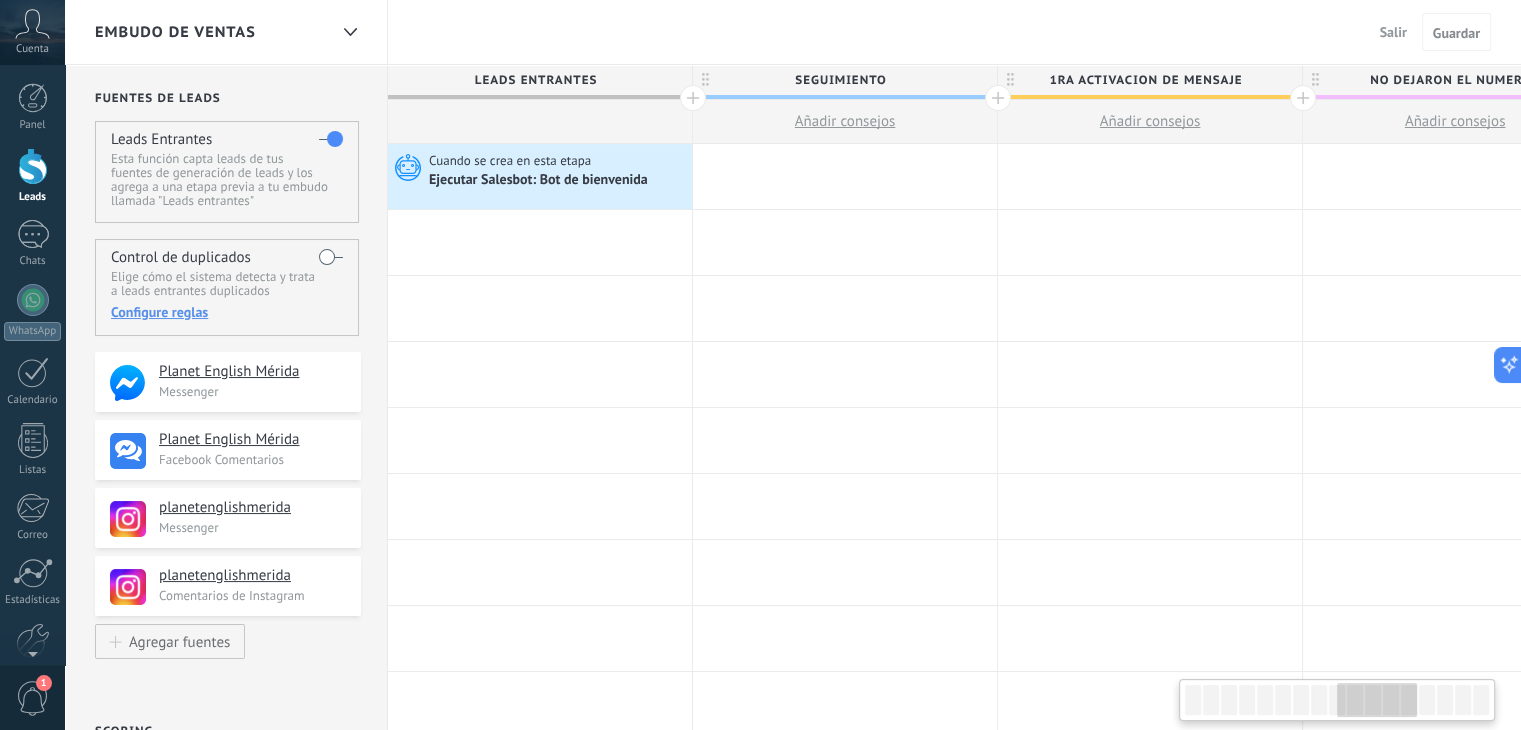scroll, scrollTop: 0, scrollLeft: 2748, axis: horizontal 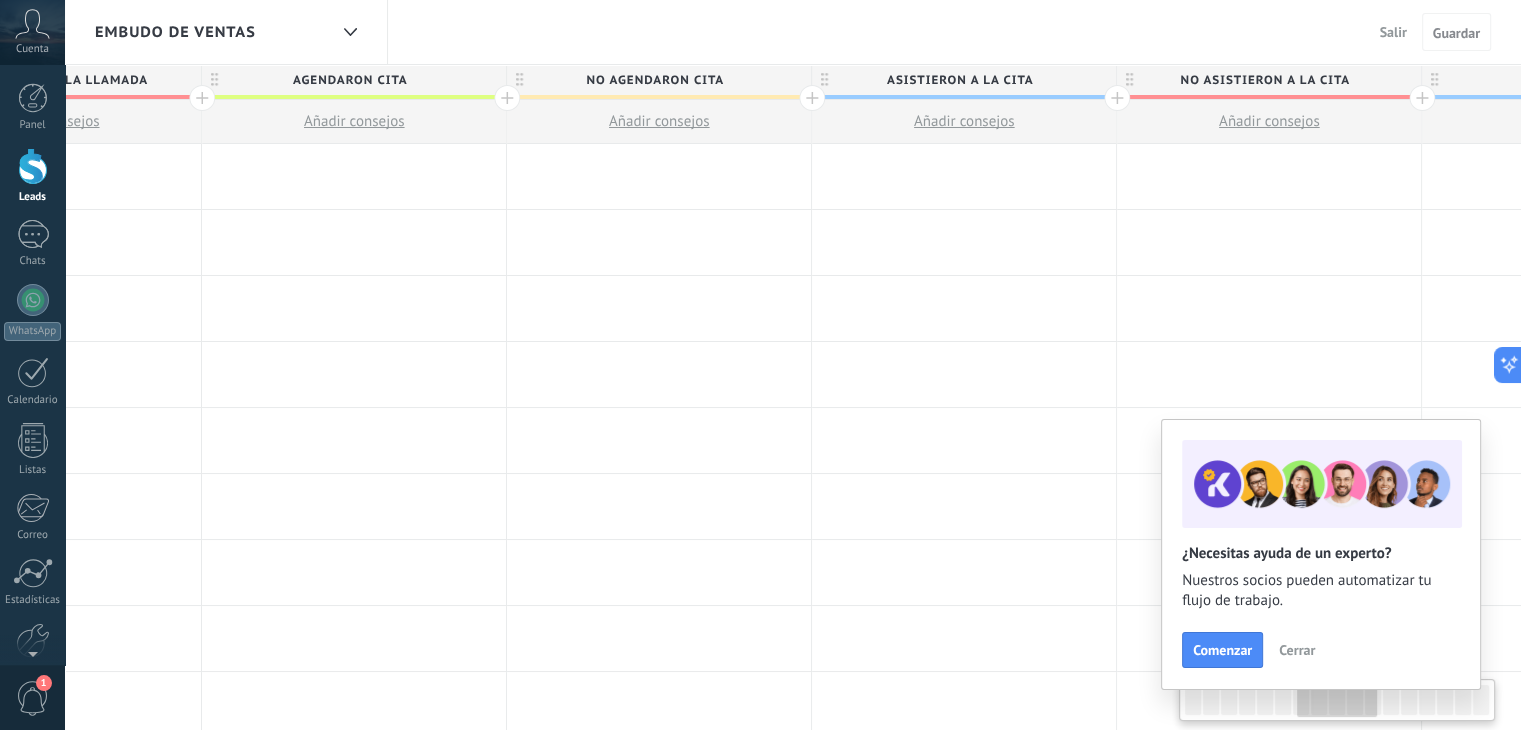 drag, startPoint x: 359, startPoint y: 199, endPoint x: 1068, endPoint y: 205, distance: 709.0254 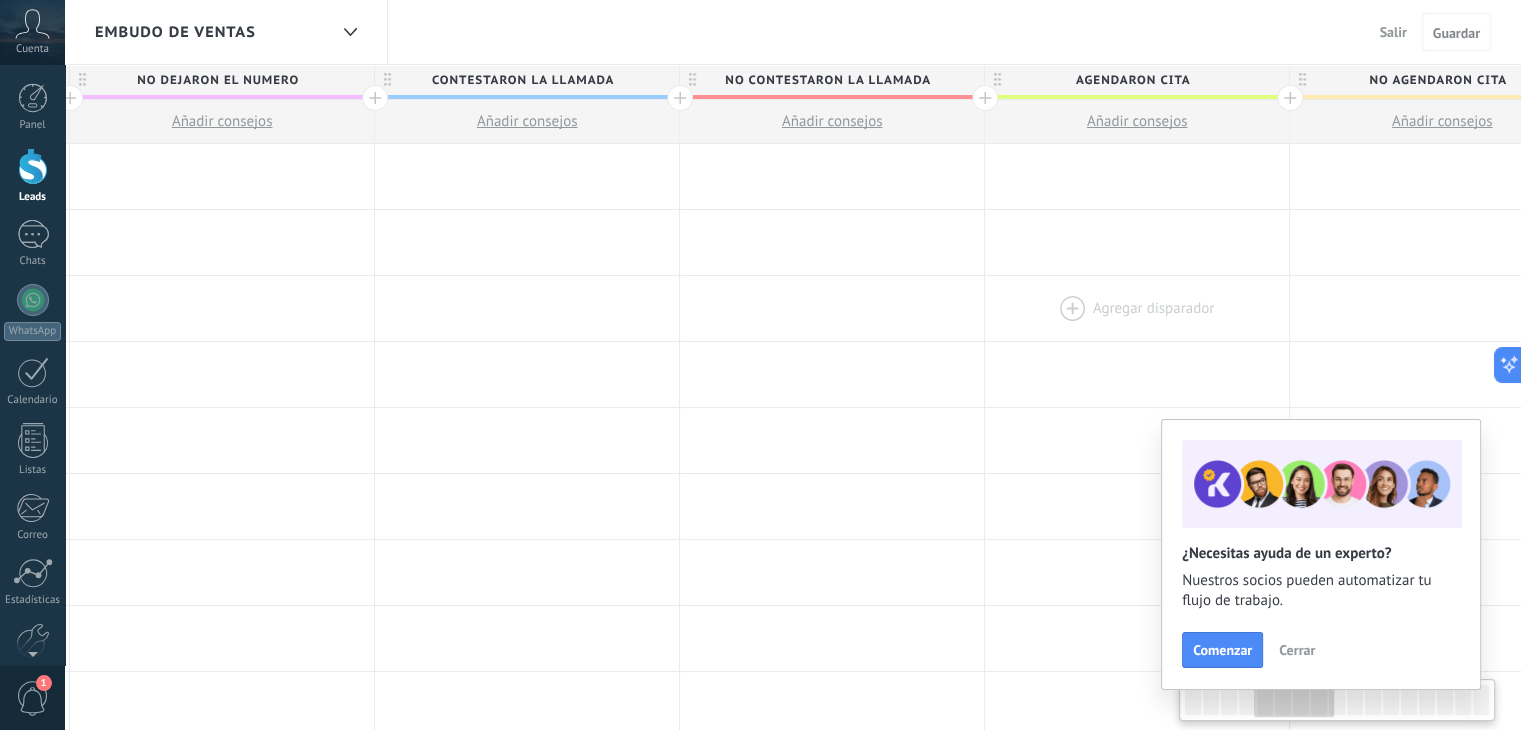 drag, startPoint x: 549, startPoint y: 265, endPoint x: 1088, endPoint y: 285, distance: 539.3709 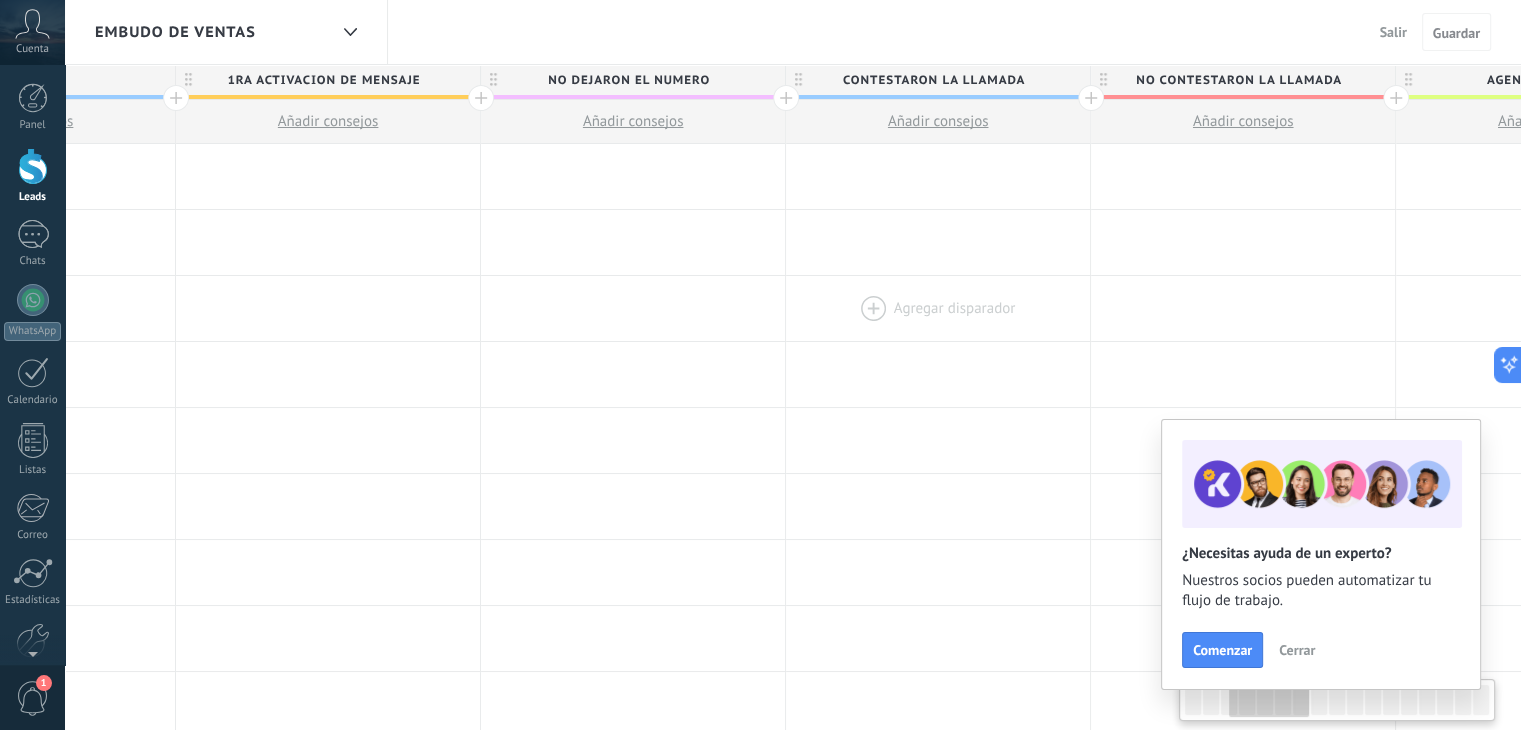 drag, startPoint x: 648, startPoint y: 272, endPoint x: 829, endPoint y: 289, distance: 181.79659 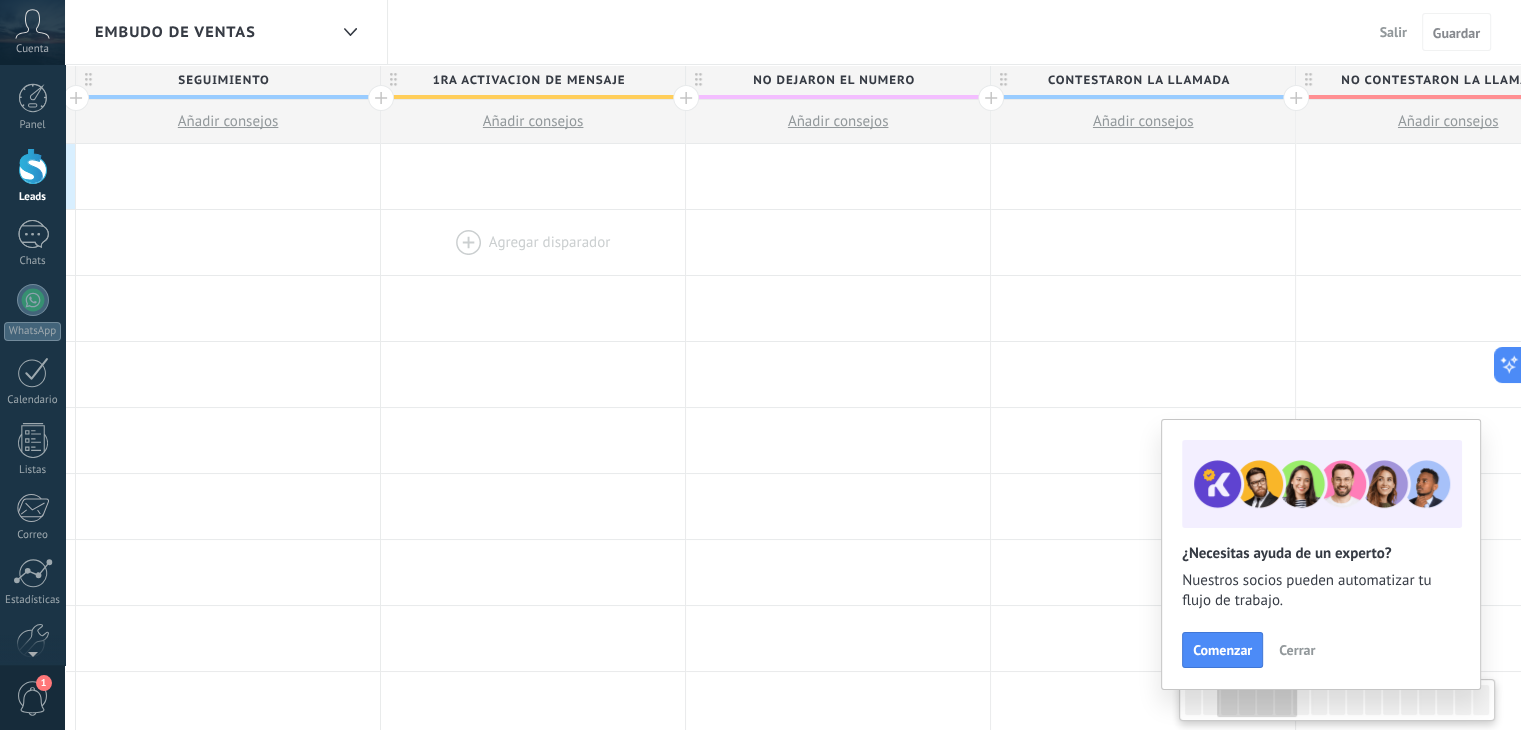 scroll, scrollTop: 0, scrollLeft: 577, axis: horizontal 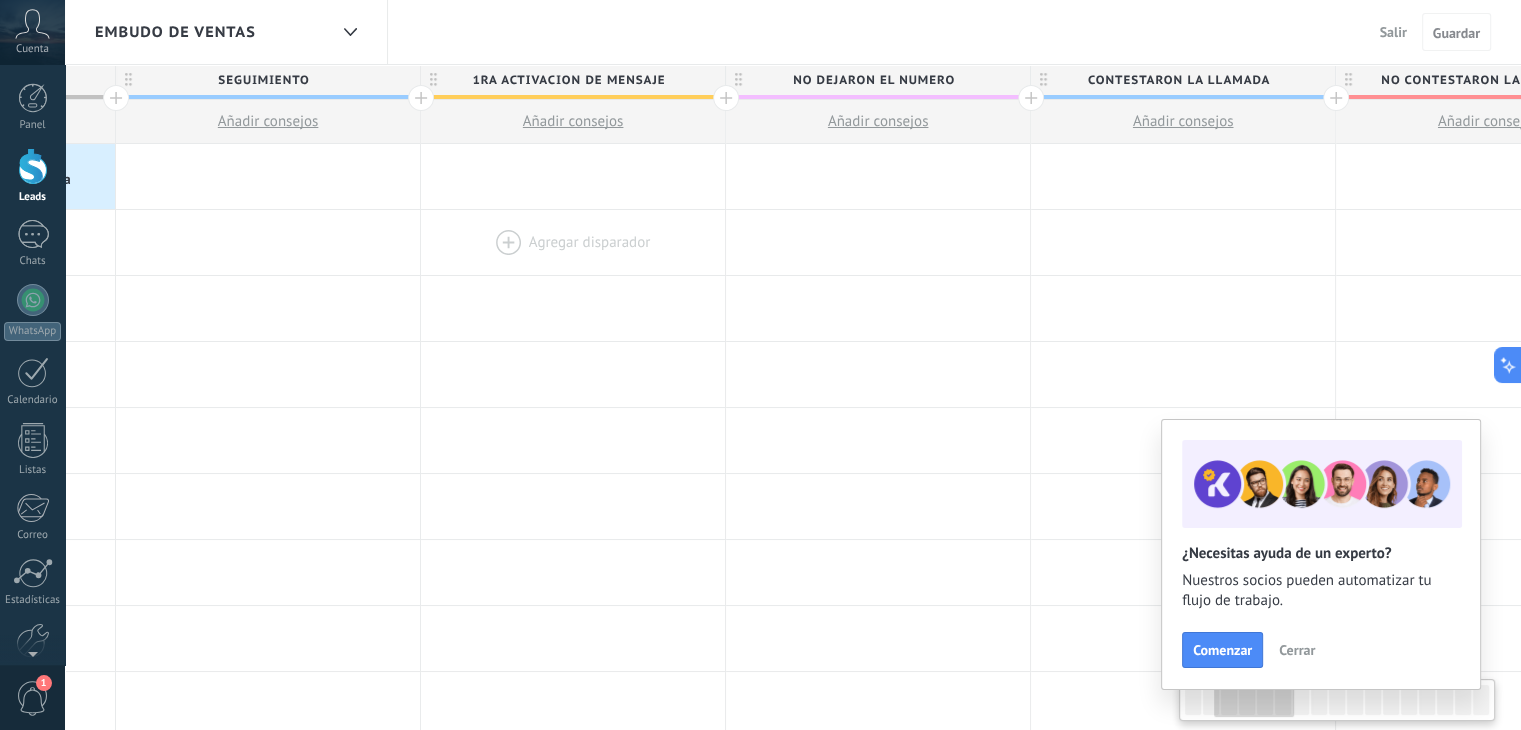 drag, startPoint x: 408, startPoint y: 289, endPoint x: 644, endPoint y: 257, distance: 238.1596 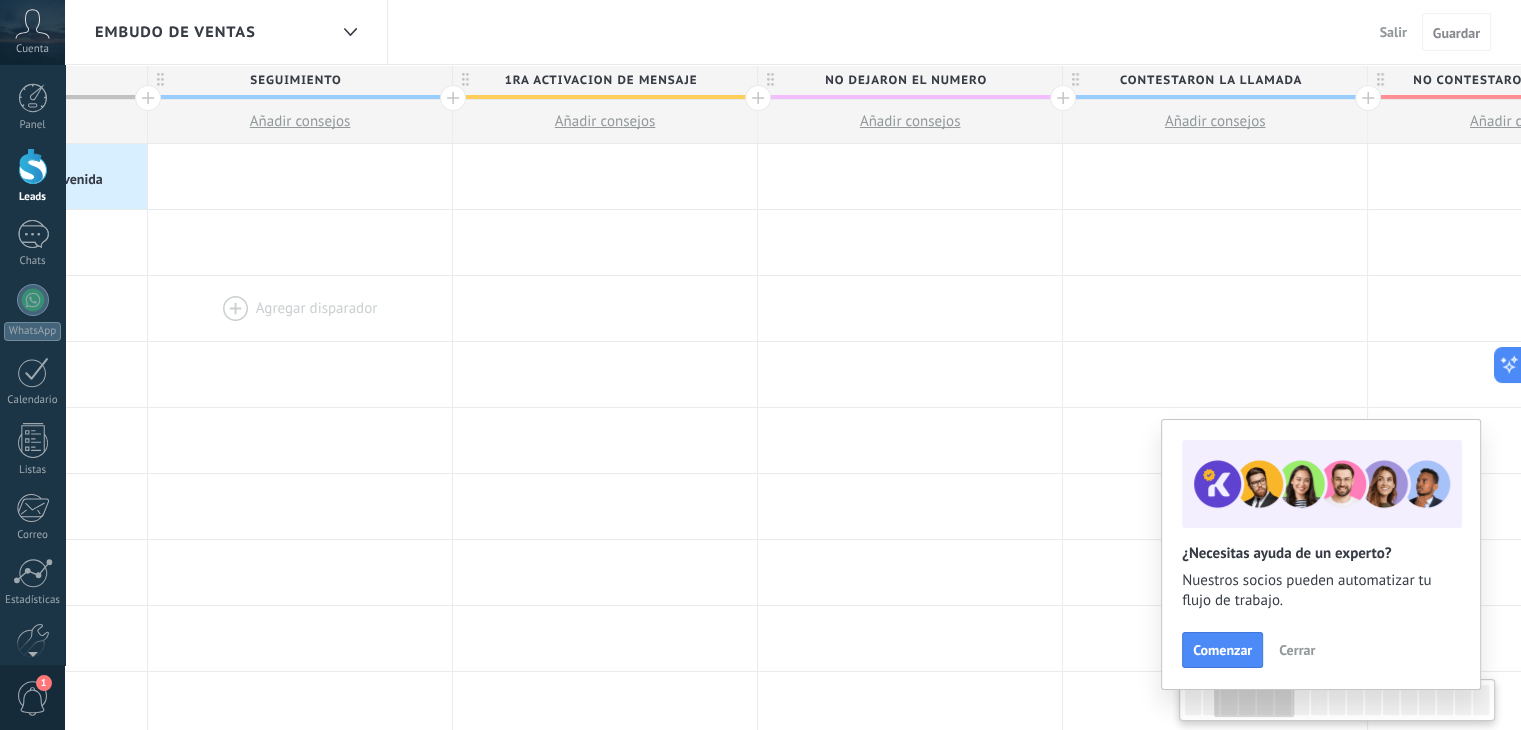 drag, startPoint x: 320, startPoint y: 321, endPoint x: 362, endPoint y: 317, distance: 42.190044 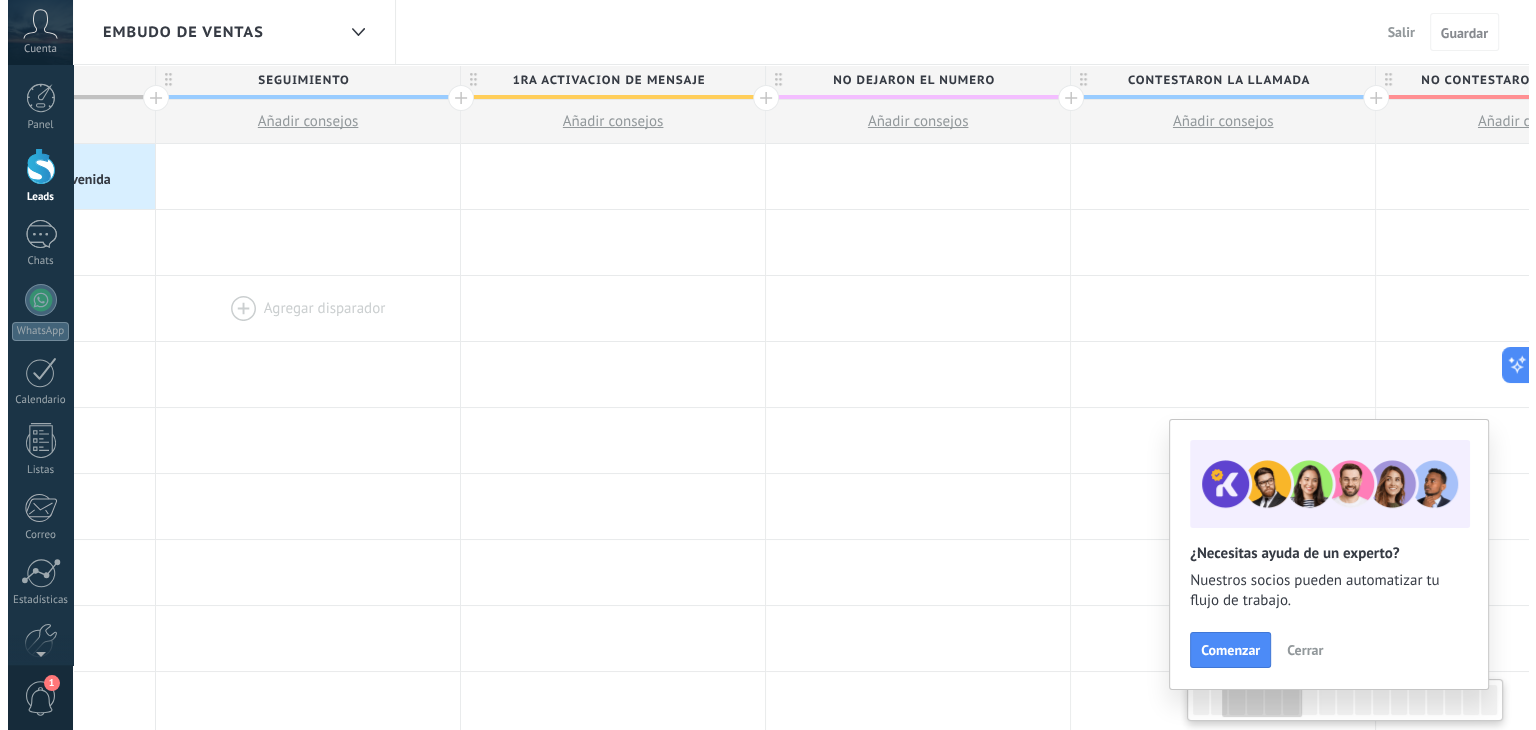 scroll, scrollTop: 0, scrollLeft: 537, axis: horizontal 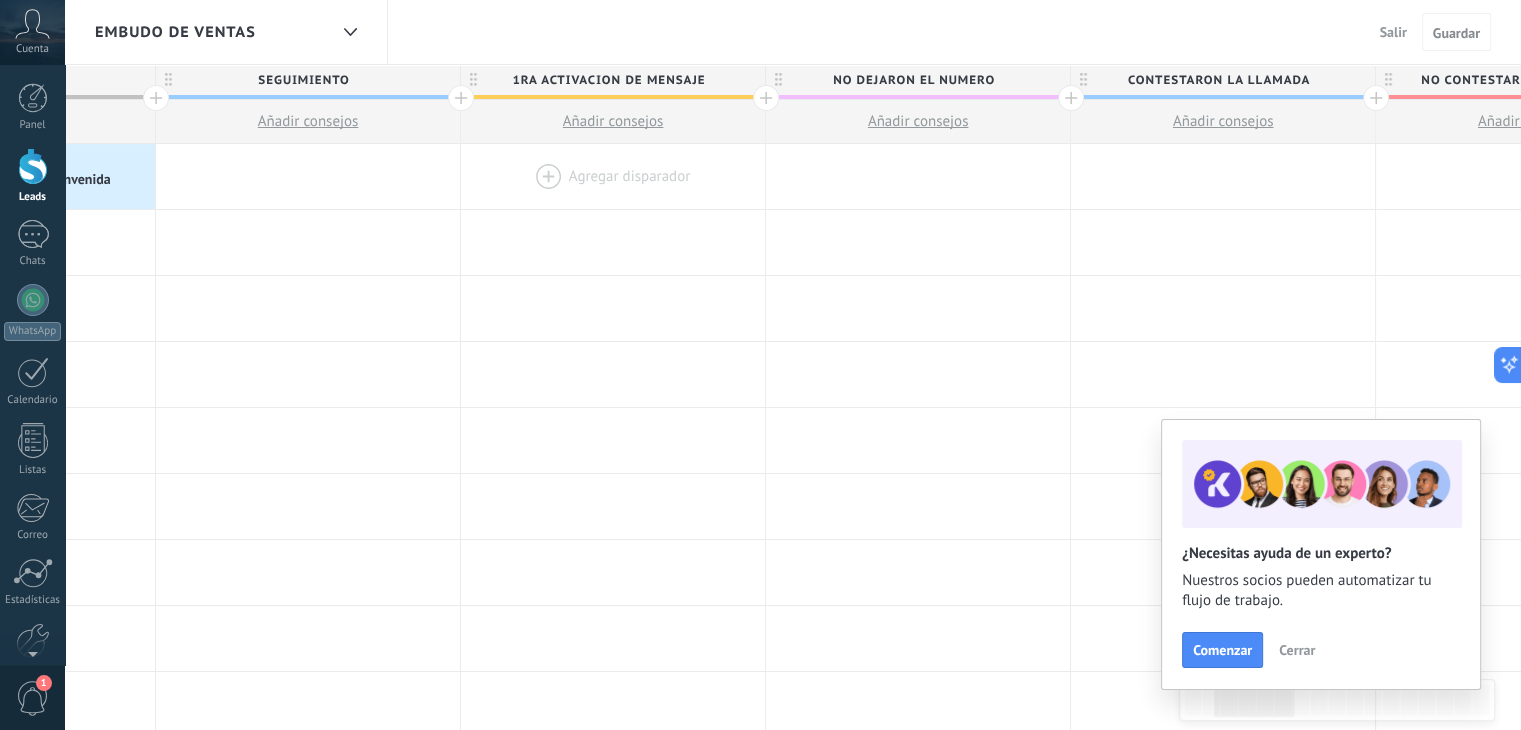 click at bounding box center (613, 176) 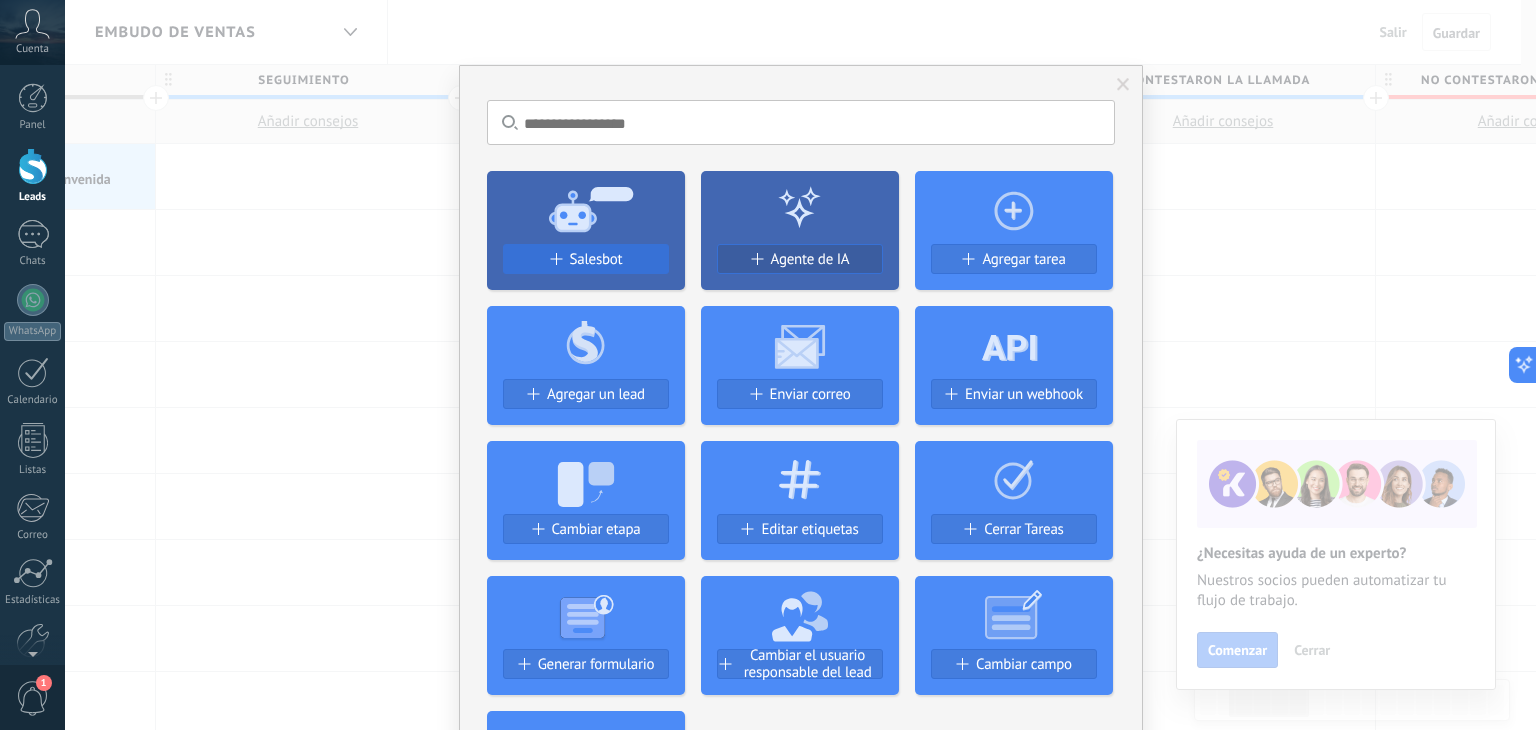 click on "Salesbot" at bounding box center [596, 259] 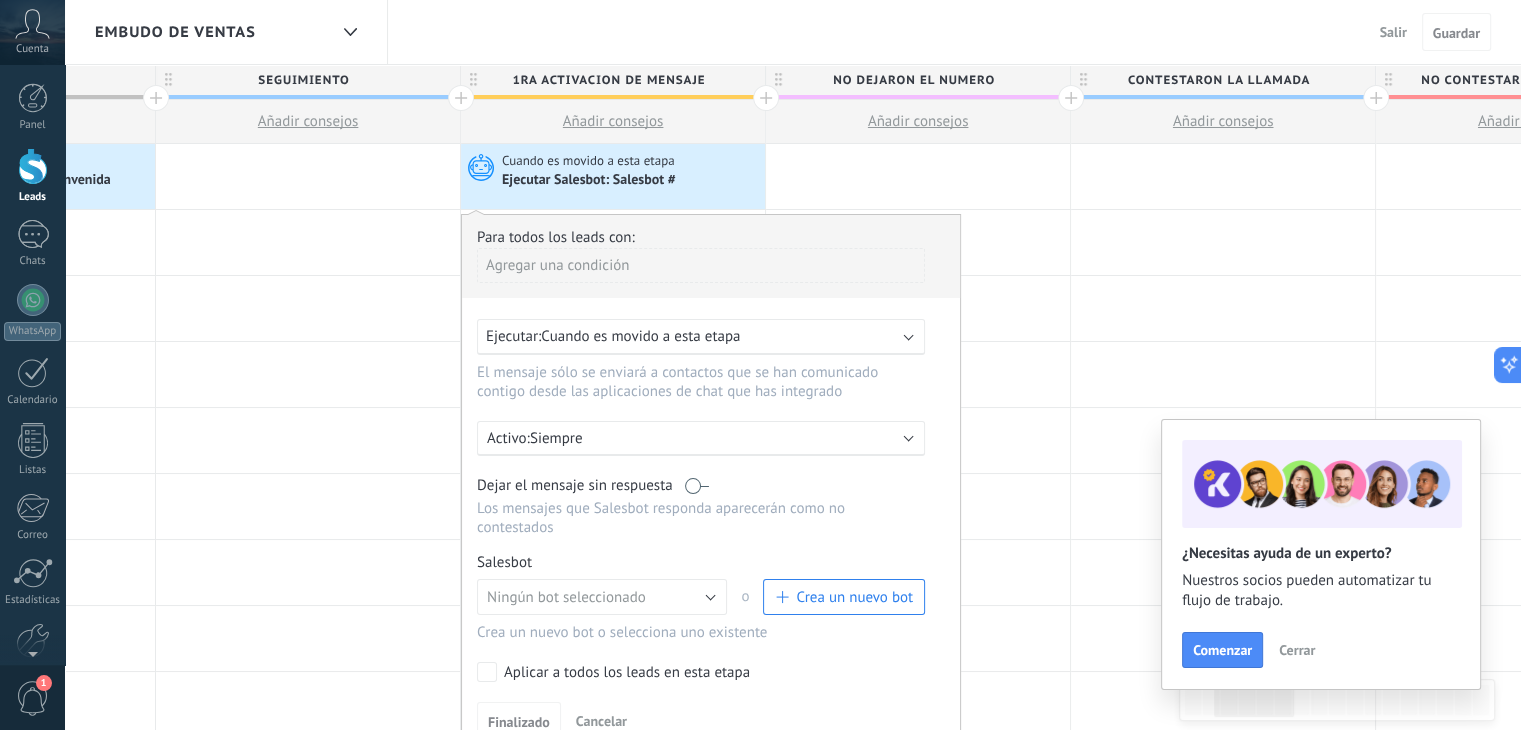 click on "Crea un nuevo bot" at bounding box center [854, 597] 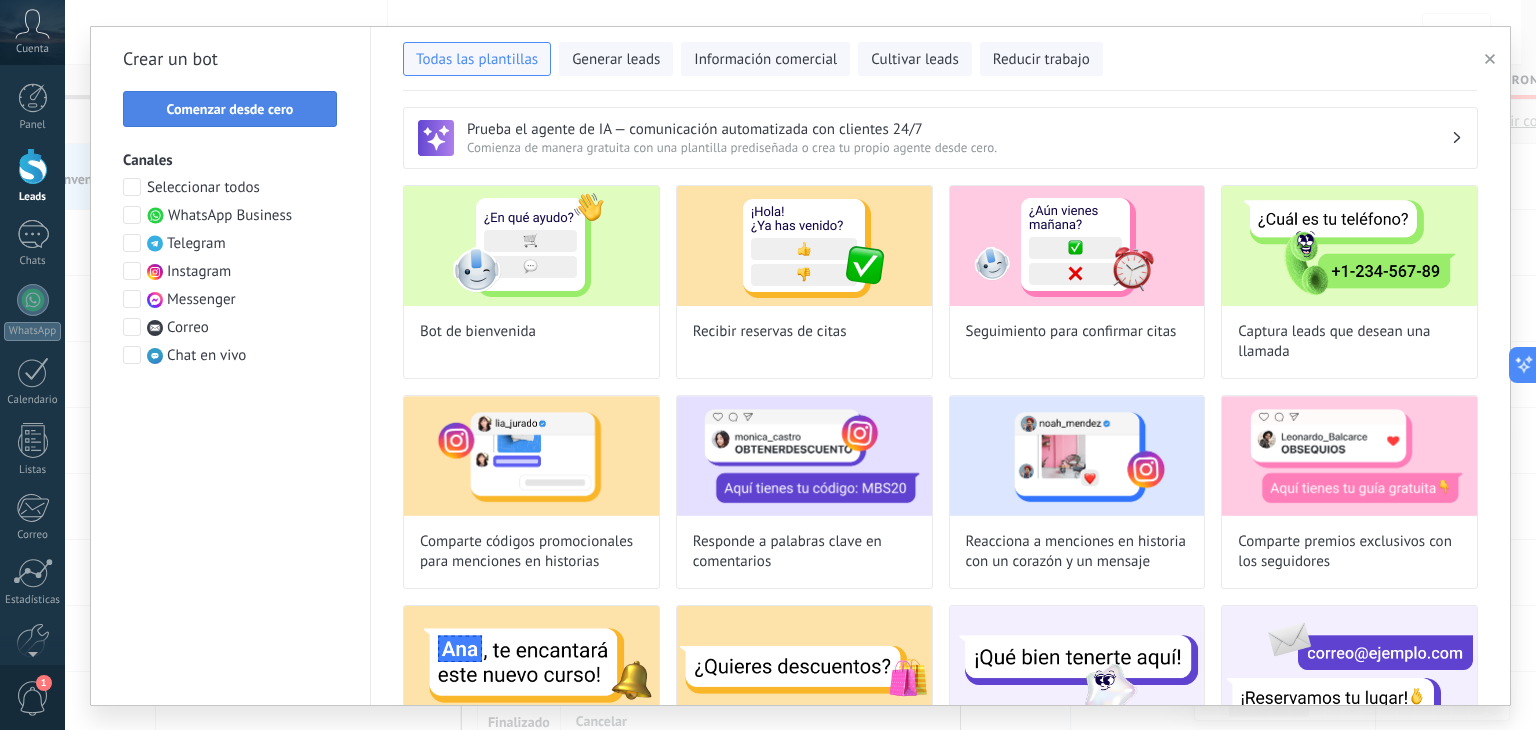 click on "Comenzar desde cero" at bounding box center [230, 109] 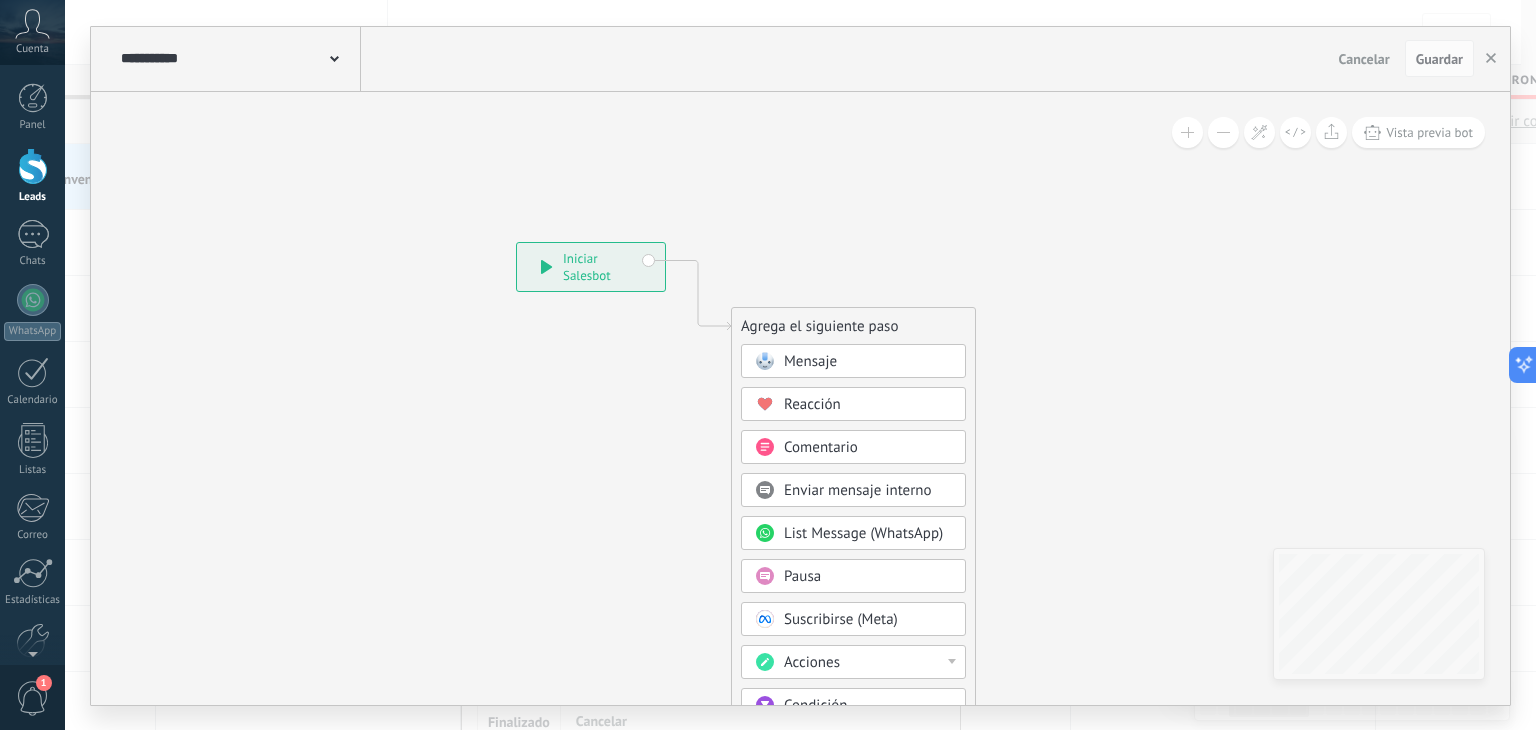 click on "Mensaje" at bounding box center [868, 362] 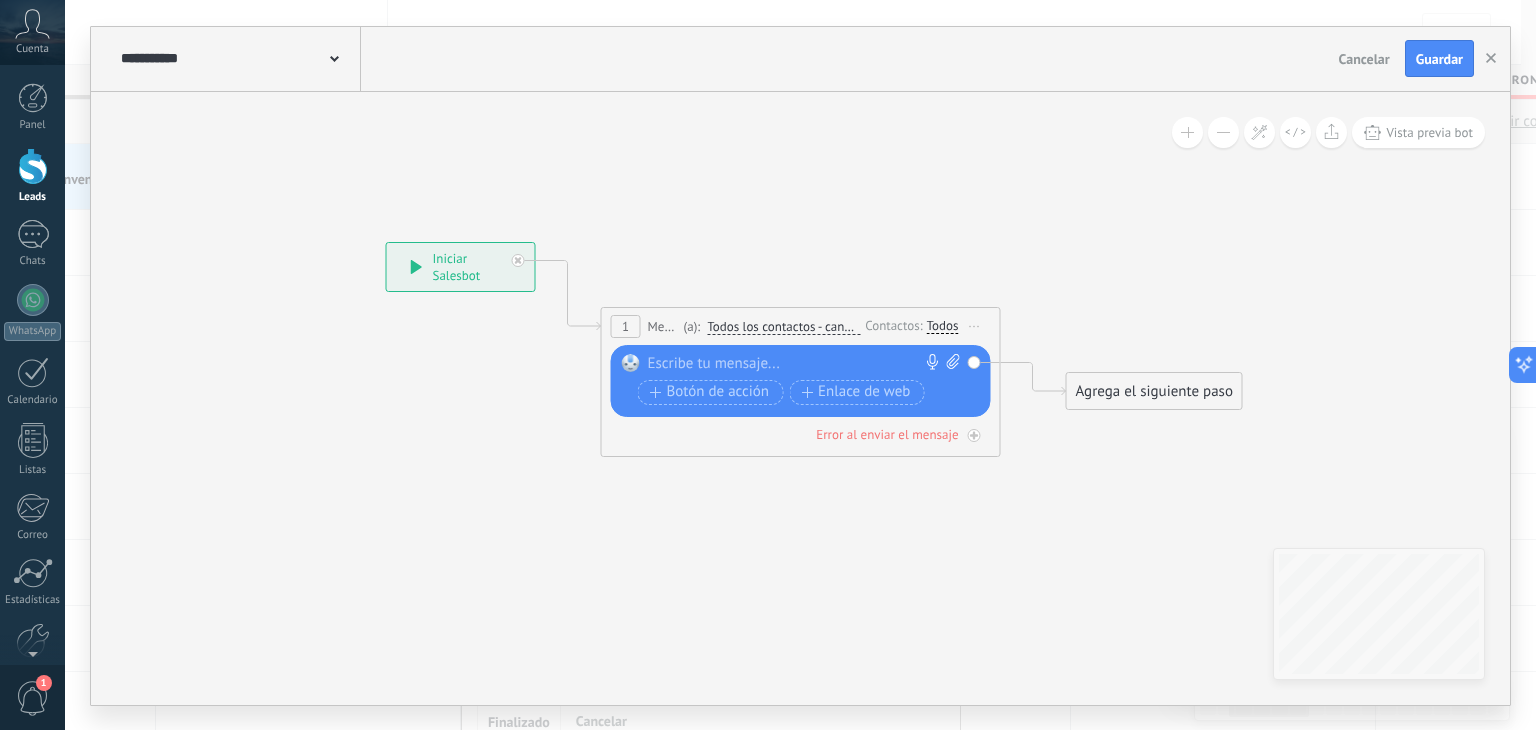 click at bounding box center [796, 364] 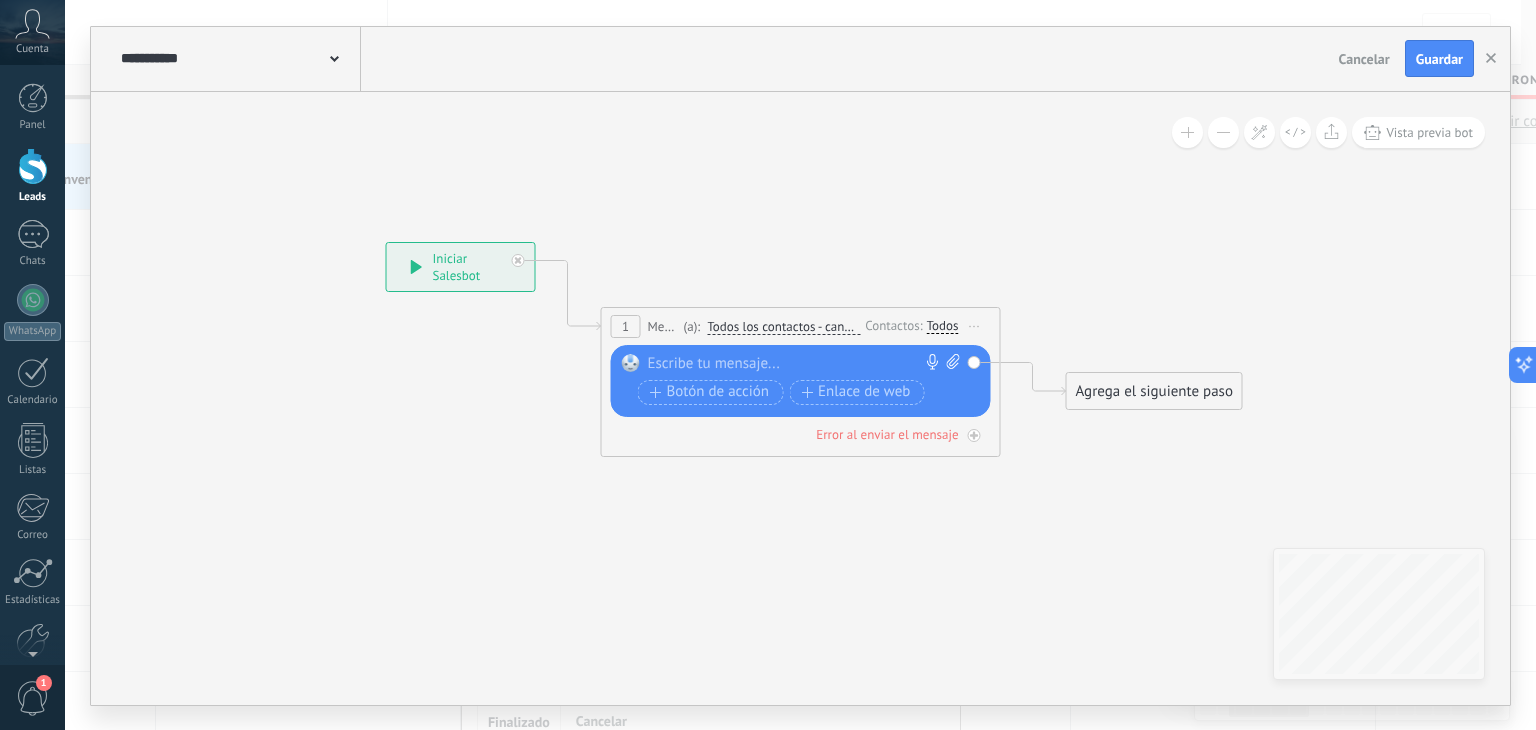 paste 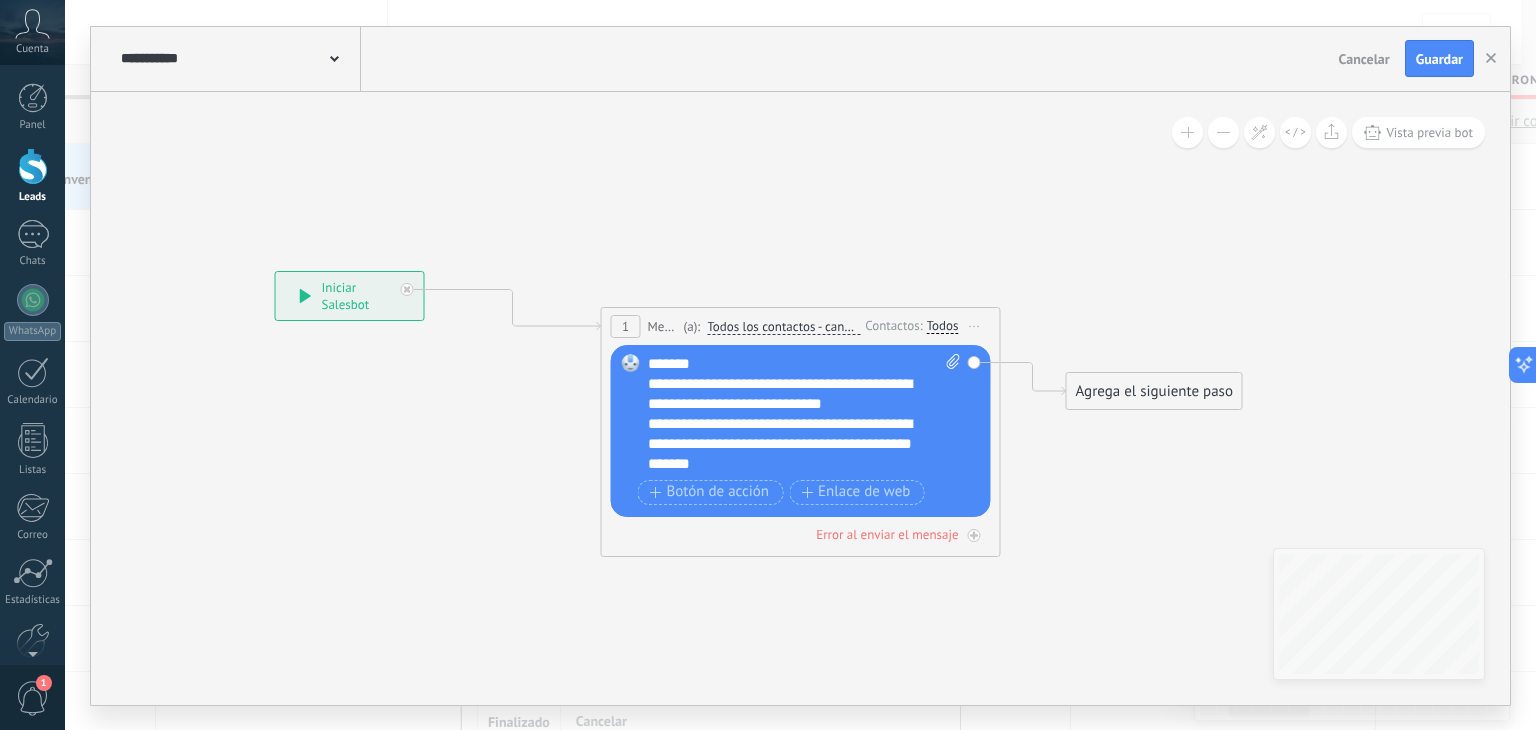 drag, startPoint x: 431, startPoint y: 258, endPoint x: 312, endPoint y: 289, distance: 122.97154 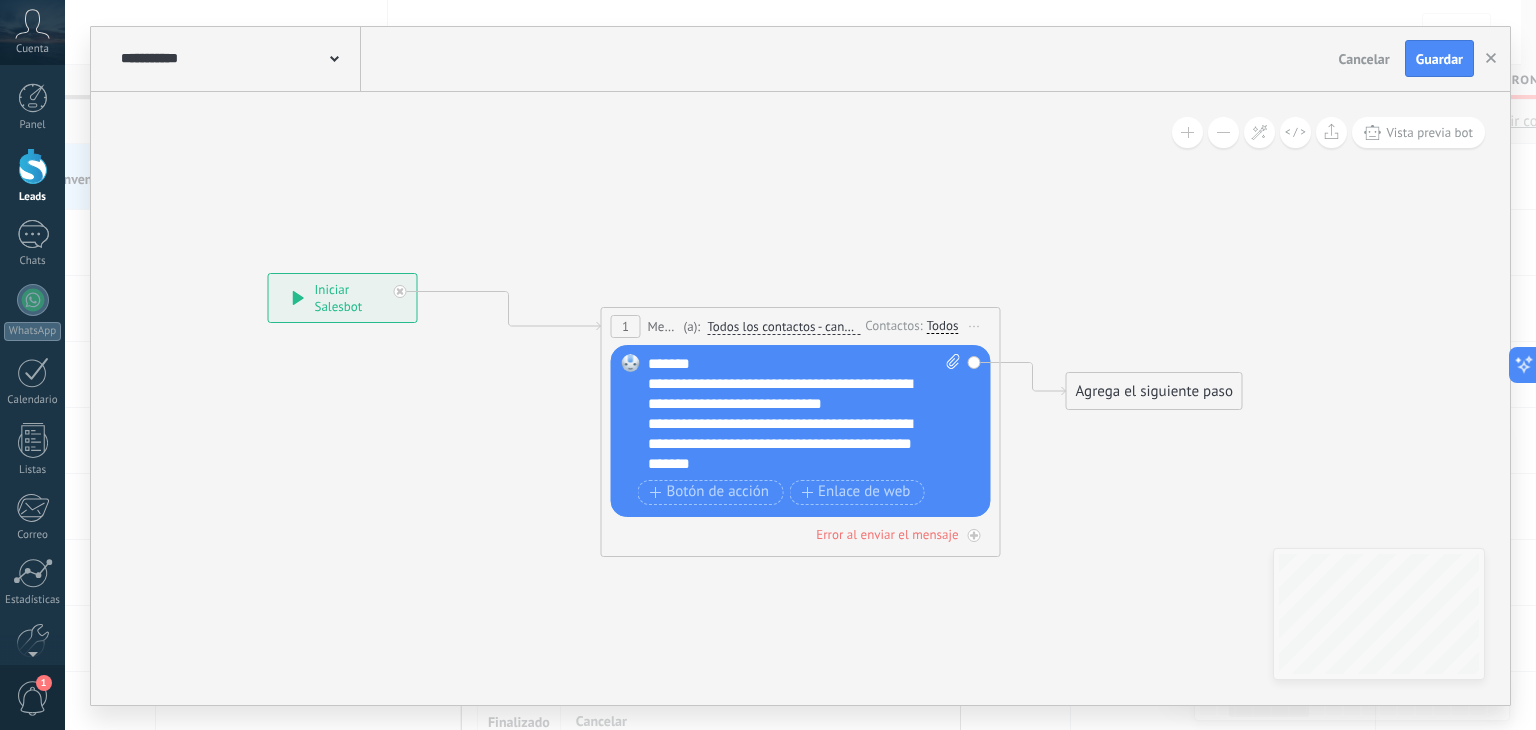 click at bounding box center (334, 57) 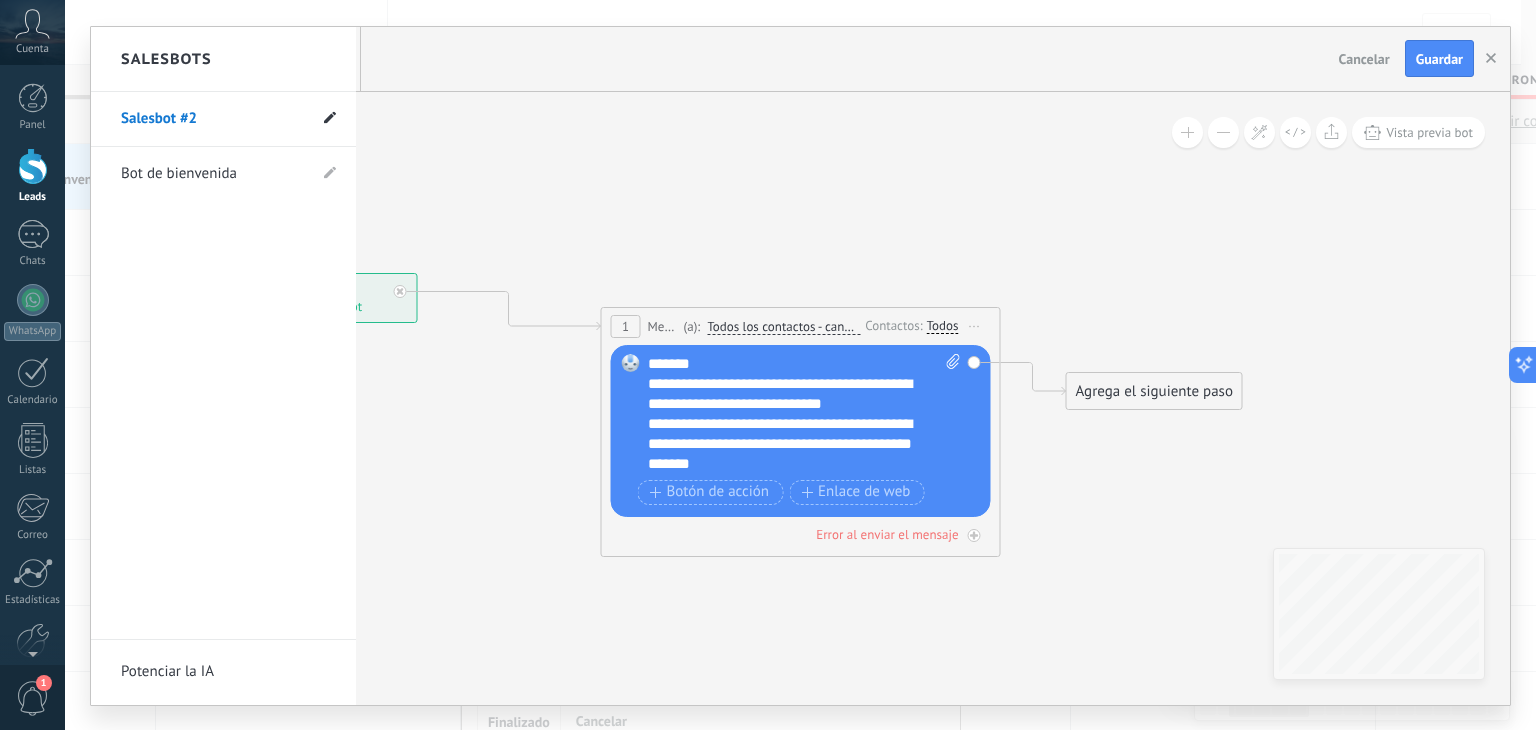 click 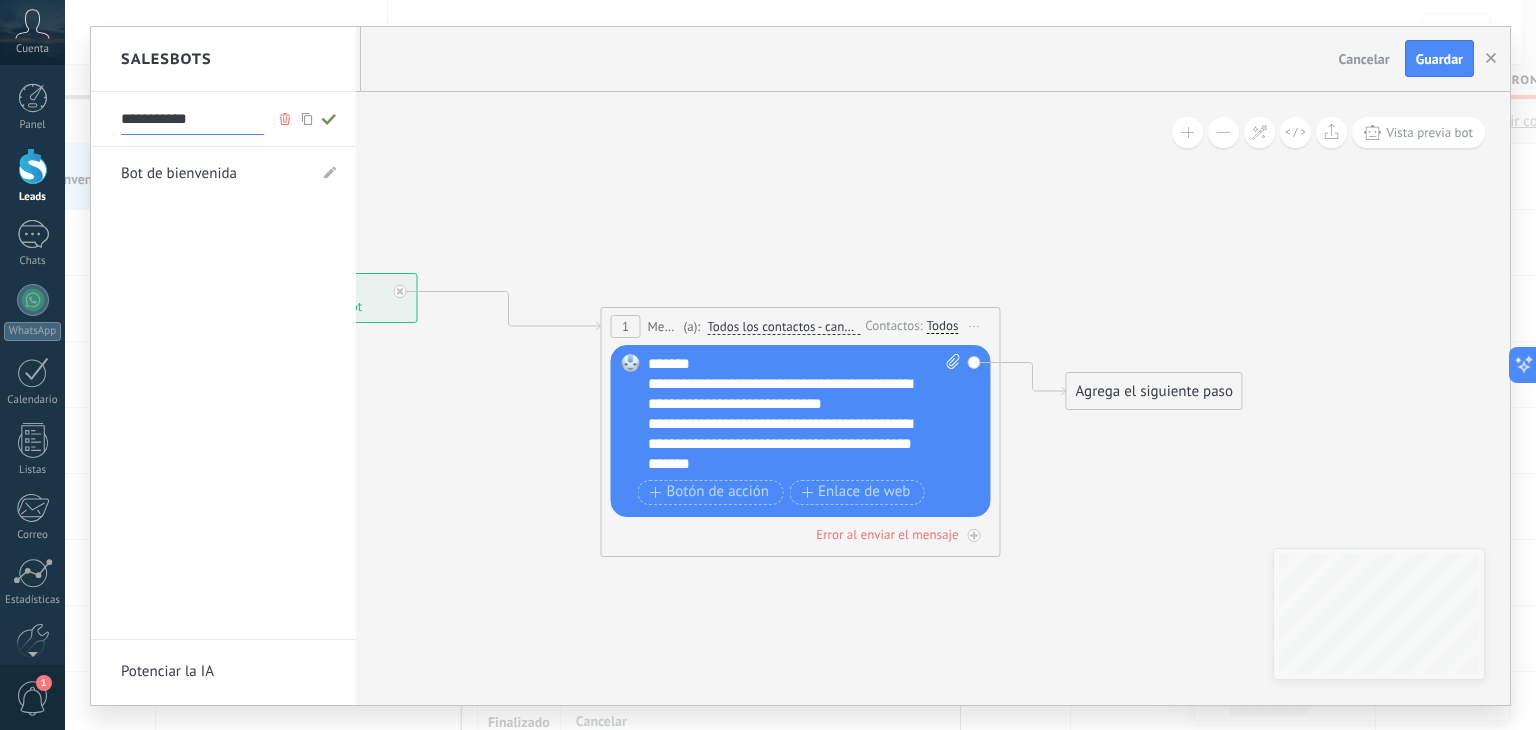 drag, startPoint x: 234, startPoint y: 107, endPoint x: 117, endPoint y: 112, distance: 117.10679 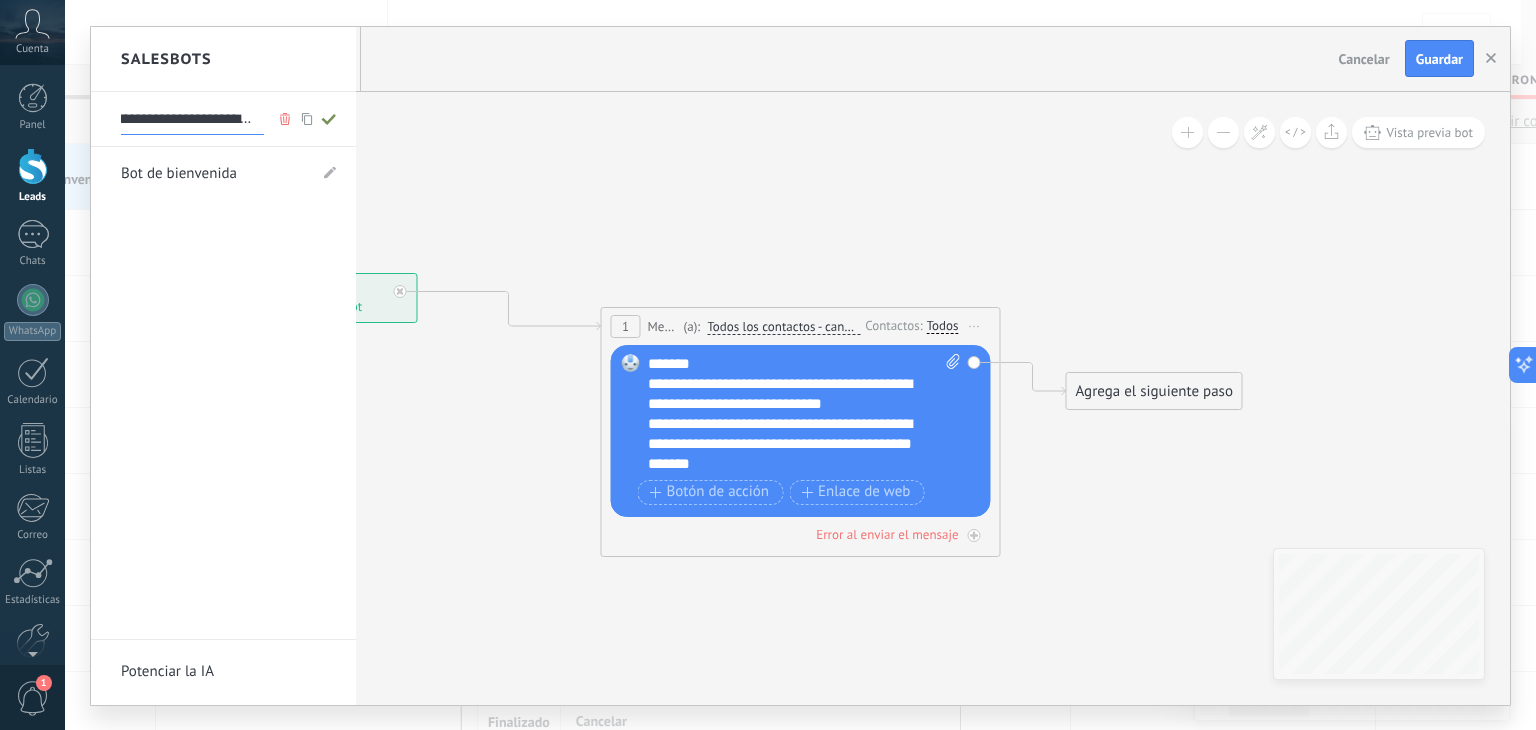 scroll, scrollTop: 0, scrollLeft: 16, axis: horizontal 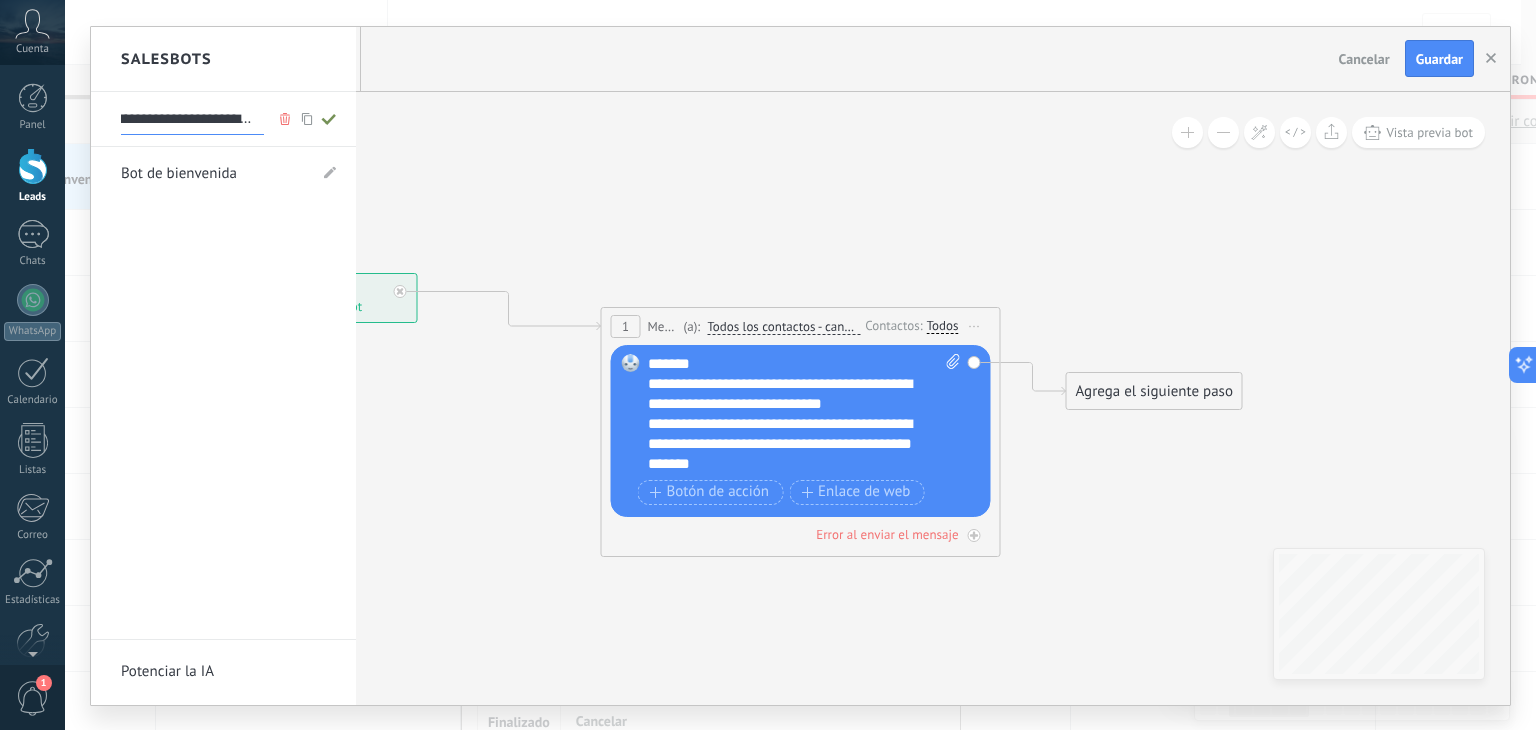 type on "**********" 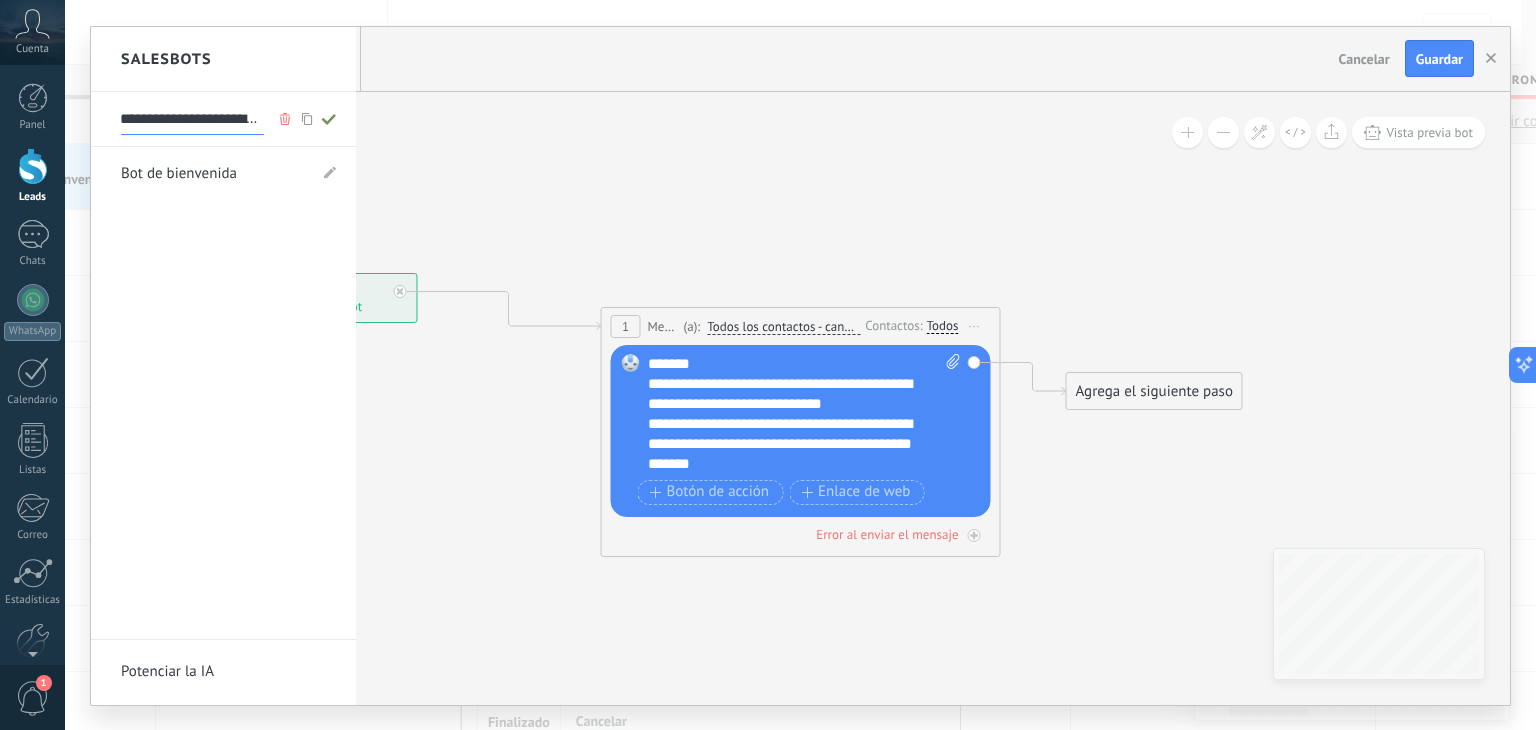click 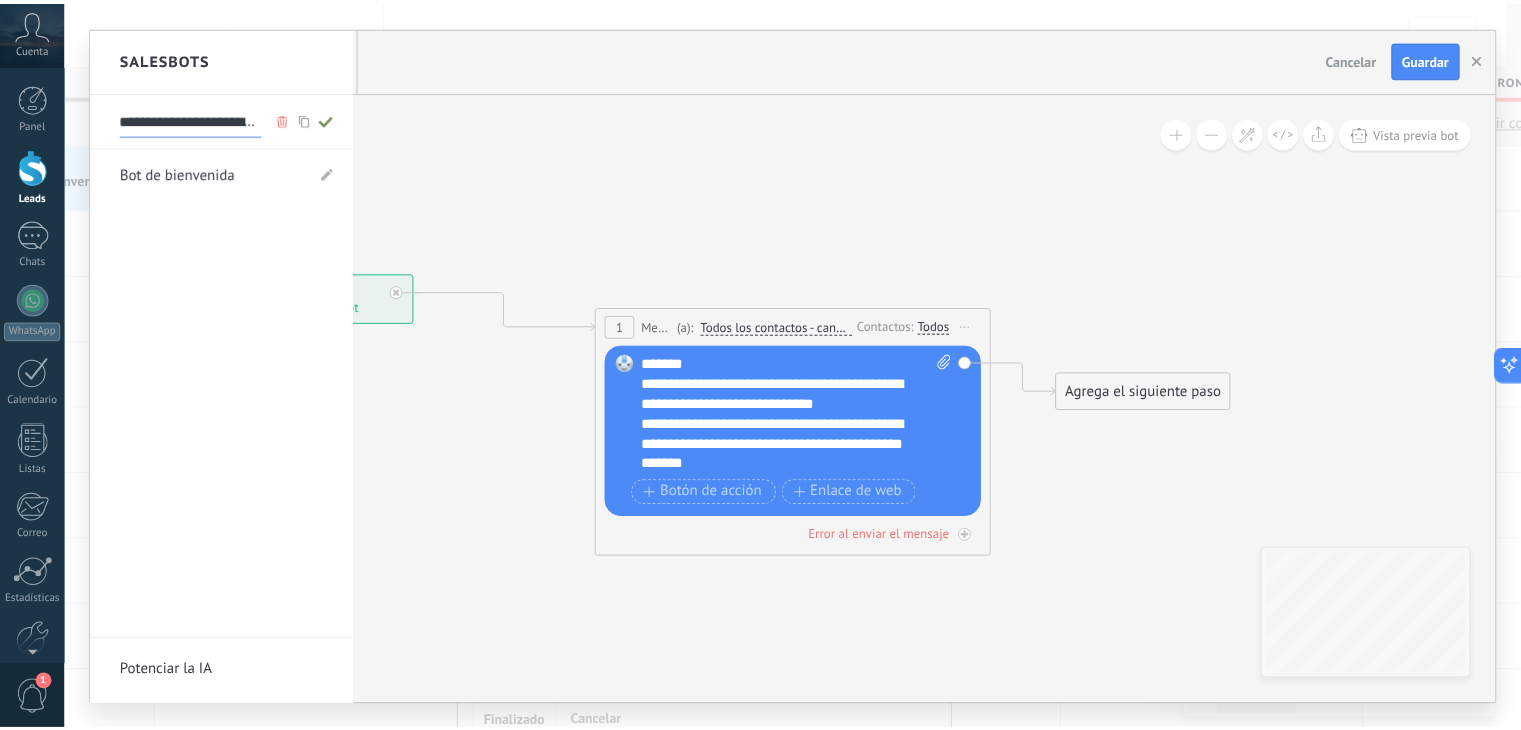 scroll, scrollTop: 0, scrollLeft: 0, axis: both 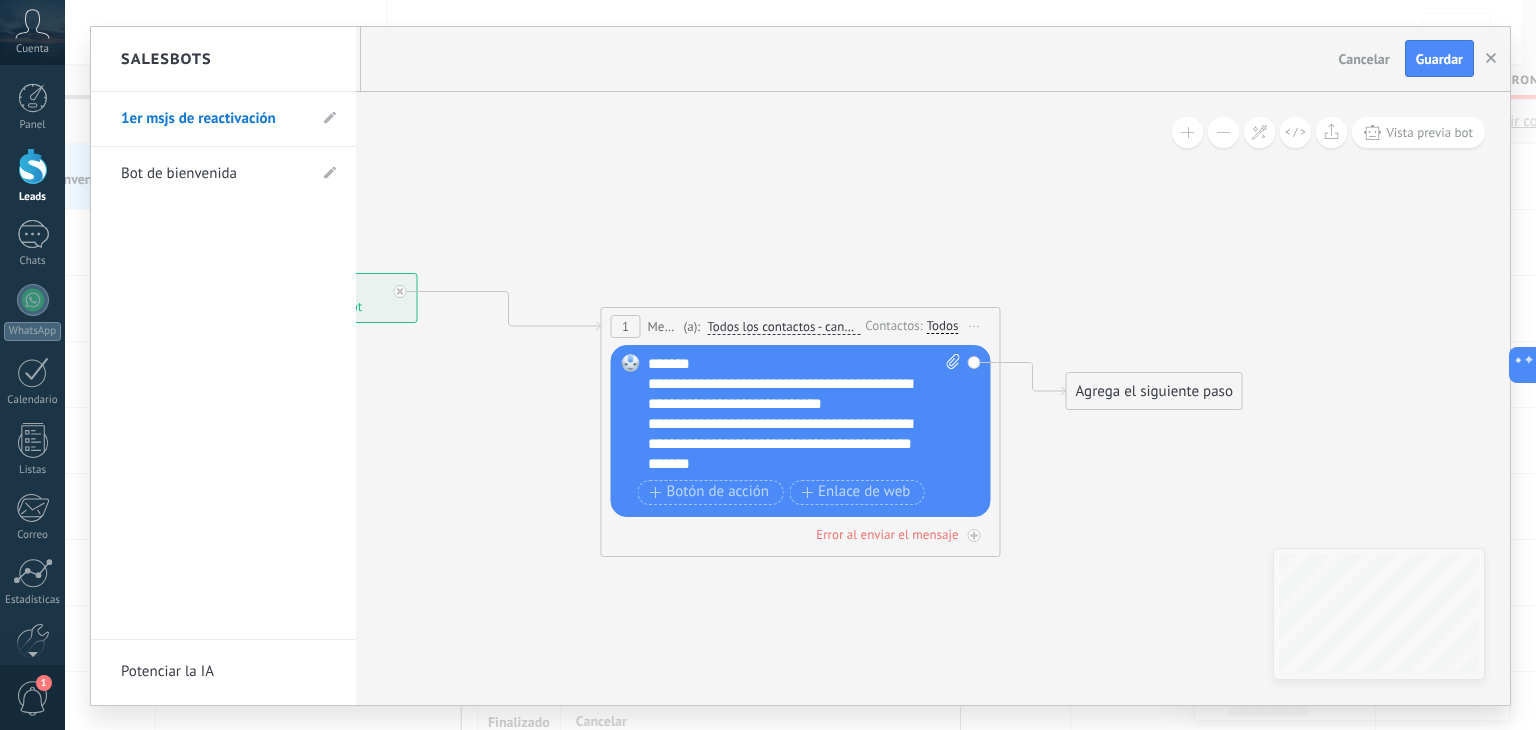 click at bounding box center [800, 366] 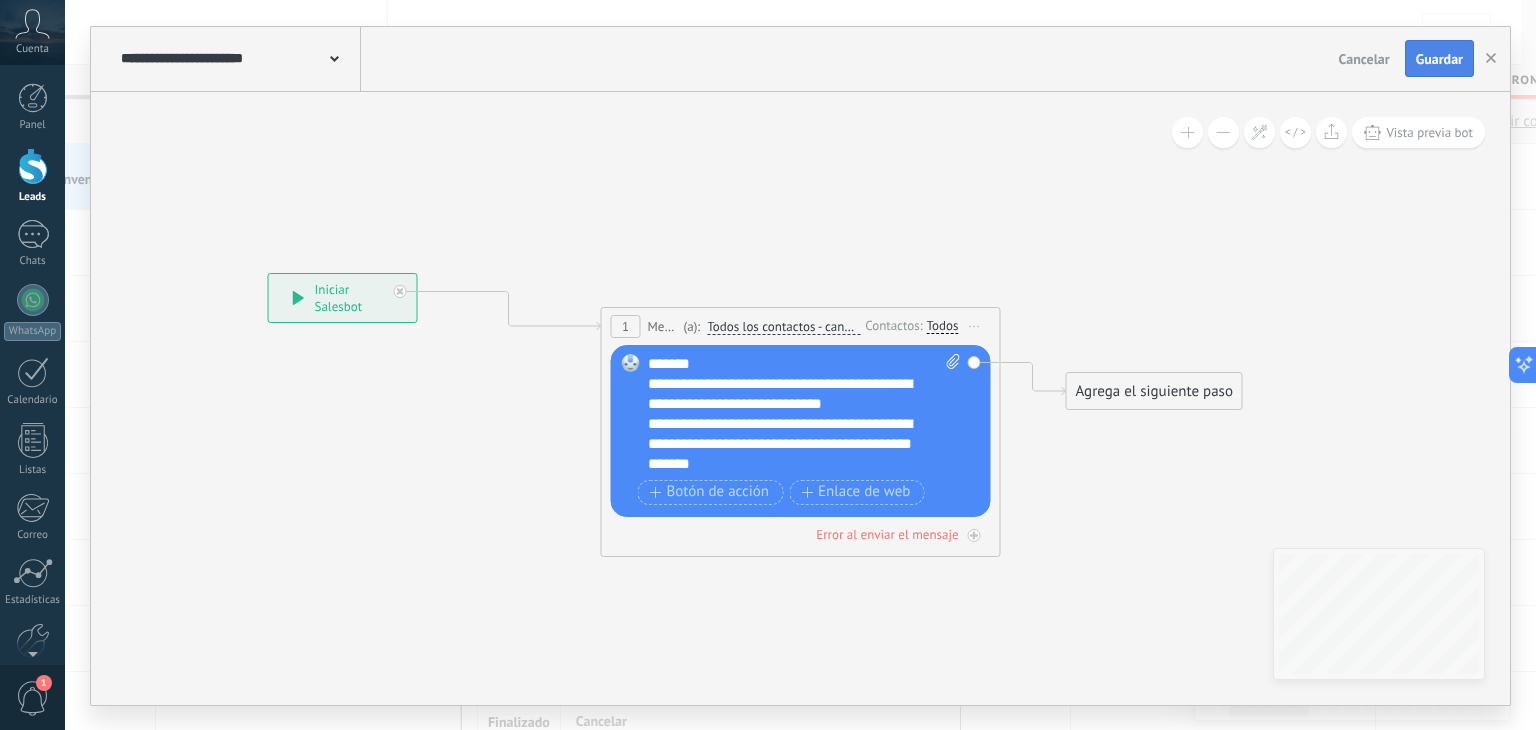 click on "Guardar" at bounding box center (1439, 59) 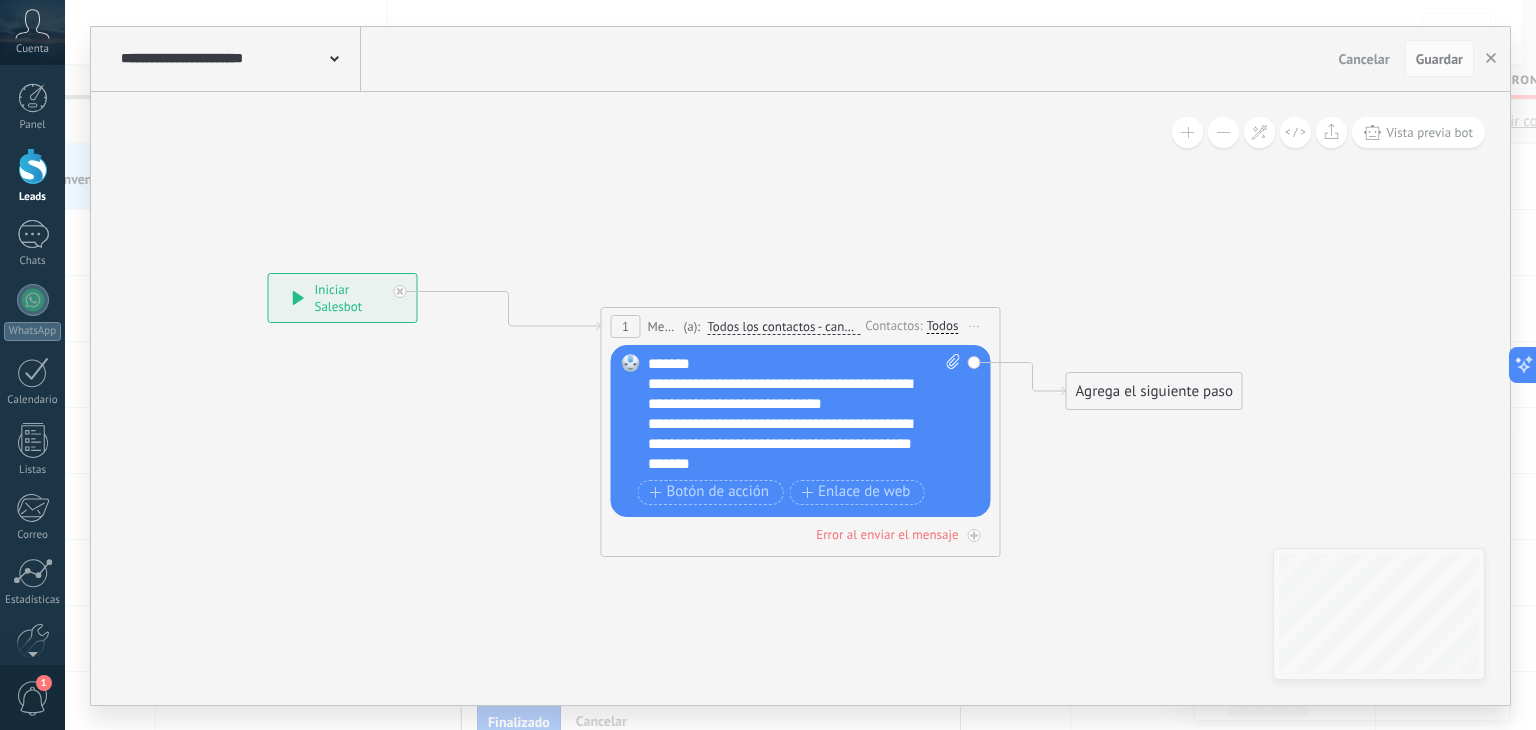 click on "Cancelar" at bounding box center [1364, 59] 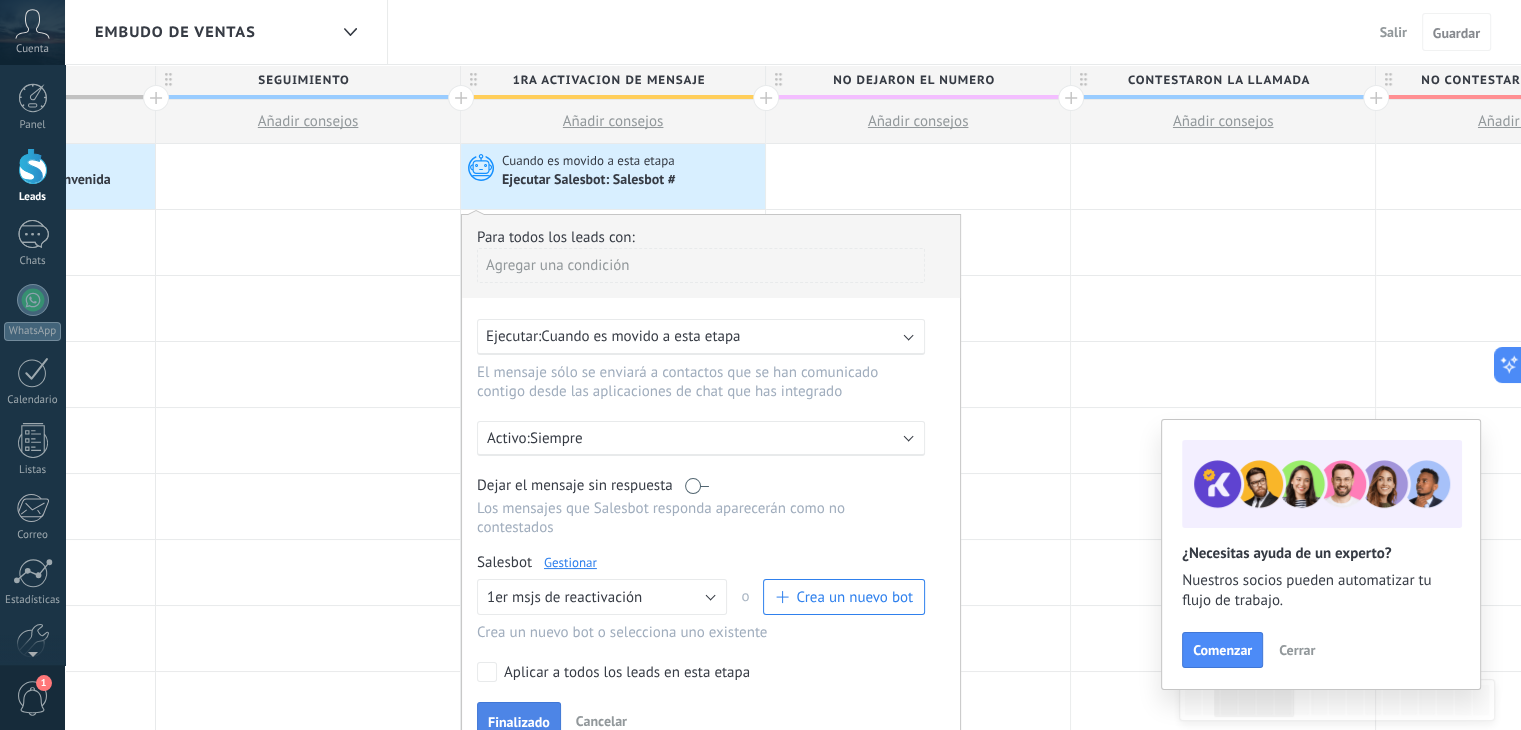 click on "Finalizado" at bounding box center [519, 722] 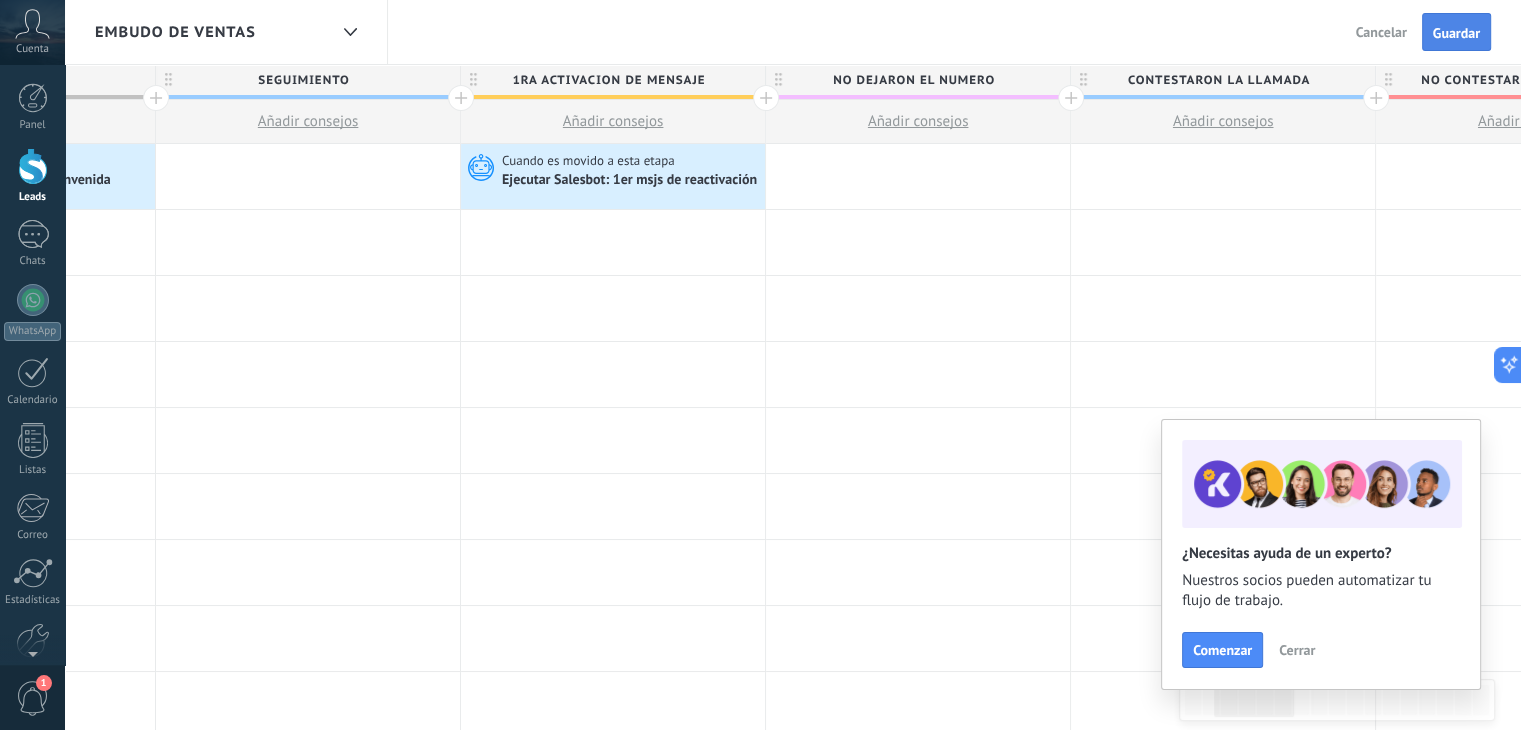 click on "Guardar" at bounding box center [1456, 33] 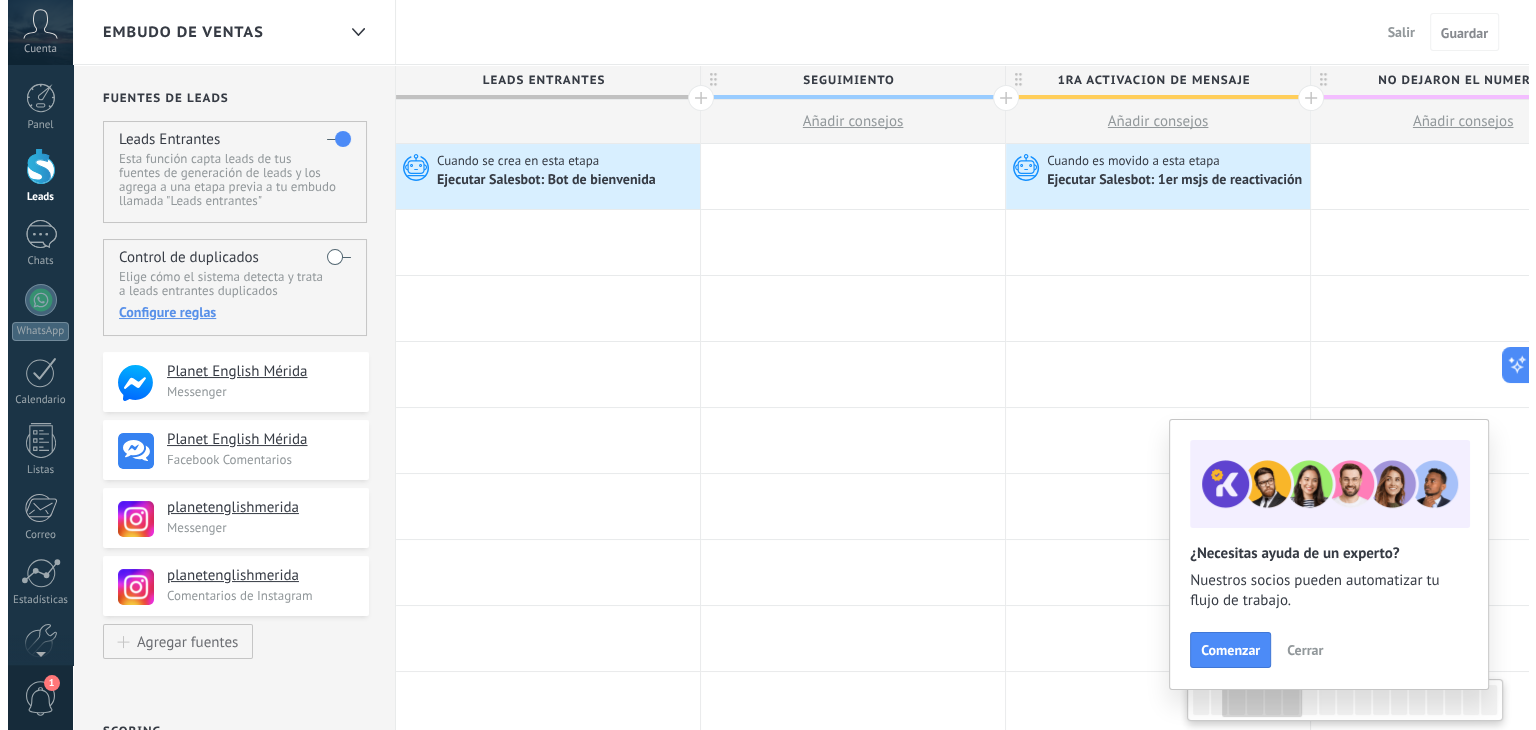 scroll, scrollTop: 0, scrollLeft: 537, axis: horizontal 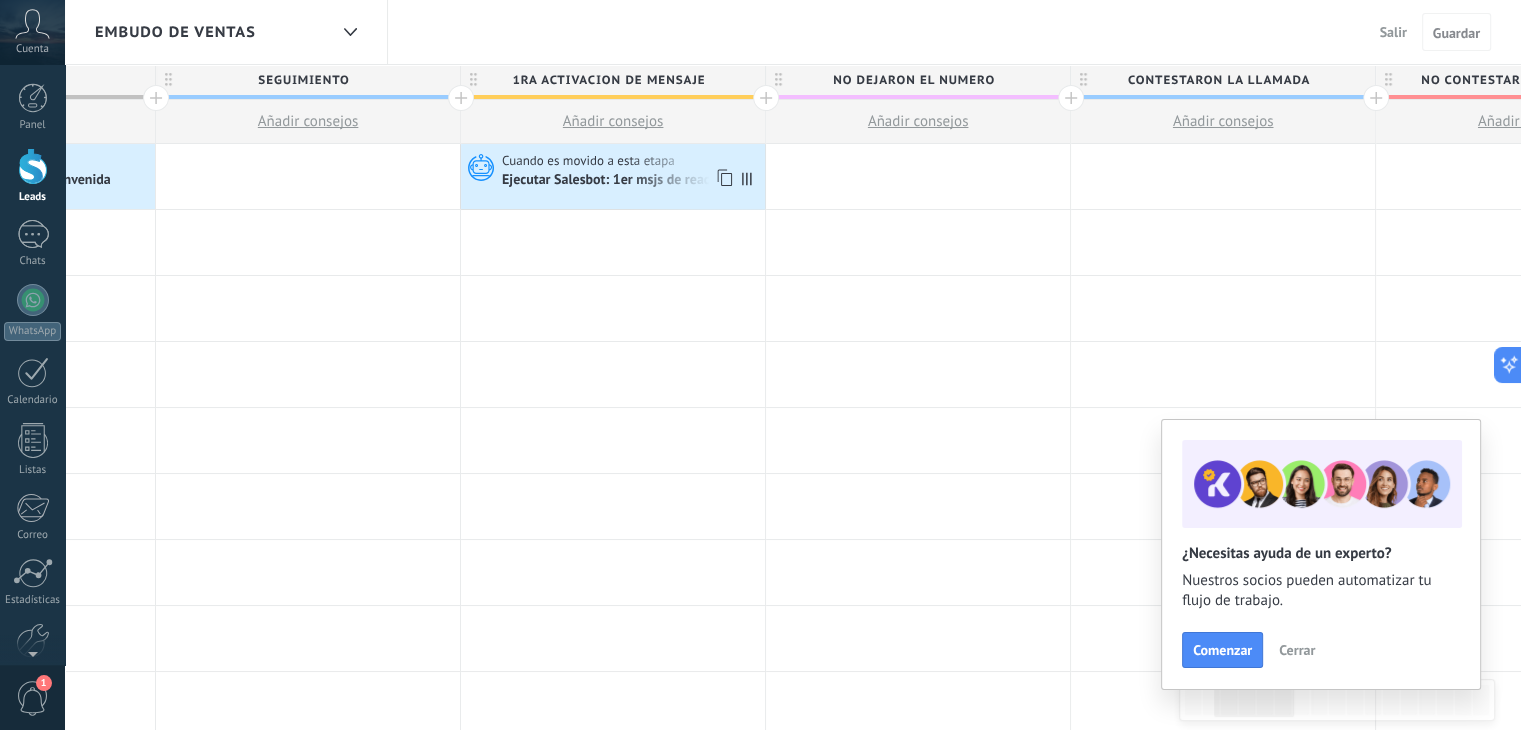 click on "Ejecutar Salesbot: 1er msjs de reactivación" at bounding box center [631, 181] 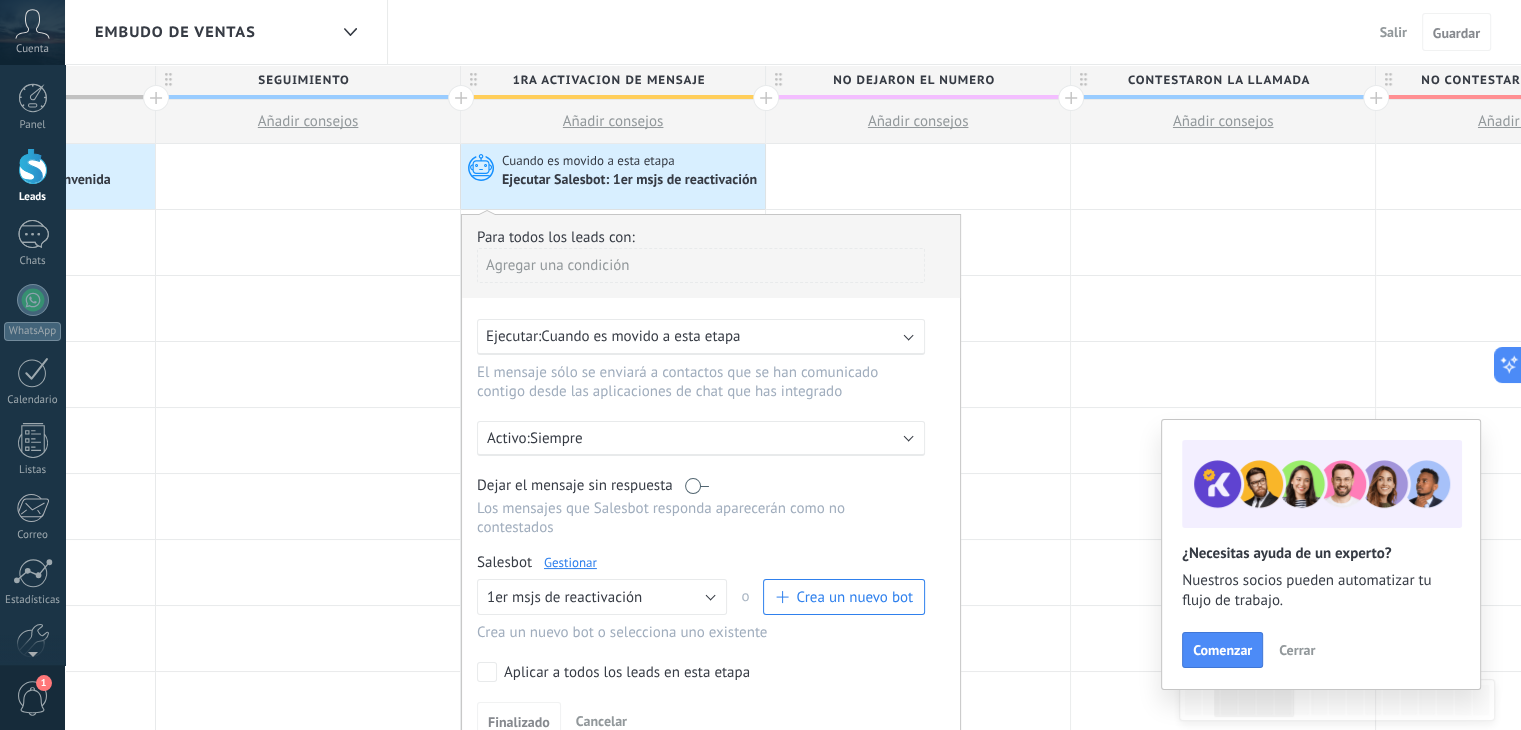 click on "Gestionar" at bounding box center (570, 562) 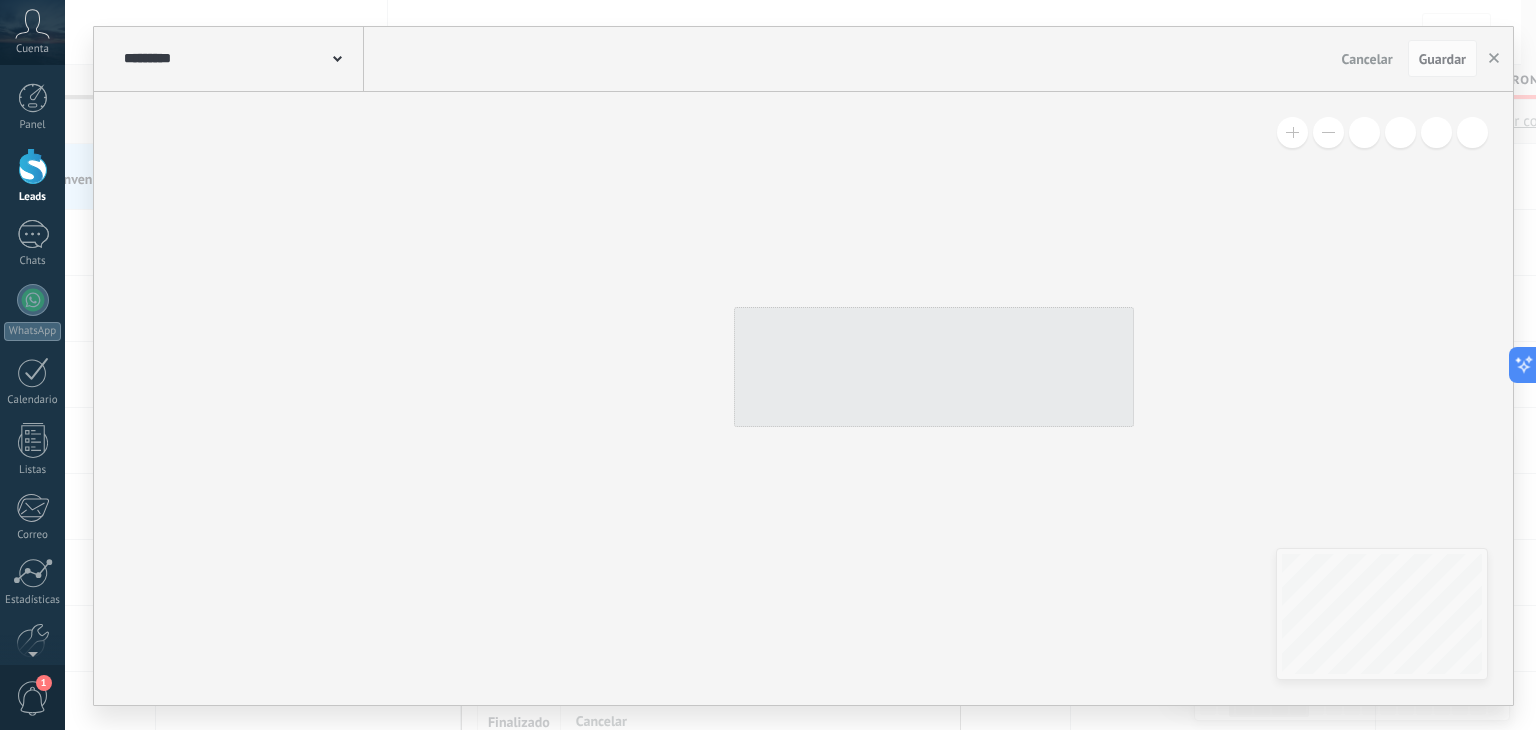 type on "**********" 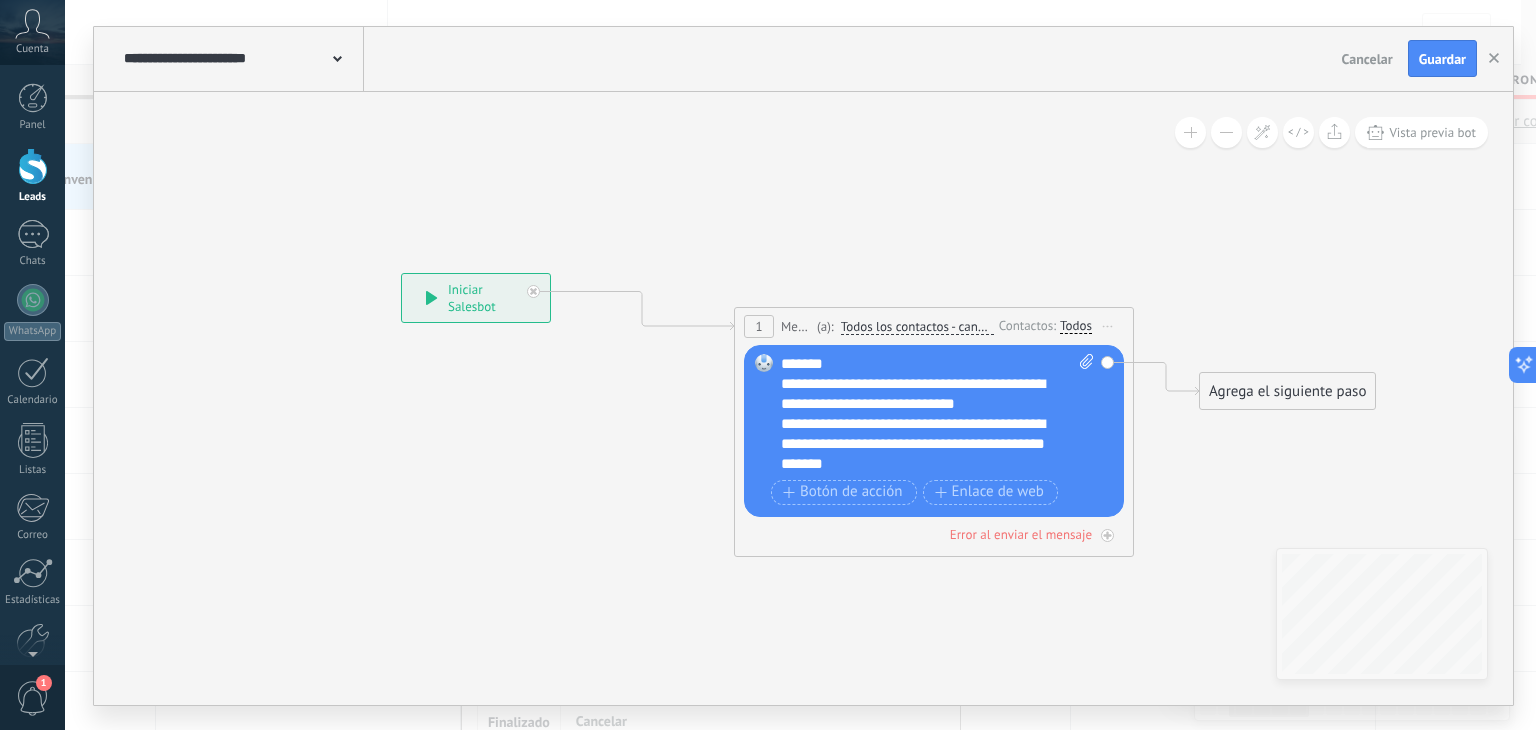 click at bounding box center [1190, 132] 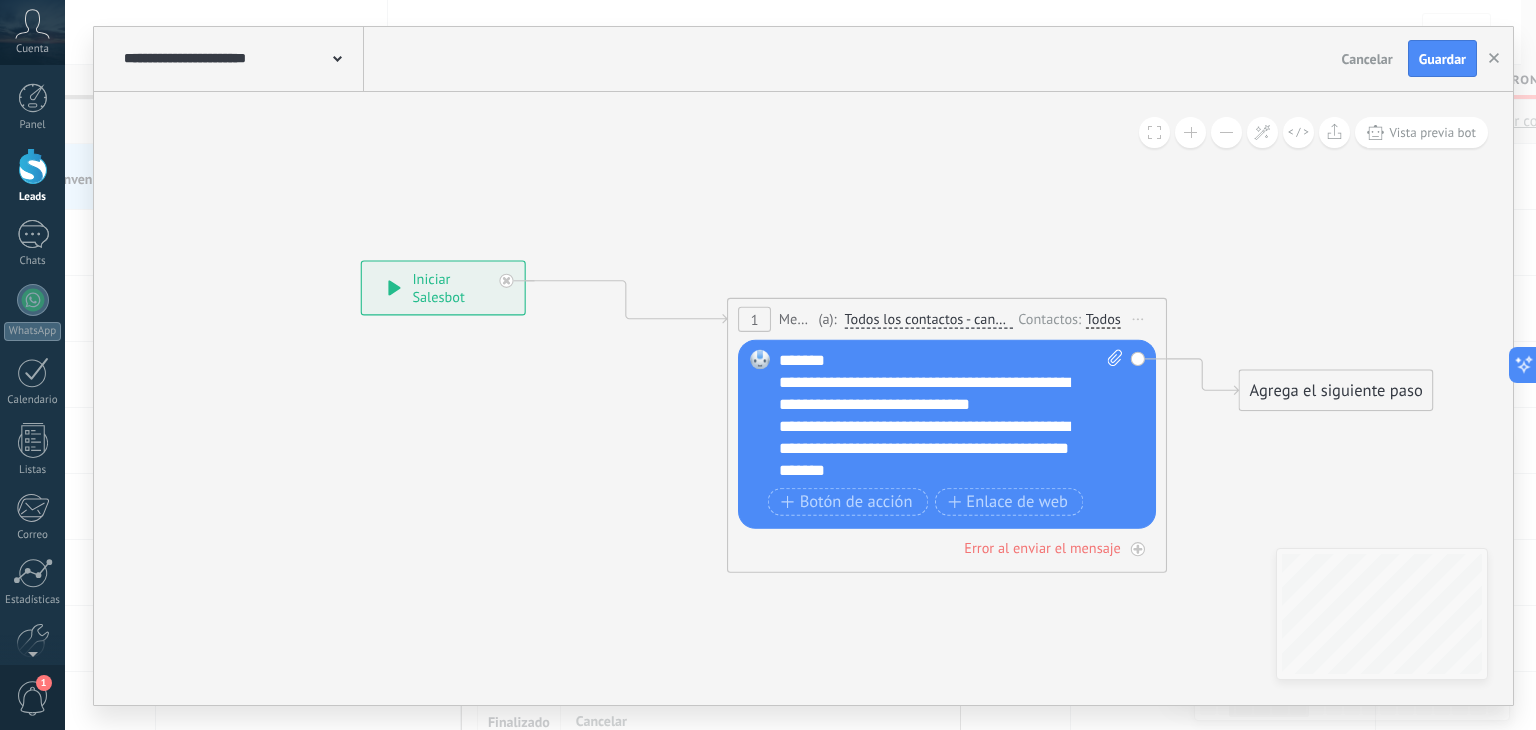 drag, startPoint x: 928, startPoint y: 396, endPoint x: 939, endPoint y: 391, distance: 12.083046 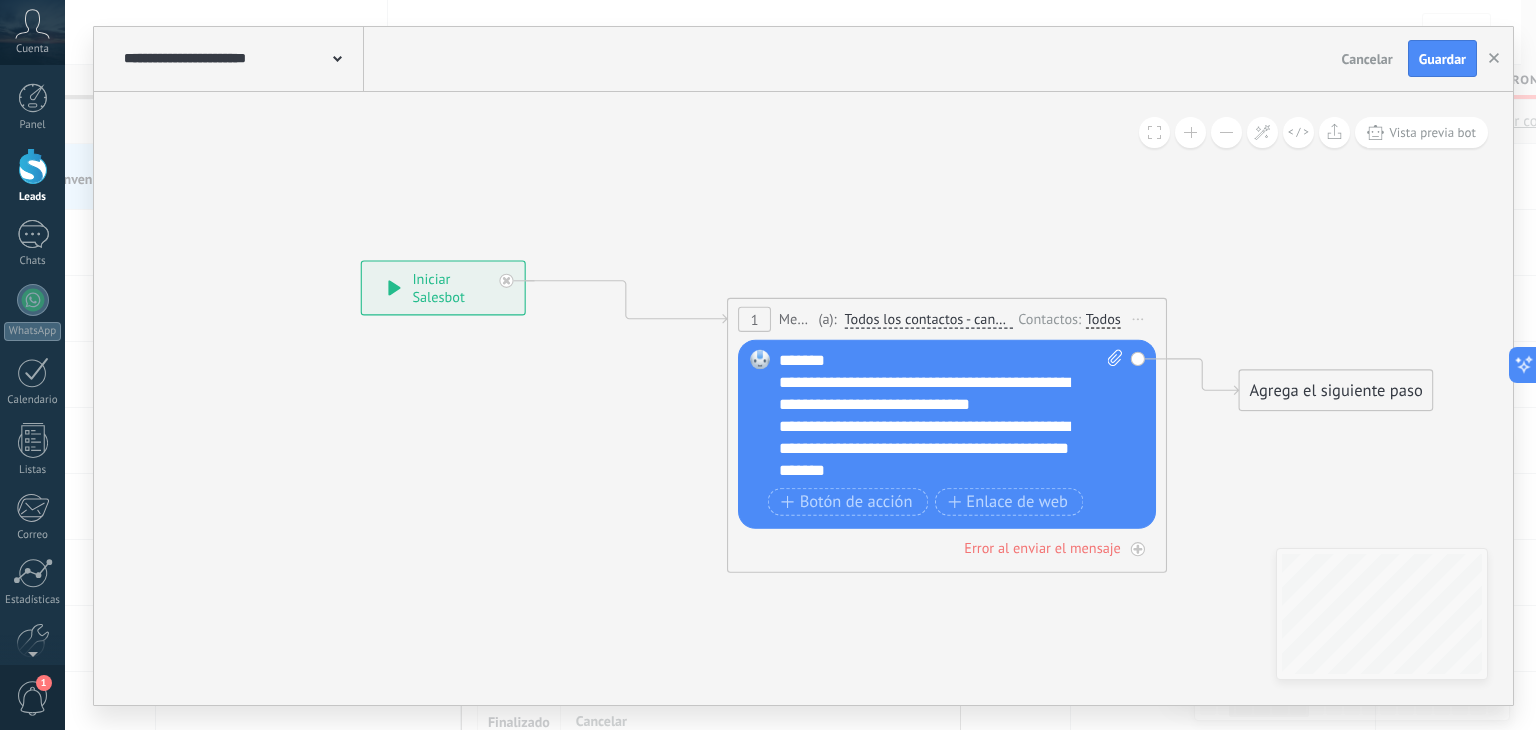 click on "**********" at bounding box center (951, 415) 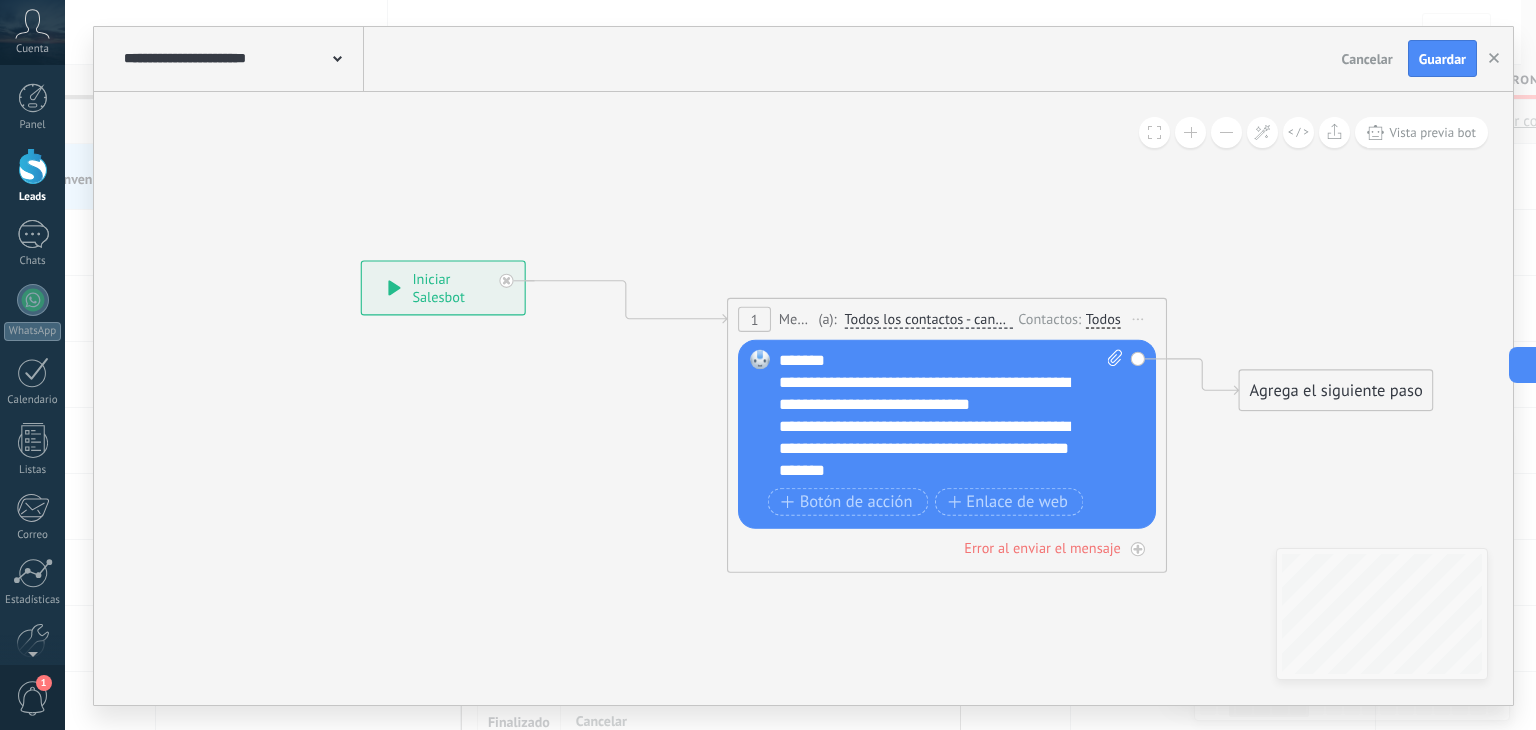 type 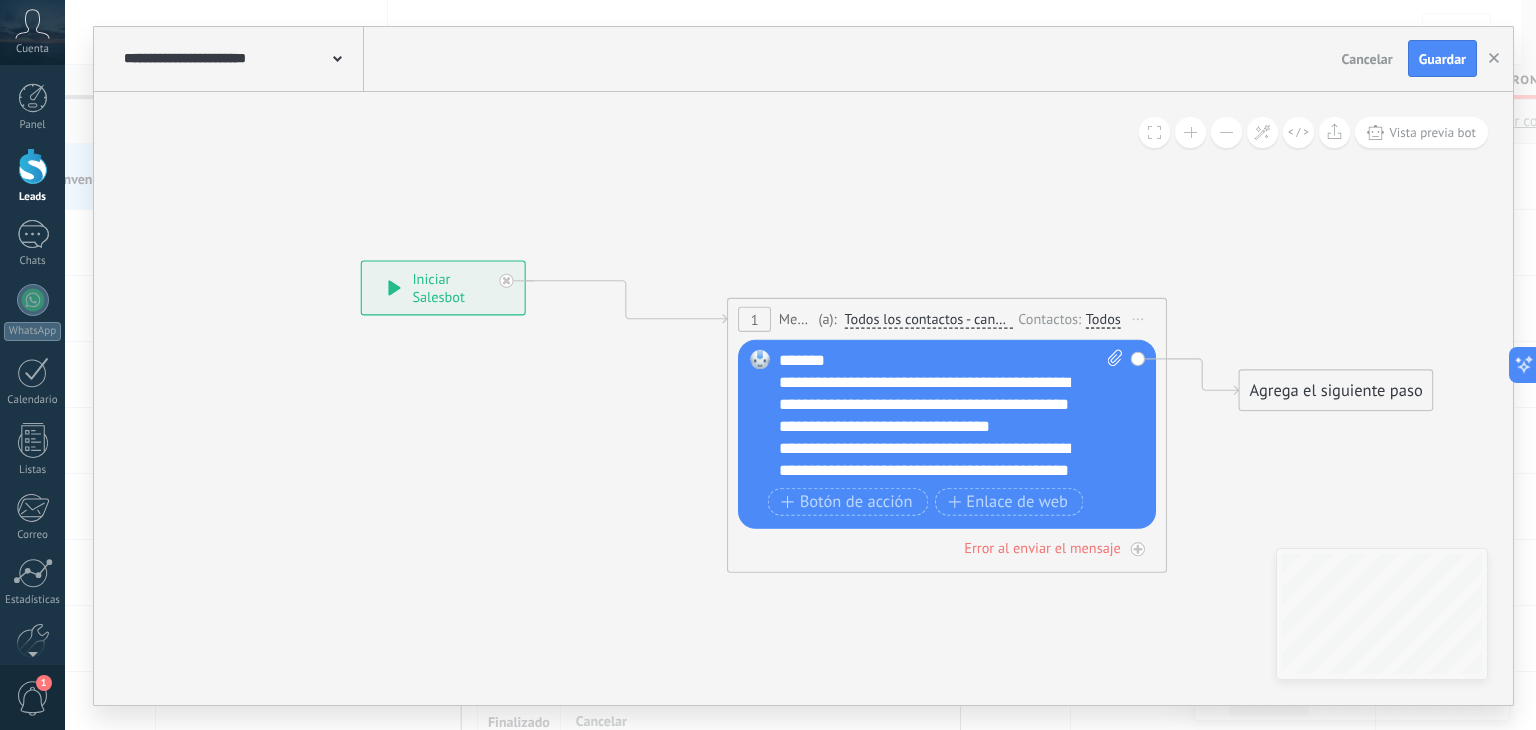 drag, startPoint x: 1025, startPoint y: 391, endPoint x: 1076, endPoint y: 1, distance: 393.32047 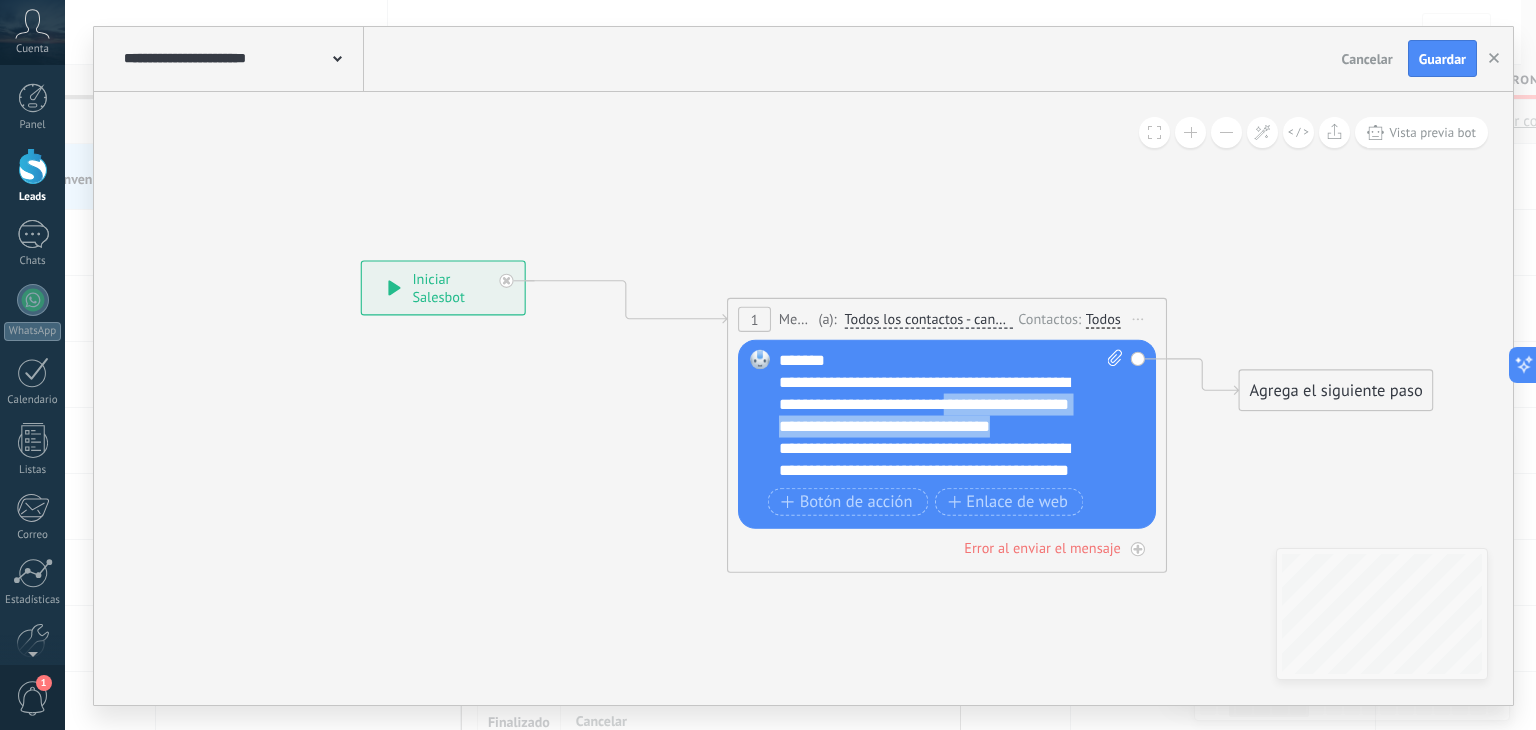 drag, startPoint x: 881, startPoint y: 444, endPoint x: 988, endPoint y: 410, distance: 112.27199 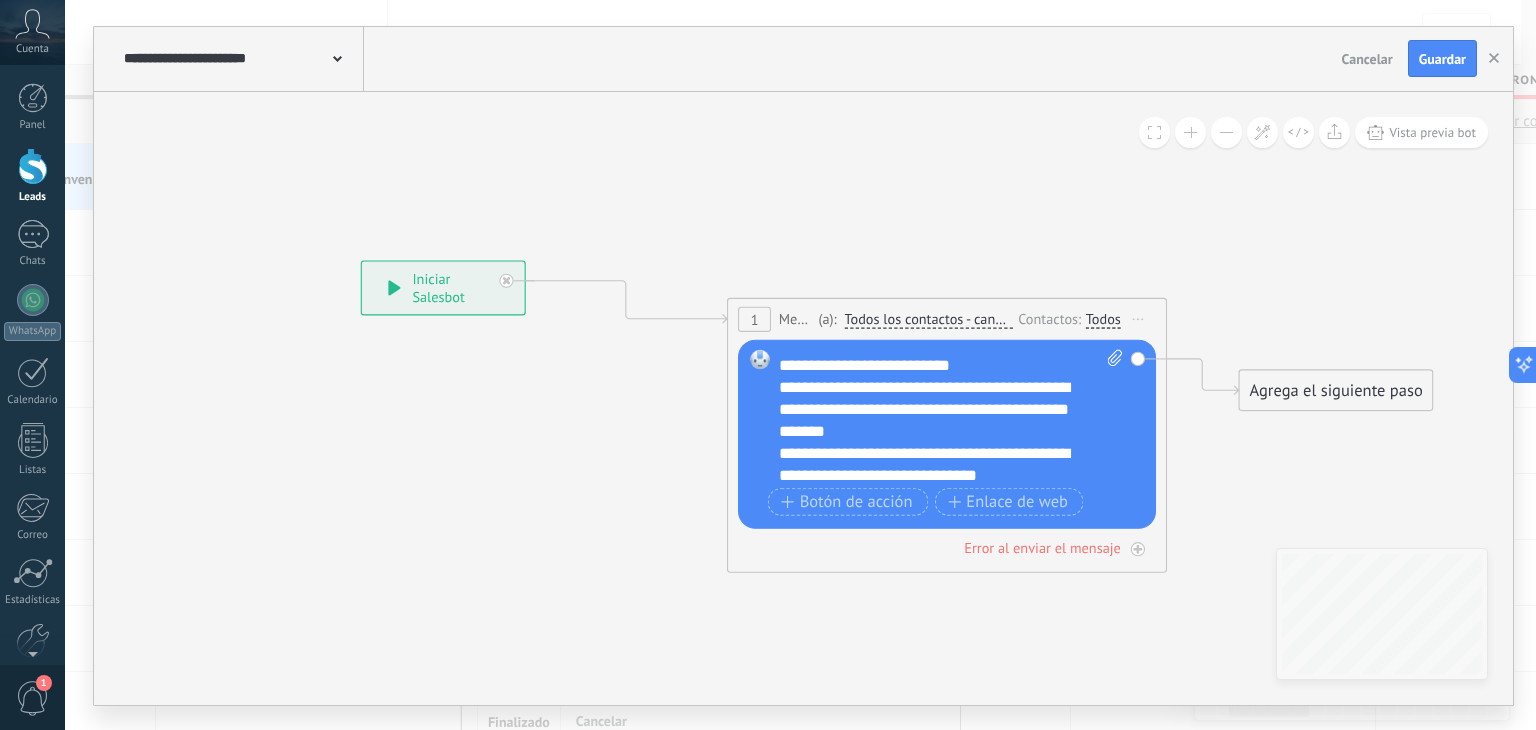 scroll, scrollTop: 60, scrollLeft: 0, axis: vertical 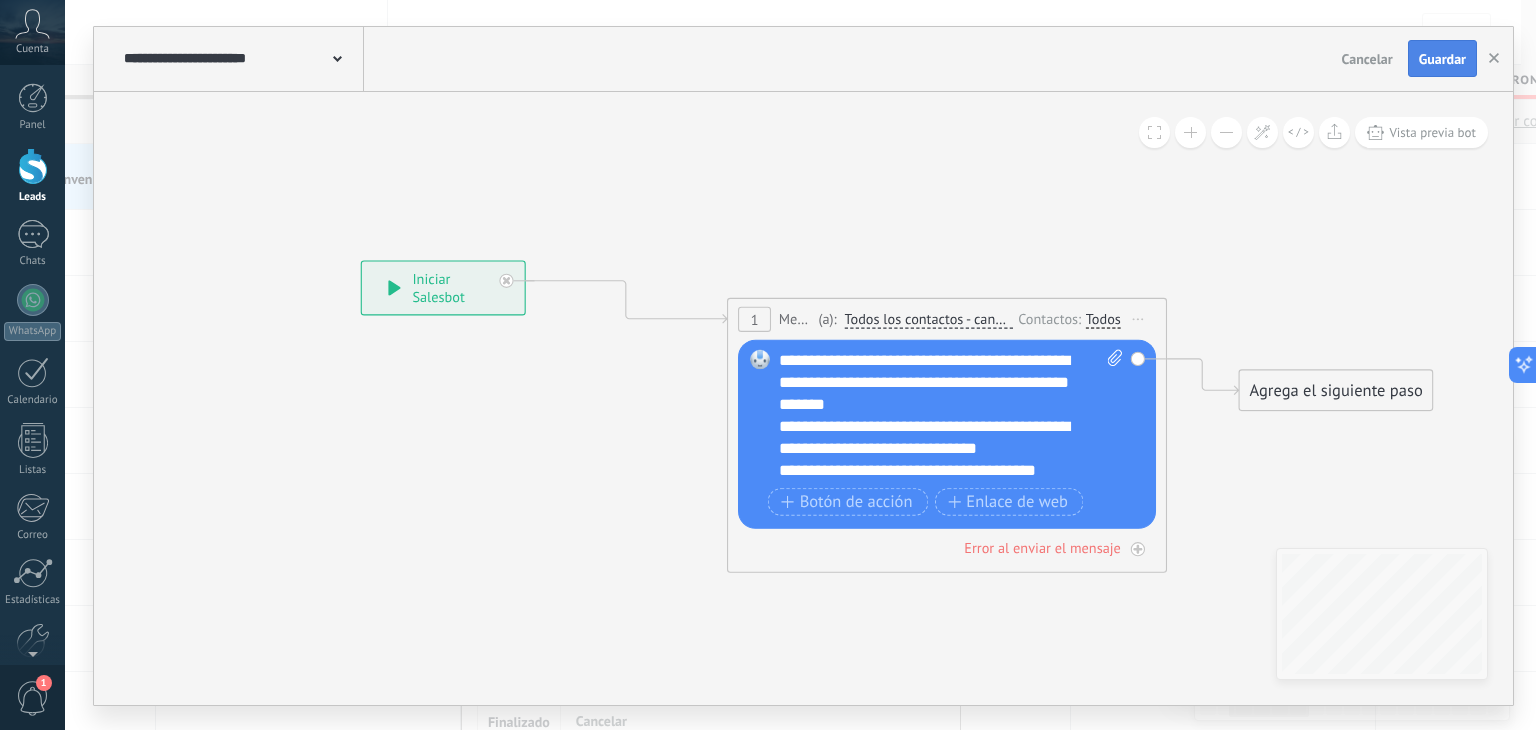 click on "Guardar" at bounding box center (1442, 59) 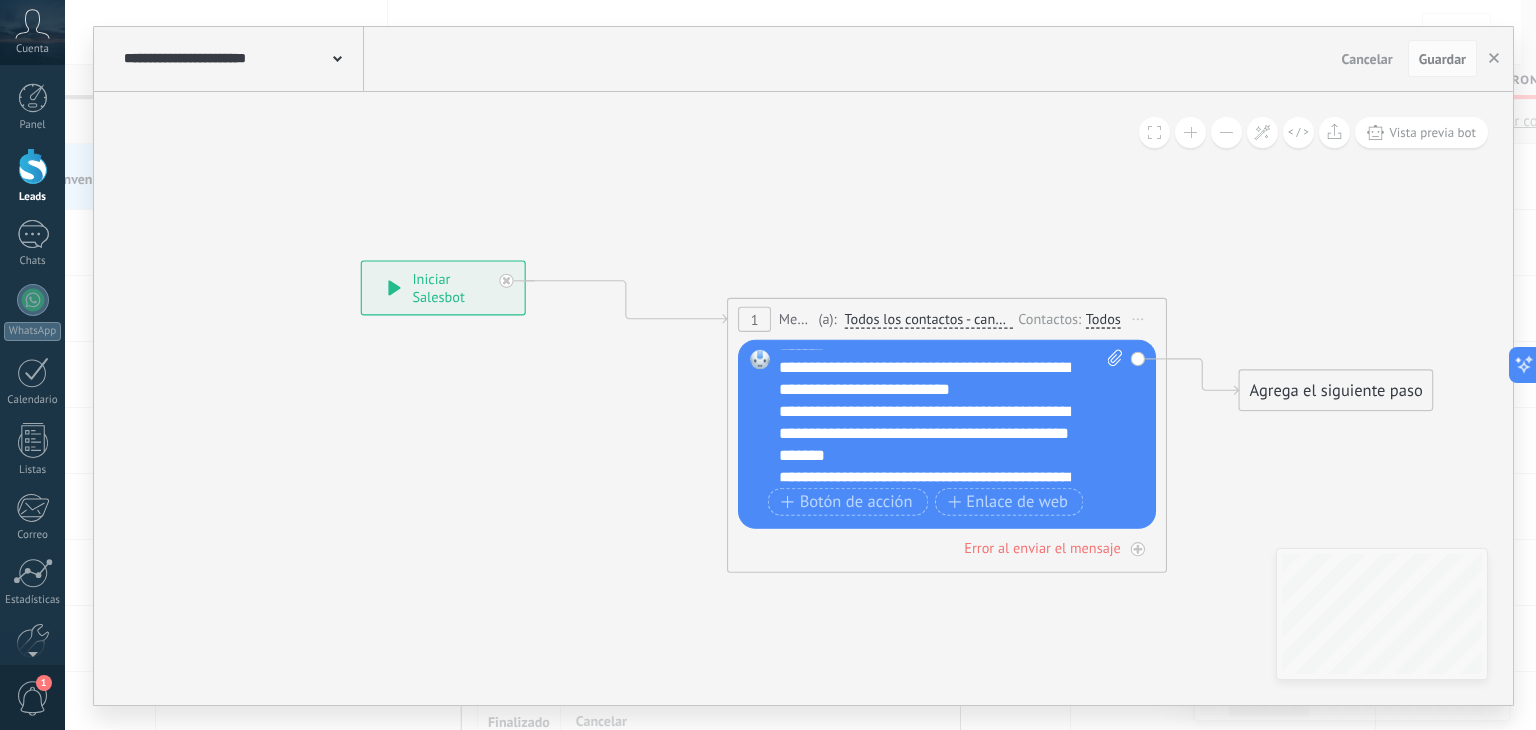 scroll, scrollTop: 0, scrollLeft: 0, axis: both 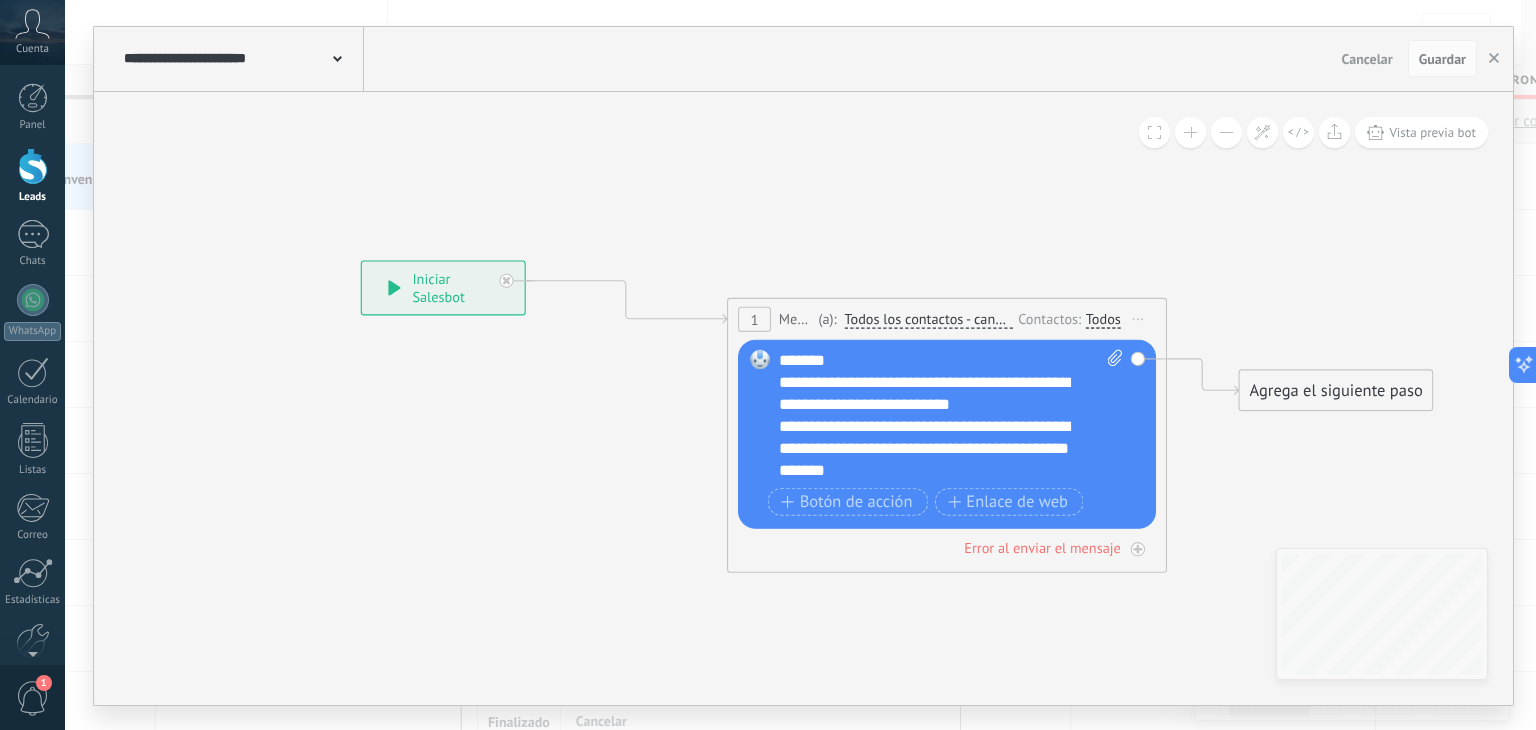 click on "**********" at bounding box center [951, 415] 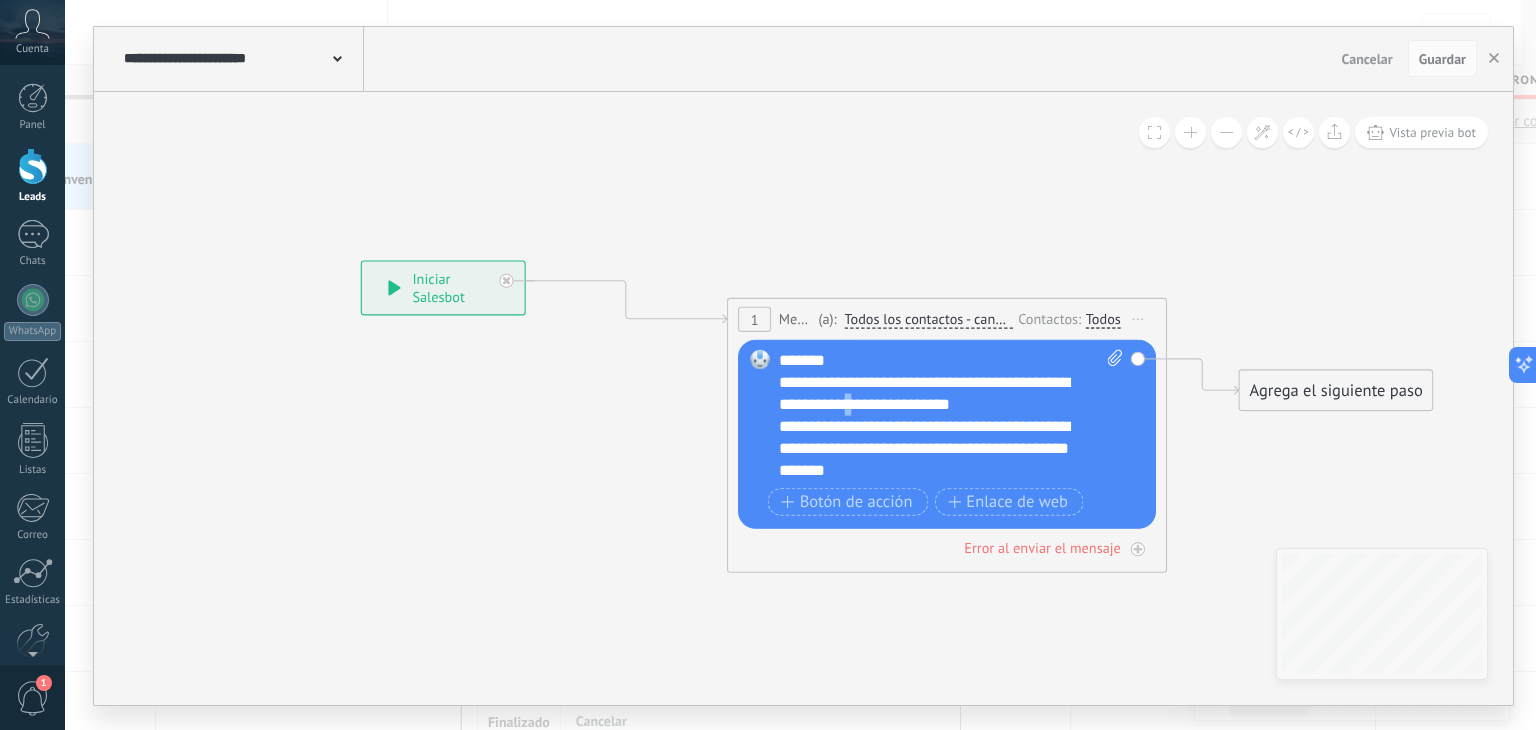 click on "**********" at bounding box center (951, 415) 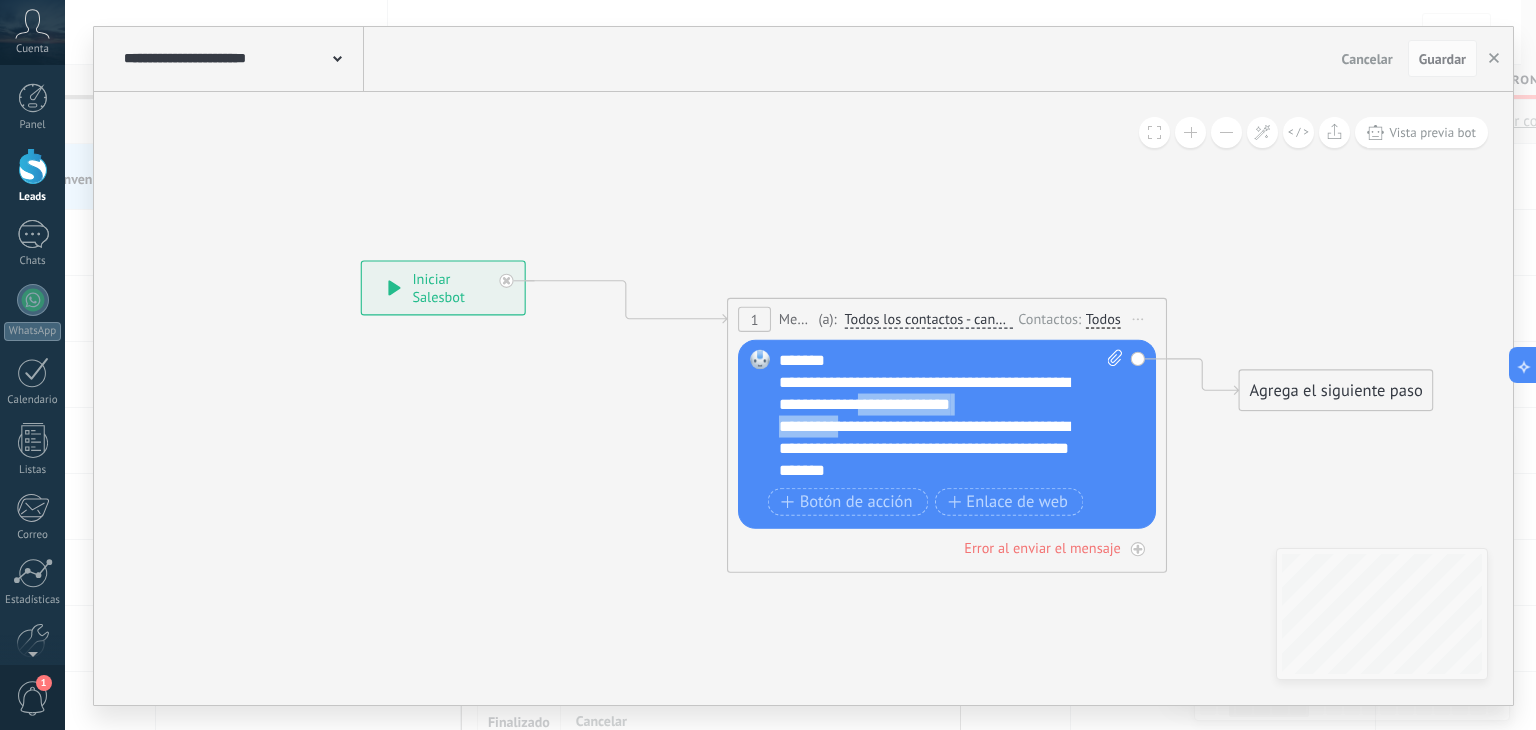 drag, startPoint x: 896, startPoint y: 404, endPoint x: 851, endPoint y: 414, distance: 46.09772 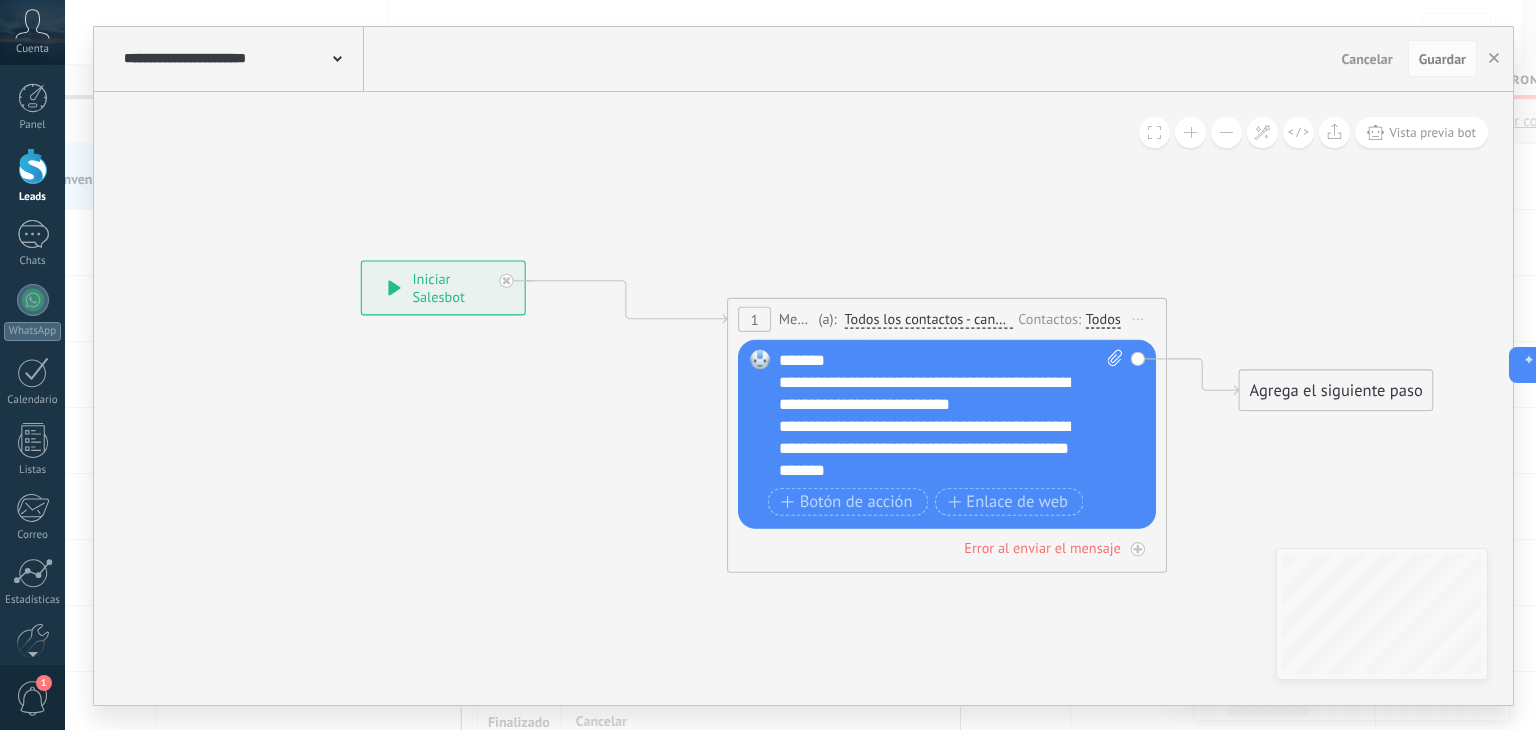 click on "**********" at bounding box center (951, 415) 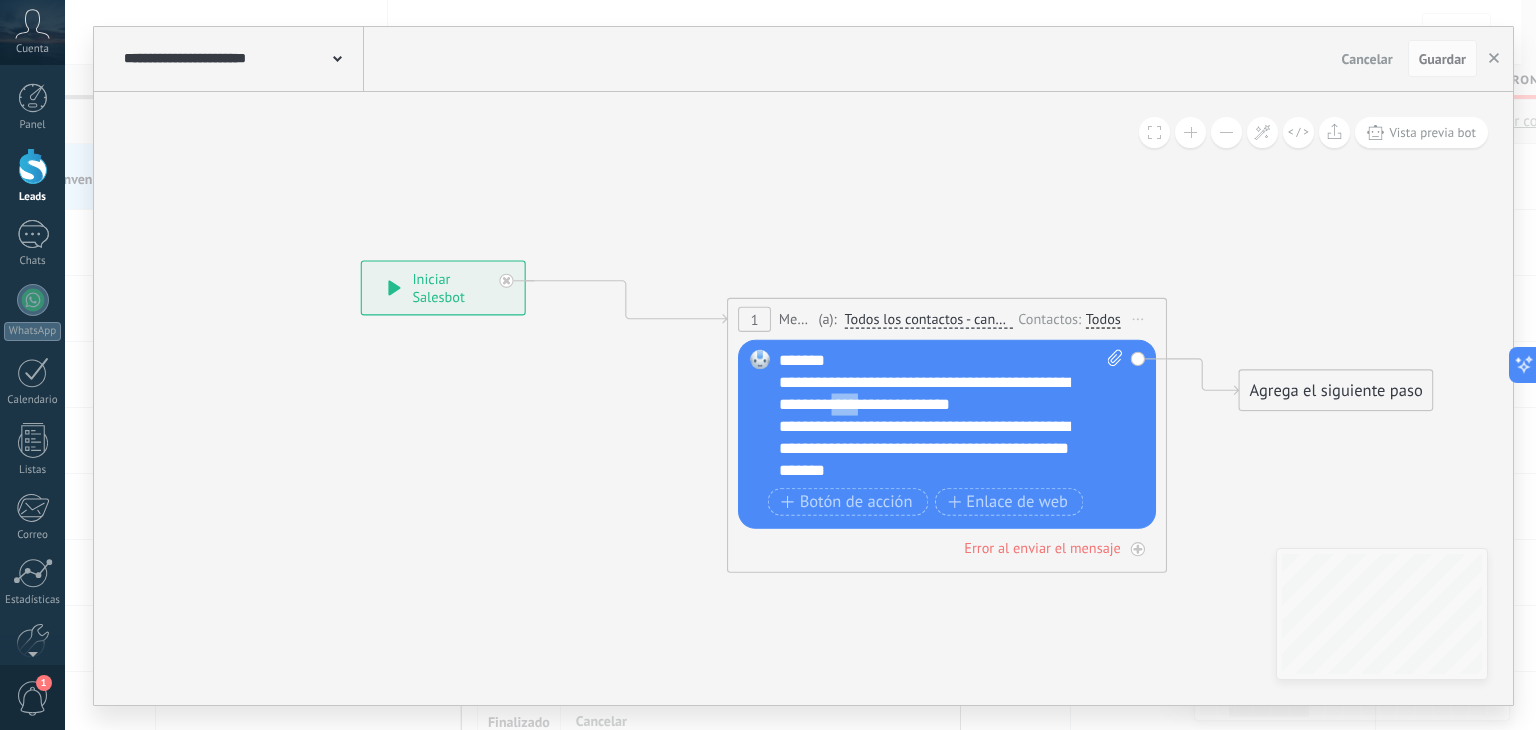 drag, startPoint x: 896, startPoint y: 409, endPoint x: 874, endPoint y: 409, distance: 22 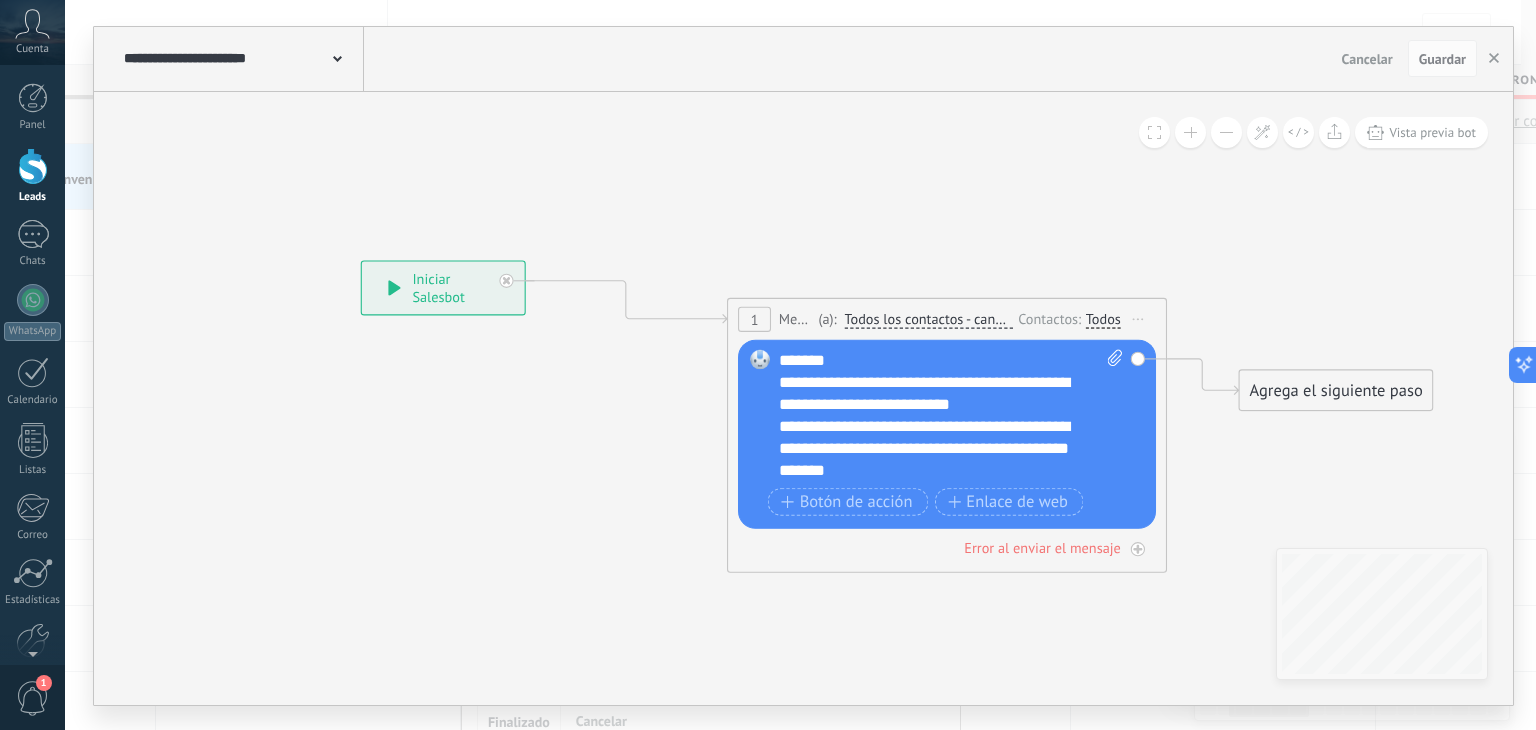 click on "**********" at bounding box center [951, 415] 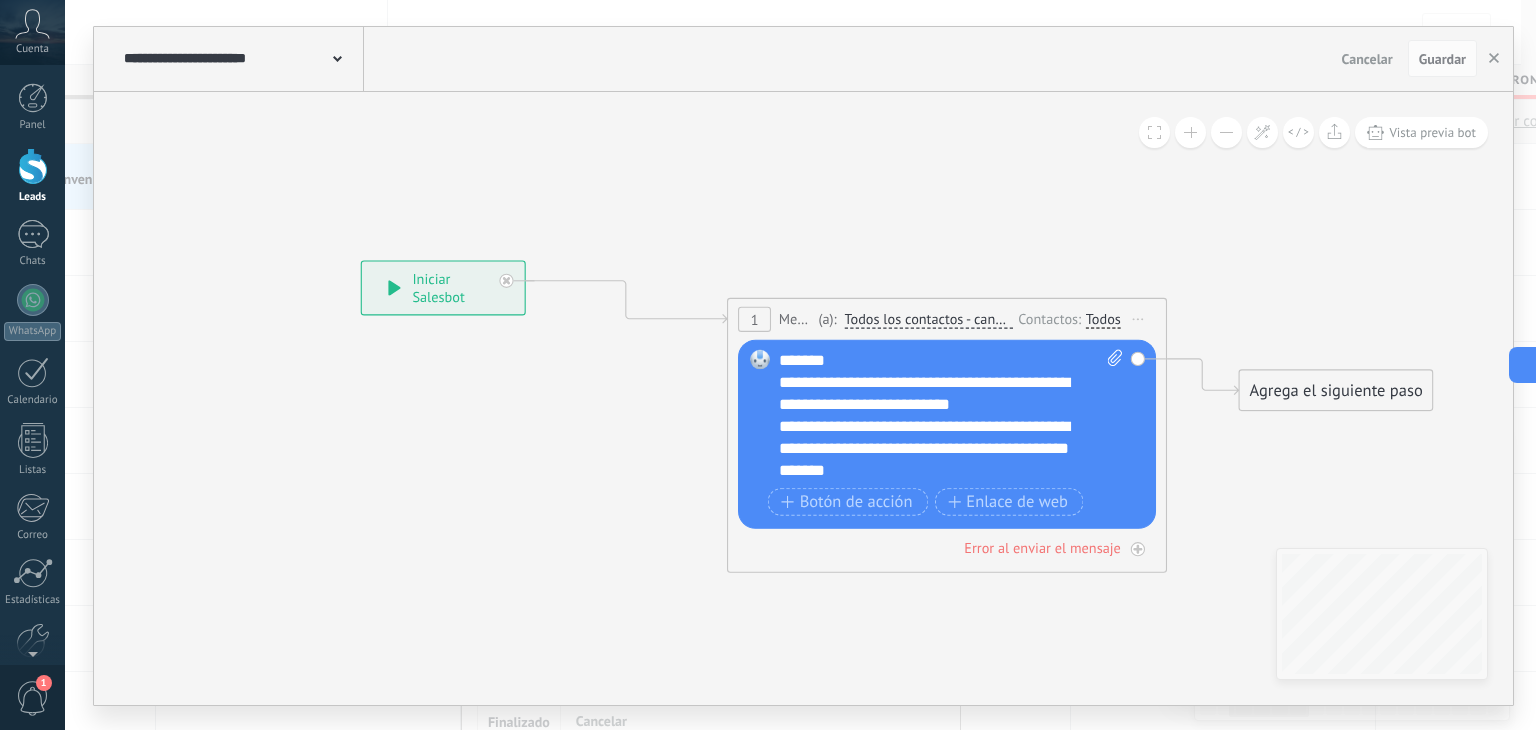 click on "**********" at bounding box center [951, 415] 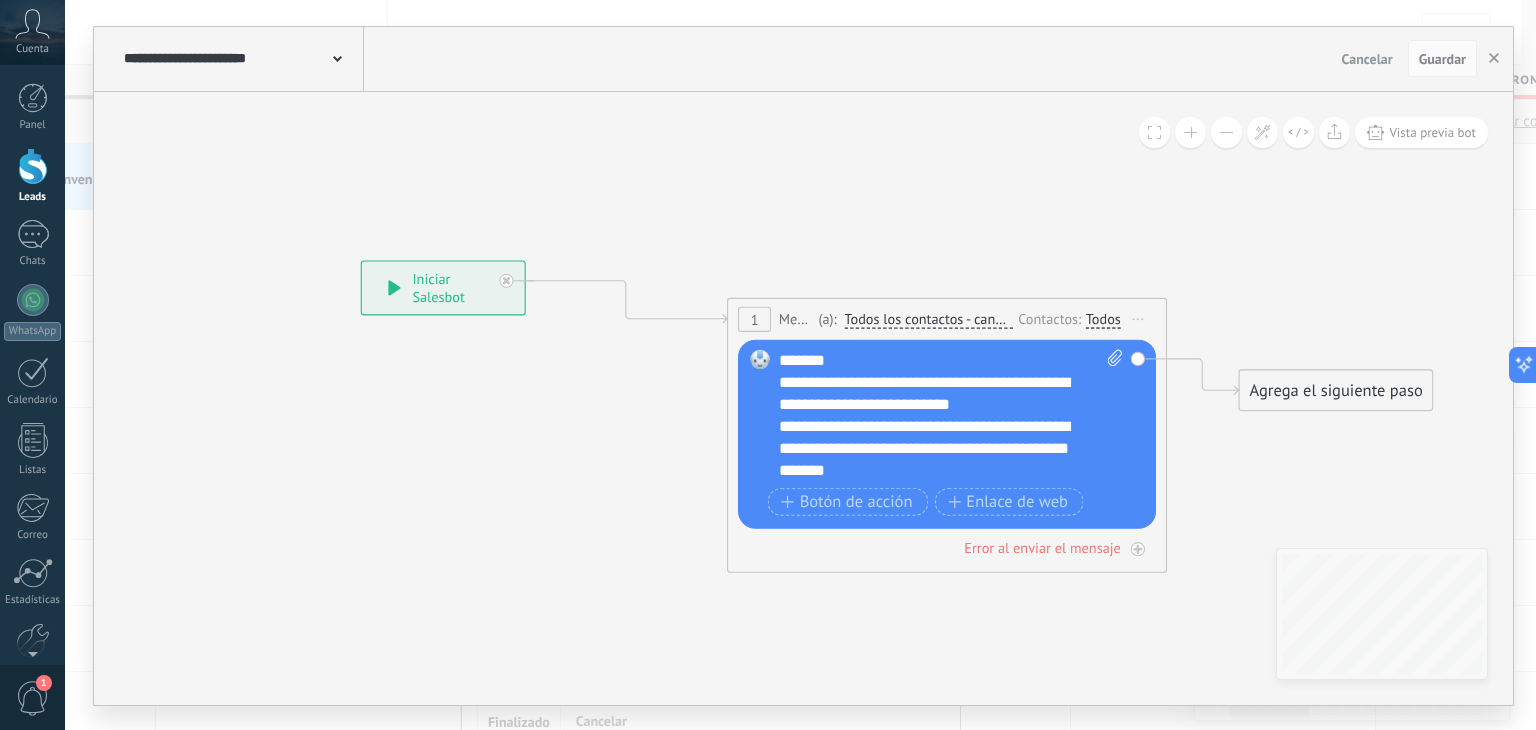 click on "**********" at bounding box center (951, 415) 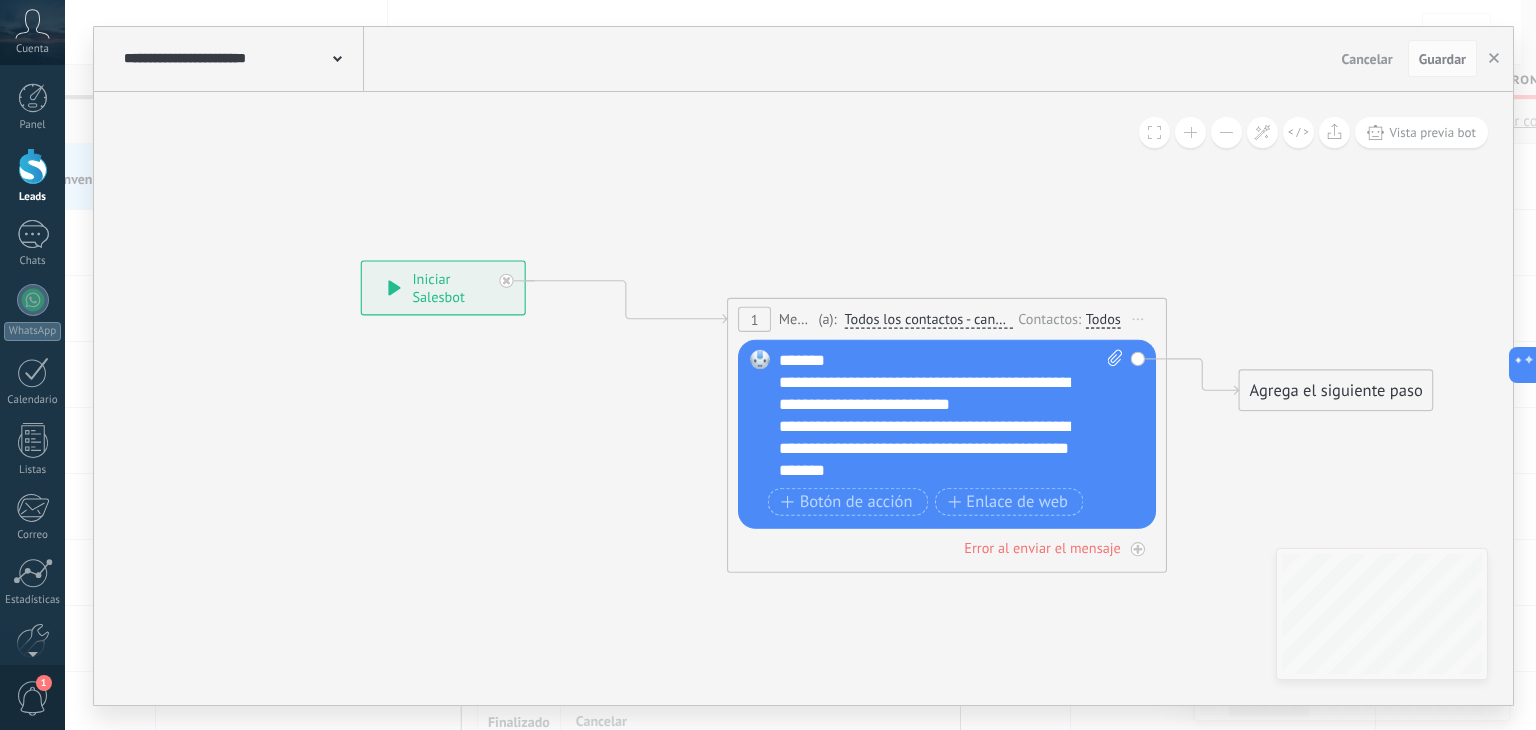 scroll, scrollTop: 60, scrollLeft: 0, axis: vertical 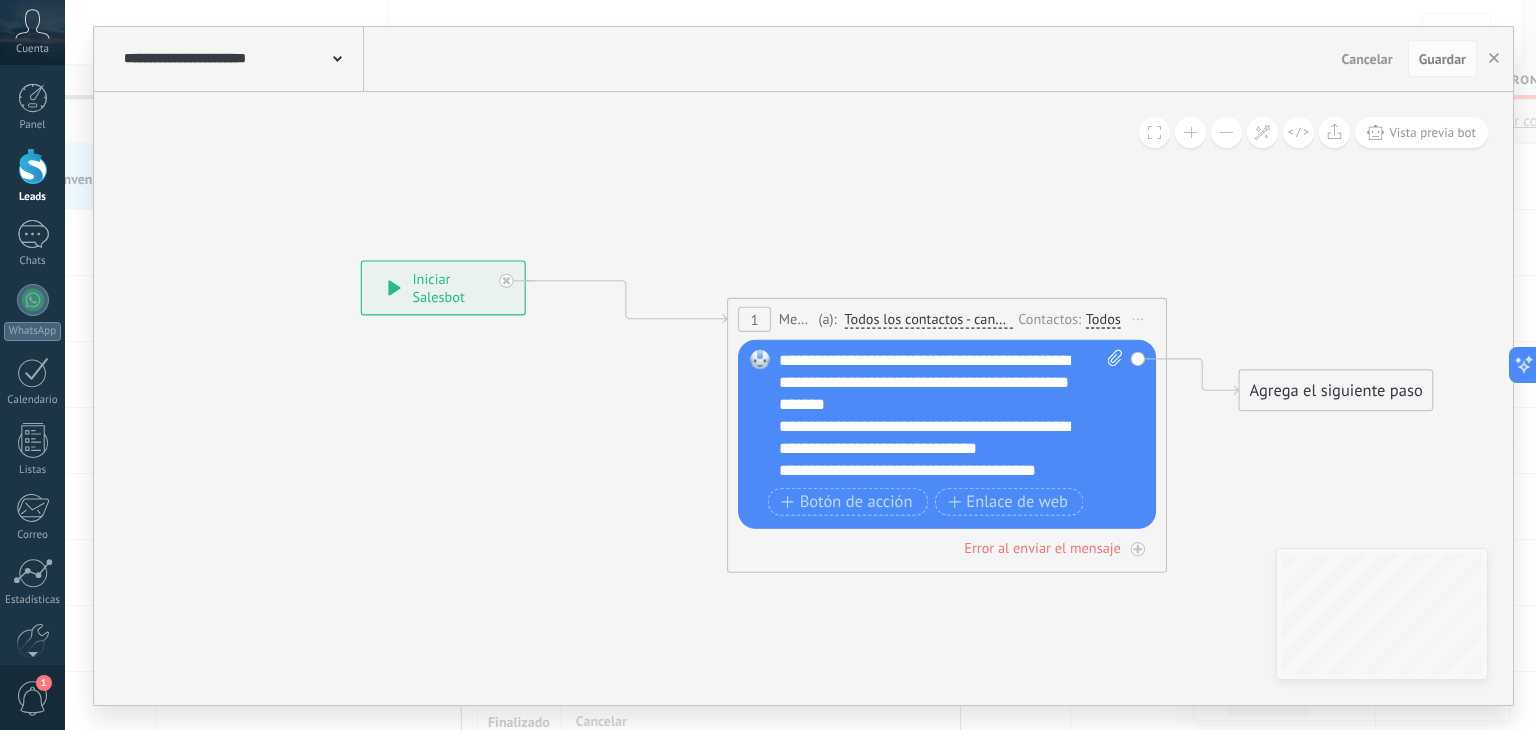 click on "**********" at bounding box center [951, 415] 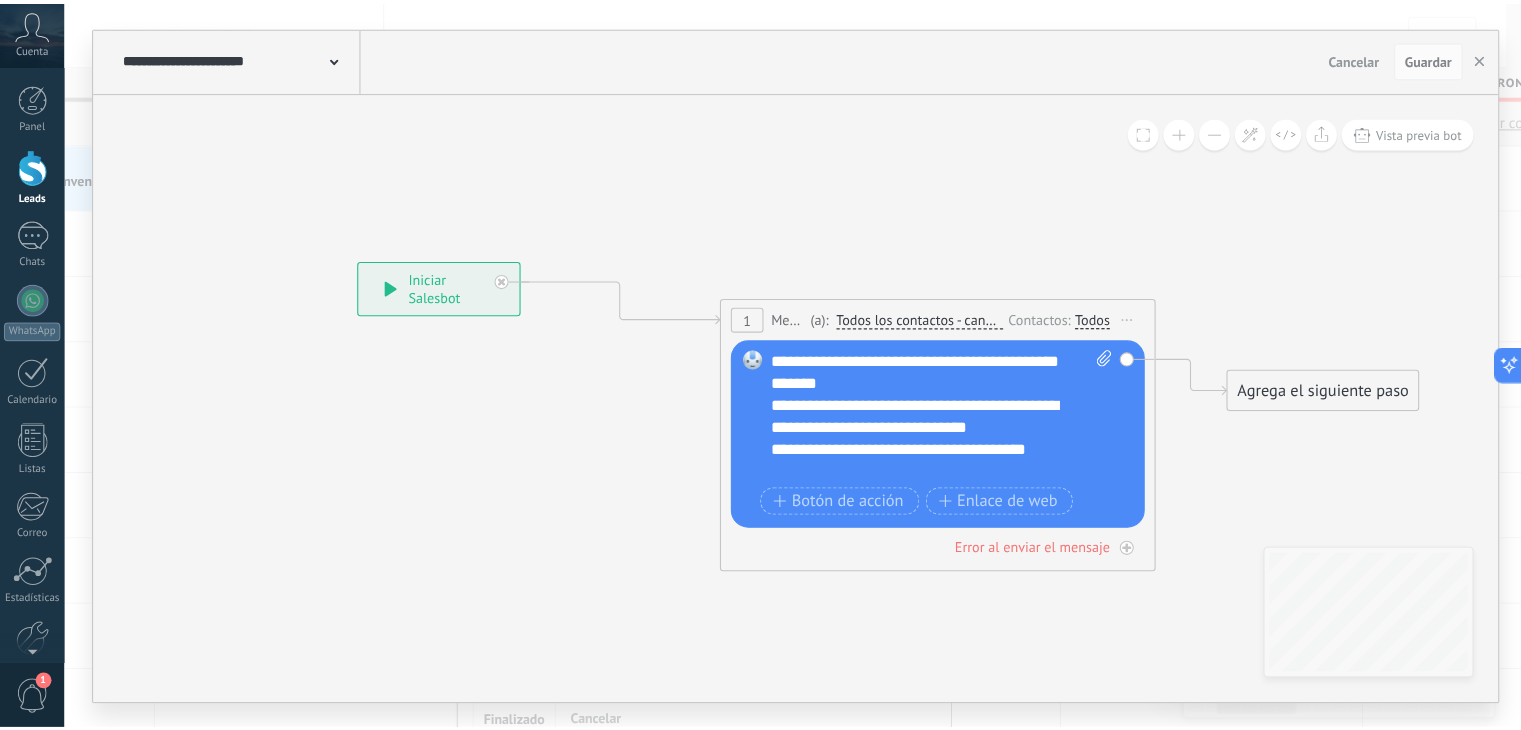 scroll, scrollTop: 60, scrollLeft: 0, axis: vertical 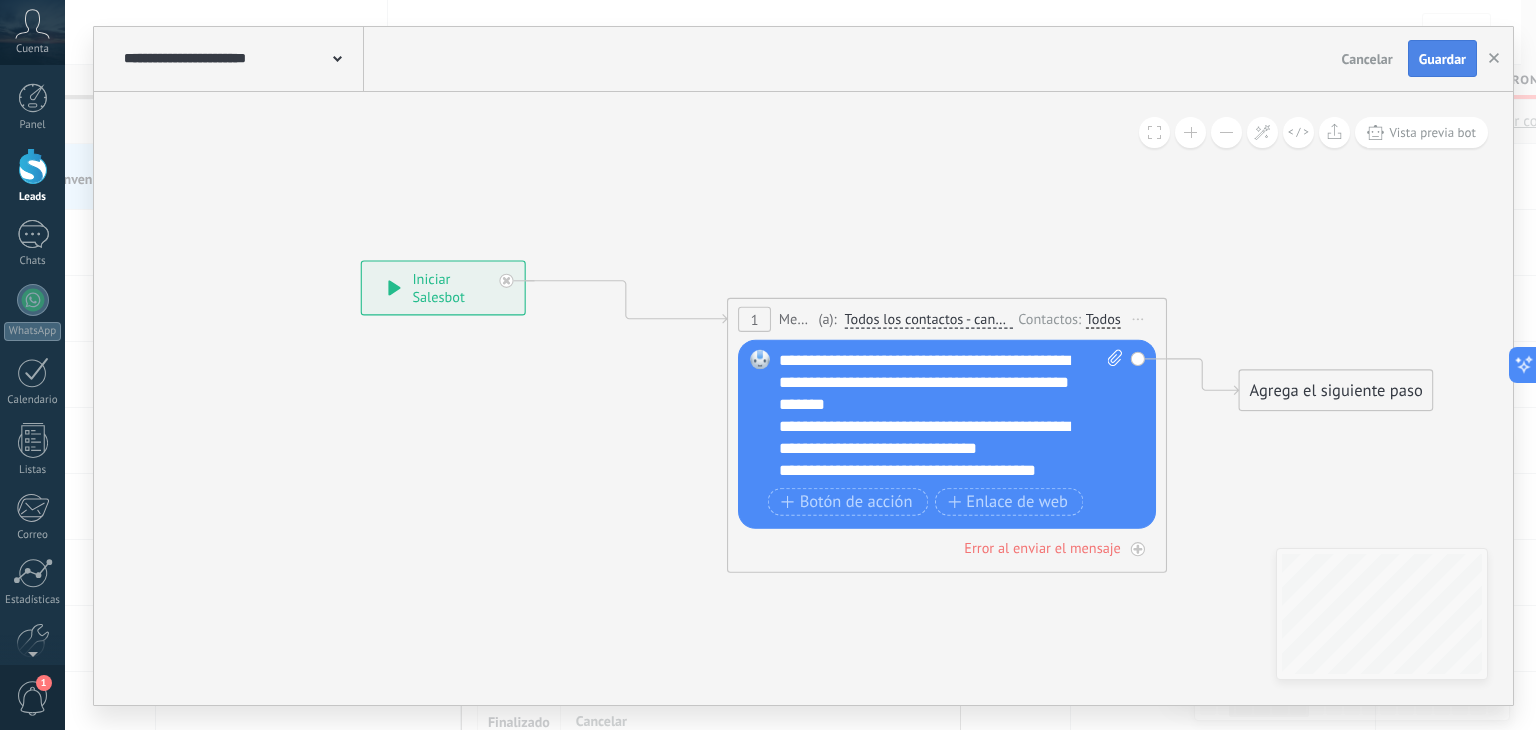 click on "Guardar" at bounding box center (1442, 59) 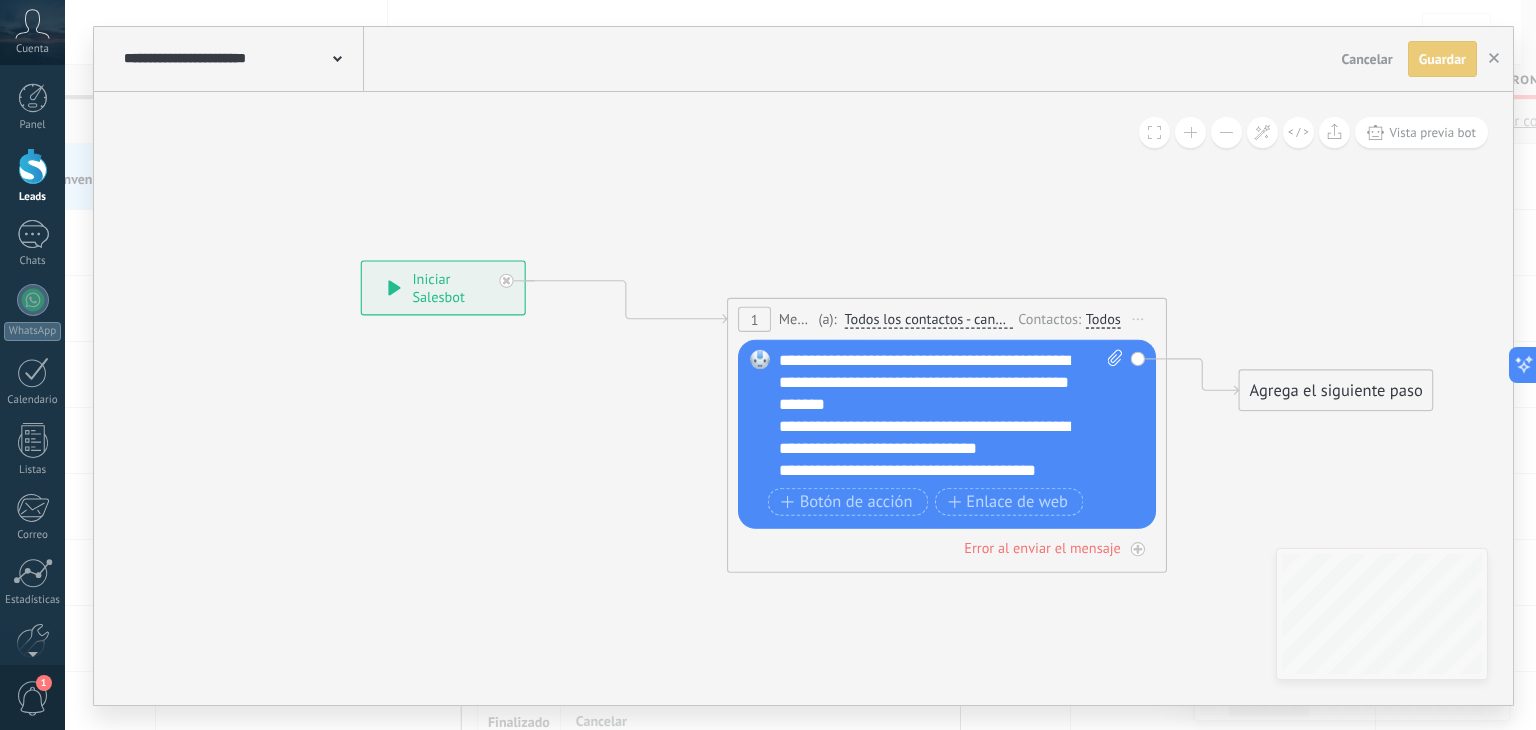 click on "Guardar" at bounding box center [1442, 59] 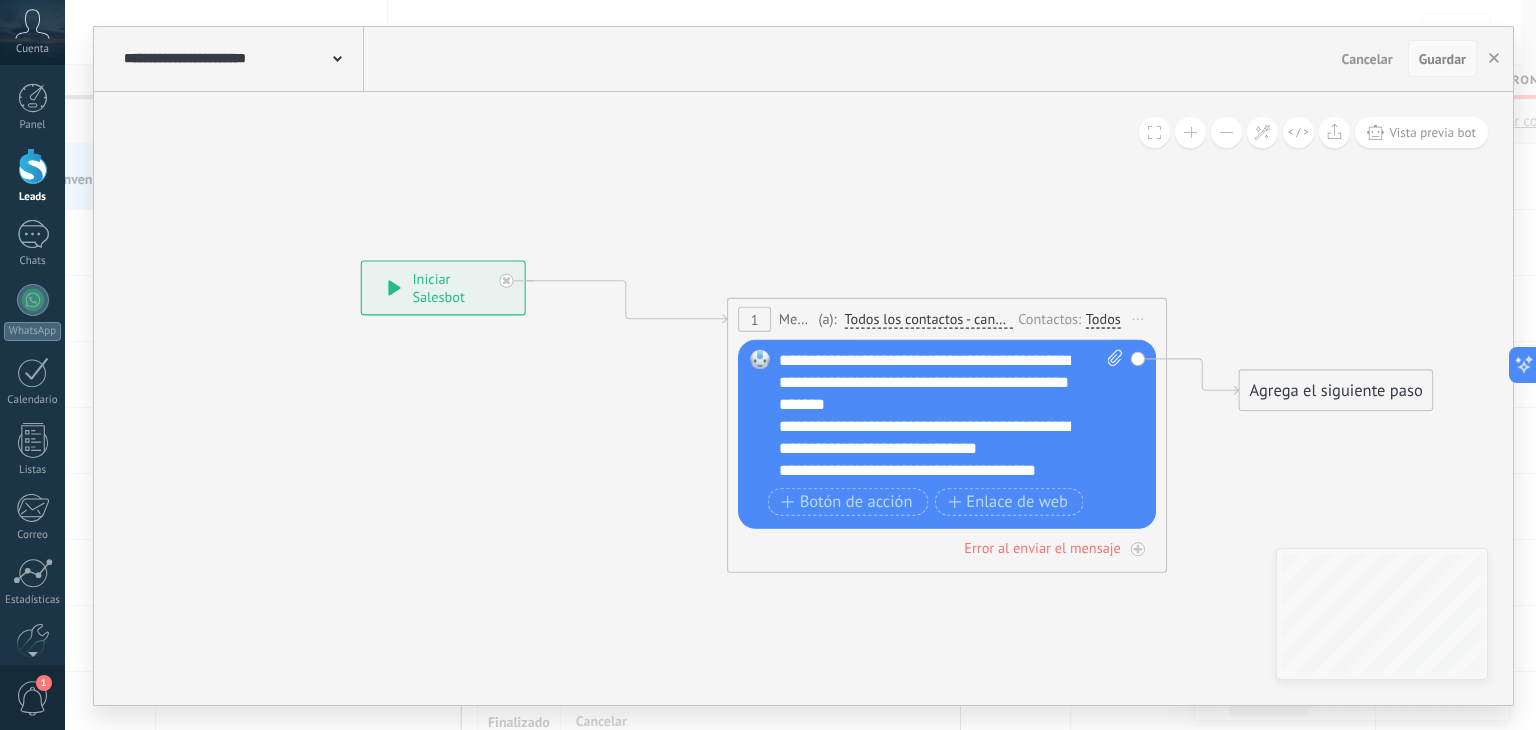 click on "Cancelar" at bounding box center [1367, 59] 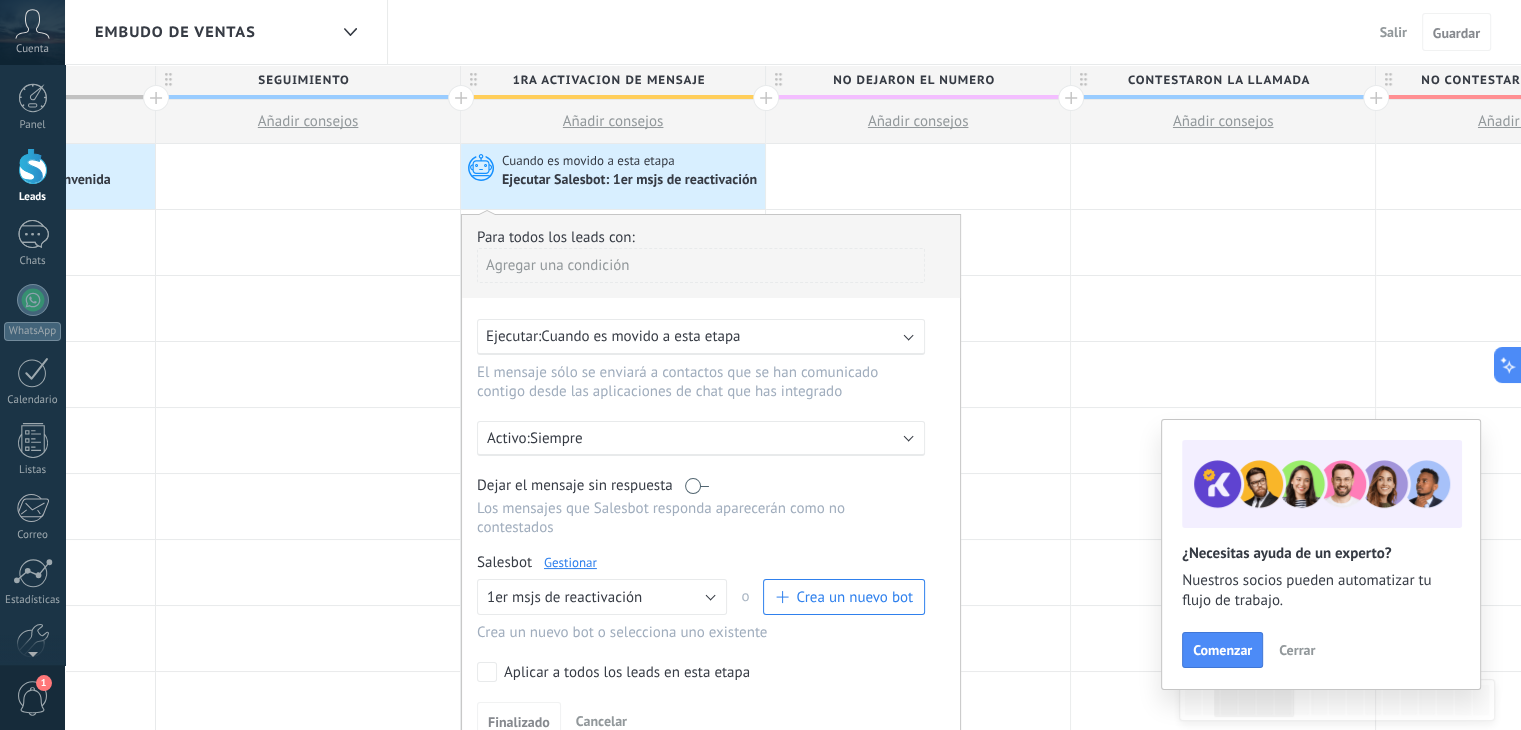 click on "Embudo de ventas Salir Cancelar Guardar" at bounding box center [793, 32] 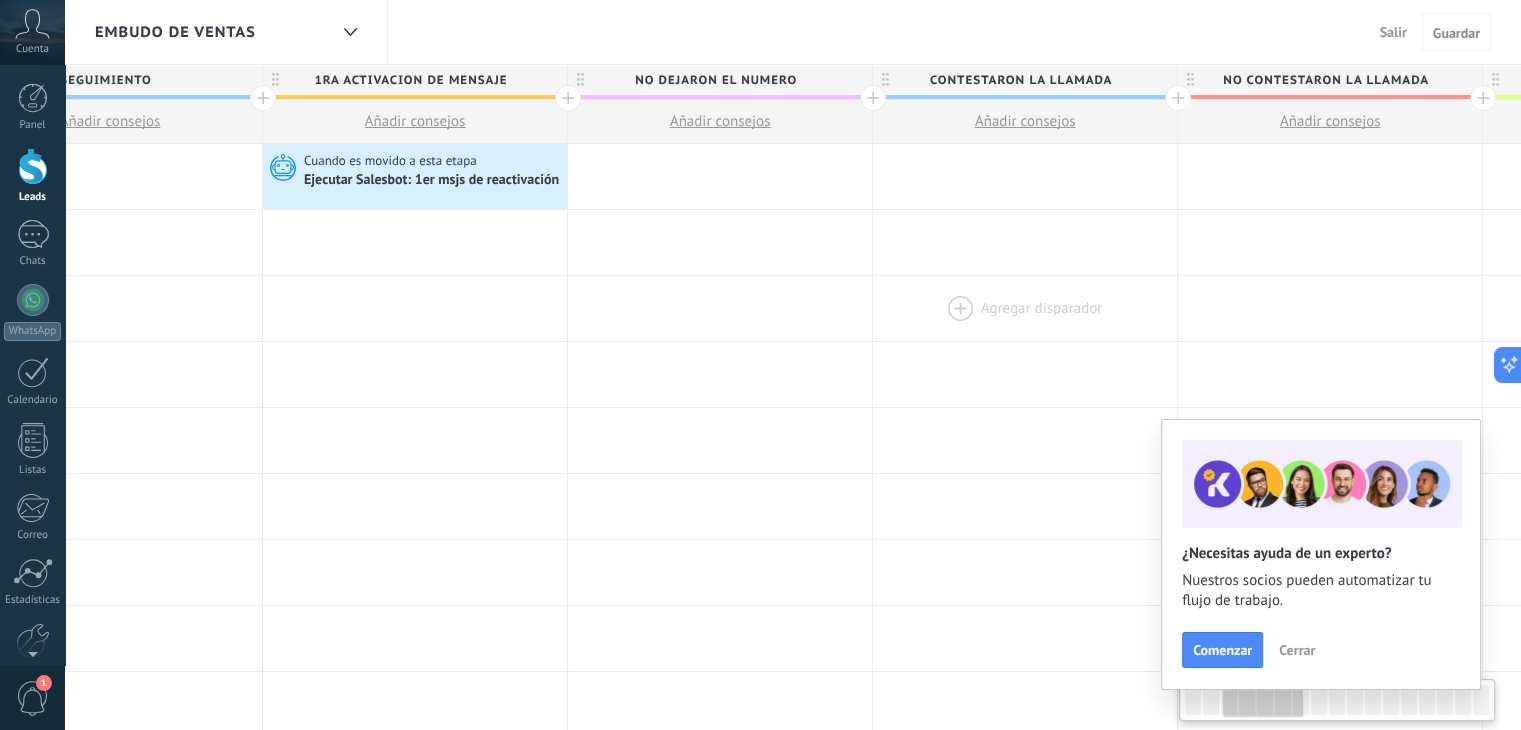 scroll, scrollTop: 0, scrollLeft: 762, axis: horizontal 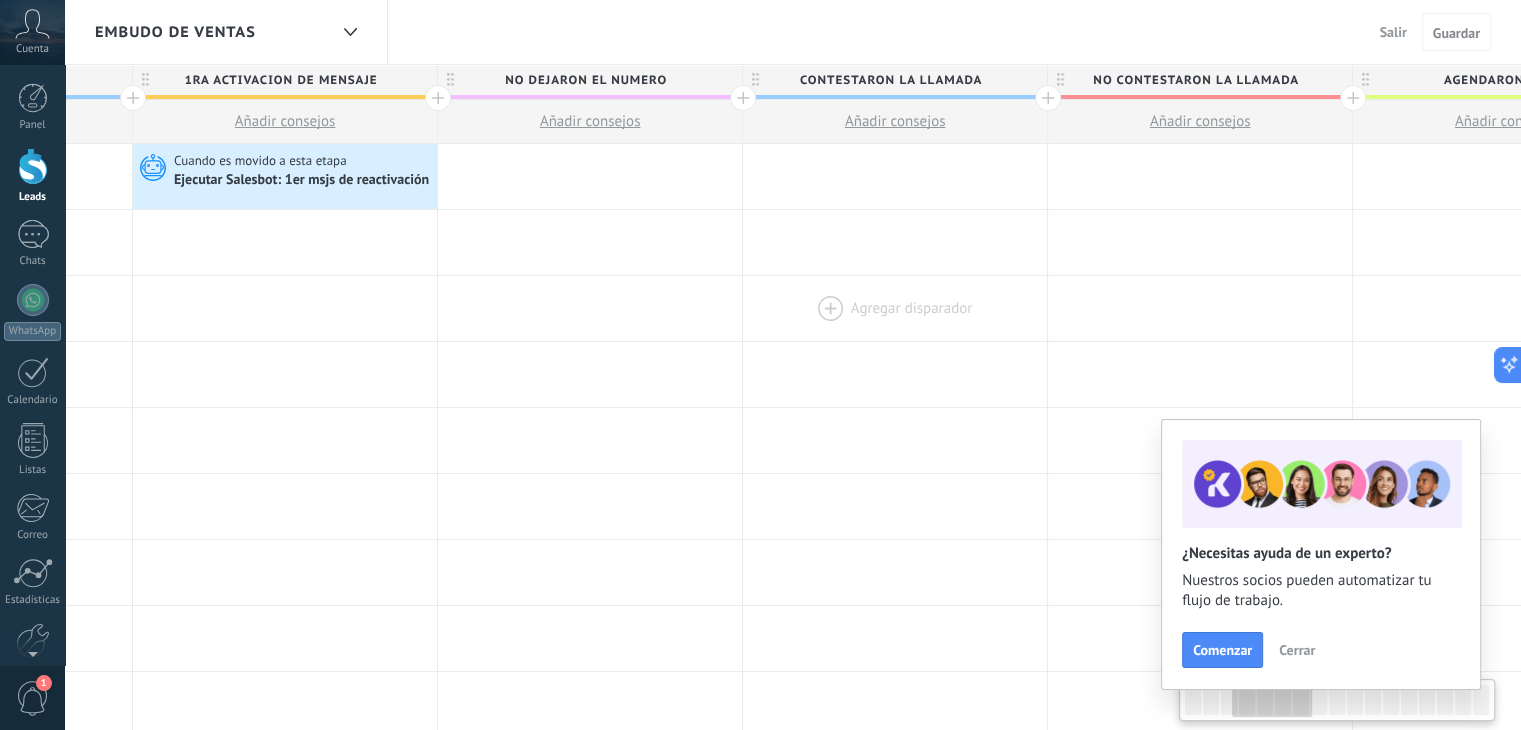 drag, startPoint x: 1148, startPoint y: 328, endPoint x: 823, endPoint y: 339, distance: 325.1861 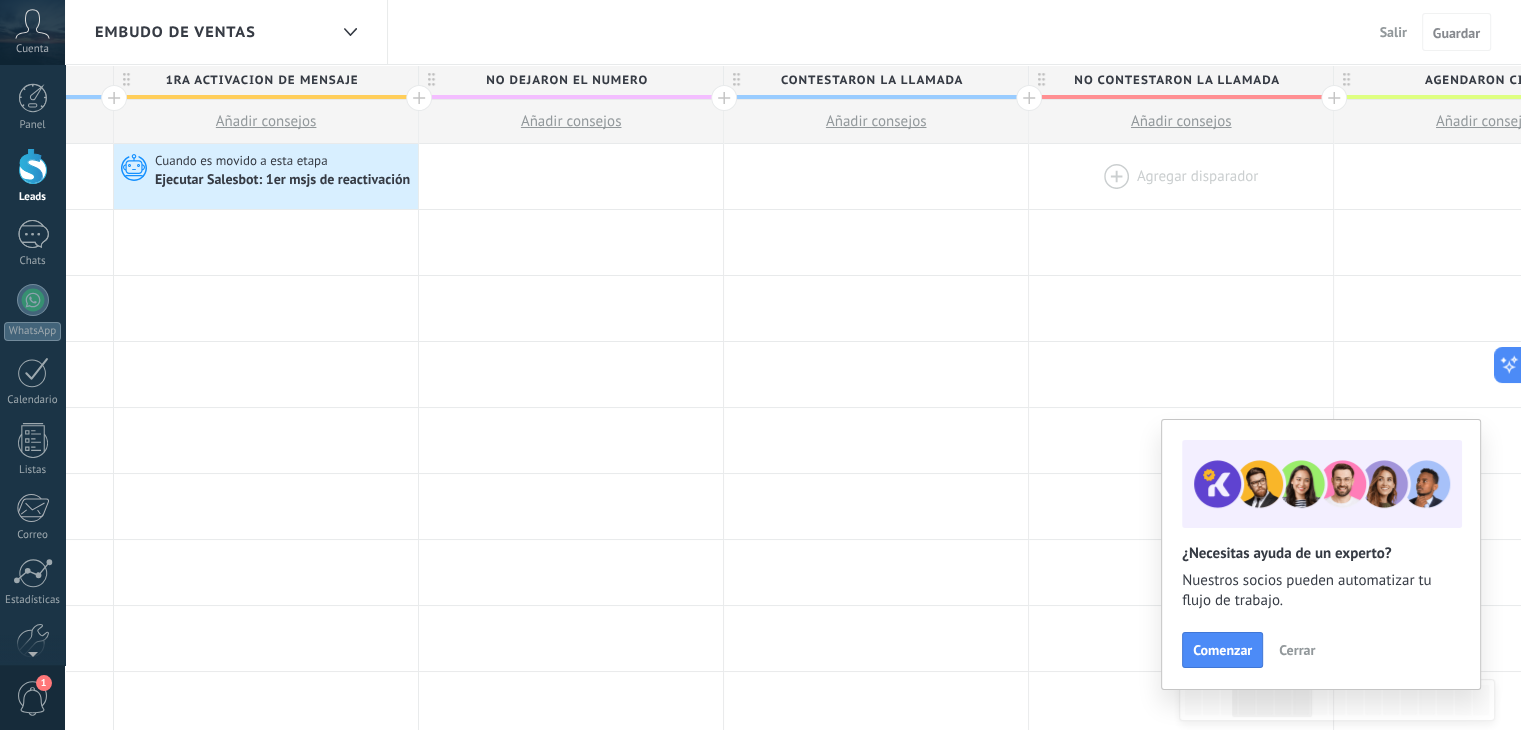 click at bounding box center (1181, 176) 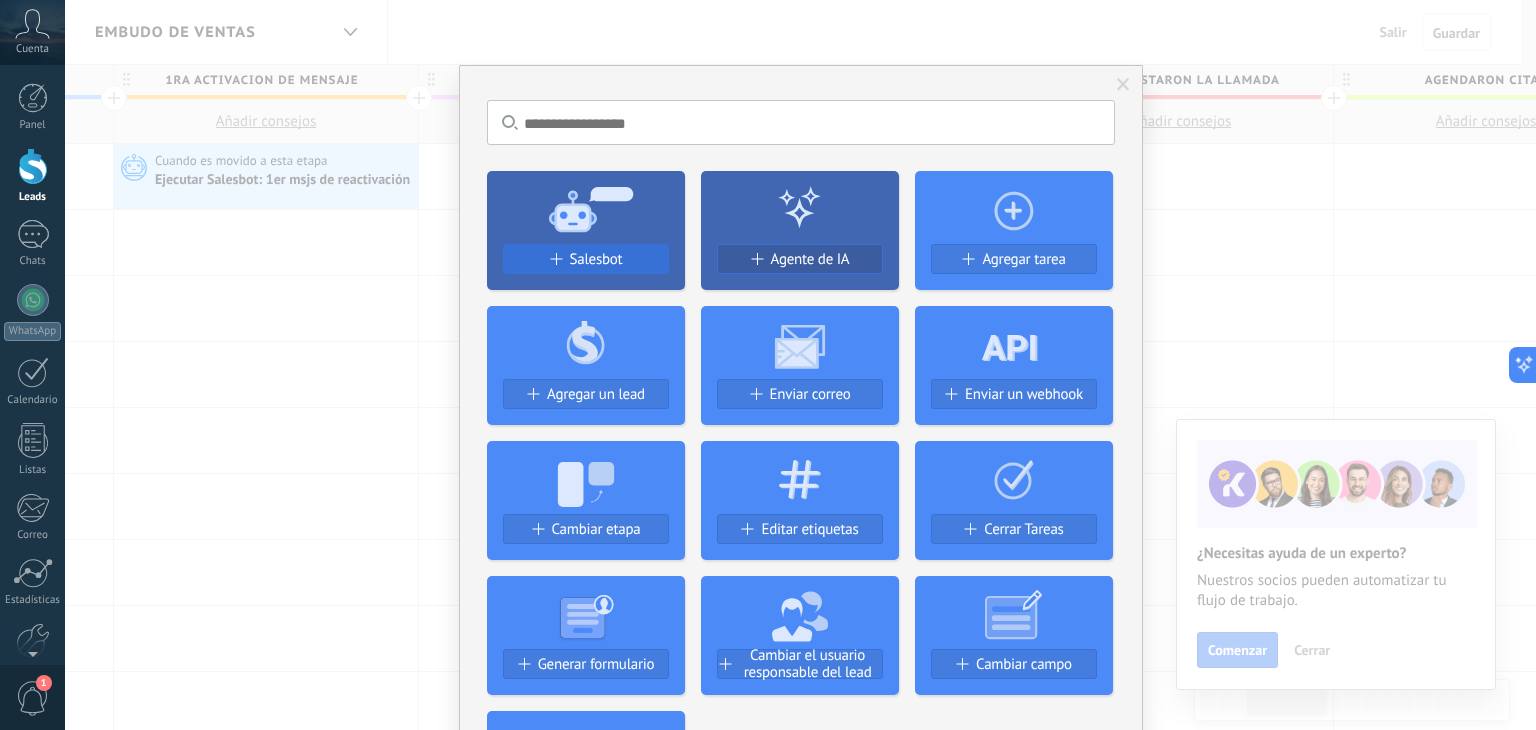 click on "Salesbot" at bounding box center [586, 259] 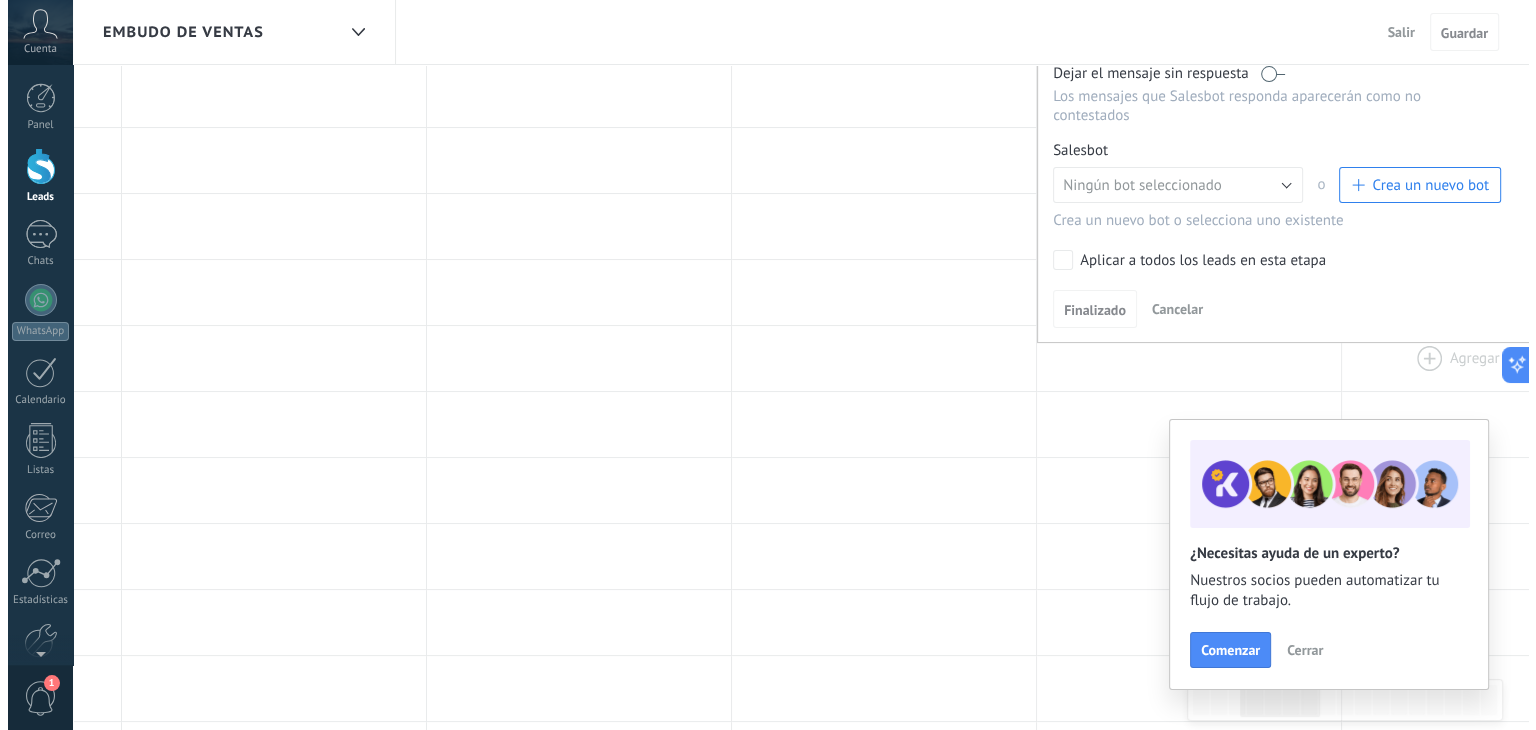 scroll, scrollTop: 400, scrollLeft: 0, axis: vertical 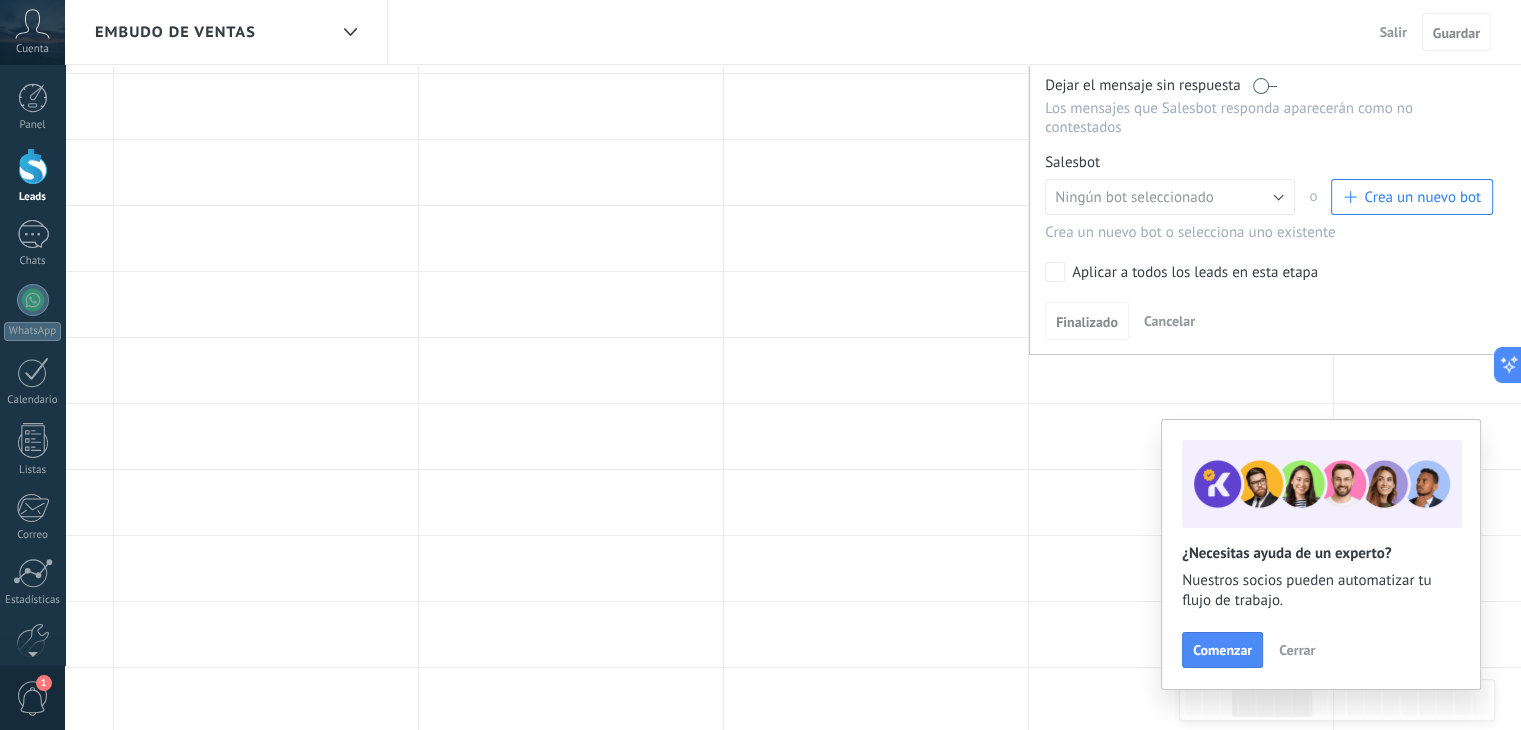 click on "Crea un nuevo bot" at bounding box center (1422, 197) 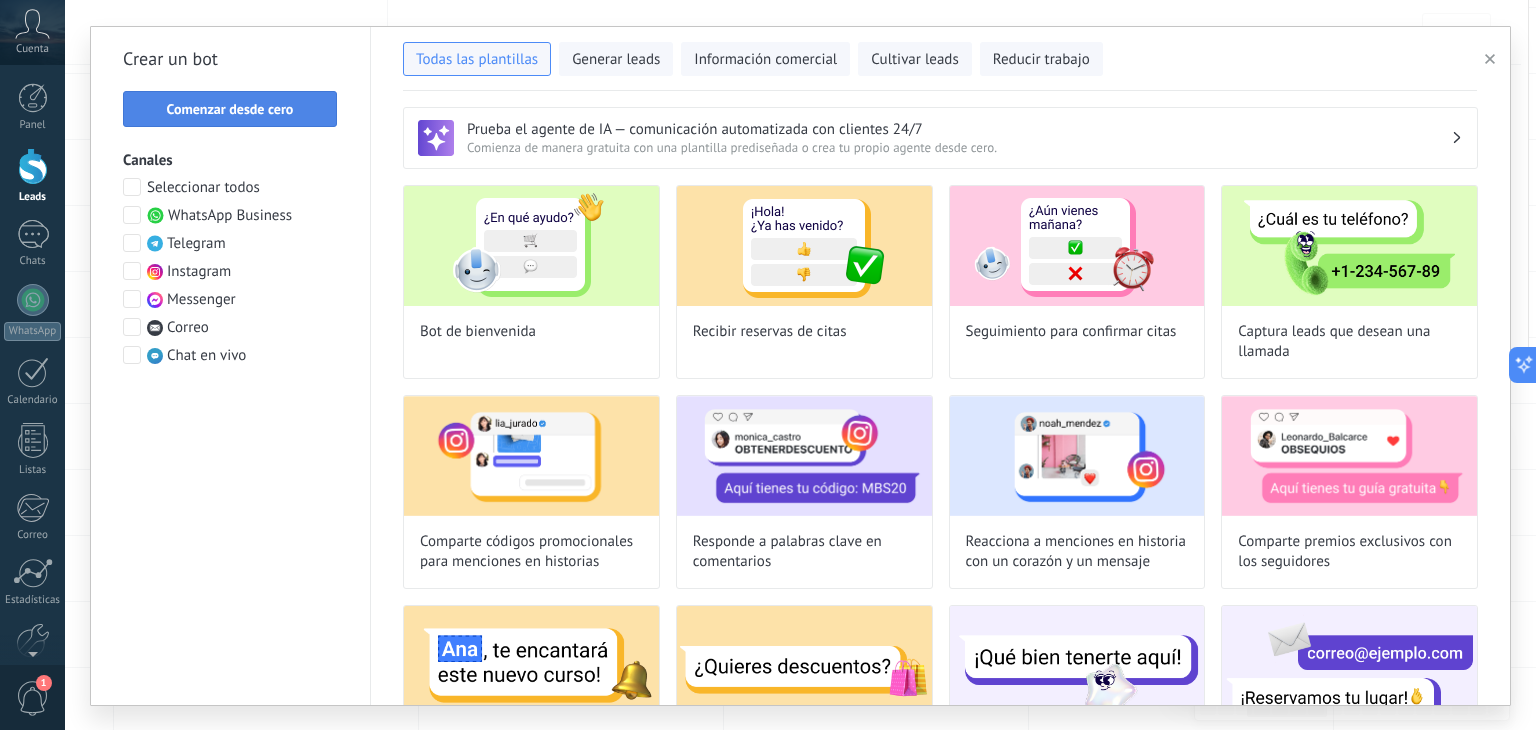 click on "Comenzar desde cero" at bounding box center (230, 109) 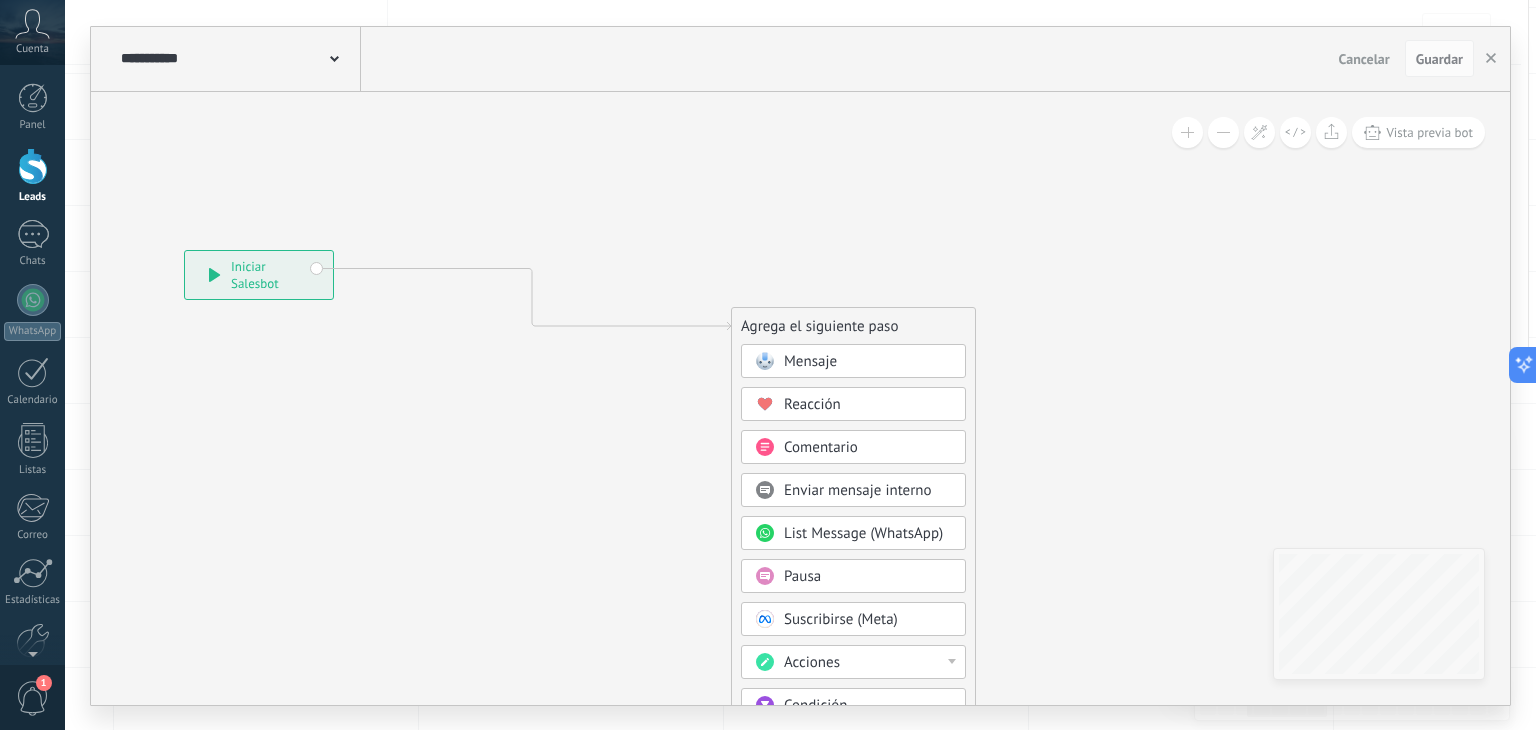 drag, startPoint x: 483, startPoint y: 258, endPoint x: 263, endPoint y: 274, distance: 220.58105 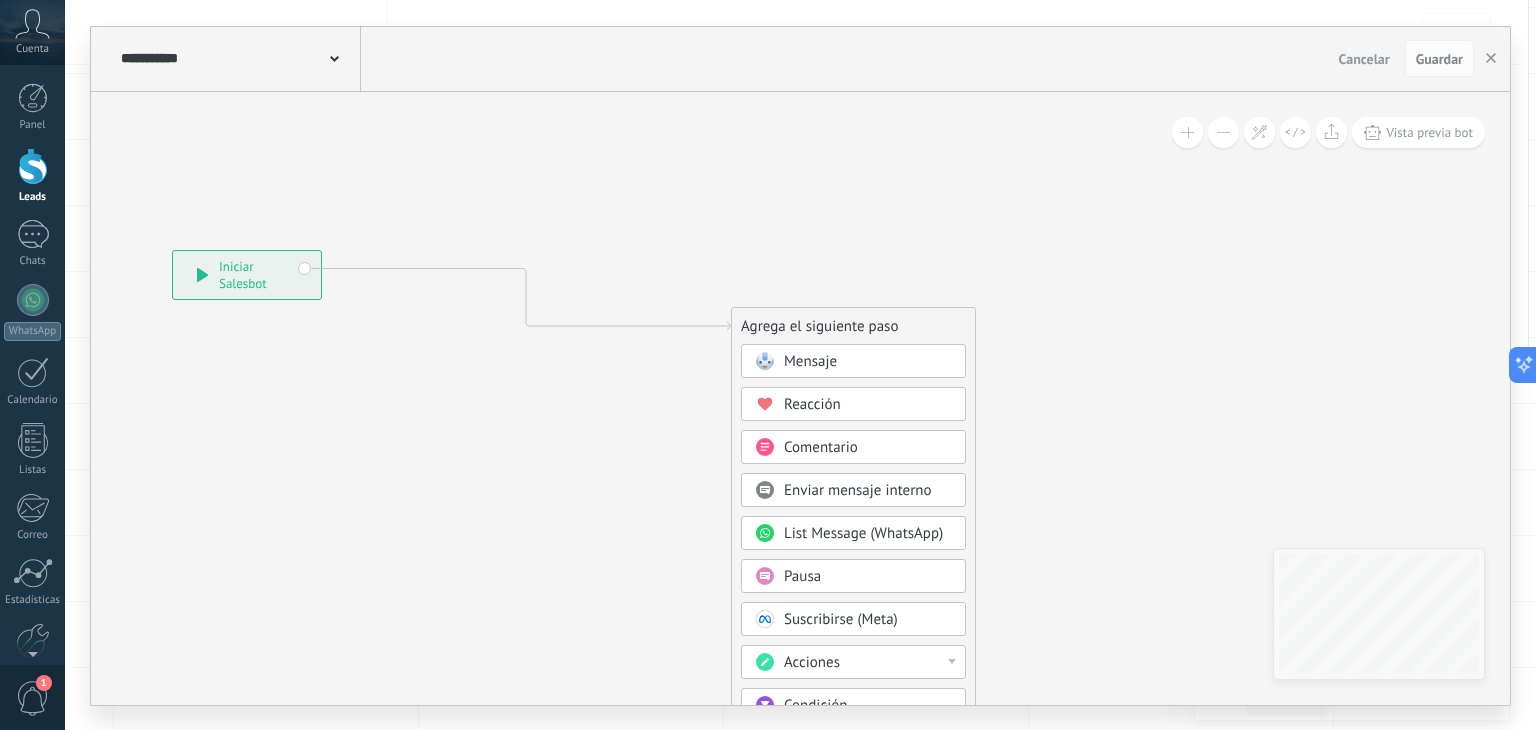 click on "Mensaje" at bounding box center [868, 362] 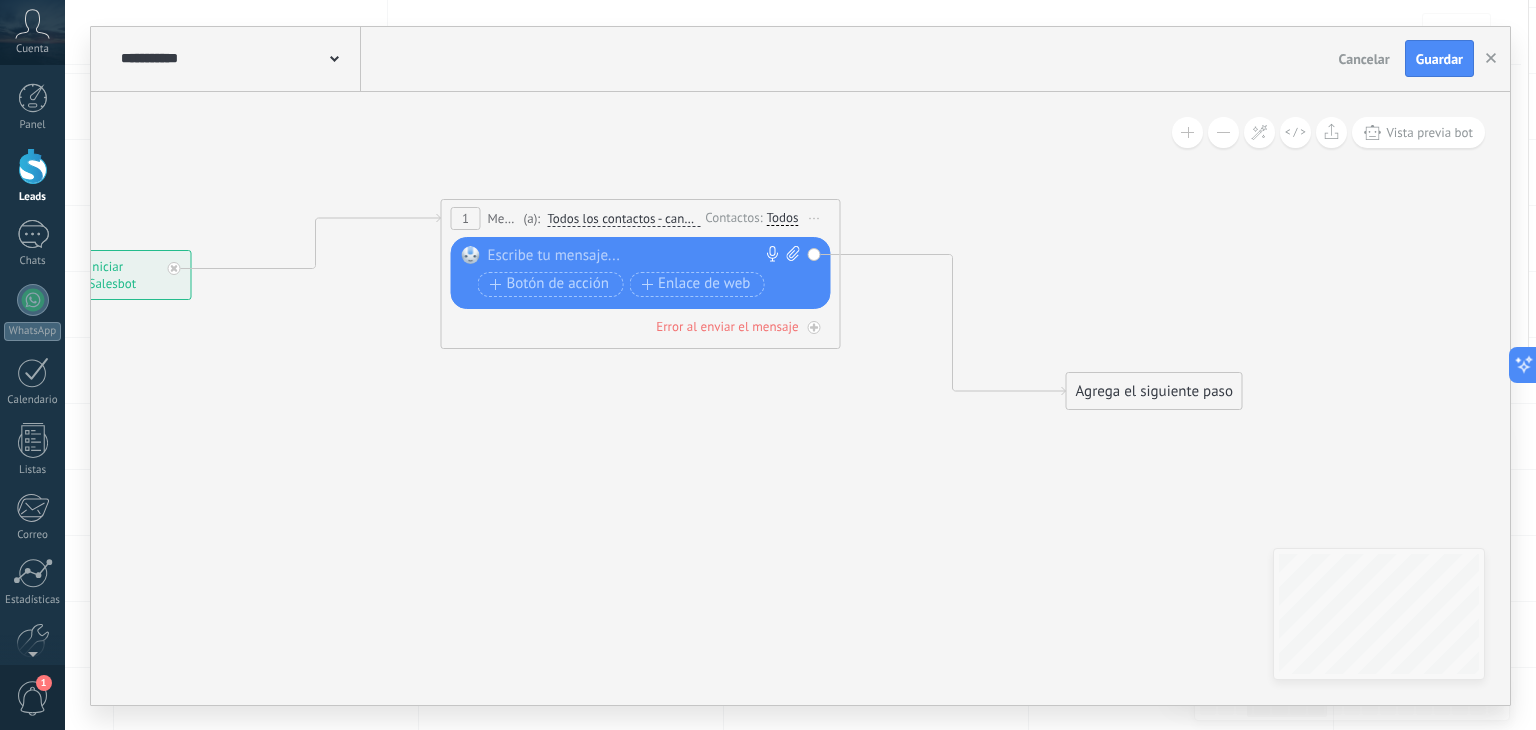 drag, startPoint x: 980, startPoint y: 311, endPoint x: 803, endPoint y: 197, distance: 210.53503 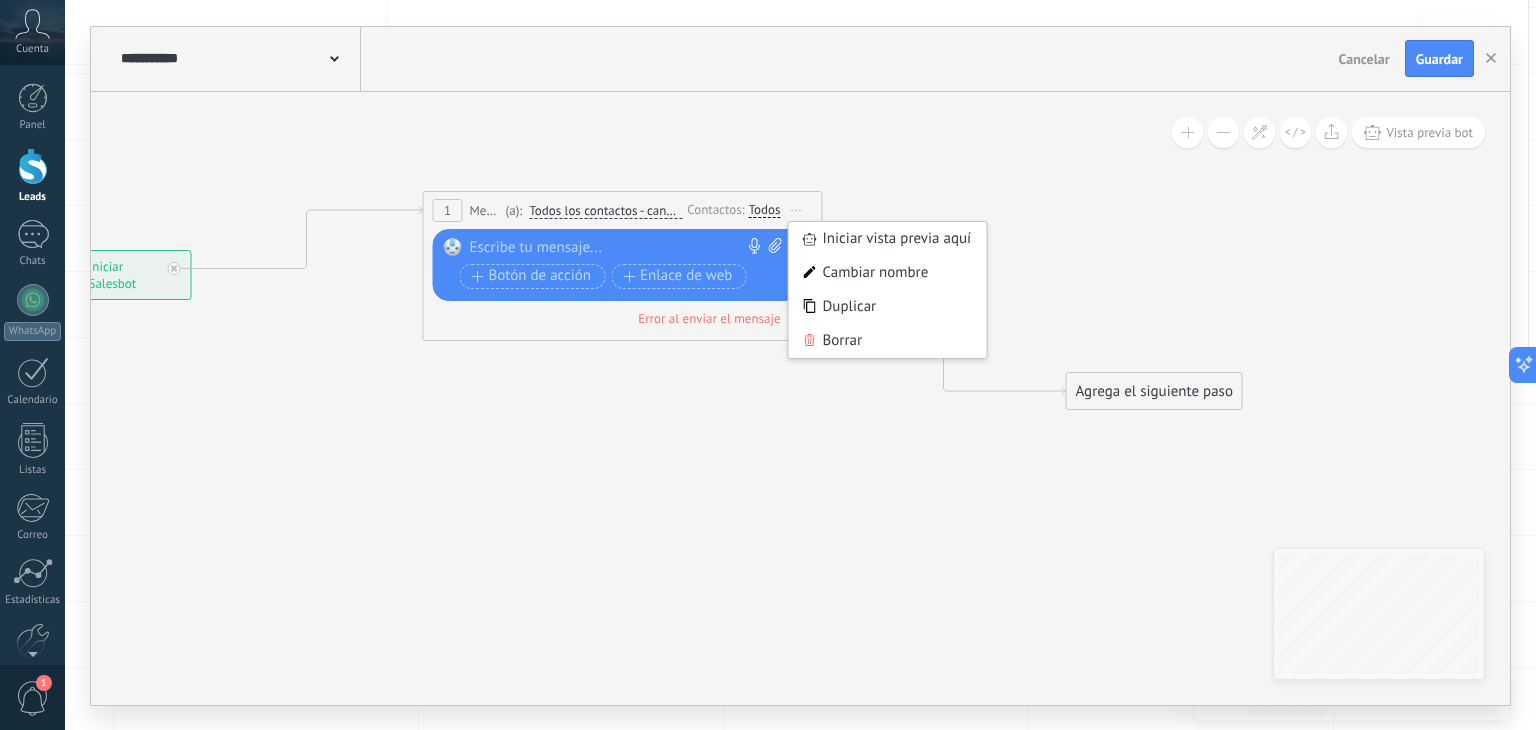 click on "Reemplazar
Quitar
Convertir a mensaje de voz
Arrastre la imagen aquí para adjuntarla.
Añadir imagen
Subir
Arrastrar y soltar
Archivo no encontrado
Escribe tu mensaje..." at bounding box center (623, 265) 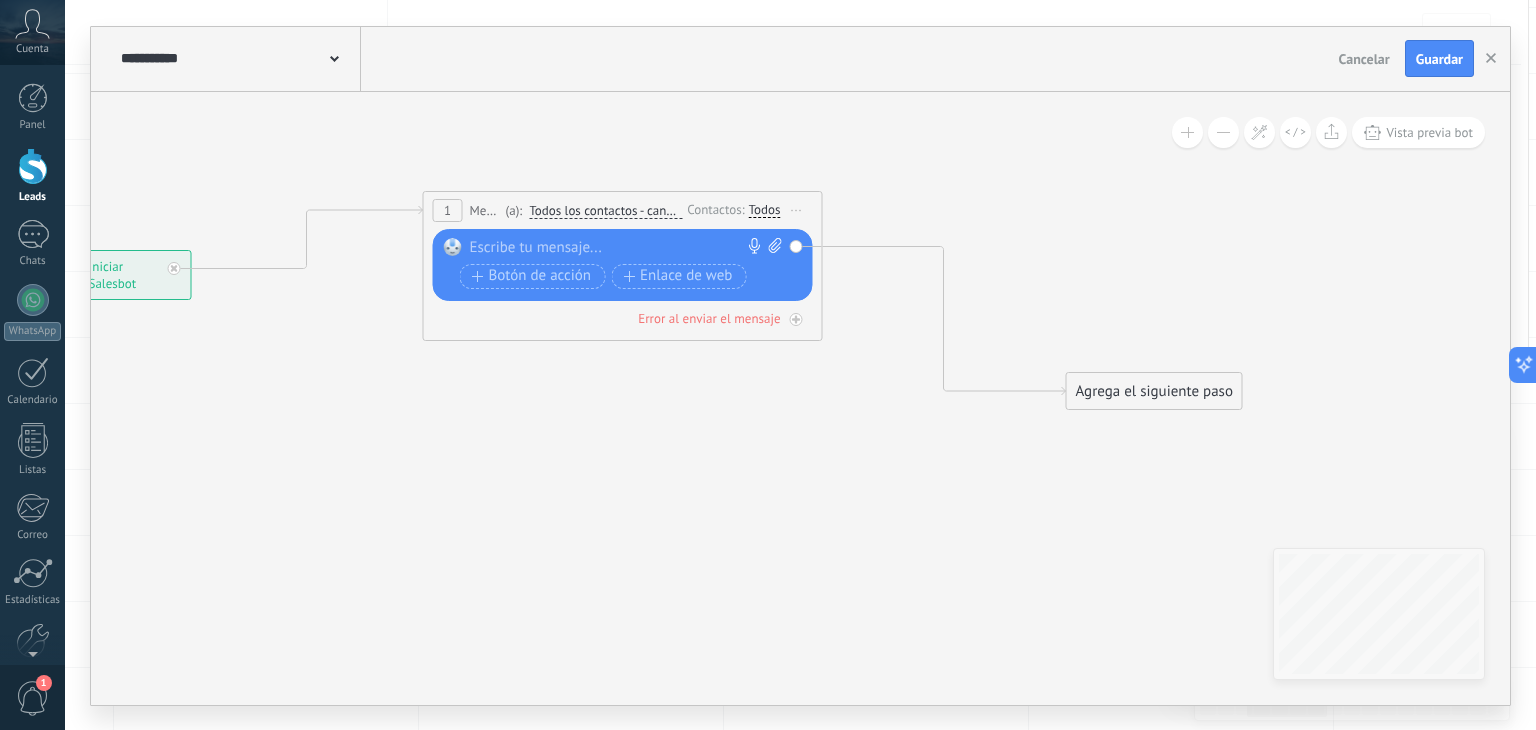 click at bounding box center [618, 248] 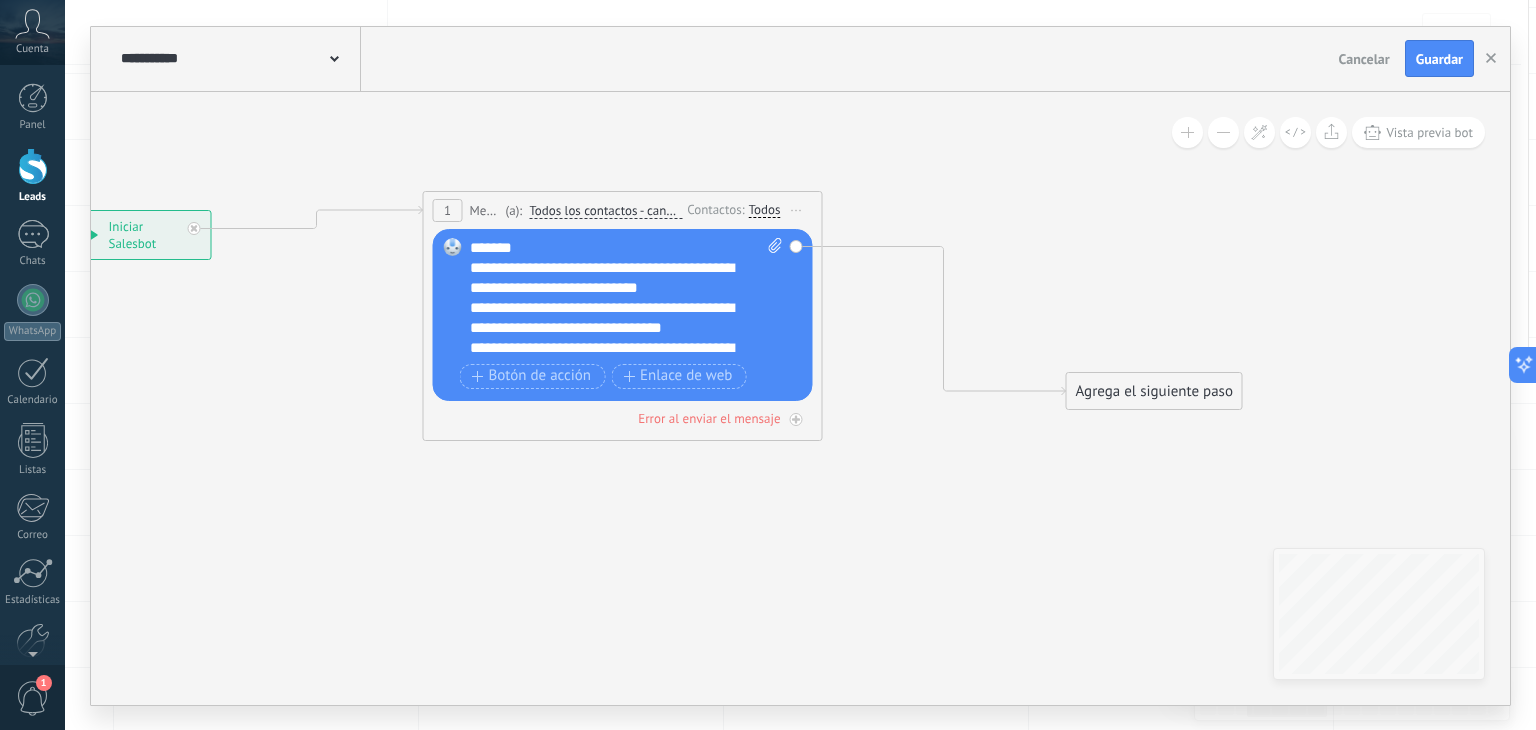 drag, startPoint x: 124, startPoint y: 243, endPoint x: 153, endPoint y: 214, distance: 41.01219 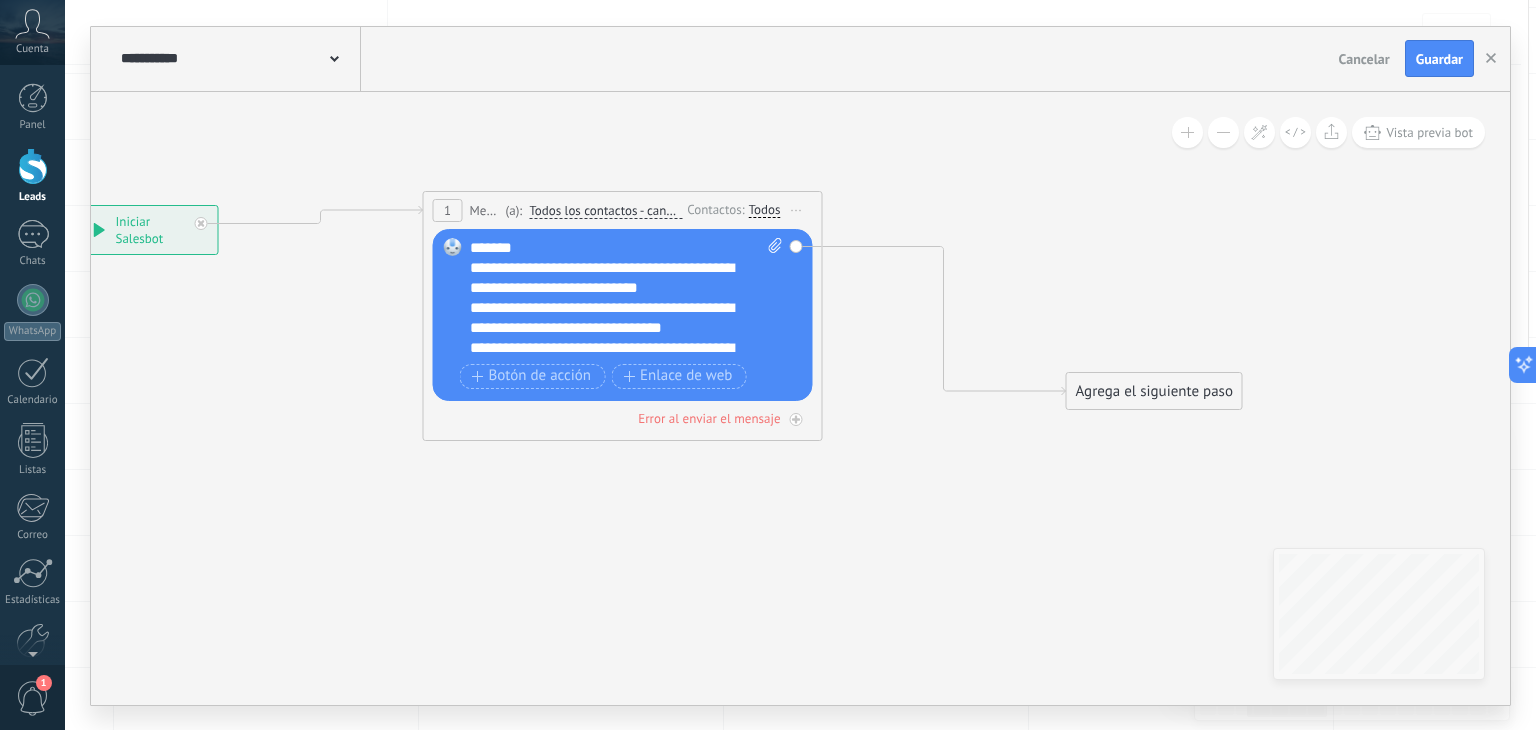 click at bounding box center [1223, 132] 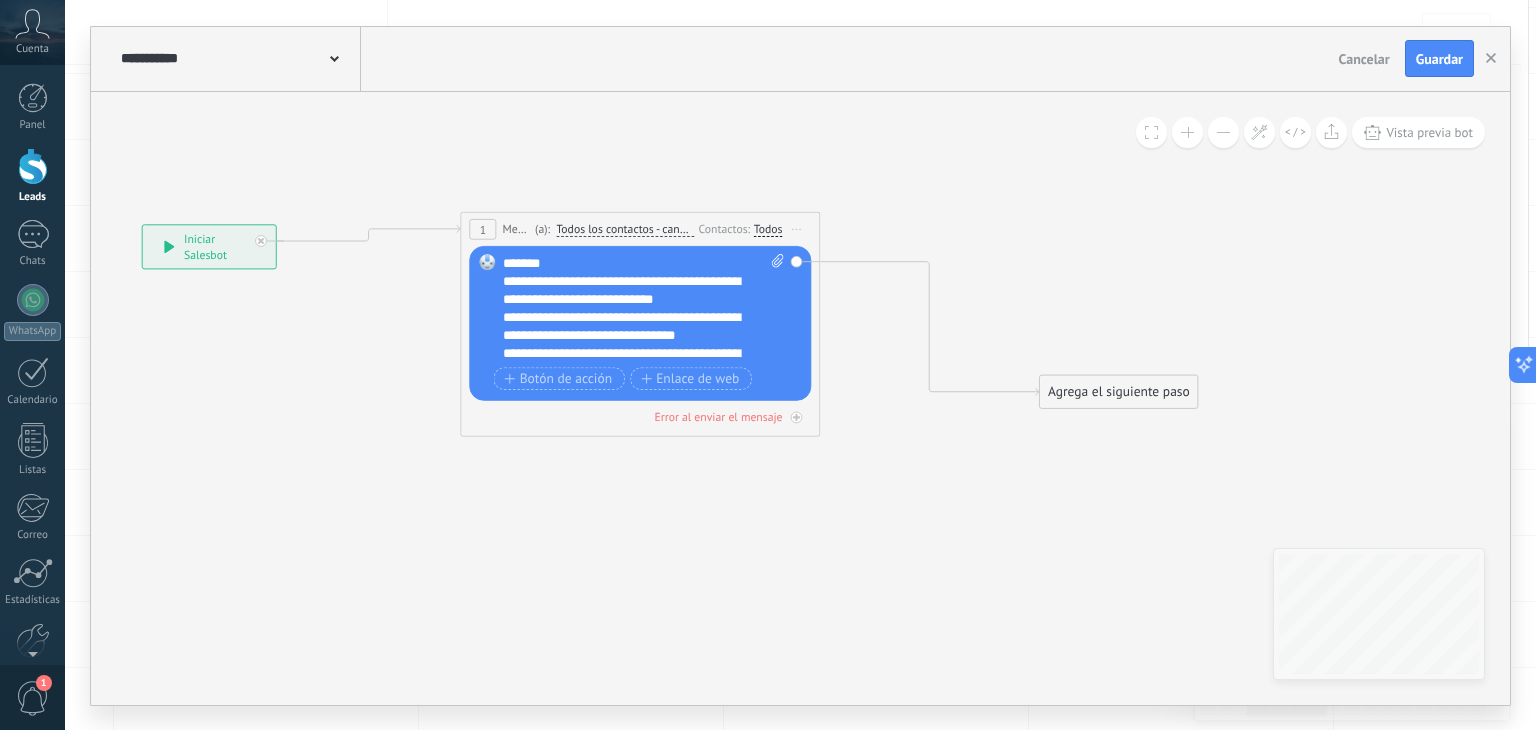 click at bounding box center [1187, 132] 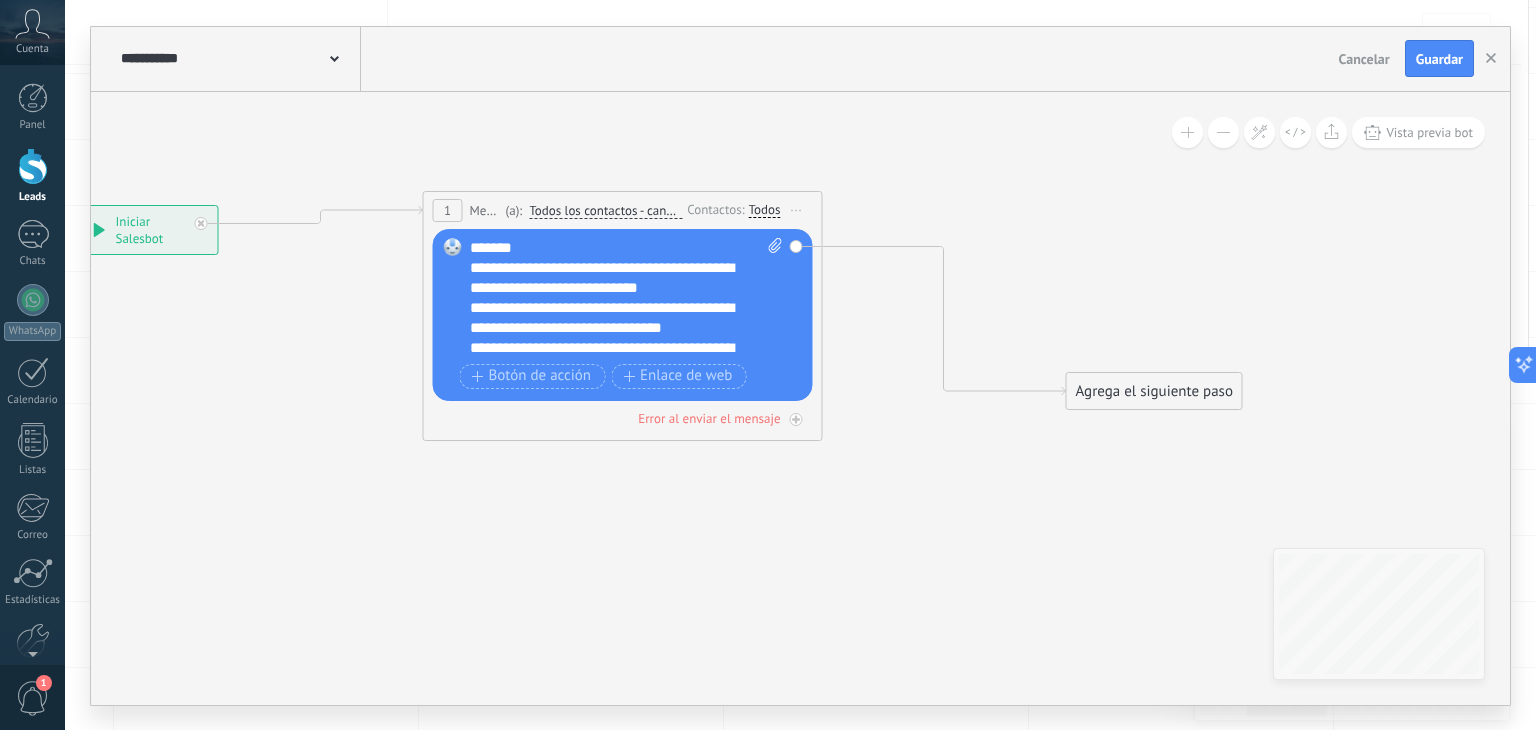 click at bounding box center [1187, 132] 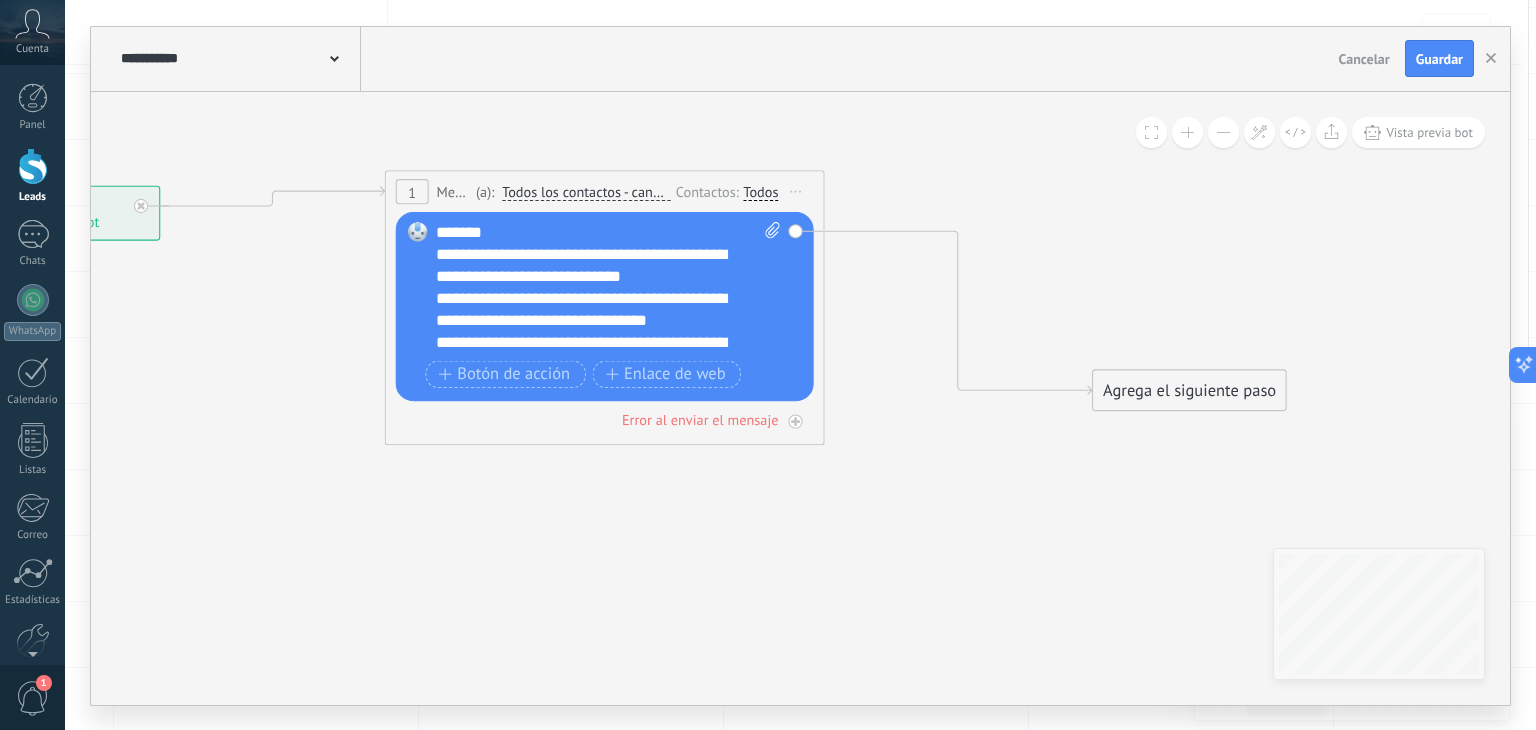 click on "**********" at bounding box center (589, 266) 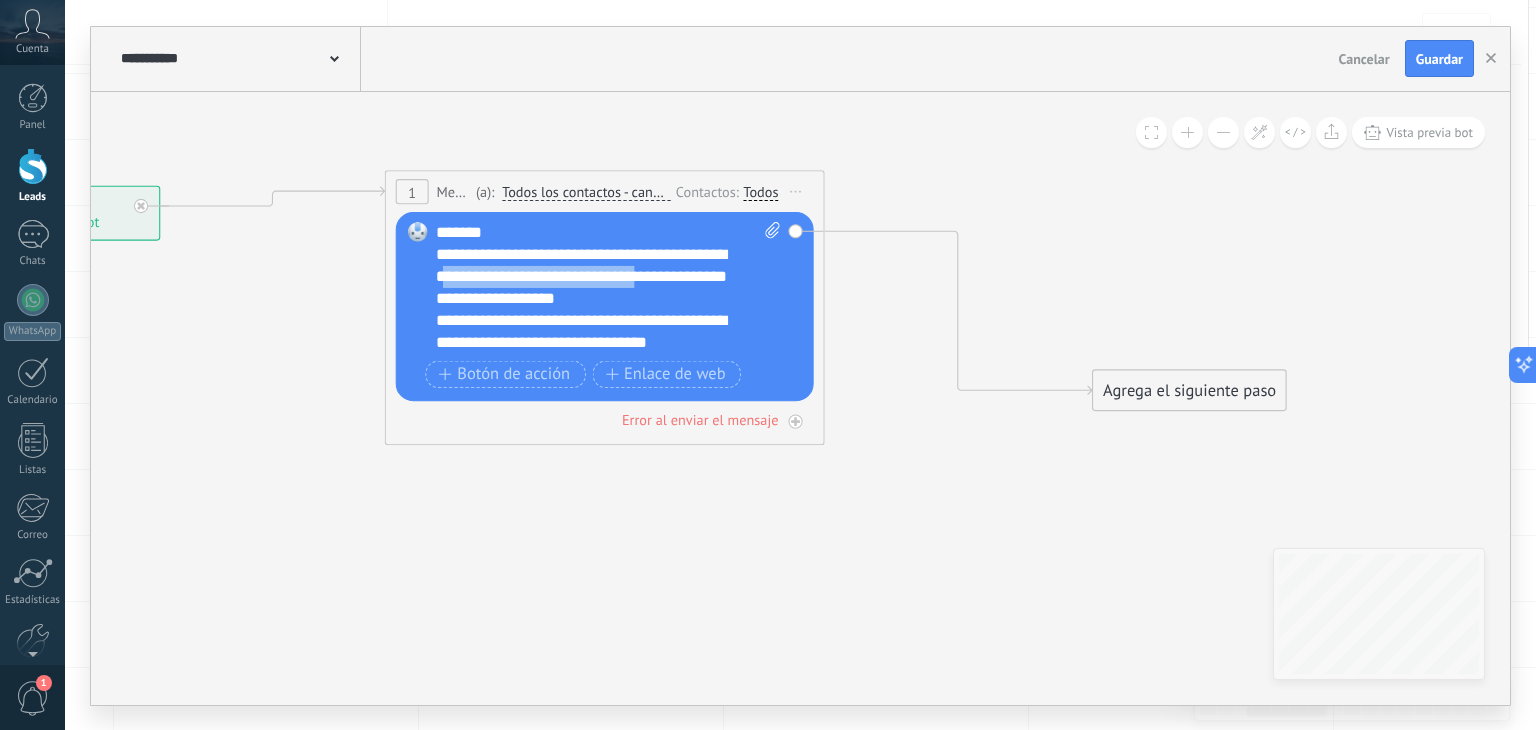 drag, startPoint x: 498, startPoint y: 283, endPoint x: 720, endPoint y: 273, distance: 222.22511 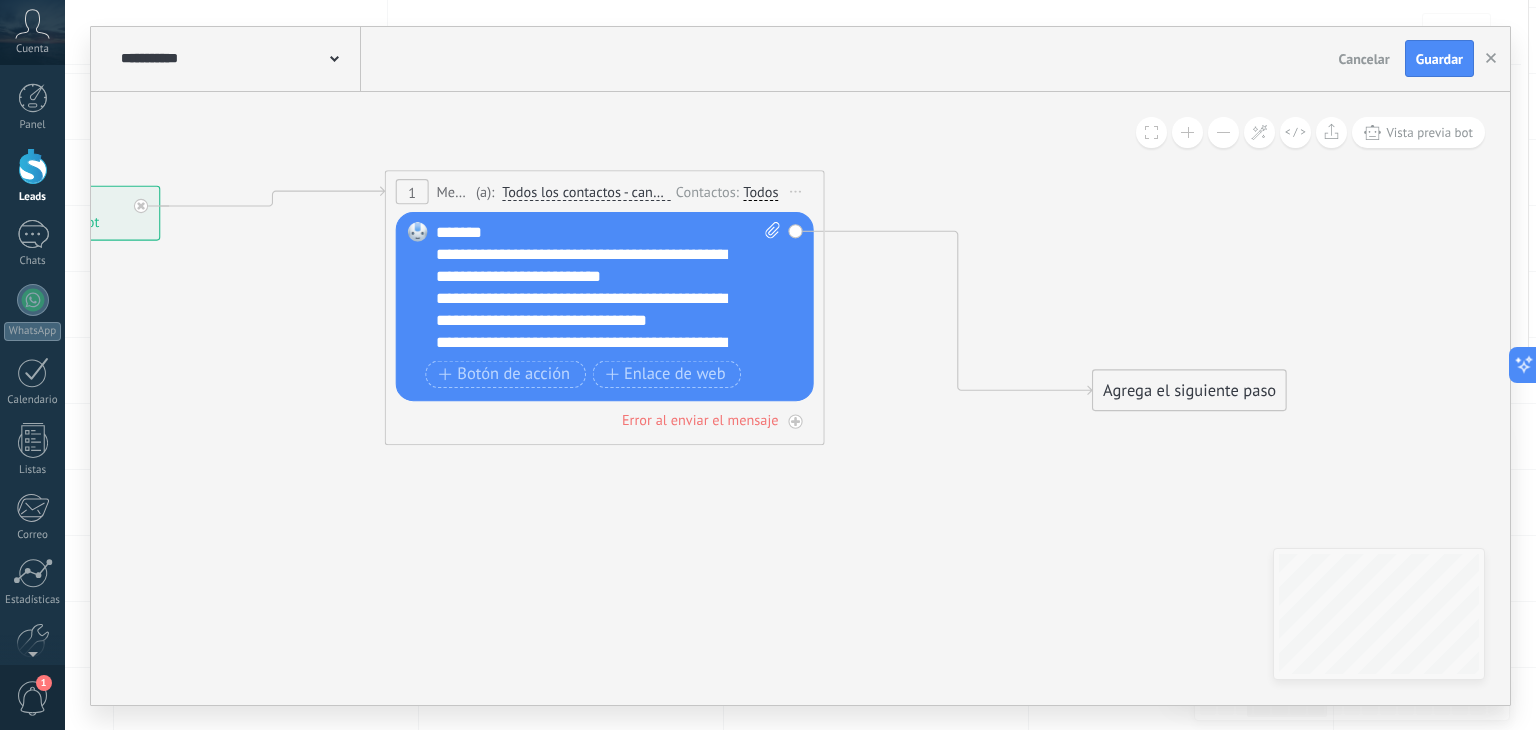 scroll, scrollTop: 20, scrollLeft: 0, axis: vertical 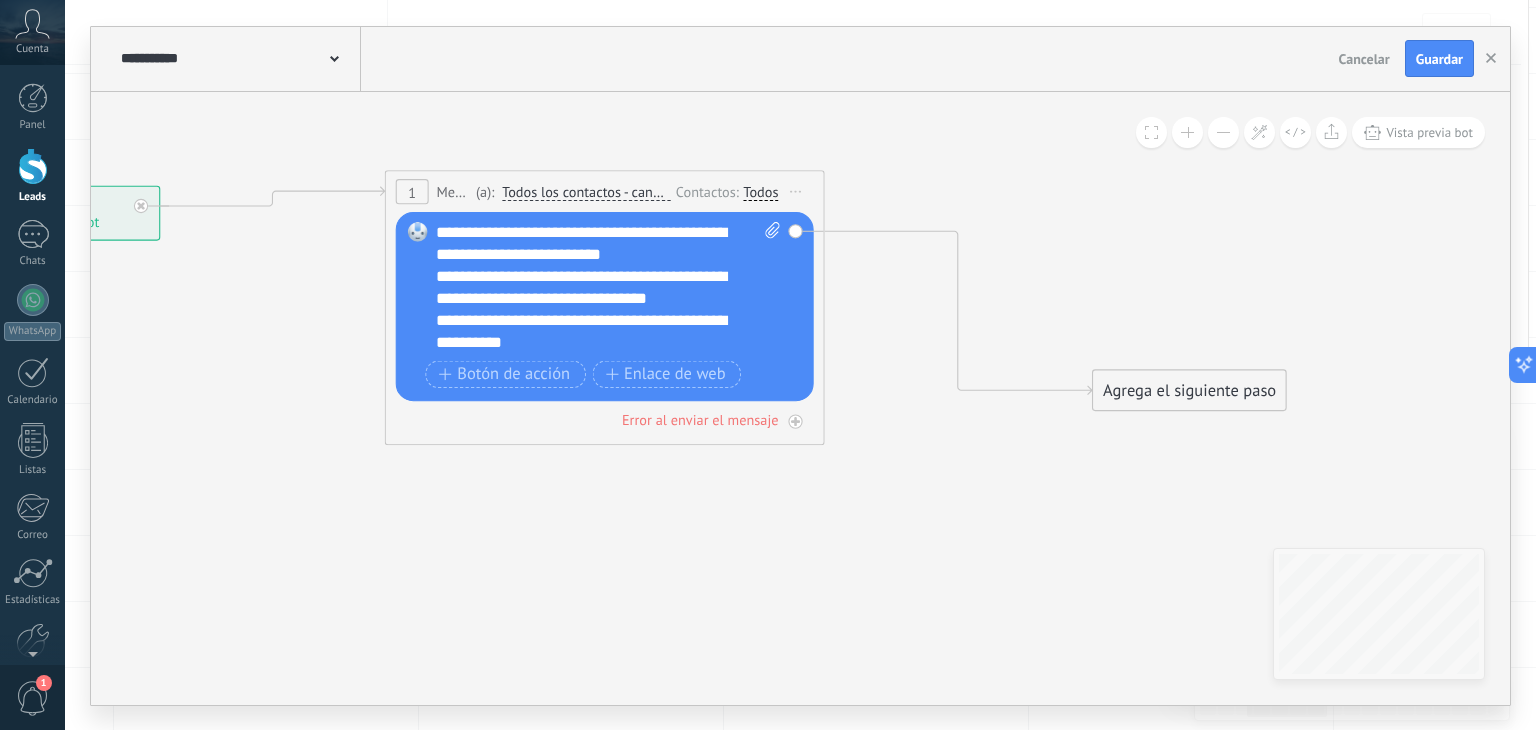 drag, startPoint x: 473, startPoint y: 316, endPoint x: 284, endPoint y: 405, distance: 208.90668 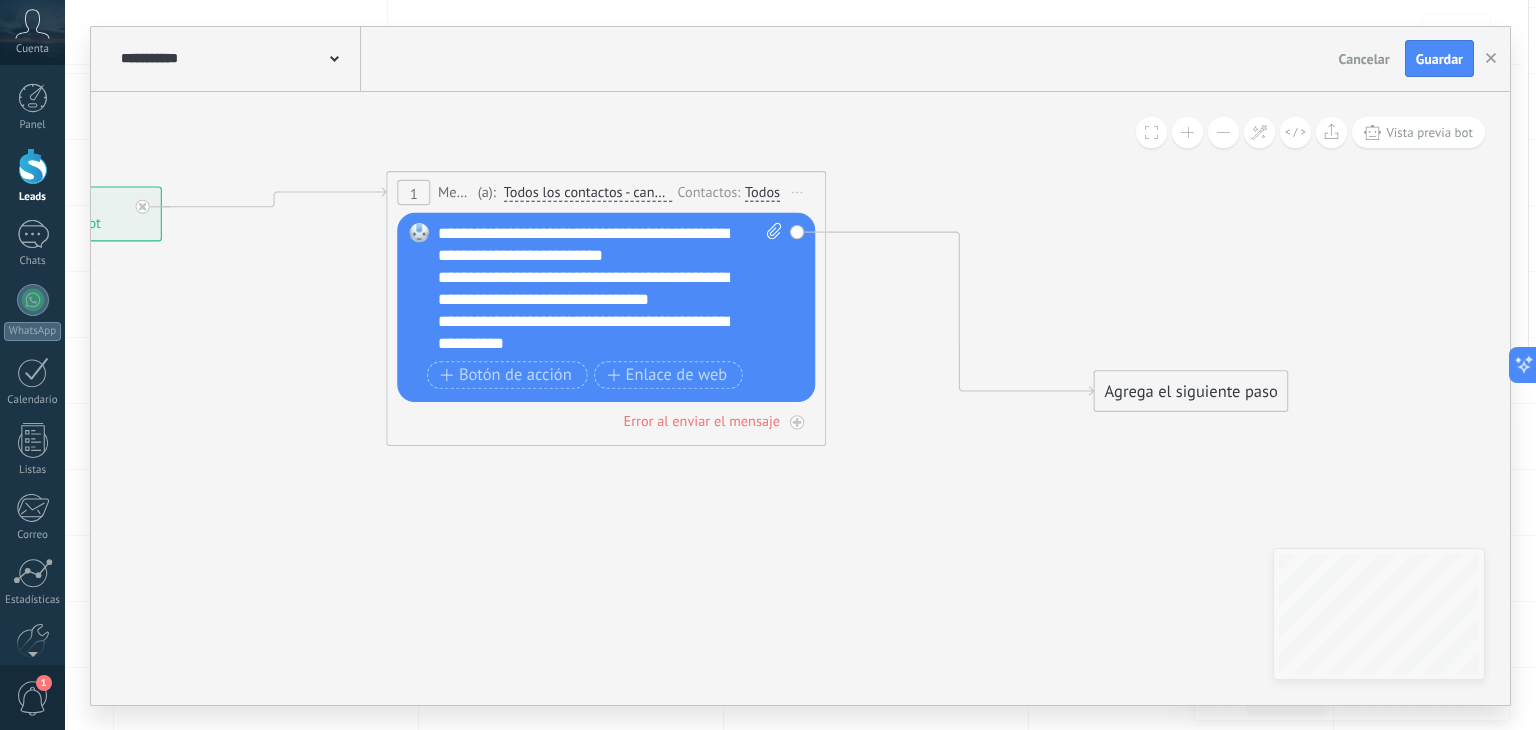 click on "**********" at bounding box center [591, 332] 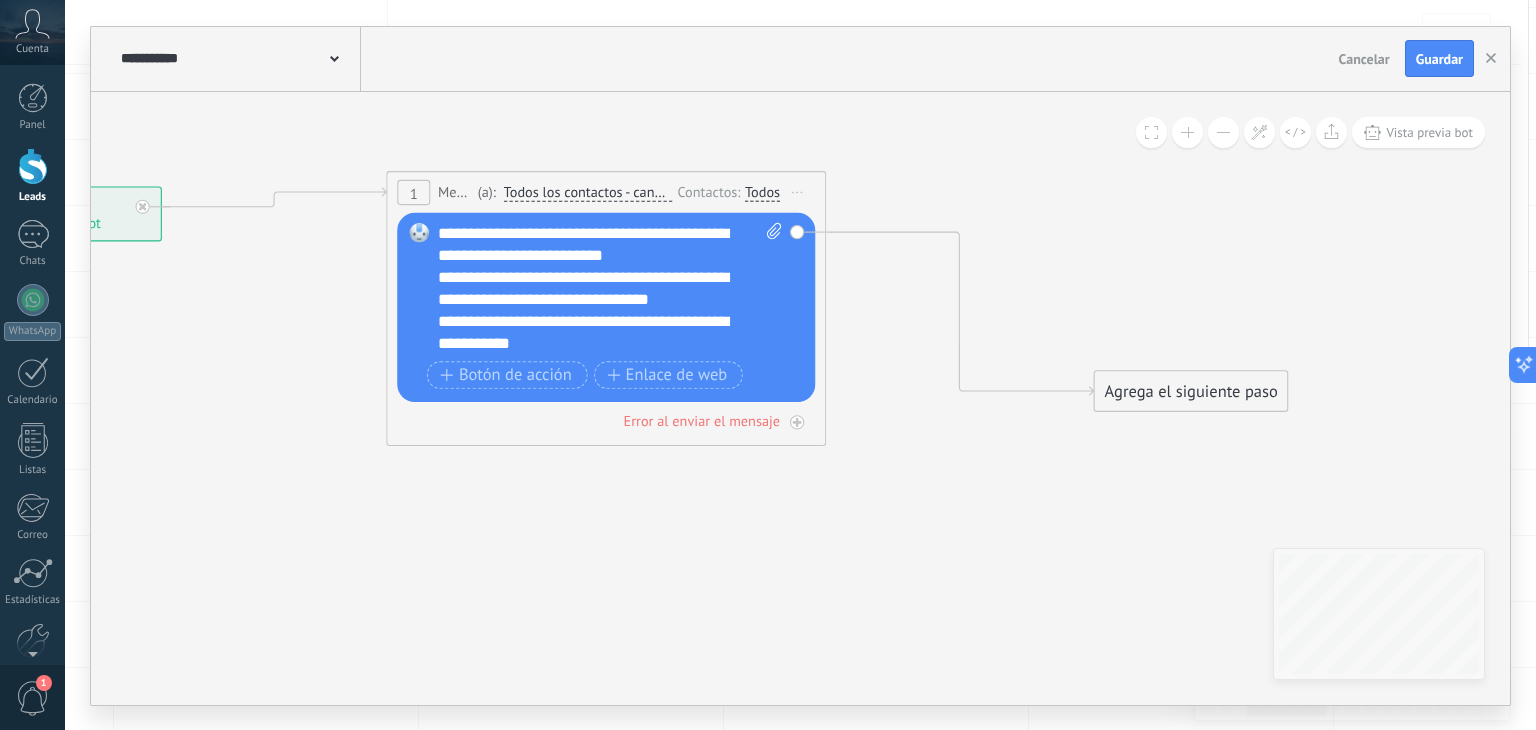 click at bounding box center [1223, 132] 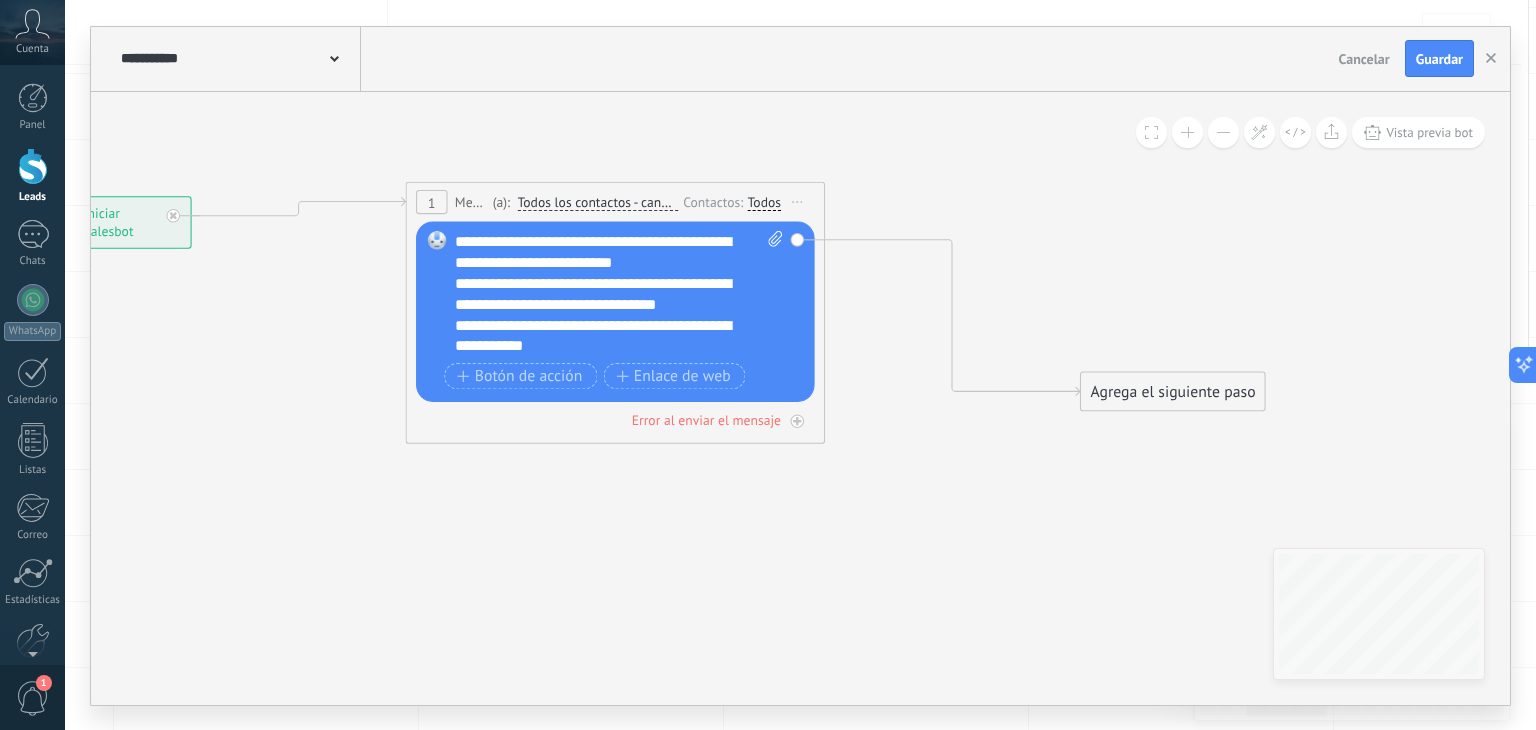 click at bounding box center [1223, 132] 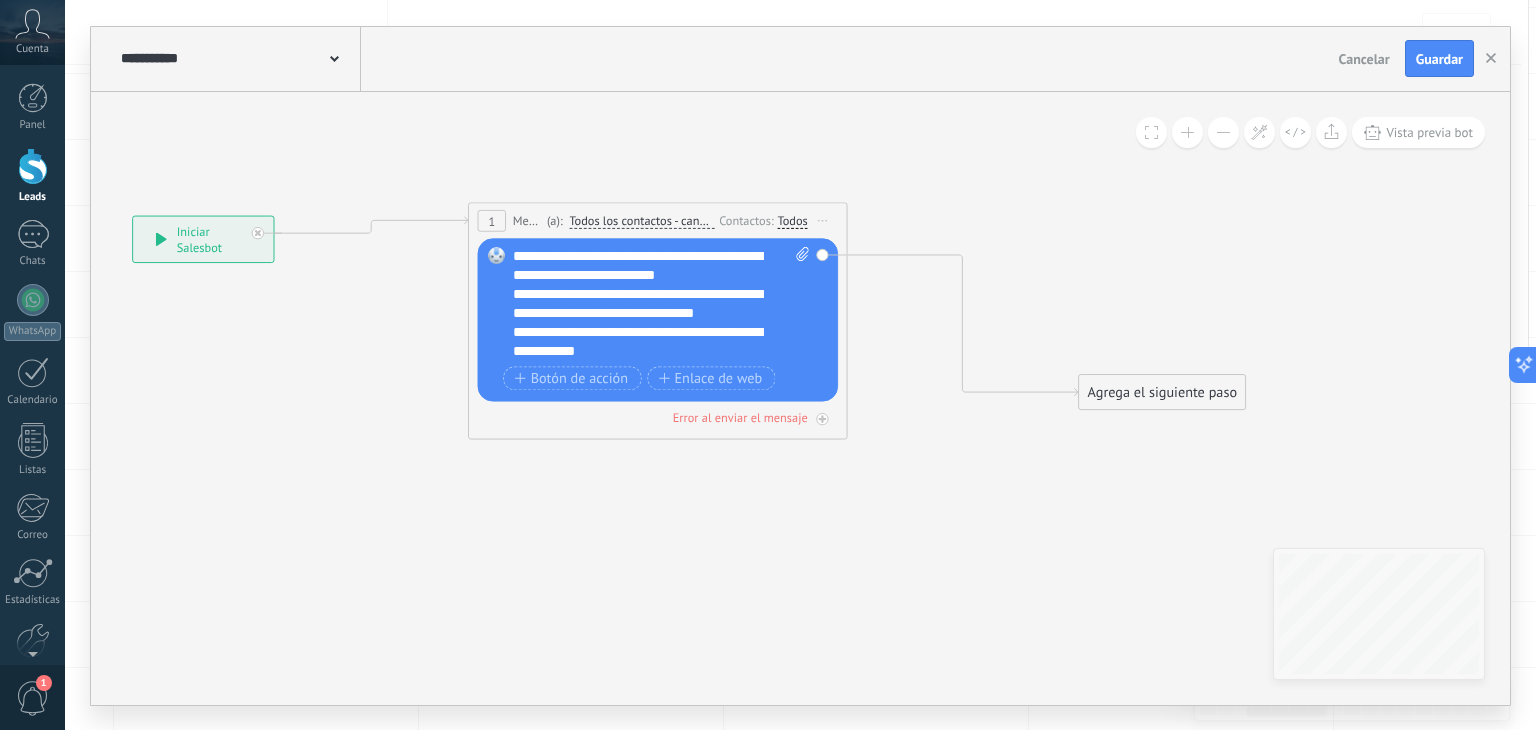 drag, startPoint x: 250, startPoint y: 394, endPoint x: 279, endPoint y: 393, distance: 29.017237 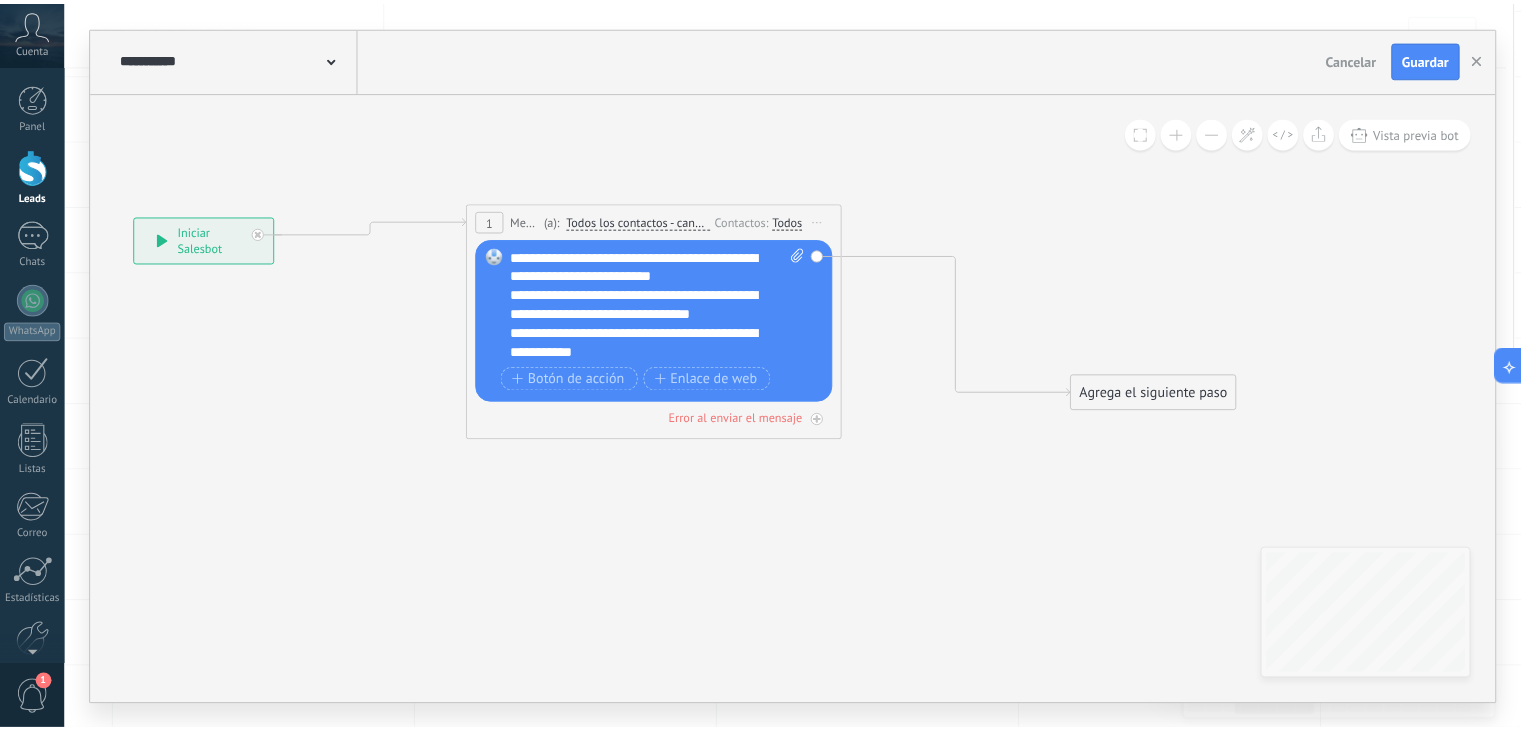 scroll, scrollTop: 0, scrollLeft: 0, axis: both 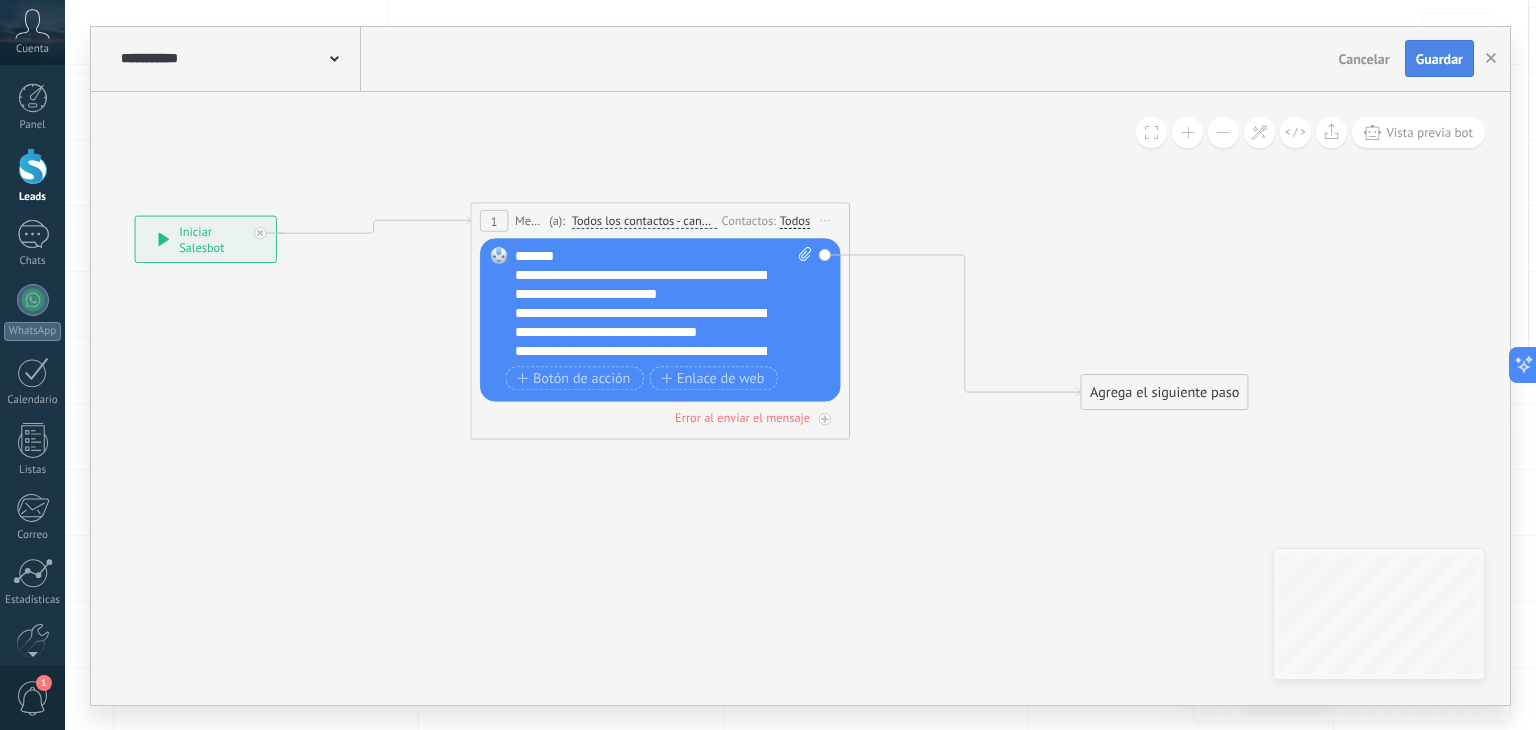click on "Guardar" at bounding box center [1439, 59] 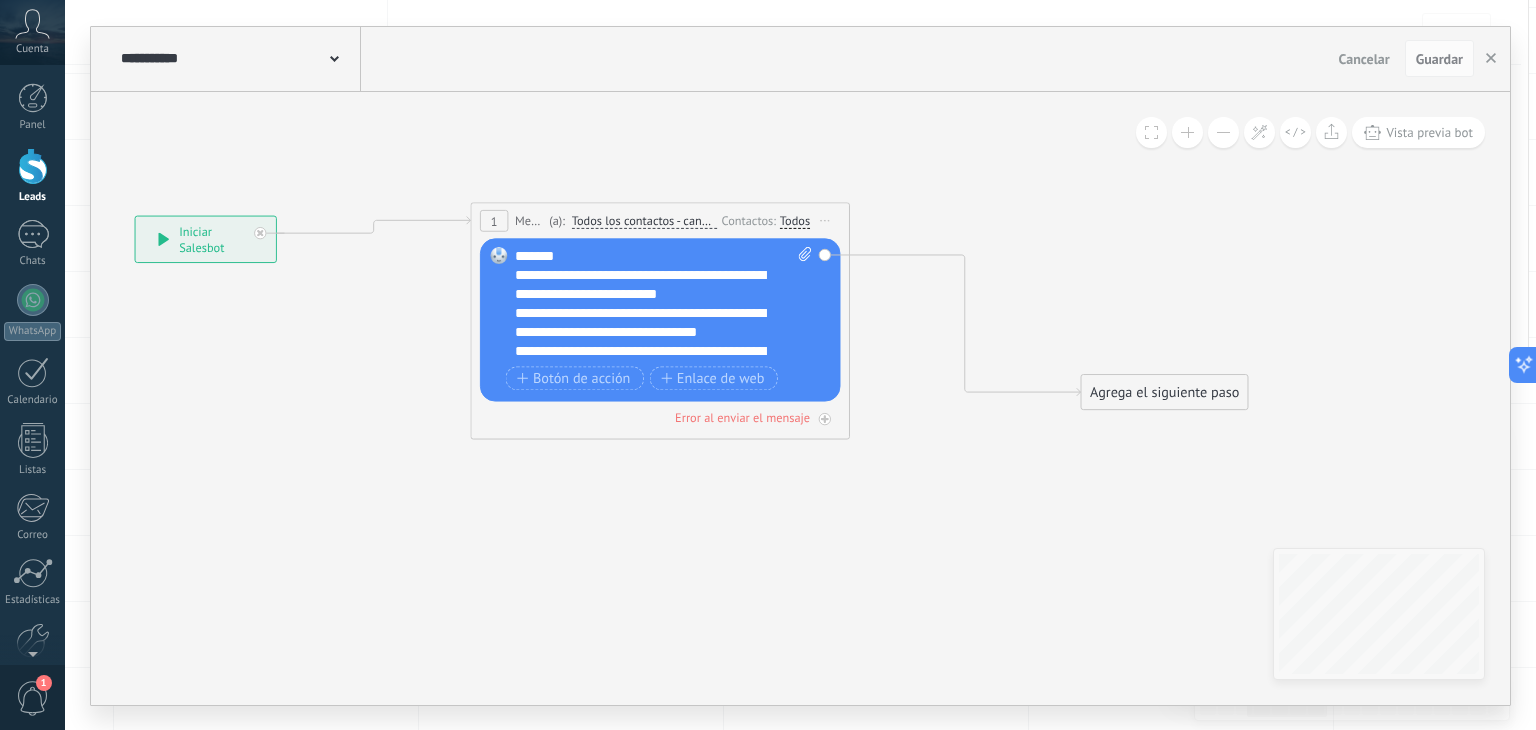 click on "Cancelar" at bounding box center (1364, 59) 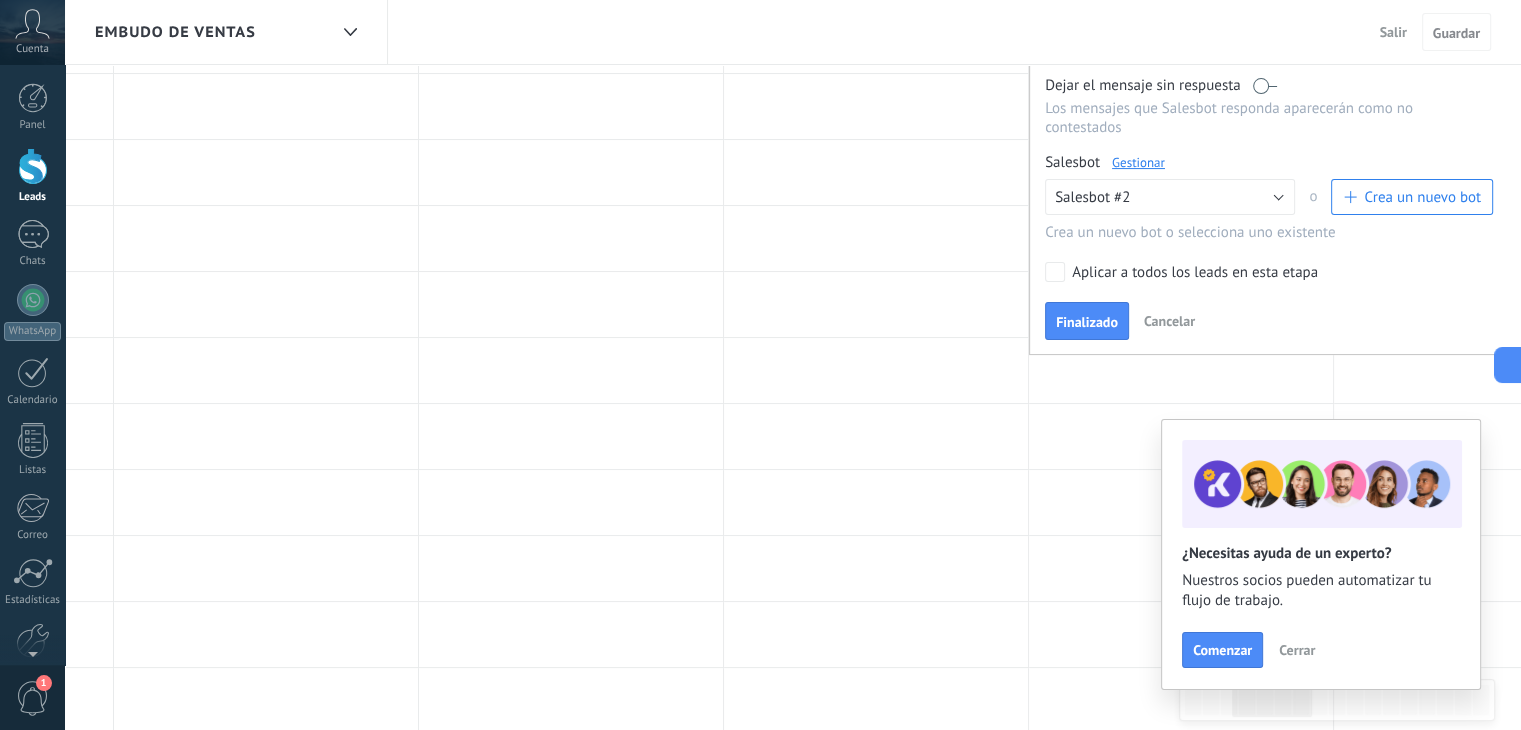 click on "Finalizado" at bounding box center [1087, 322] 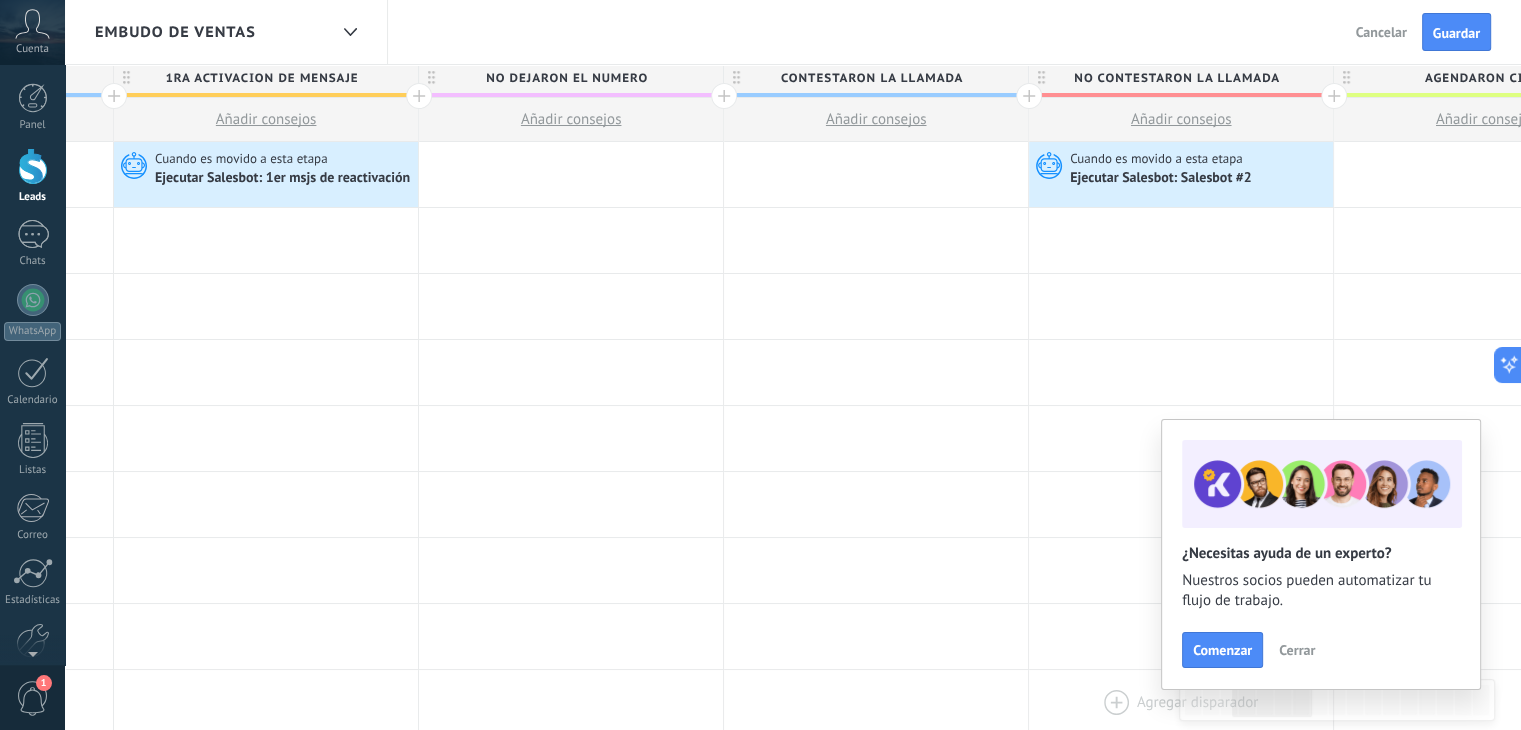 scroll, scrollTop: 0, scrollLeft: 0, axis: both 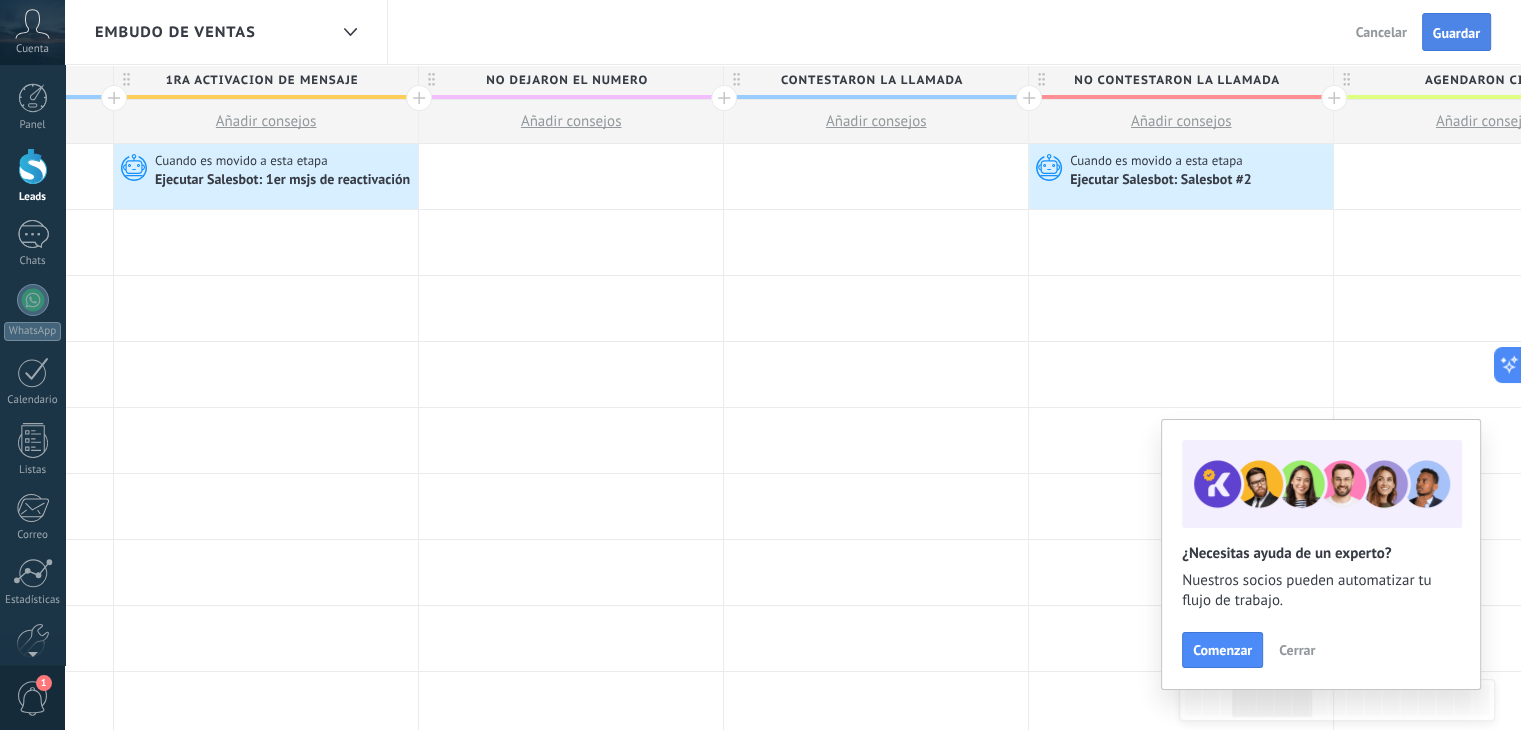 click on "Guardar" at bounding box center [1456, 33] 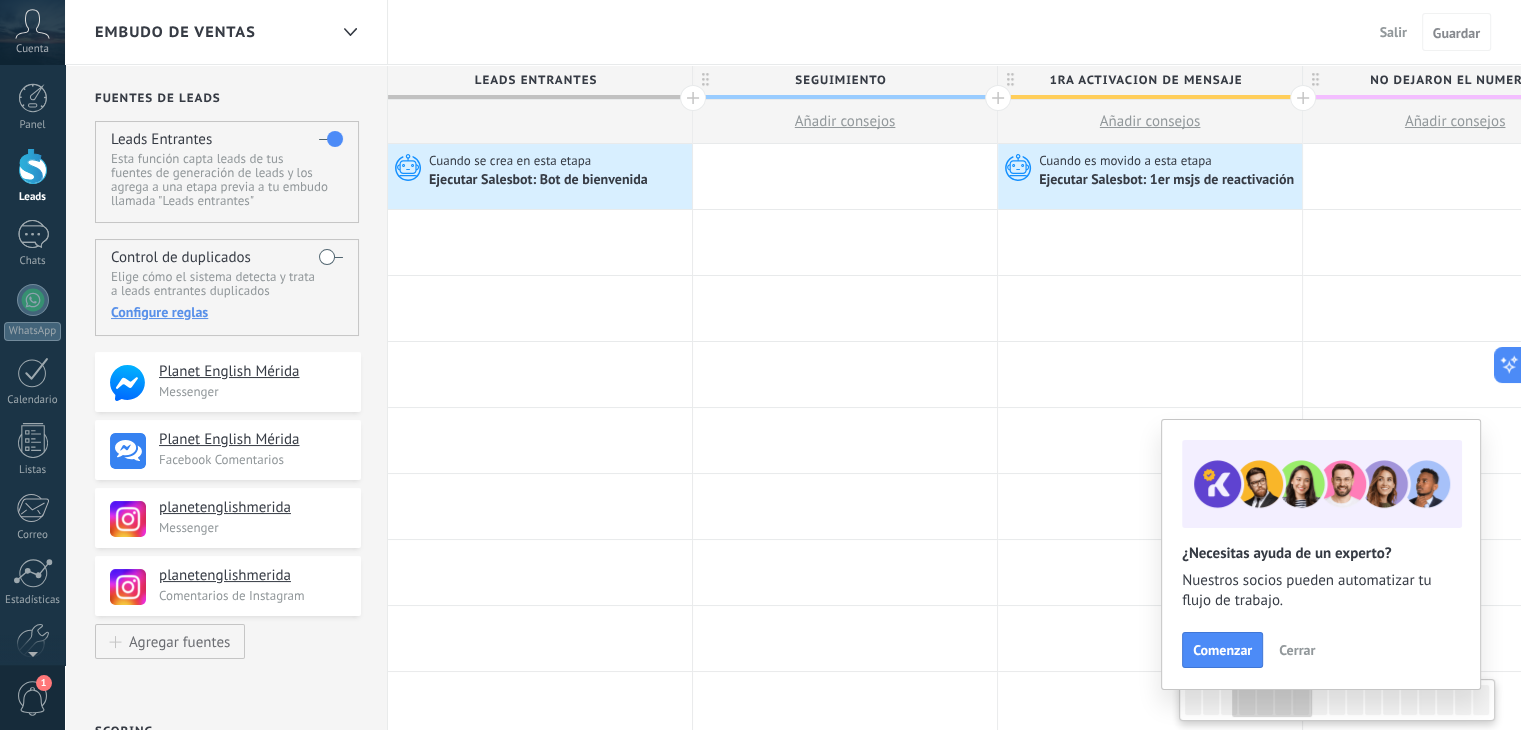 scroll, scrollTop: 0, scrollLeft: 884, axis: horizontal 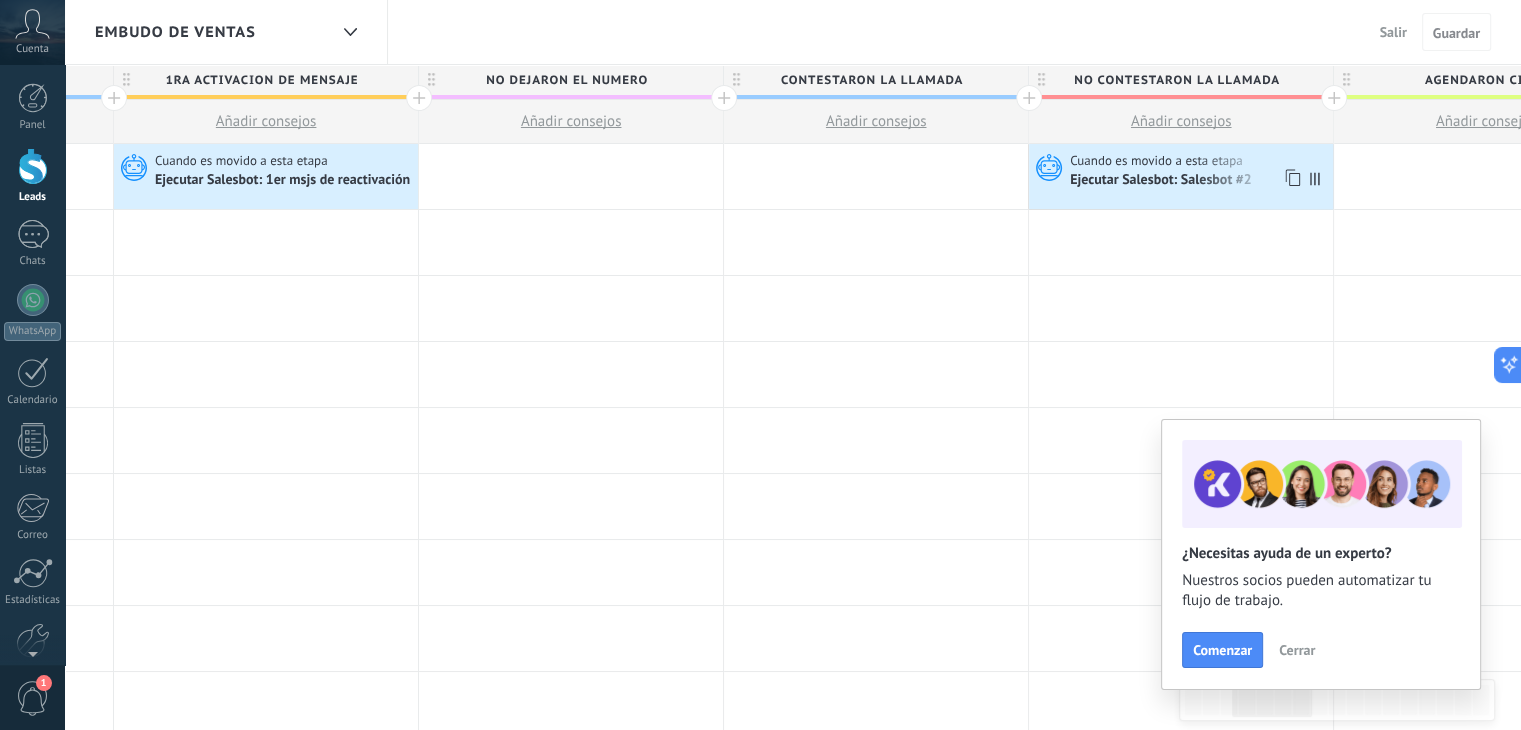click on "Ejecutar Salesbot: Salesbot #2" at bounding box center [1162, 181] 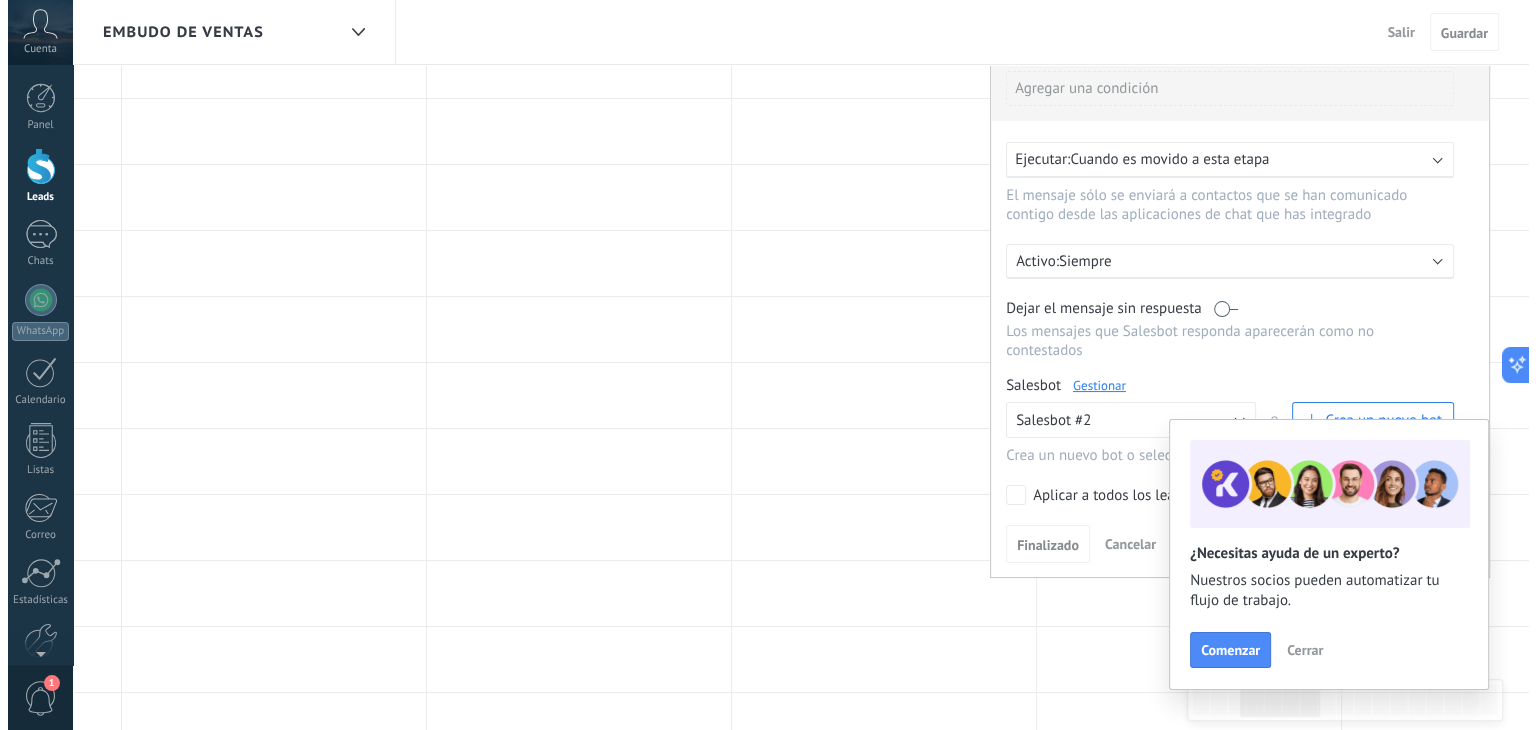 scroll, scrollTop: 200, scrollLeft: 0, axis: vertical 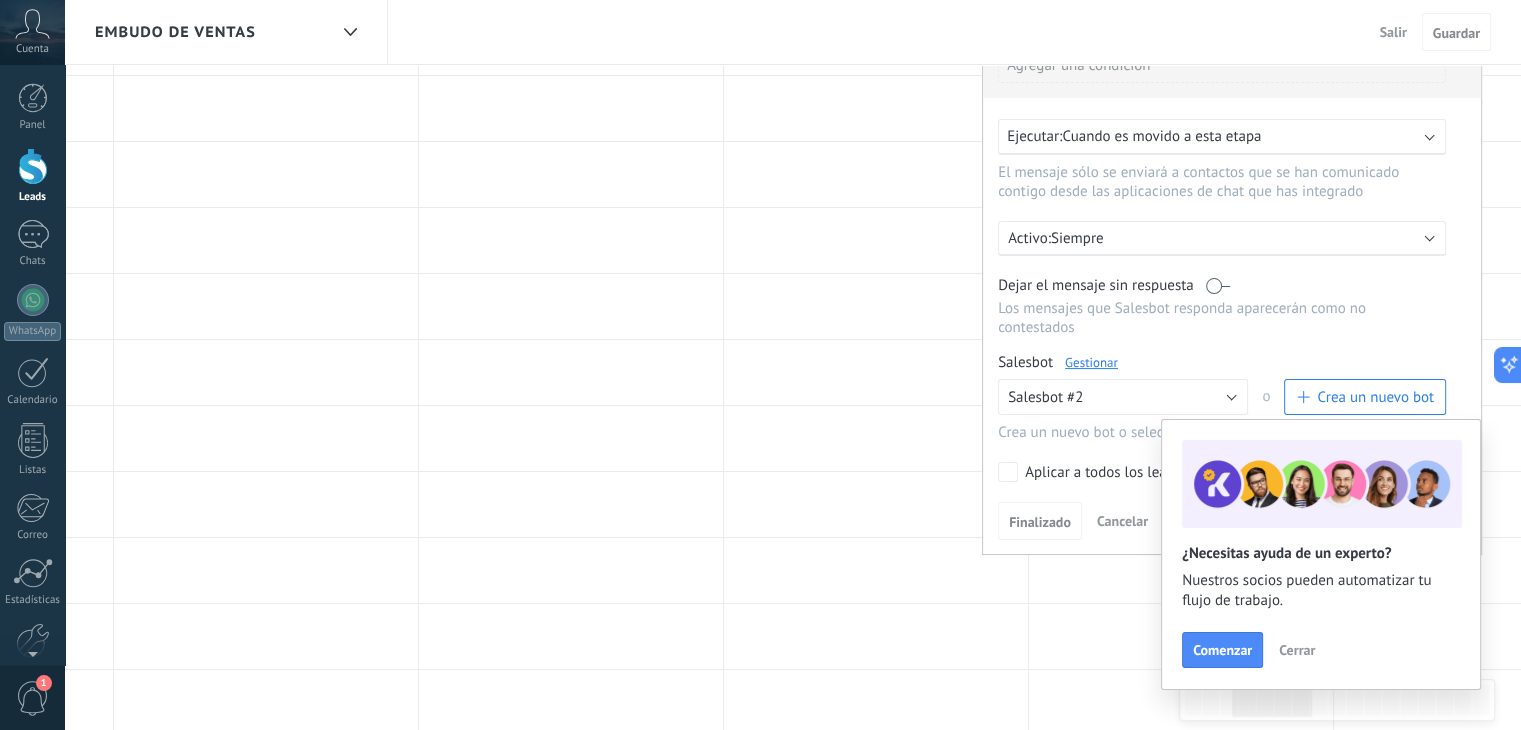 click on "Gestionar" at bounding box center [1091, 362] 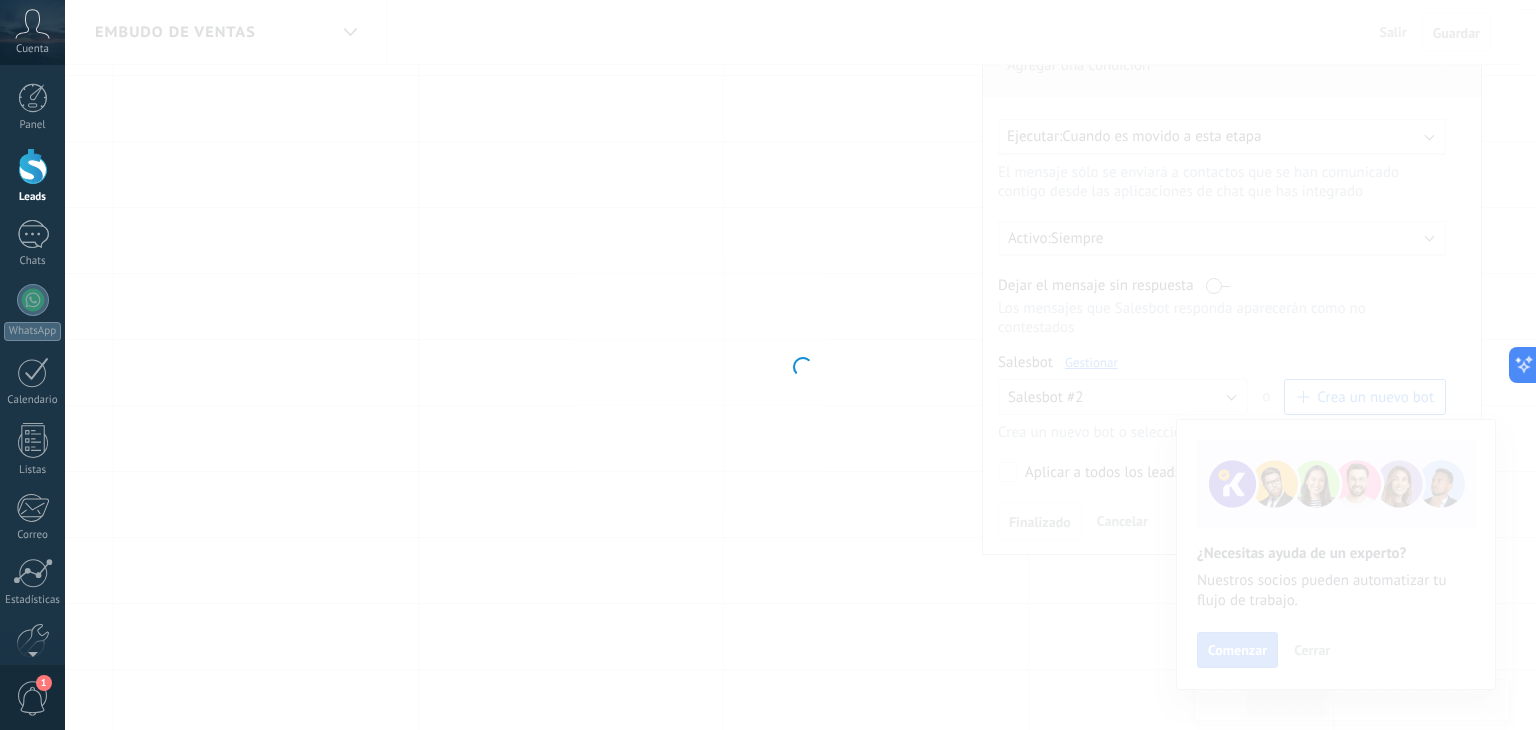 type on "**********" 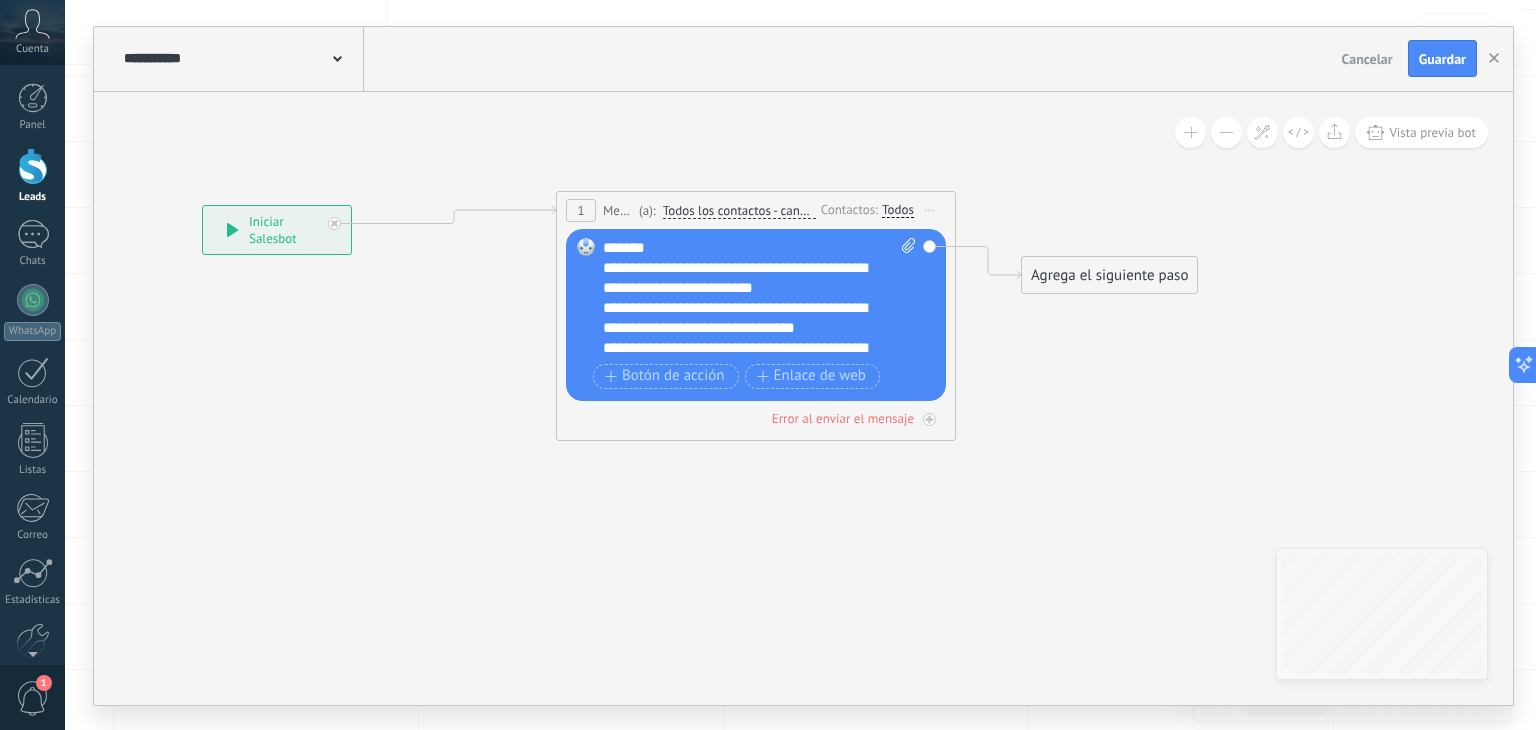 click on "**********" at bounding box center (241, 59) 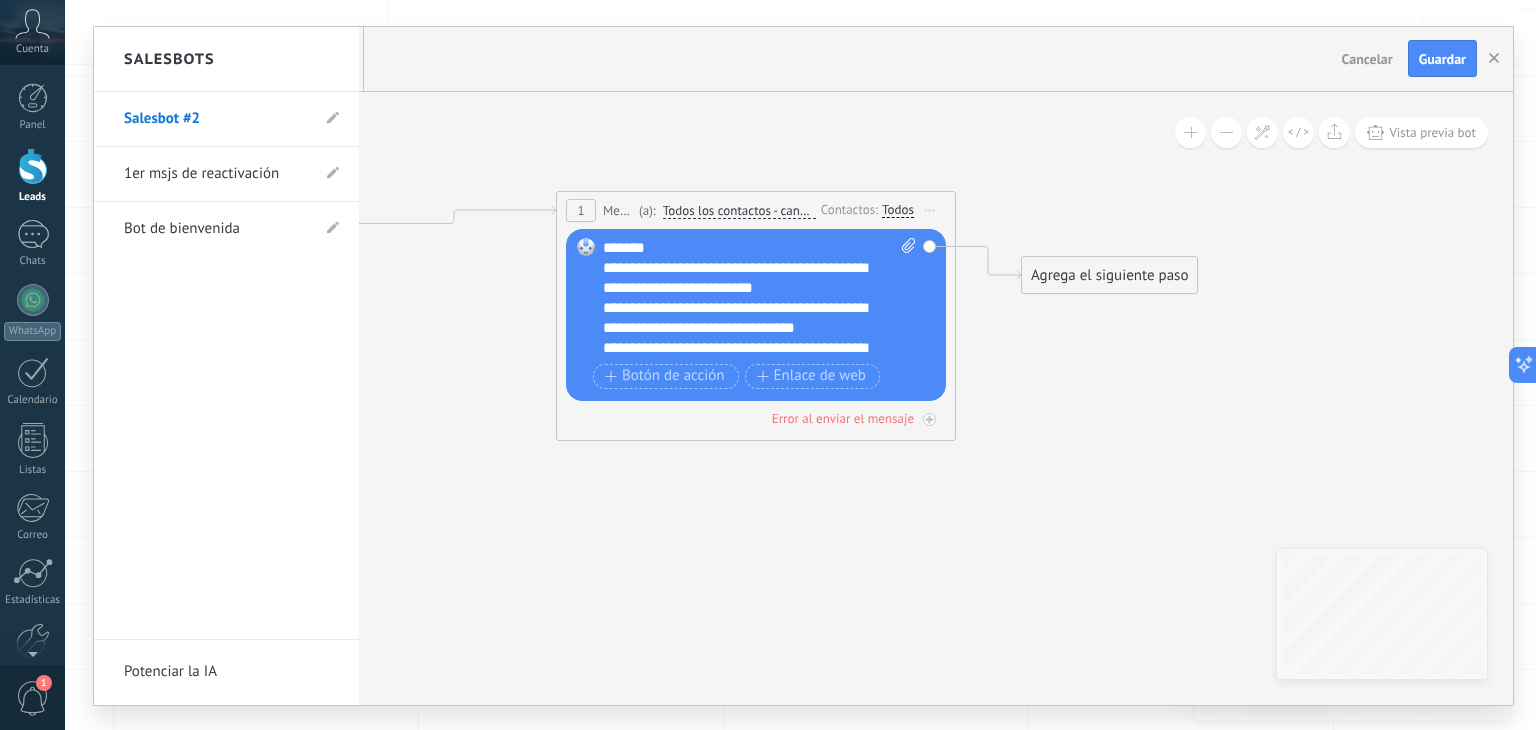 click on "Salesbot #2" at bounding box center (226, 119) 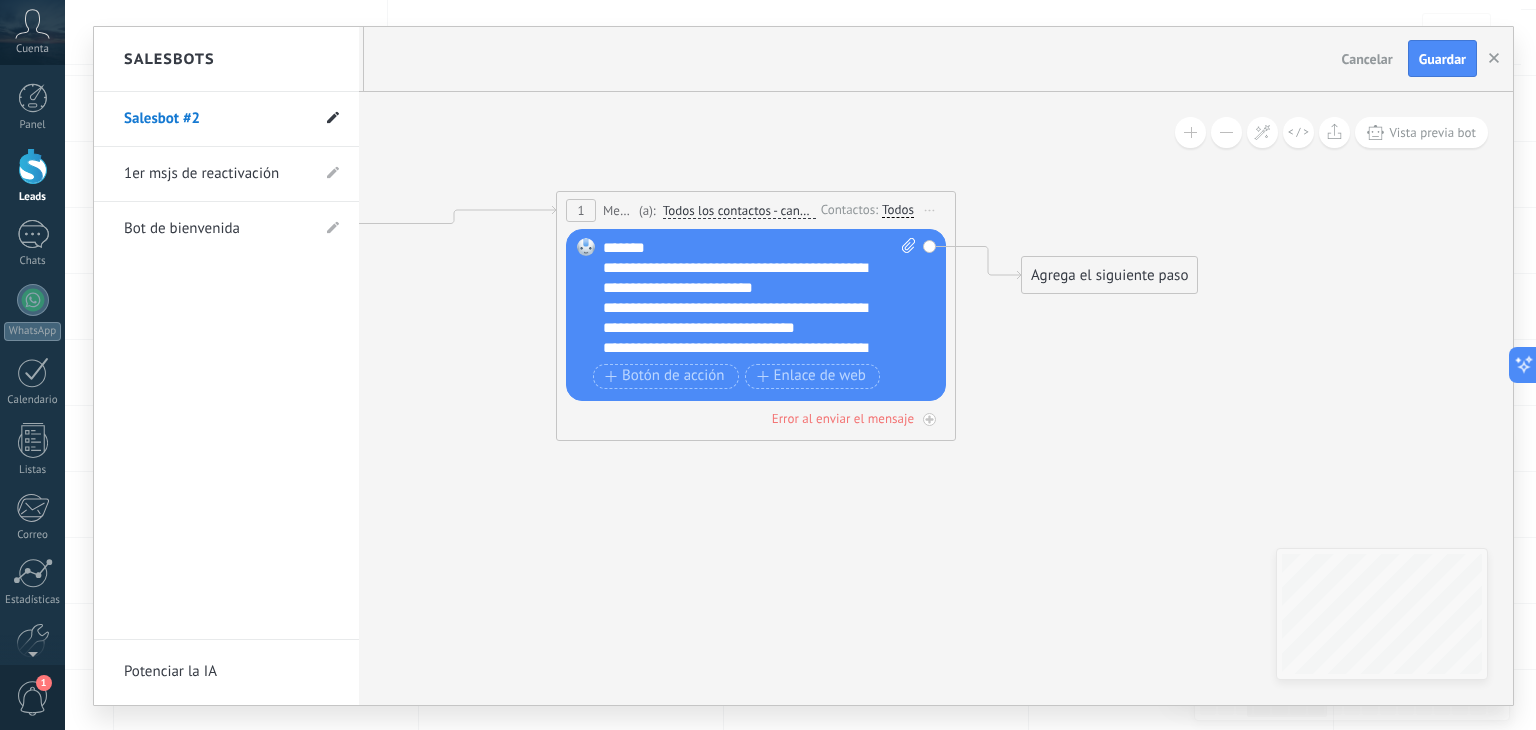 click at bounding box center [333, 118] 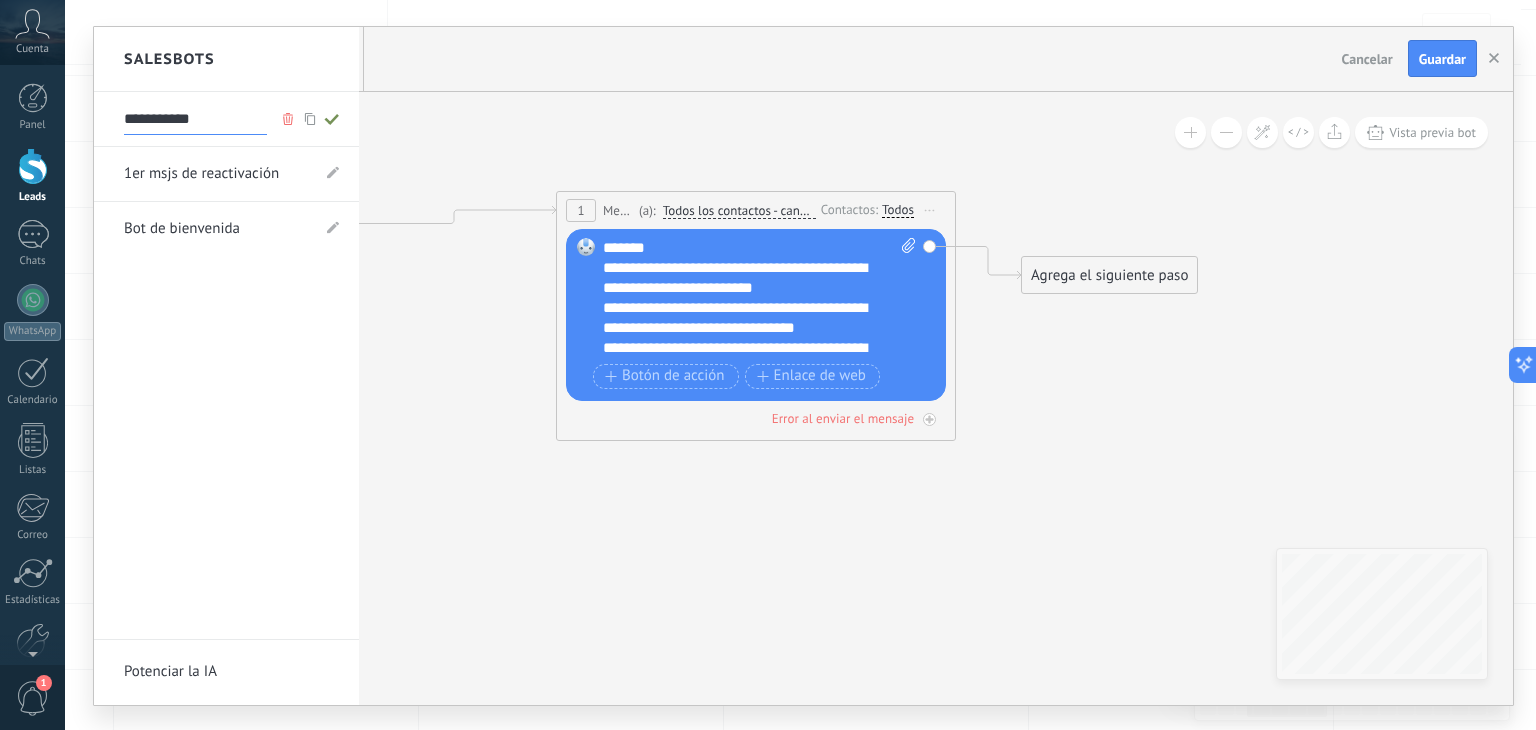 drag, startPoint x: 222, startPoint y: 99, endPoint x: 132, endPoint y: 99, distance: 90 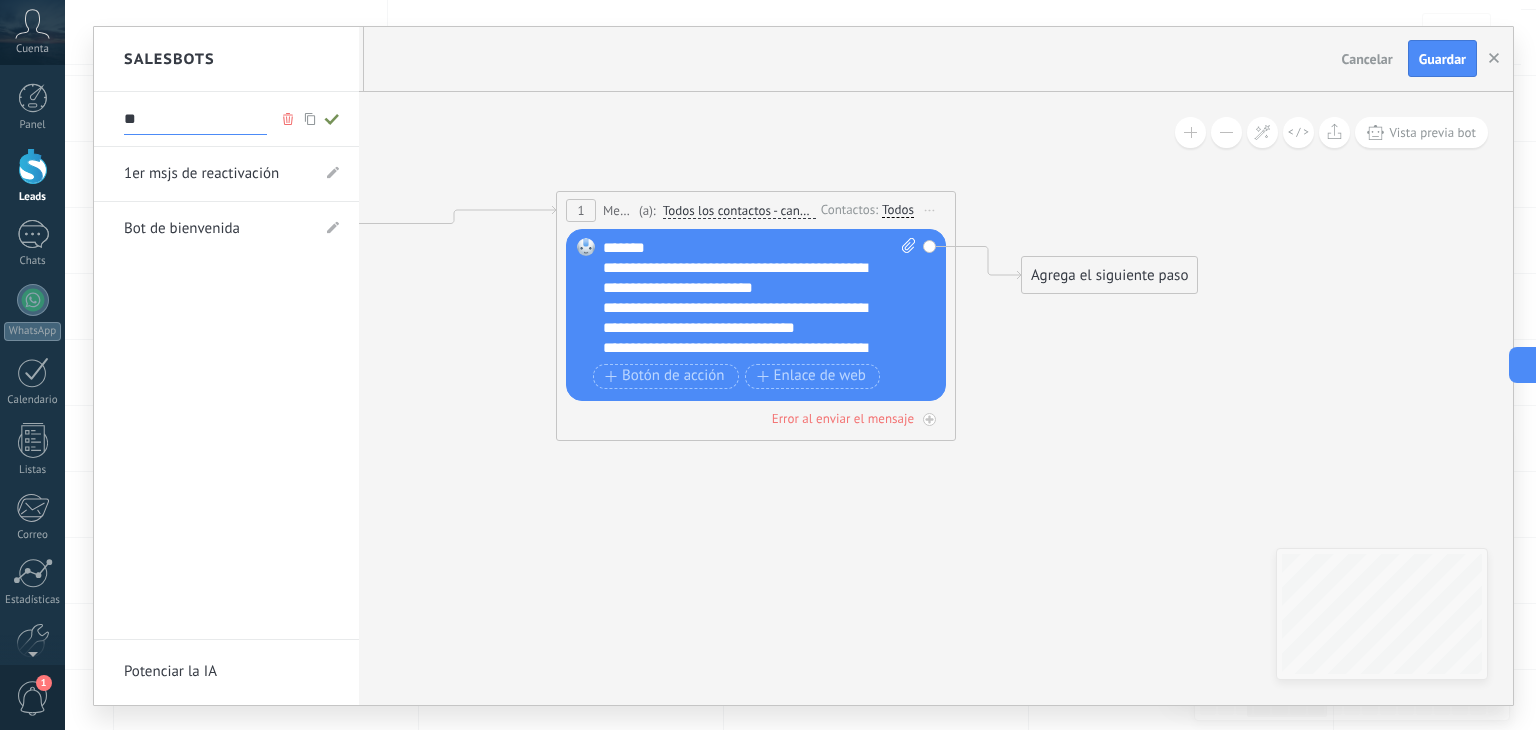 type on "*" 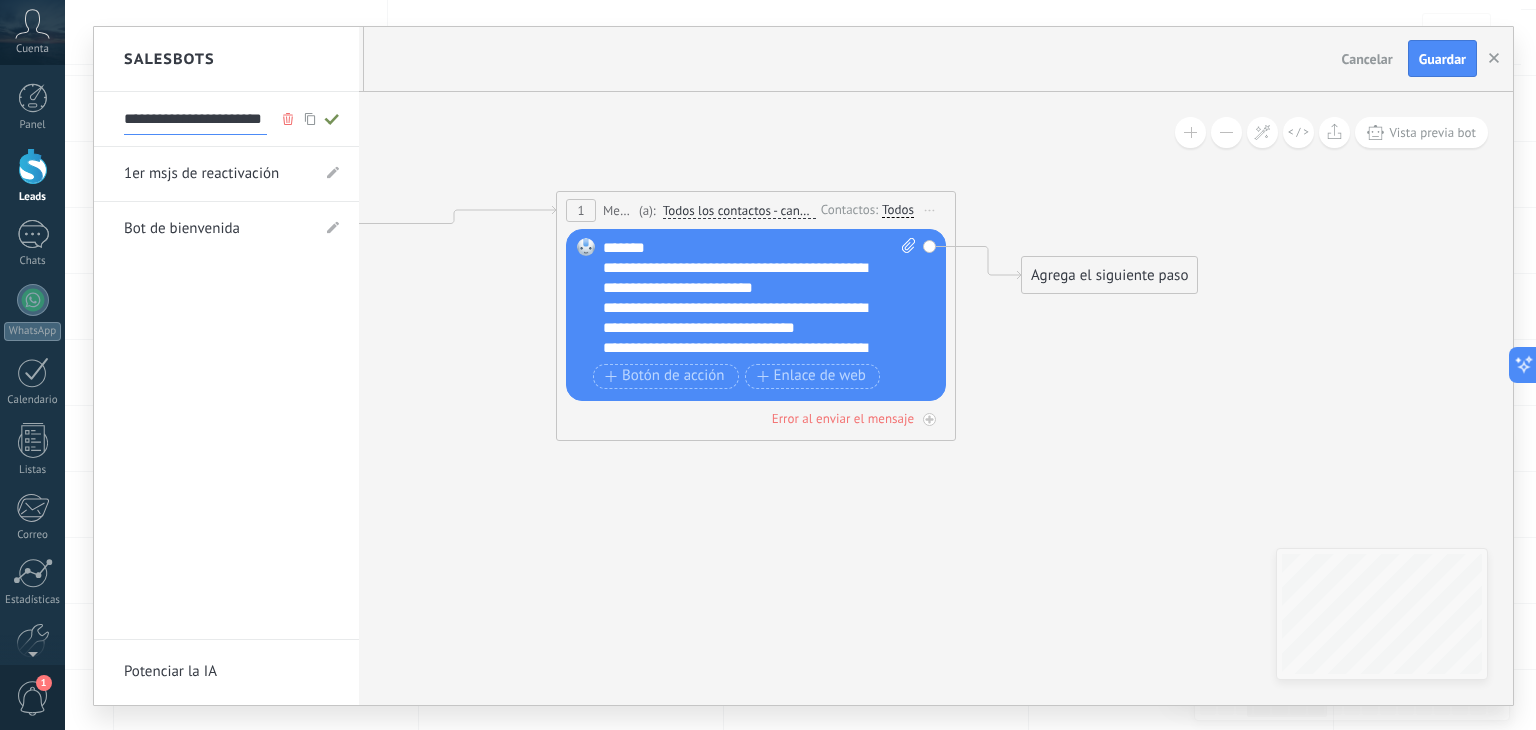 scroll, scrollTop: 0, scrollLeft: 8, axis: horizontal 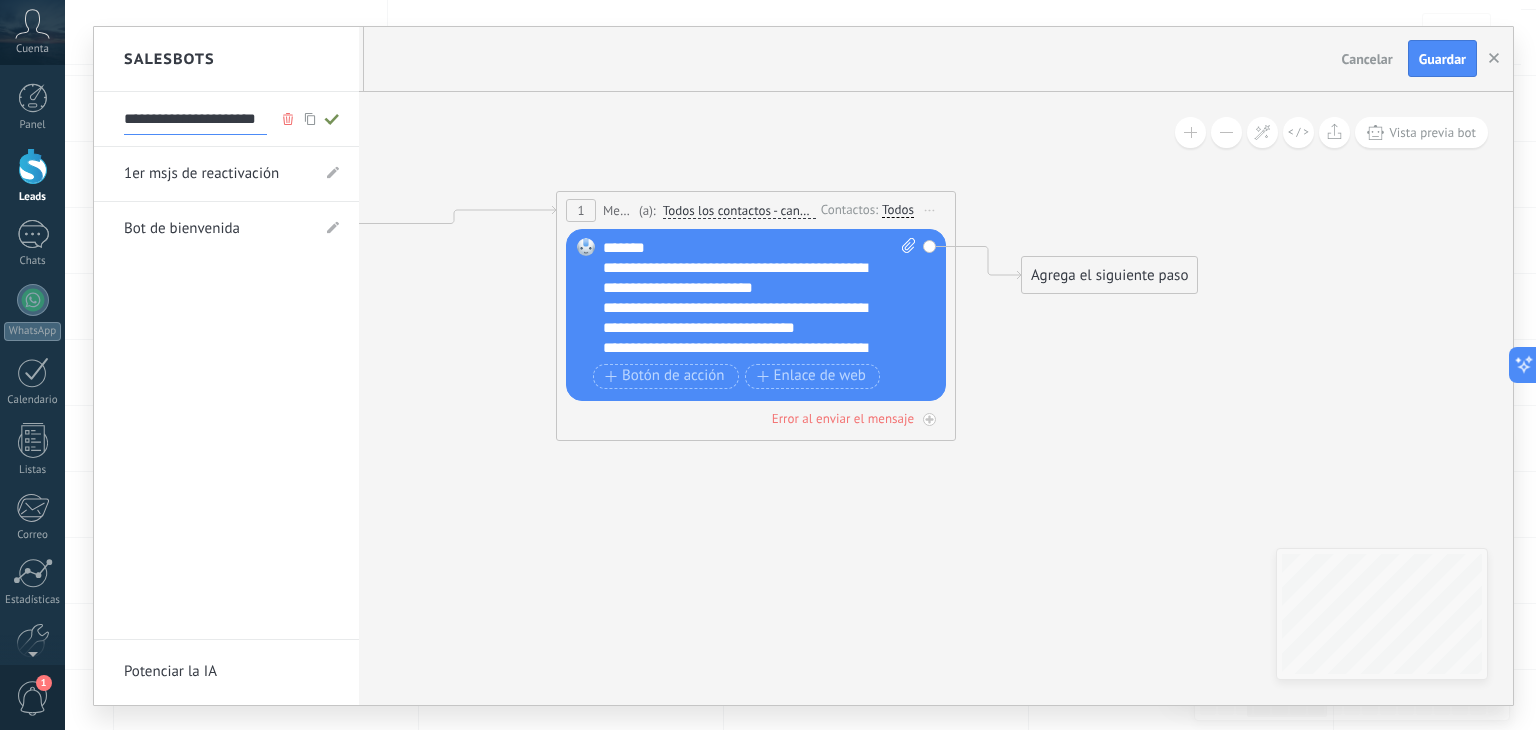 click 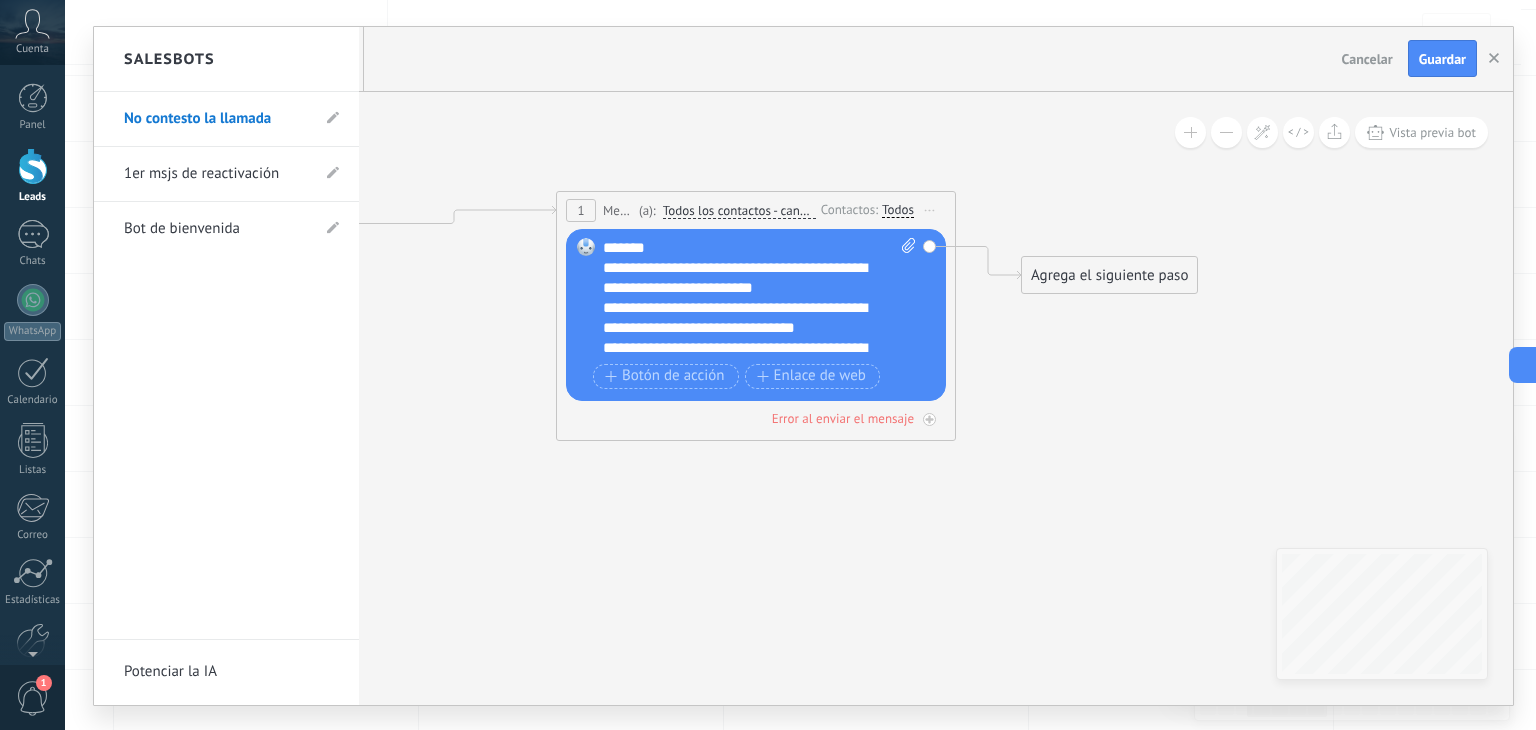 click at bounding box center [803, 366] 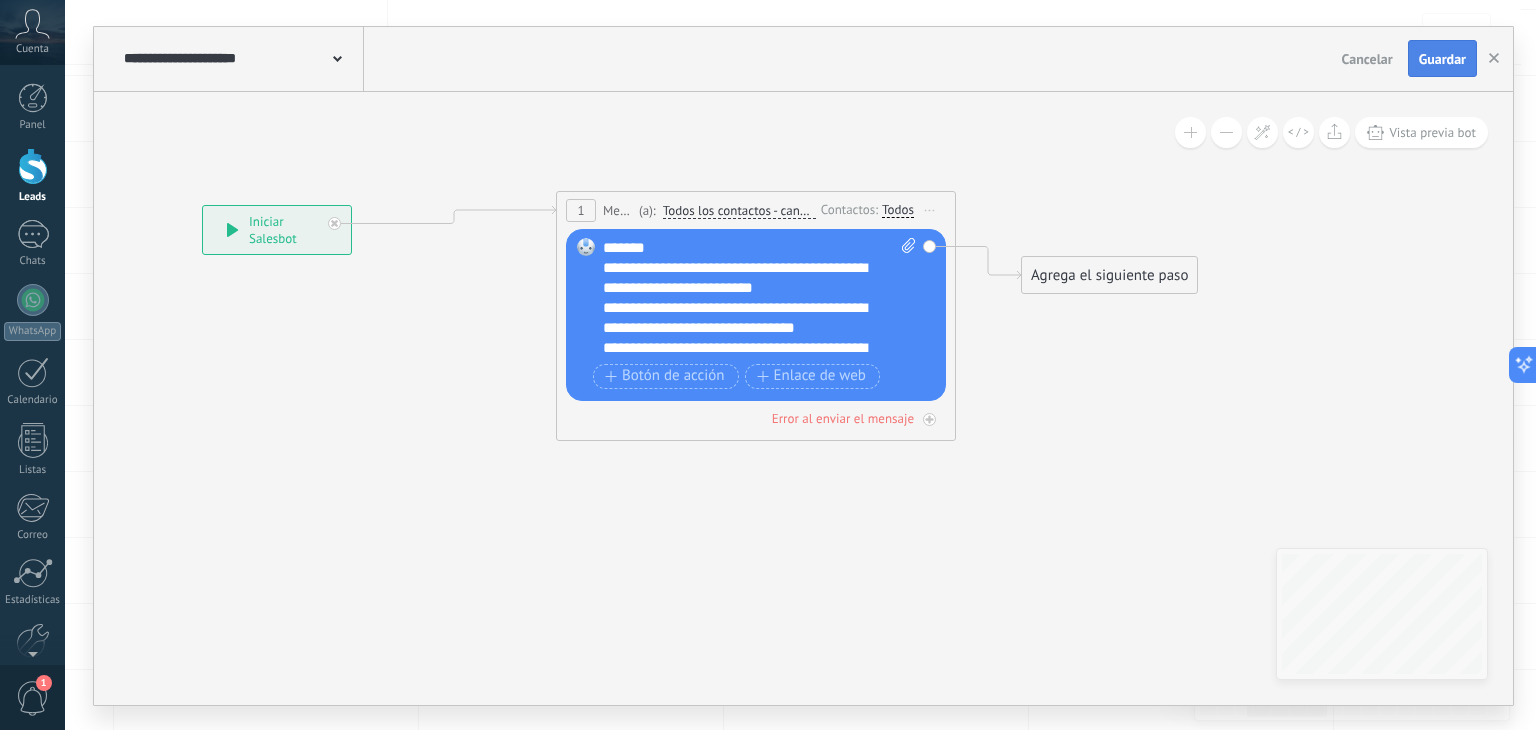 click on "Guardar" at bounding box center (1442, 59) 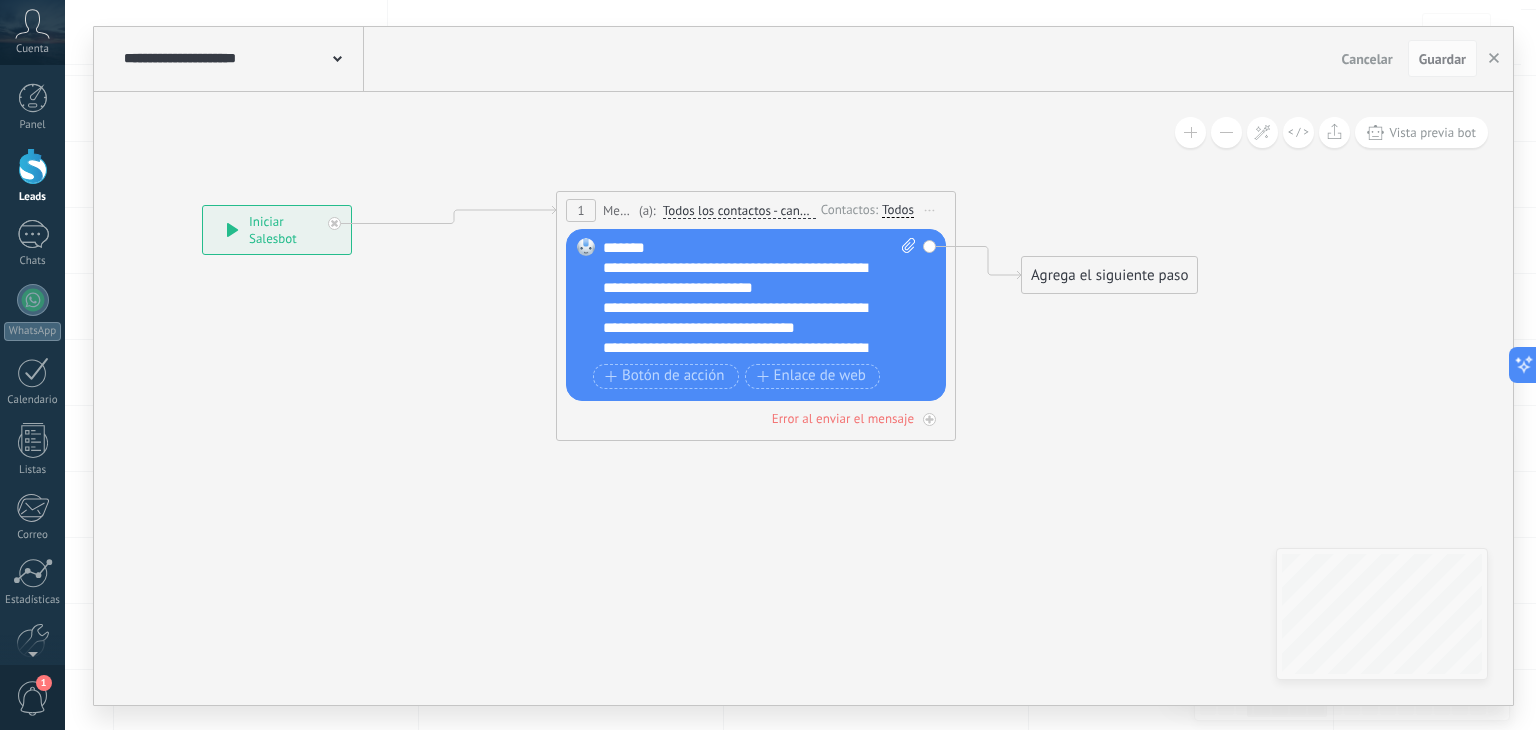 click on "Cancelar" at bounding box center (1367, 59) 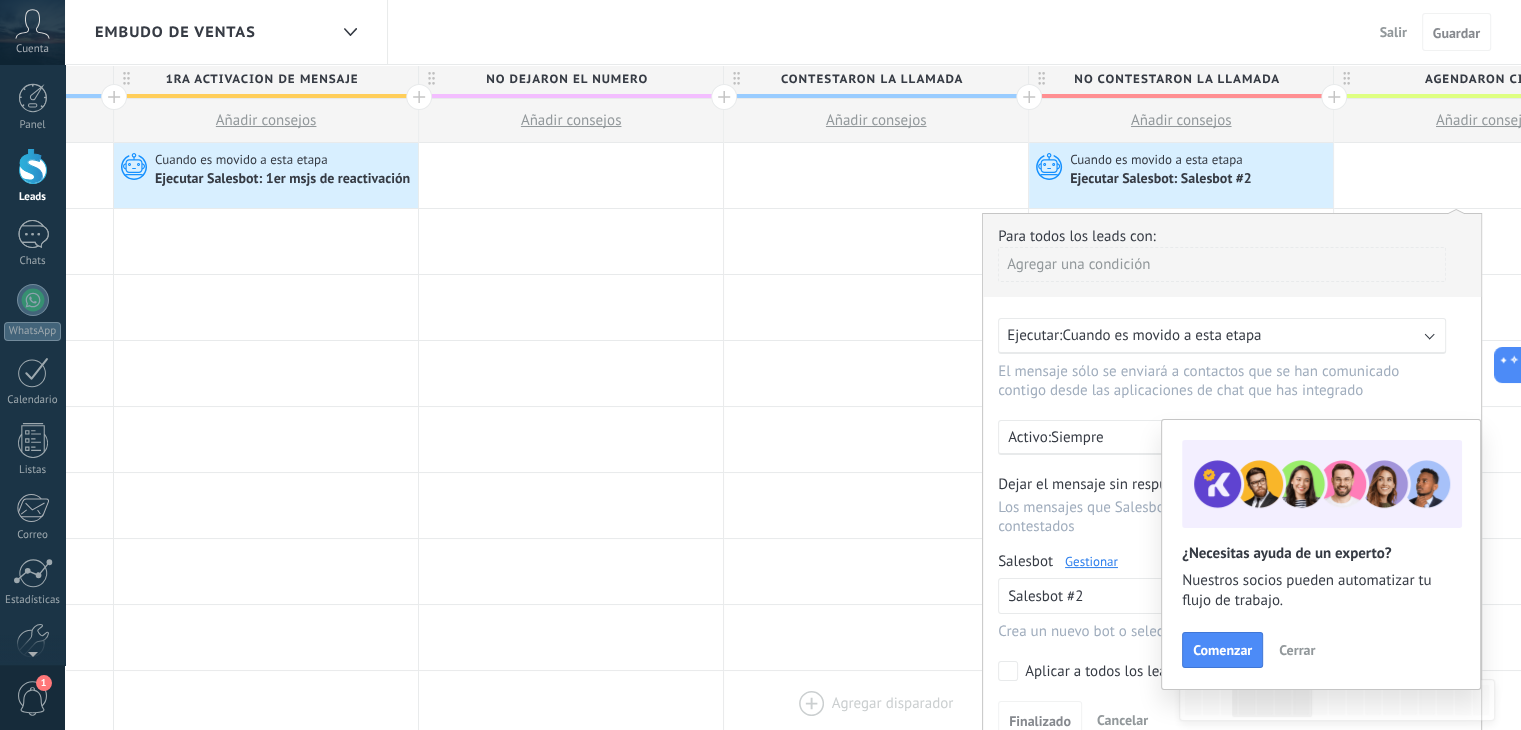 scroll, scrollTop: 0, scrollLeft: 0, axis: both 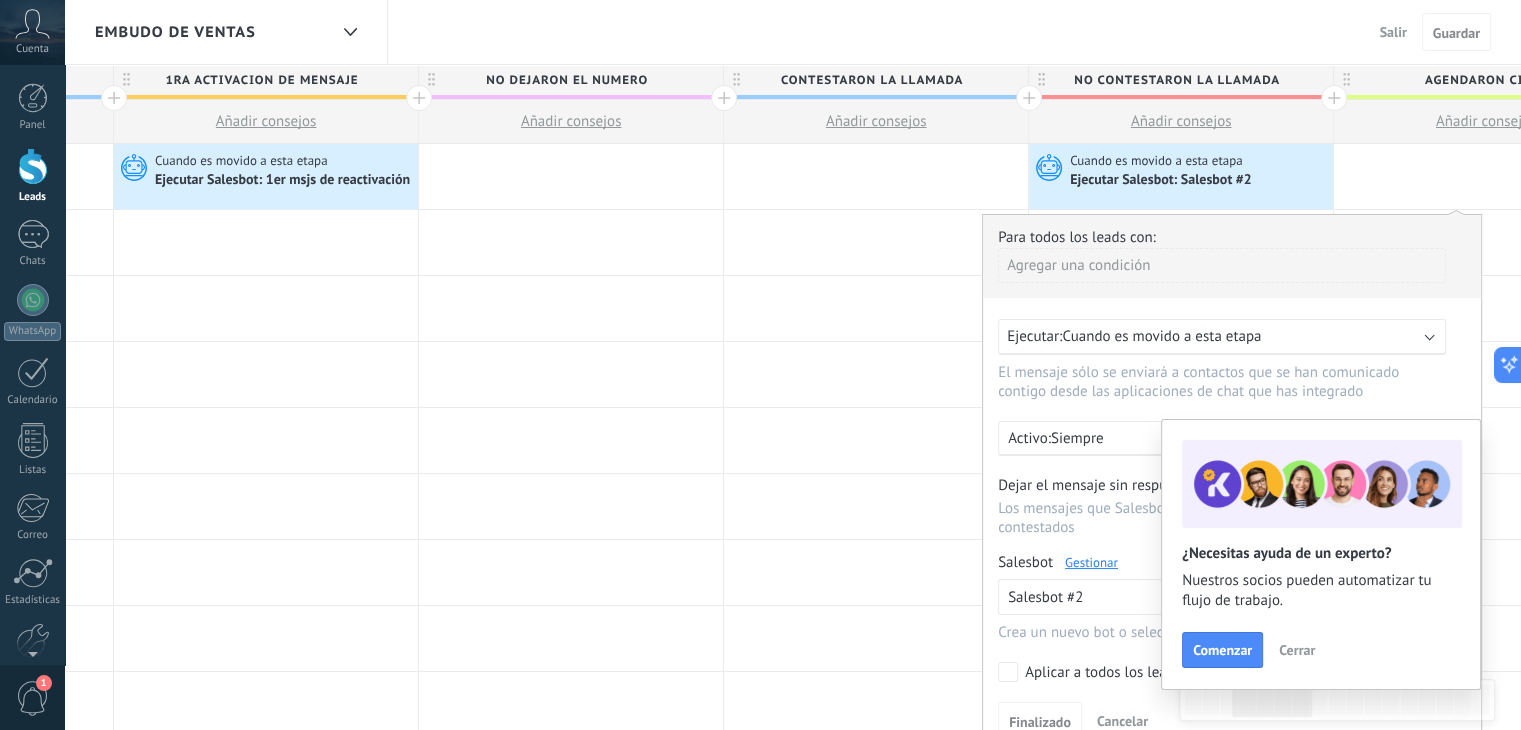 click on "Gestionar" at bounding box center (1091, 562) 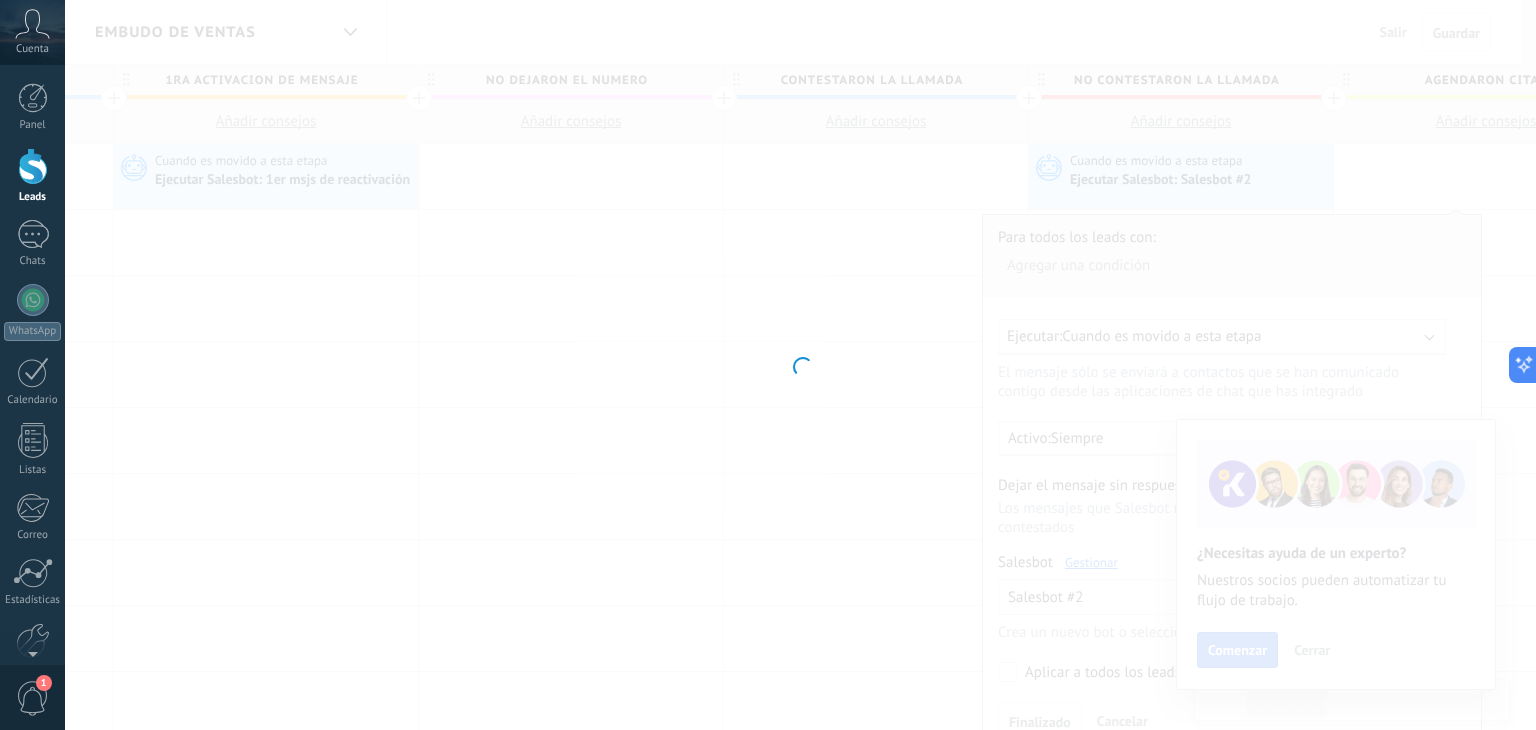 type on "**********" 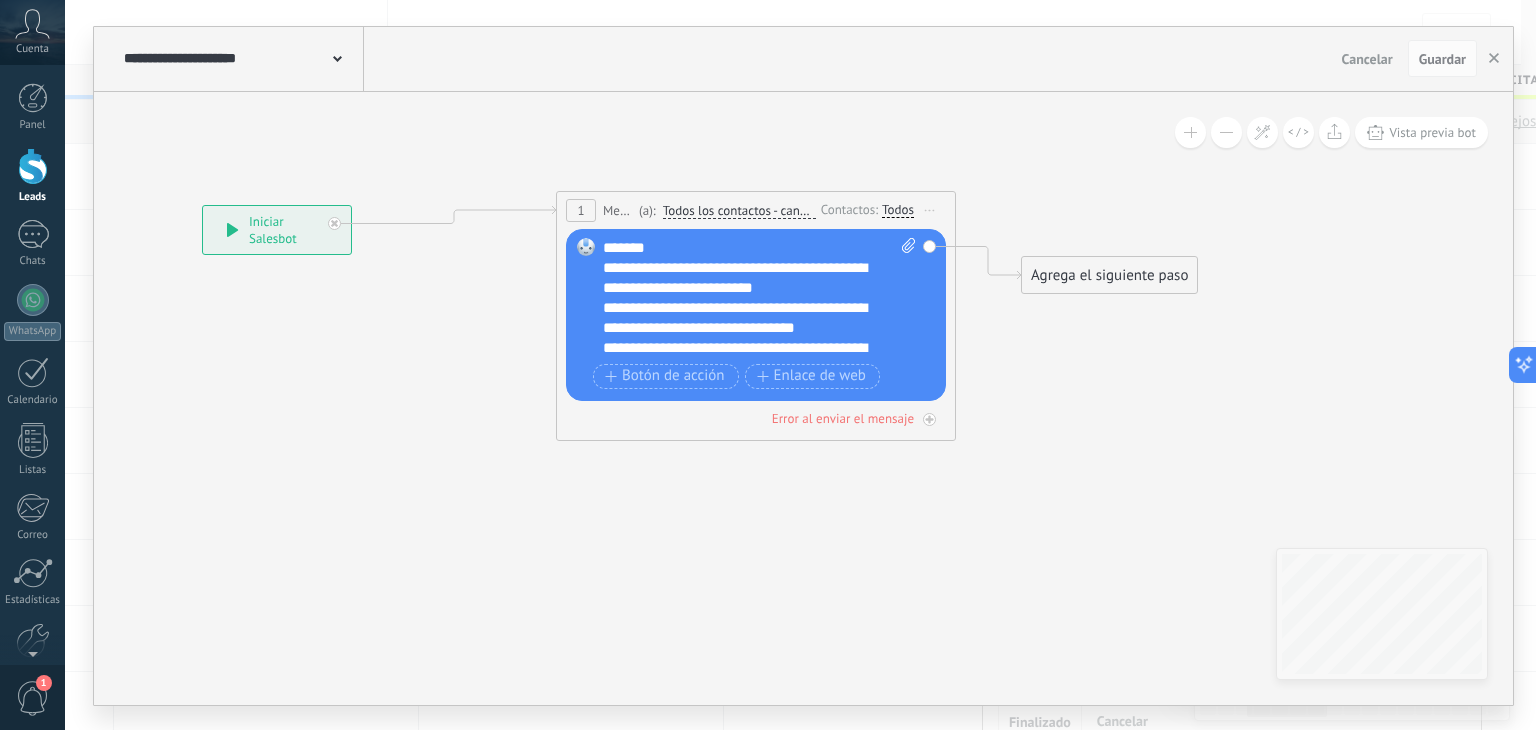 click on "Cancelar" at bounding box center (1367, 59) 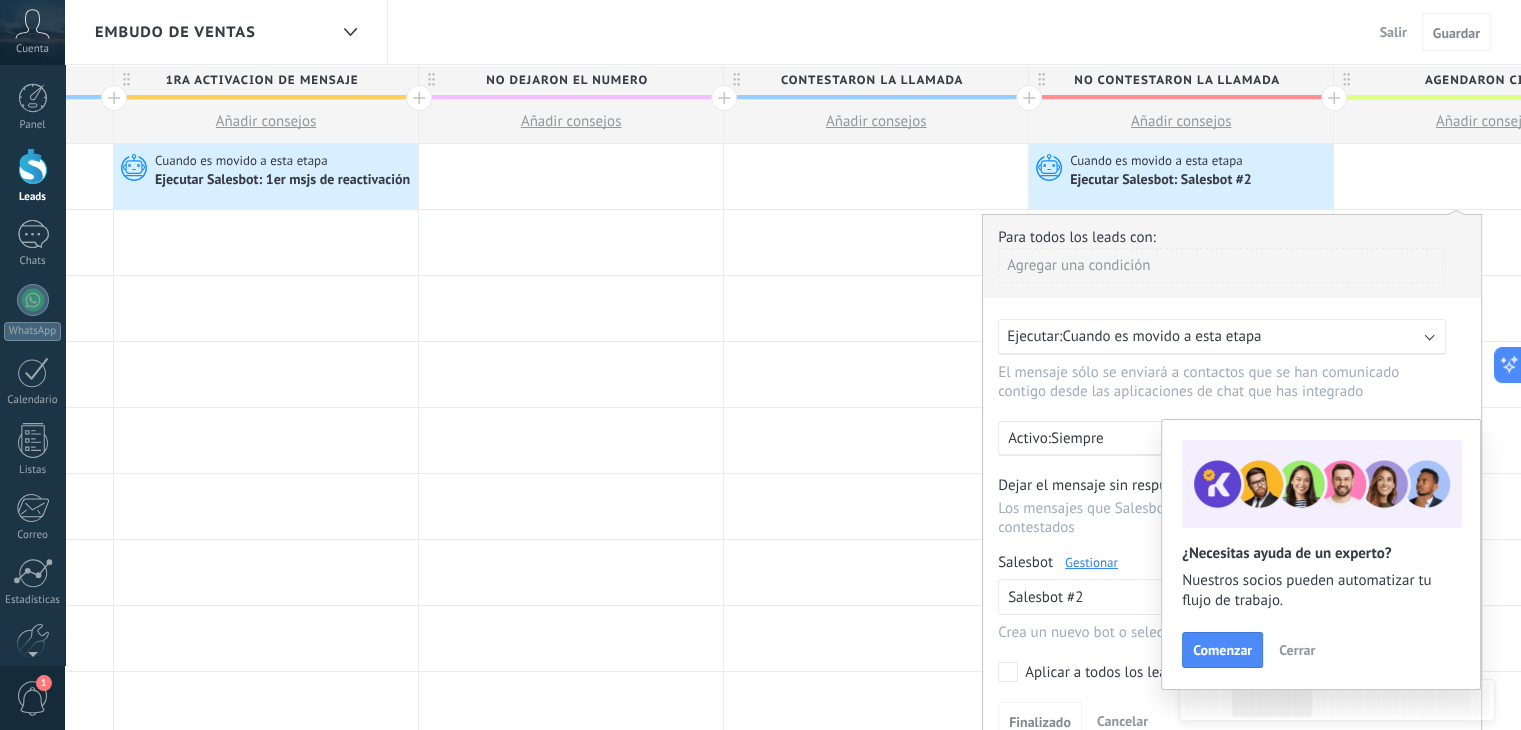 drag, startPoint x: 889, startPoint y: 39, endPoint x: 597, endPoint y: 38, distance: 292.0017 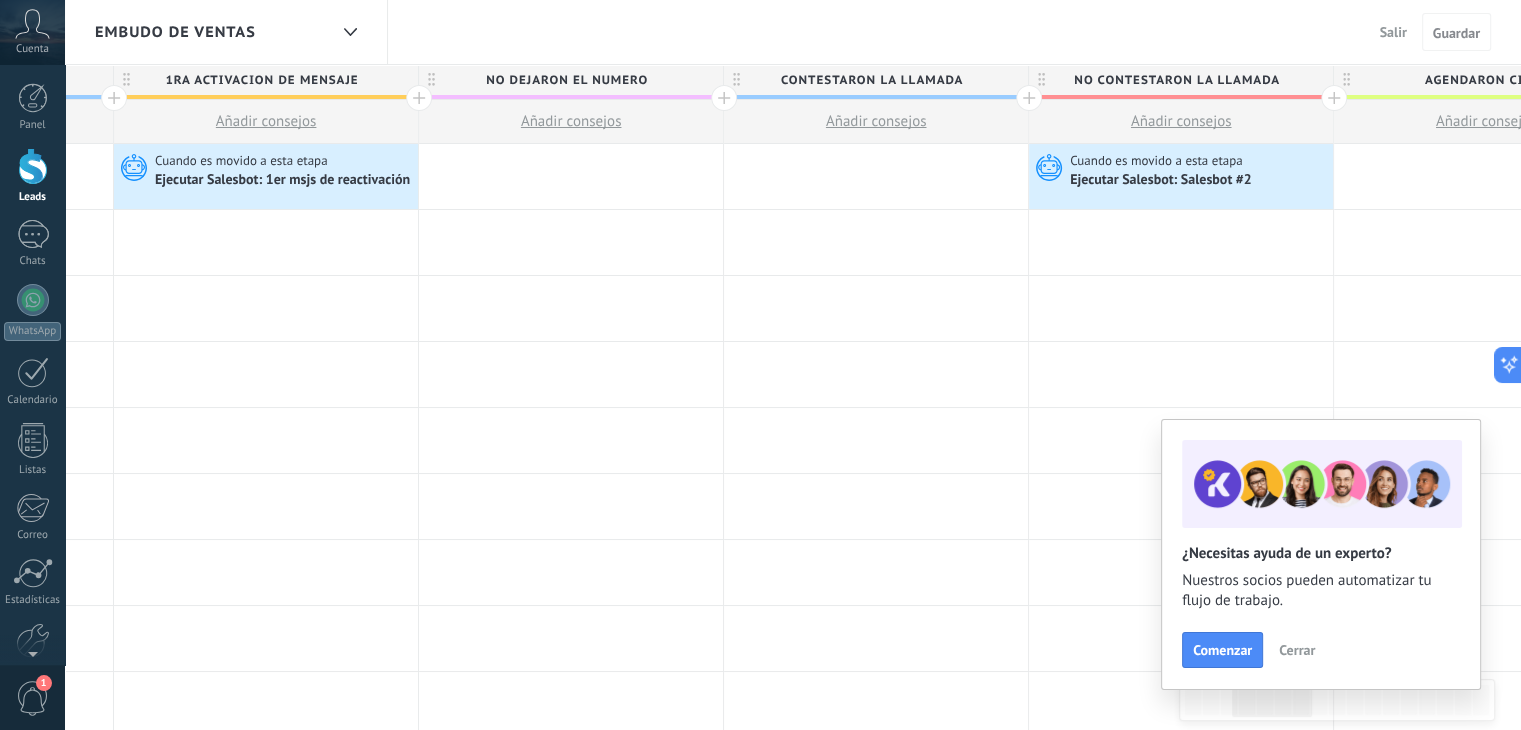 drag, startPoint x: 1228, startPoint y: 36, endPoint x: 563, endPoint y: 53, distance: 665.2173 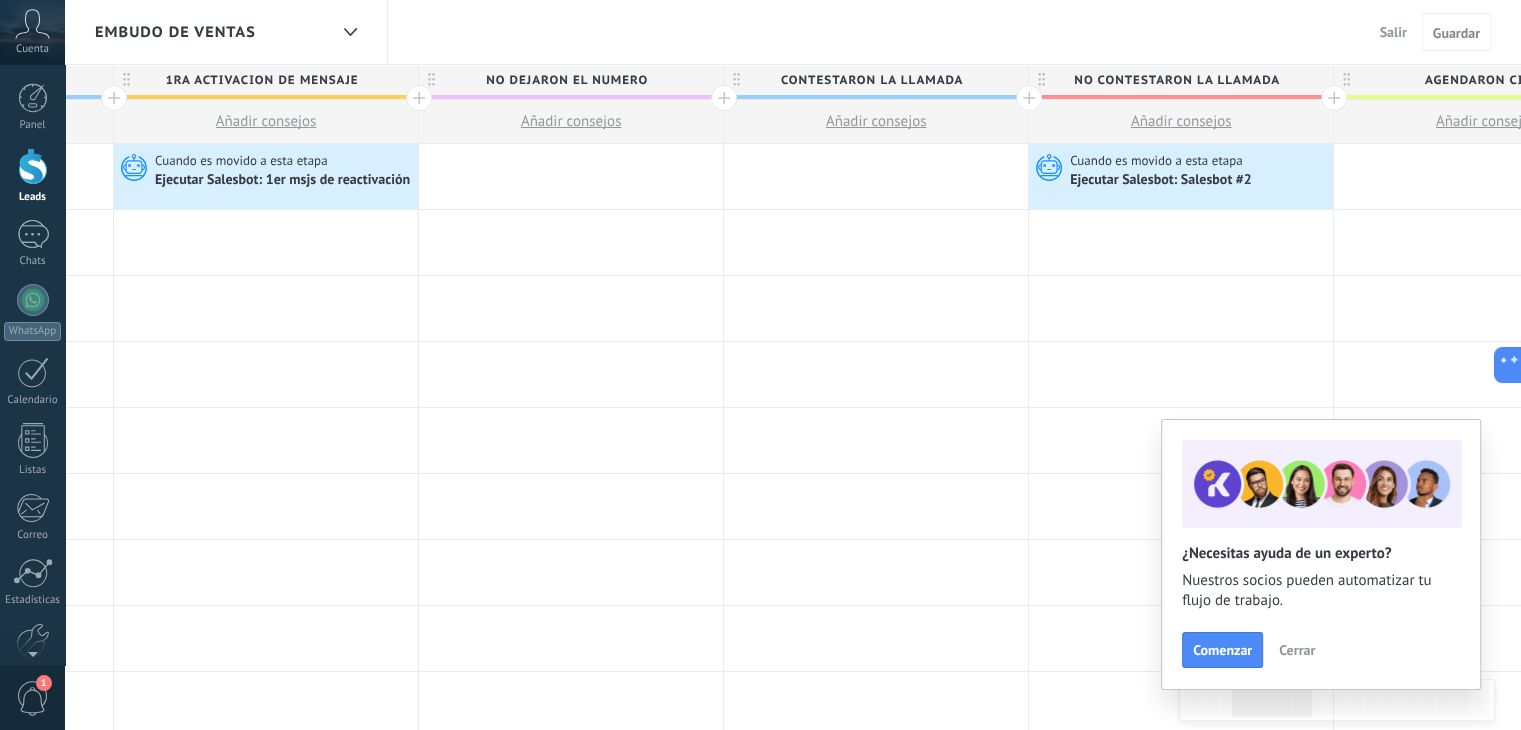 drag, startPoint x: 1112, startPoint y: 39, endPoint x: 1136, endPoint y: 195, distance: 157.83536 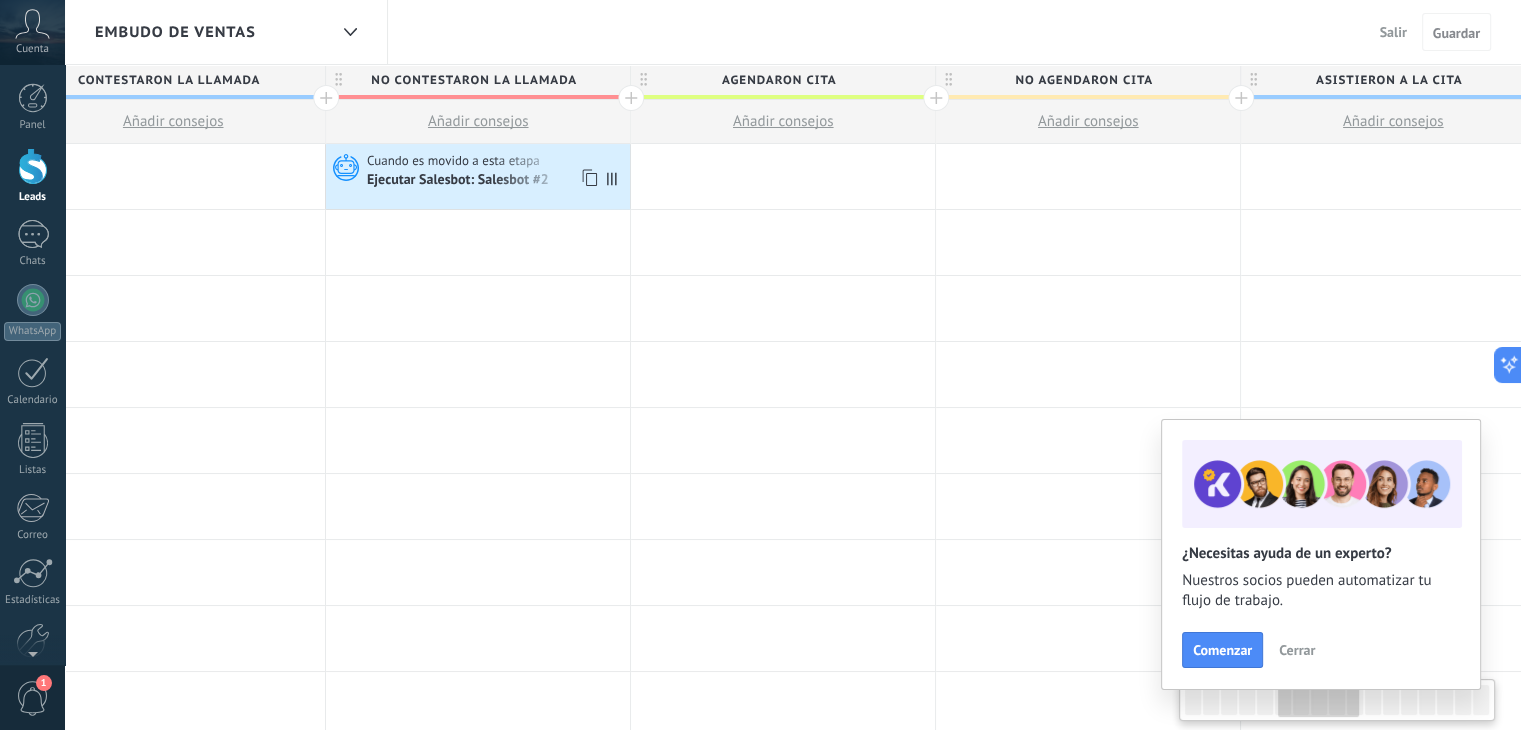 scroll, scrollTop: 0, scrollLeft: 1725, axis: horizontal 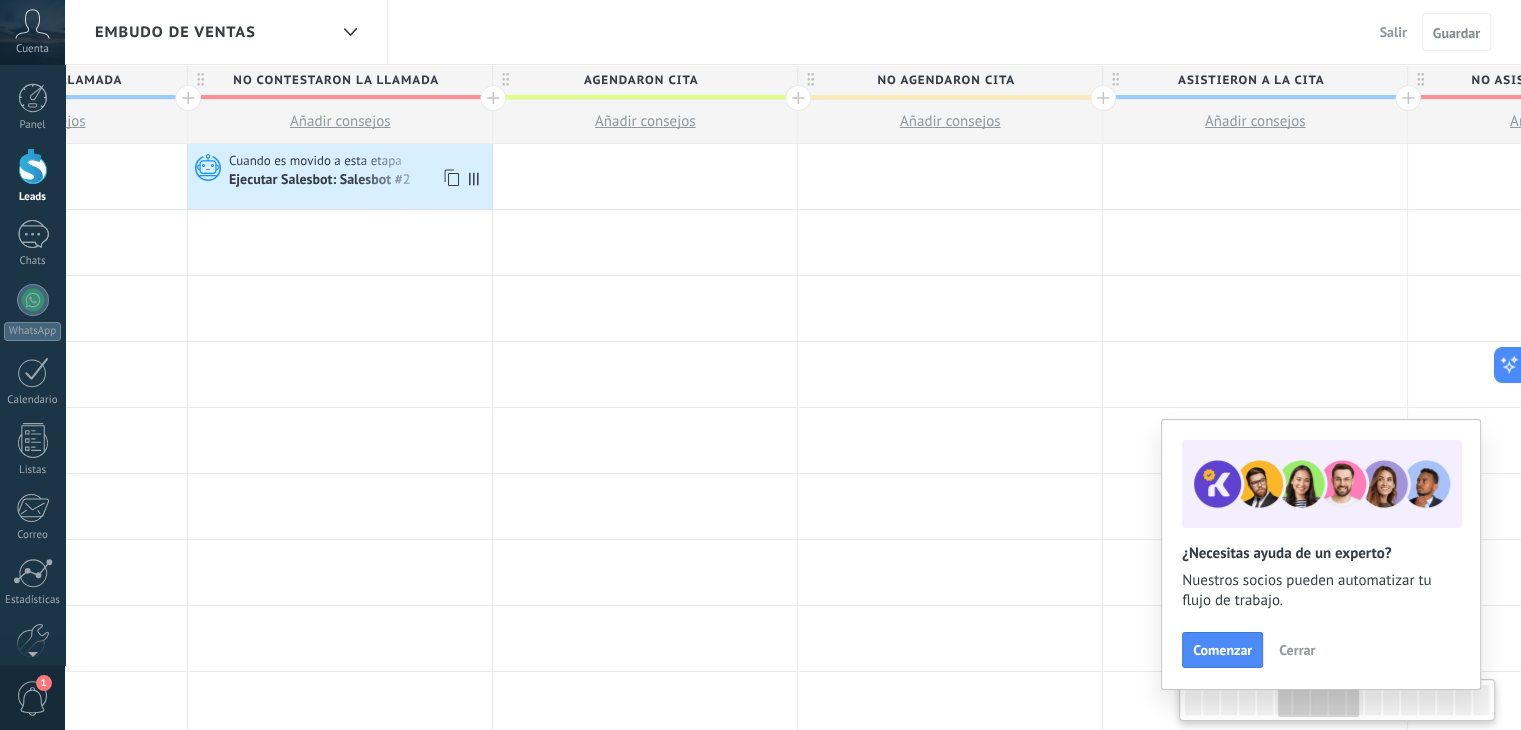 drag, startPoint x: 1175, startPoint y: 254, endPoint x: 348, endPoint y: 194, distance: 829.1737 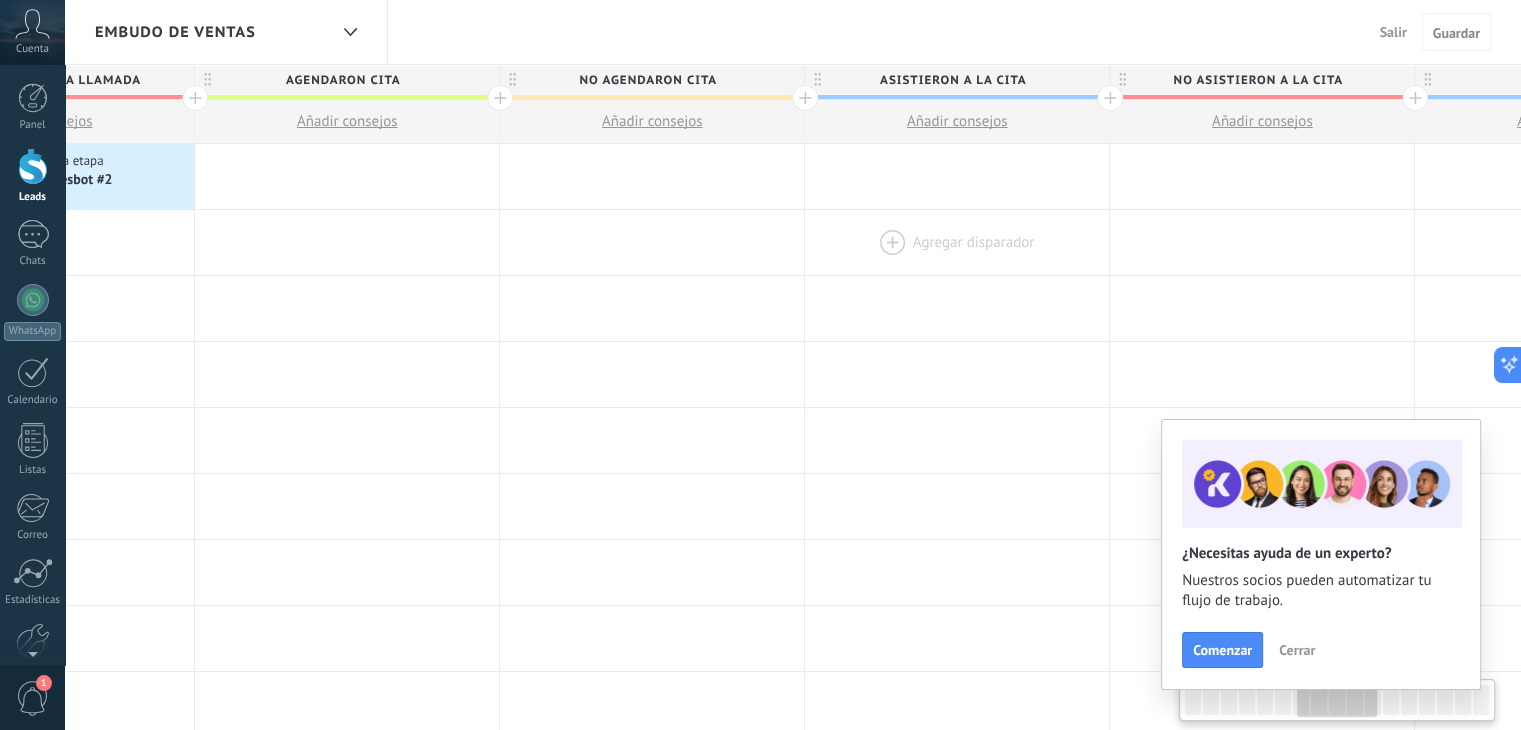 drag, startPoint x: 1158, startPoint y: 241, endPoint x: 914, endPoint y: 243, distance: 244.0082 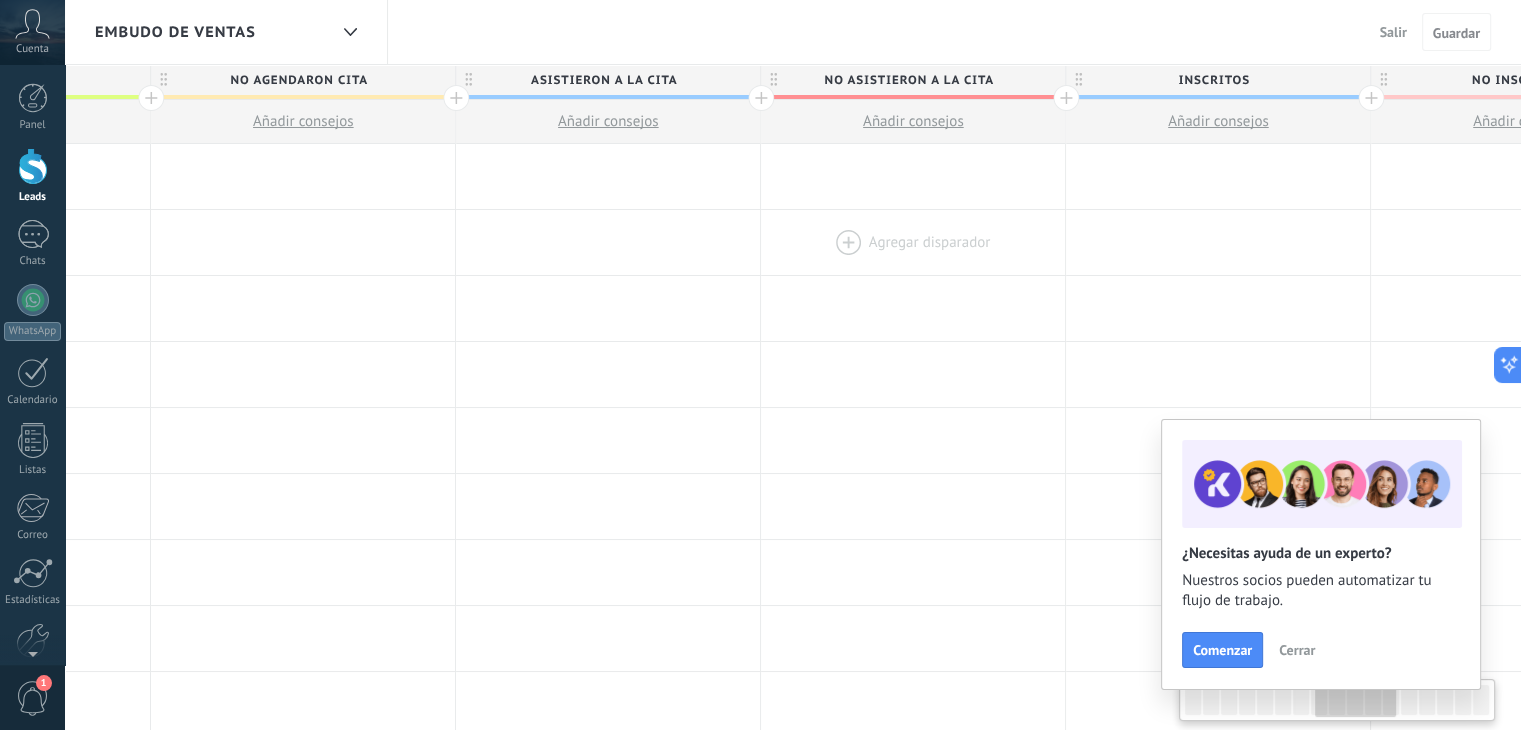 drag, startPoint x: 1228, startPoint y: 277, endPoint x: 971, endPoint y: 263, distance: 257.38104 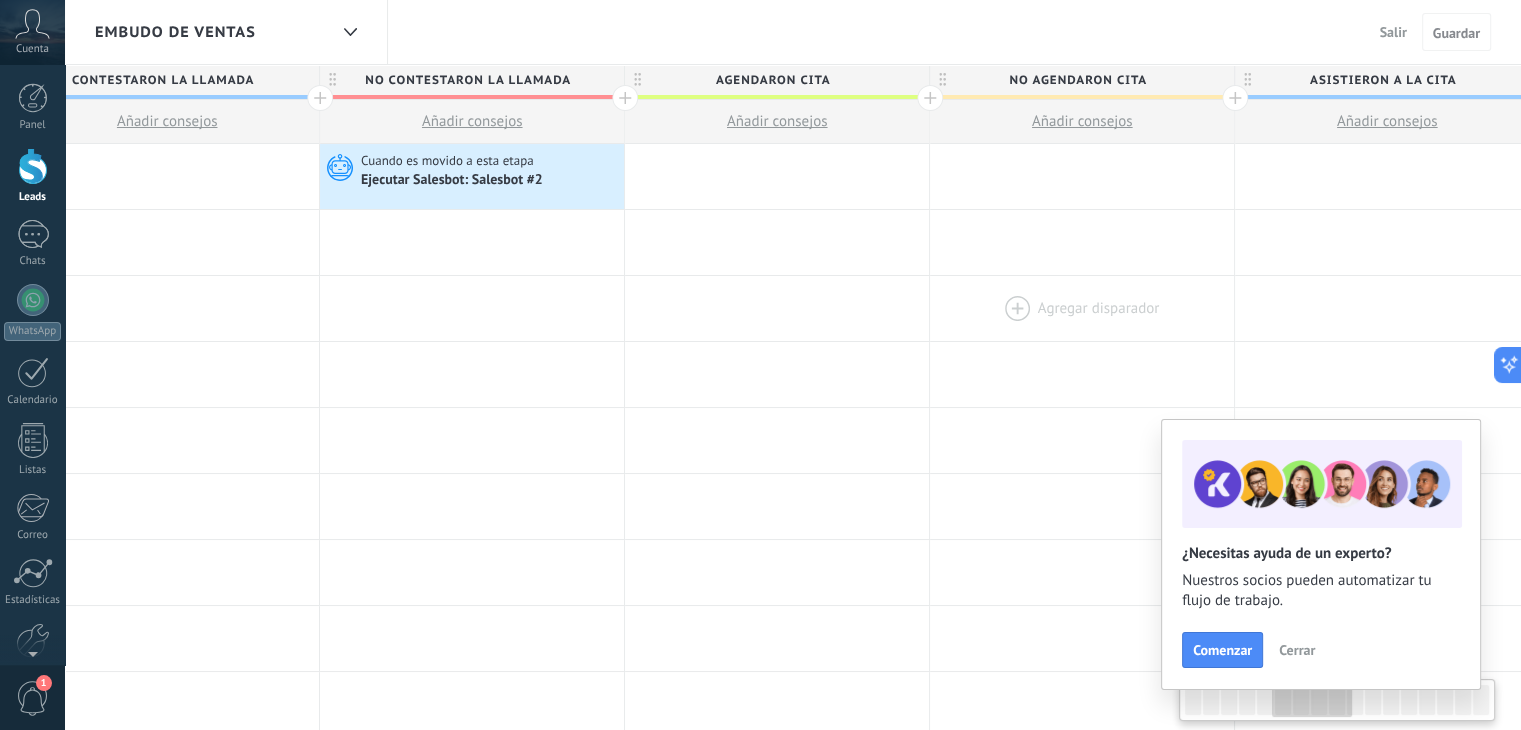 drag, startPoint x: 393, startPoint y: 235, endPoint x: 1186, endPoint y: 331, distance: 798.78973 